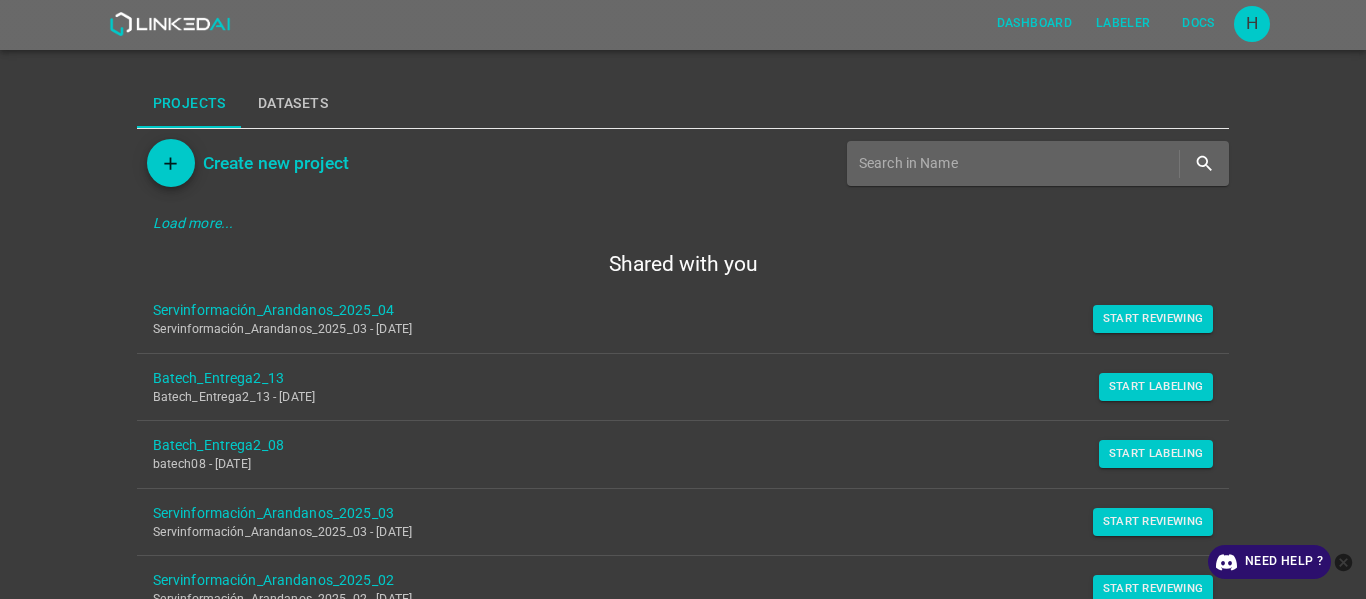 scroll, scrollTop: 0, scrollLeft: 0, axis: both 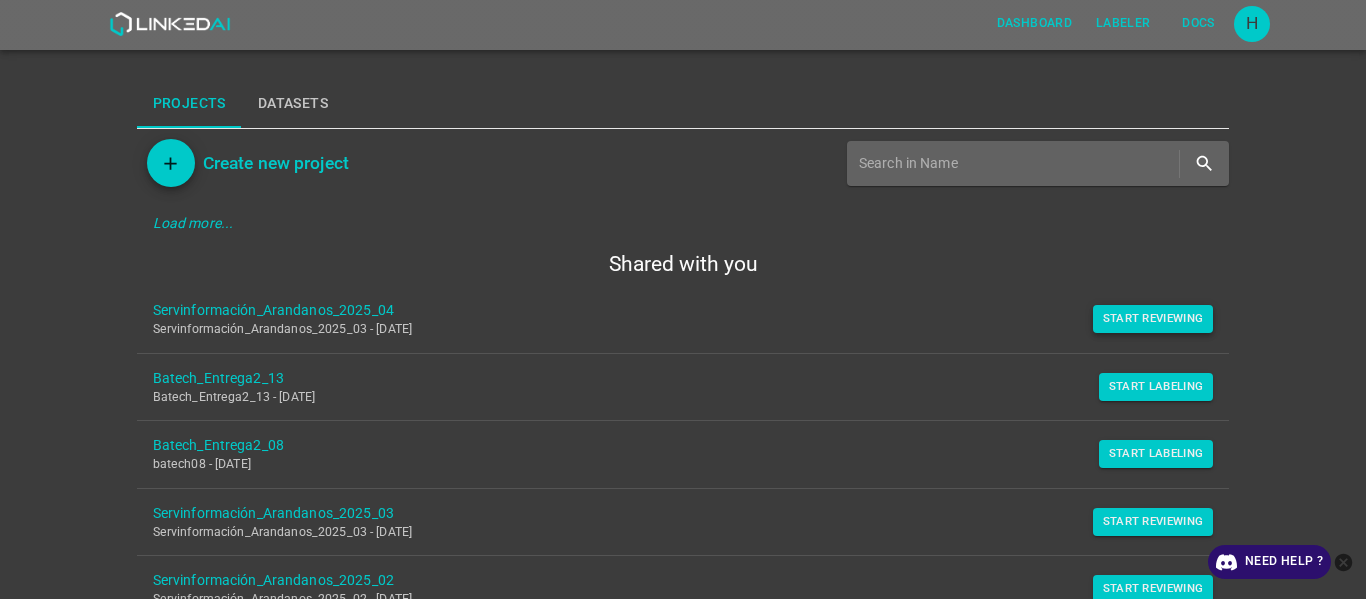 click on "Start Reviewing" at bounding box center [1153, 319] 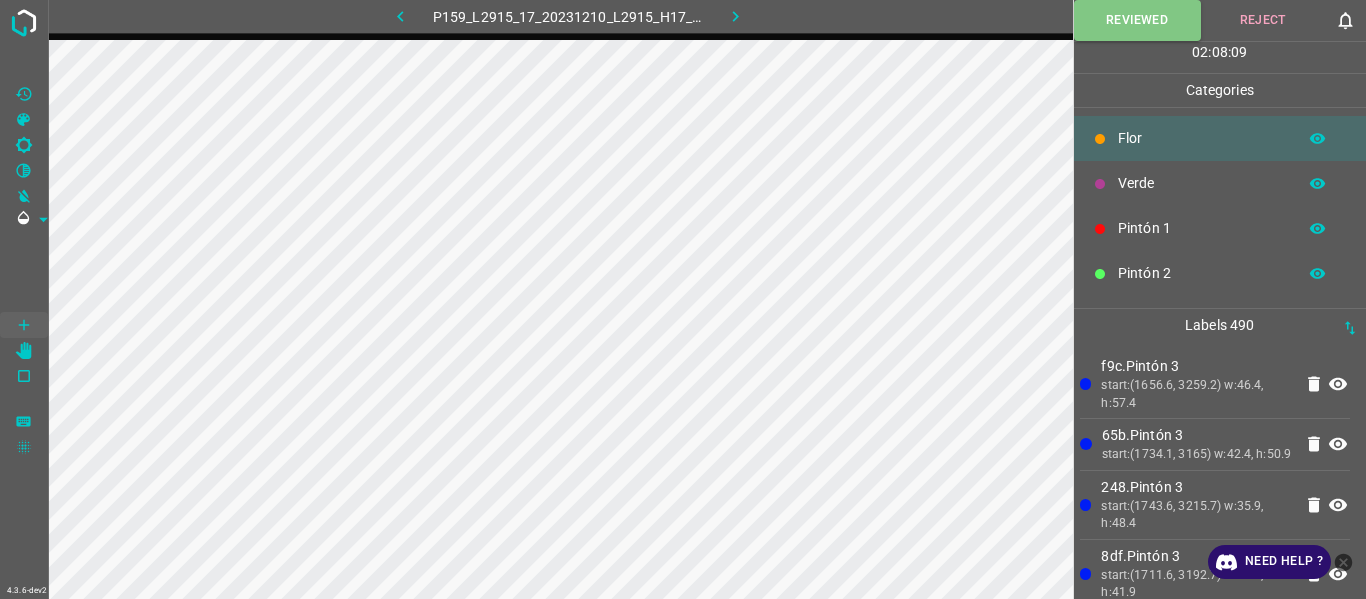 click at bounding box center (736, 16) 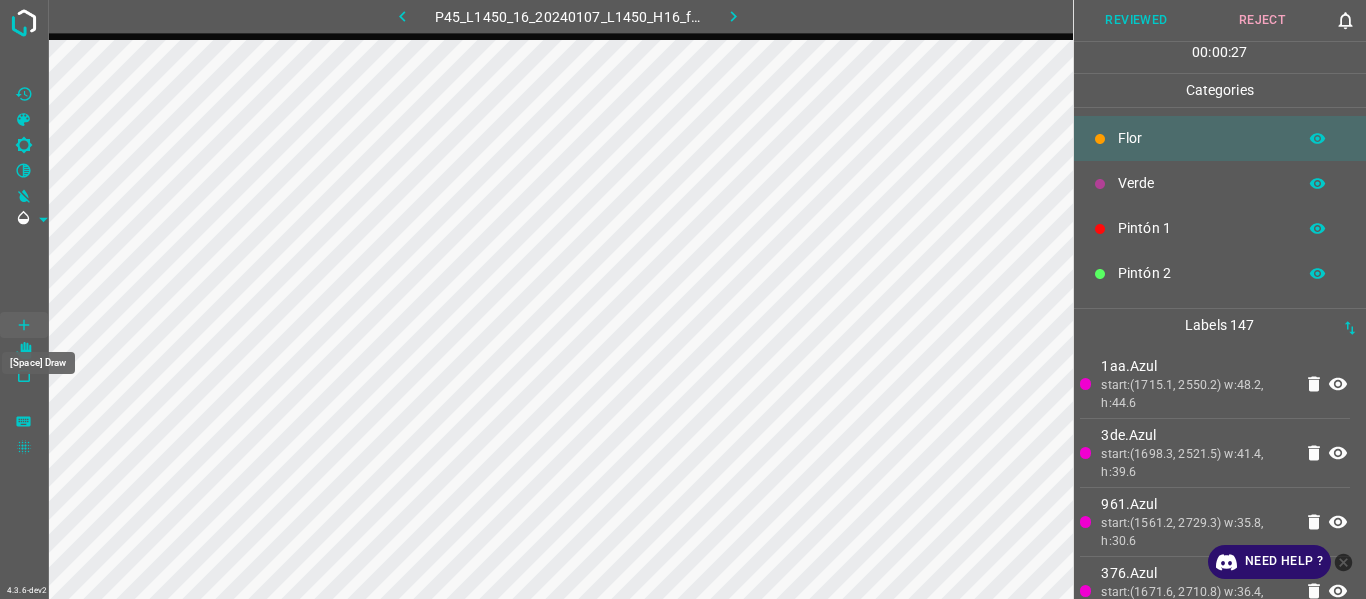 click on "[Space] Draw" at bounding box center [38, 357] 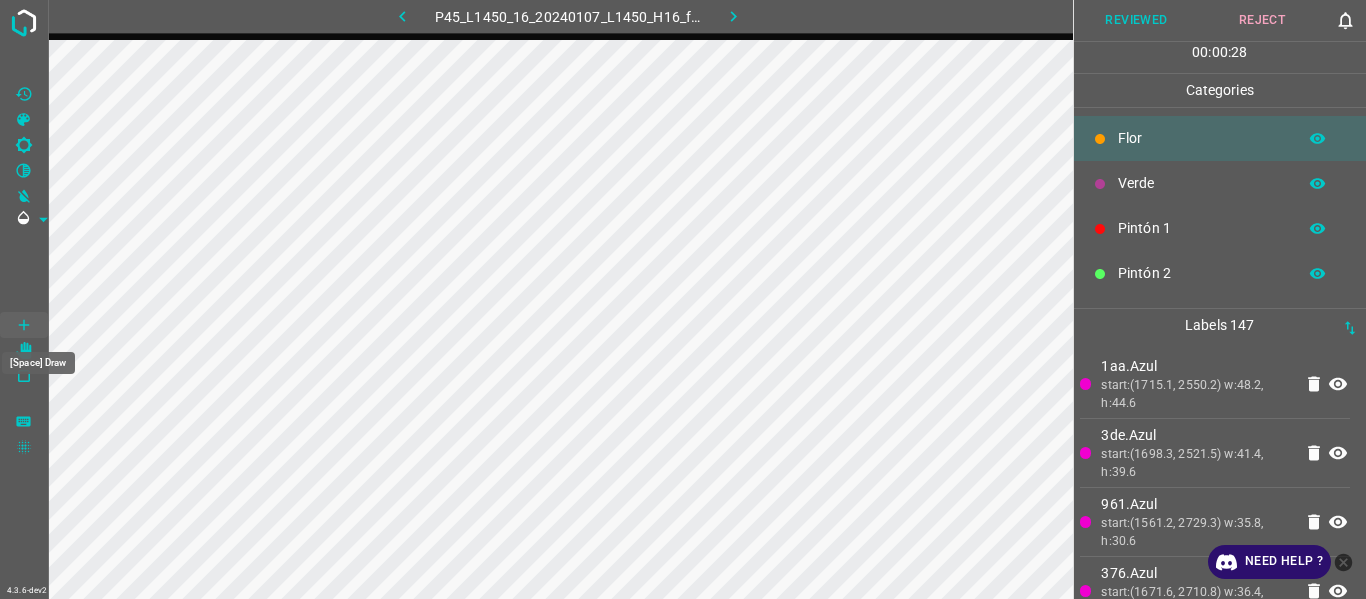click on "[Space] Draw" at bounding box center [38, 357] 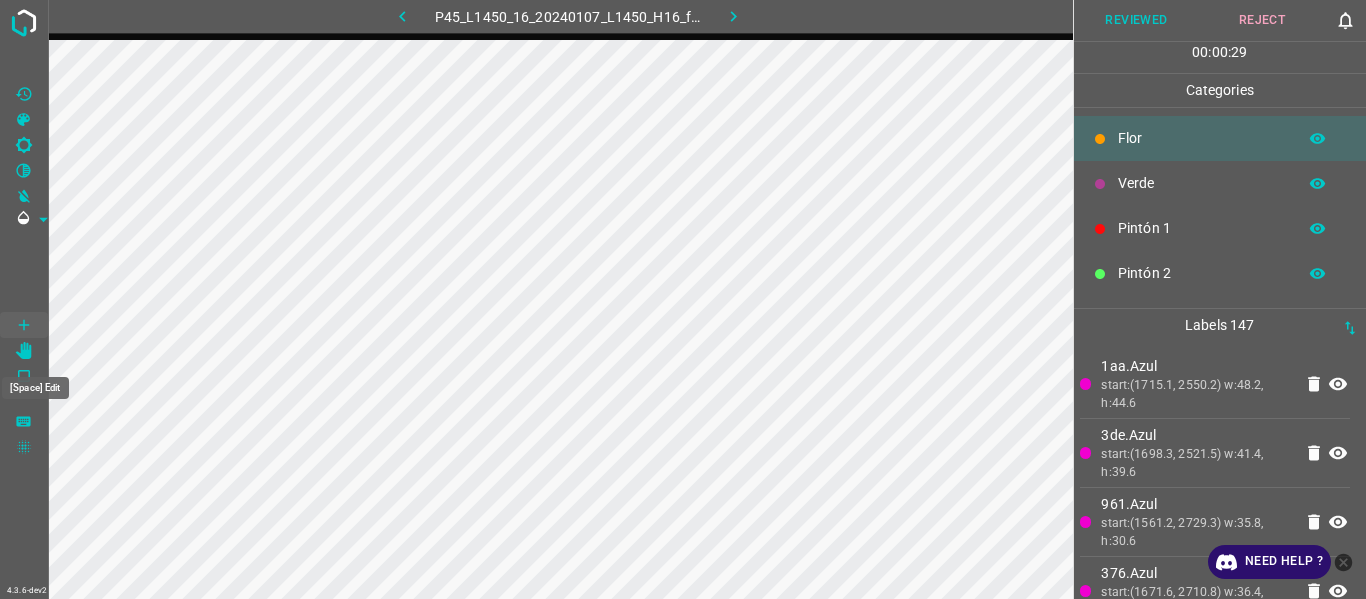 drag, startPoint x: 27, startPoint y: 342, endPoint x: 55, endPoint y: 376, distance: 44.04543 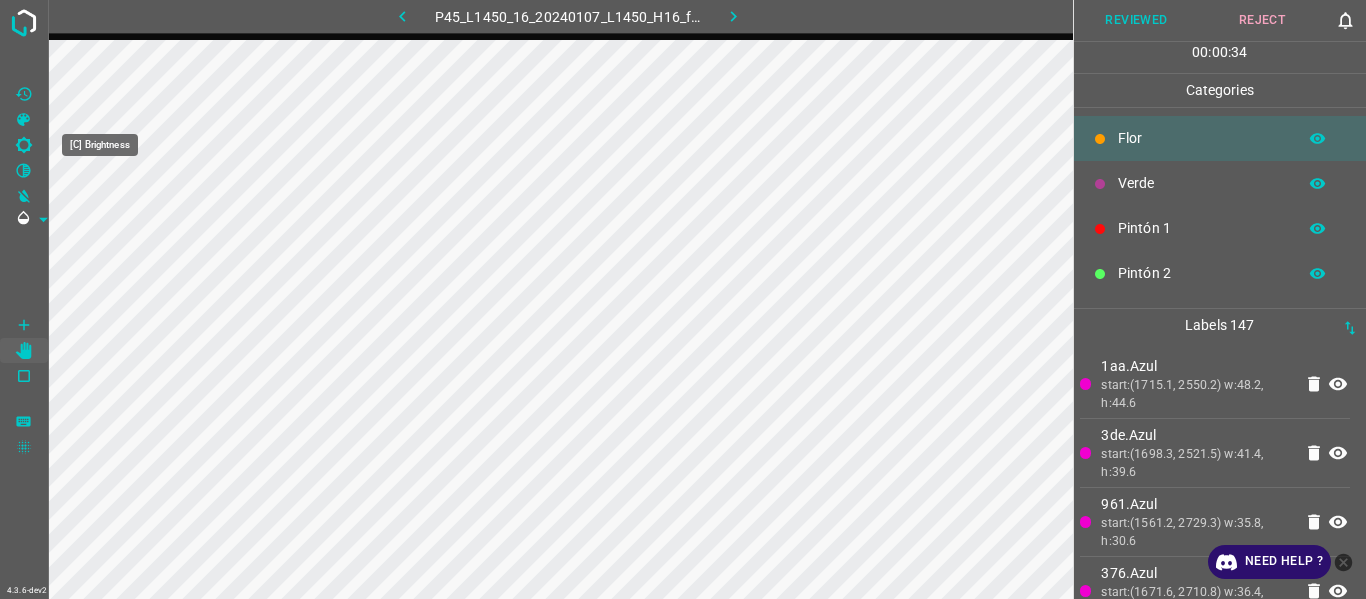 click 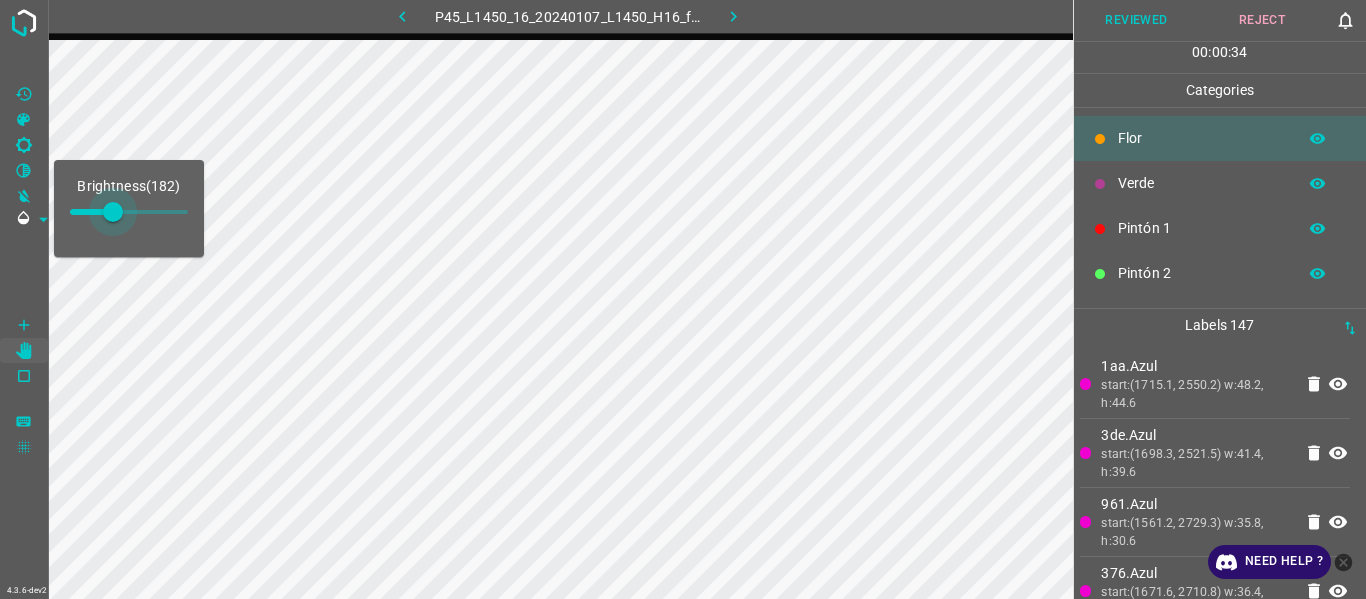 type on "199" 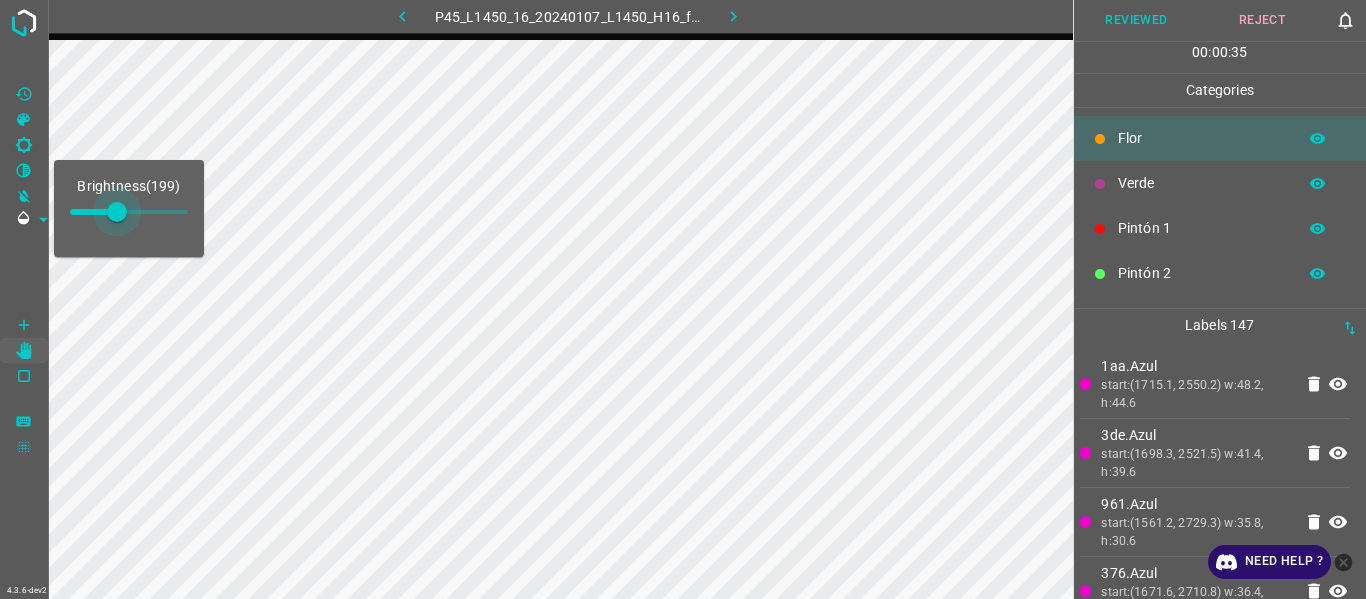 drag, startPoint x: 103, startPoint y: 214, endPoint x: 117, endPoint y: 218, distance: 14.56022 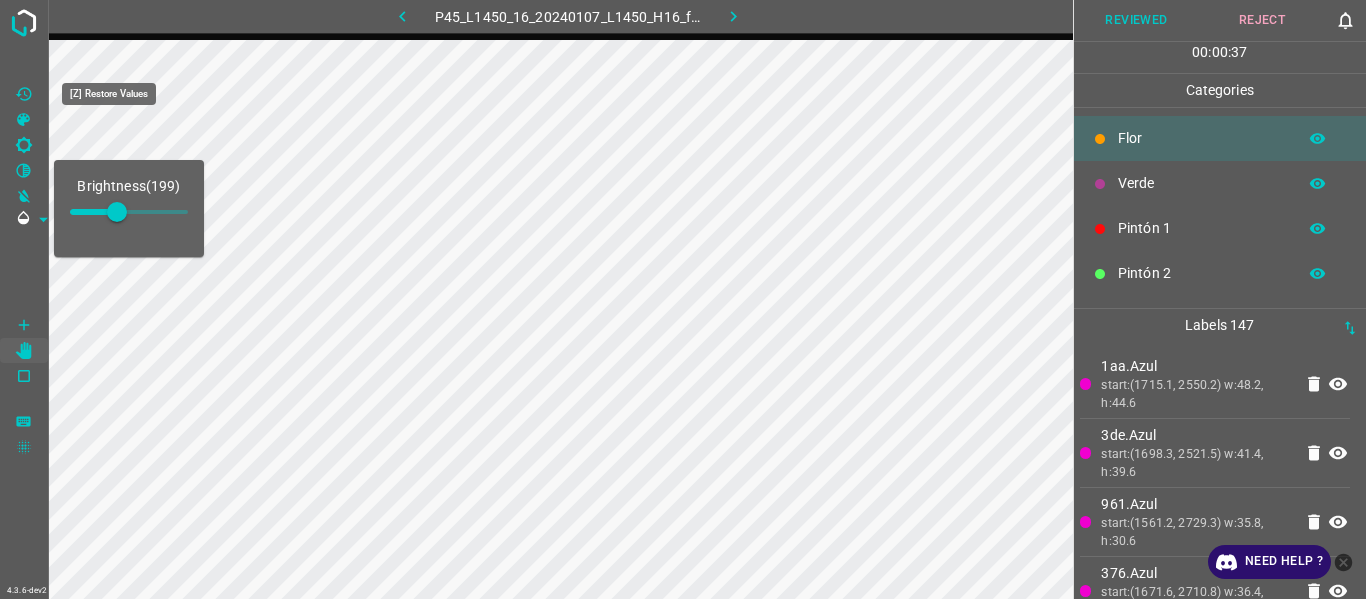 click 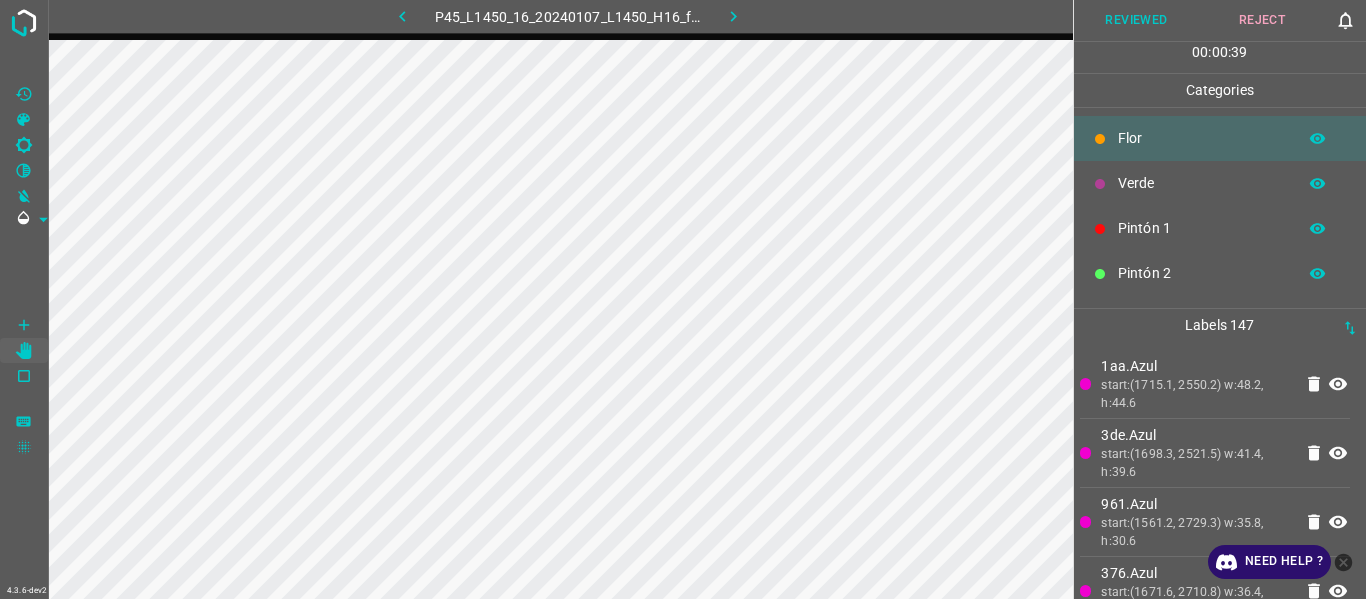 scroll, scrollTop: 176, scrollLeft: 0, axis: vertical 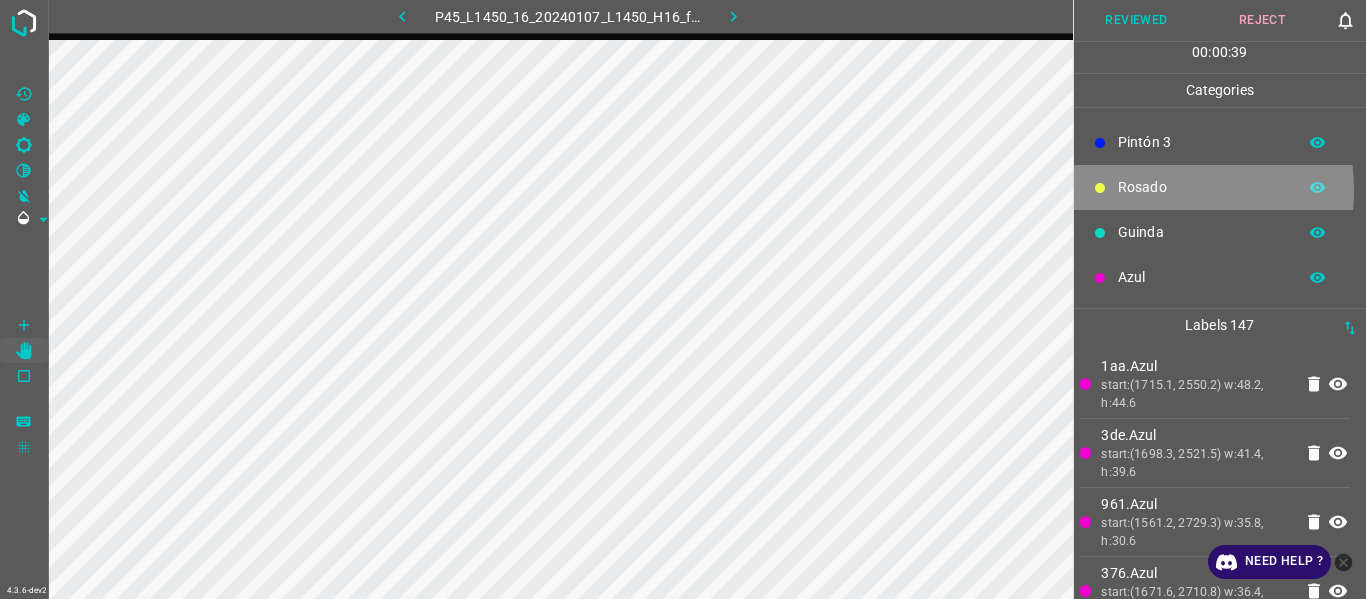 click on "Rosado" at bounding box center (1202, 187) 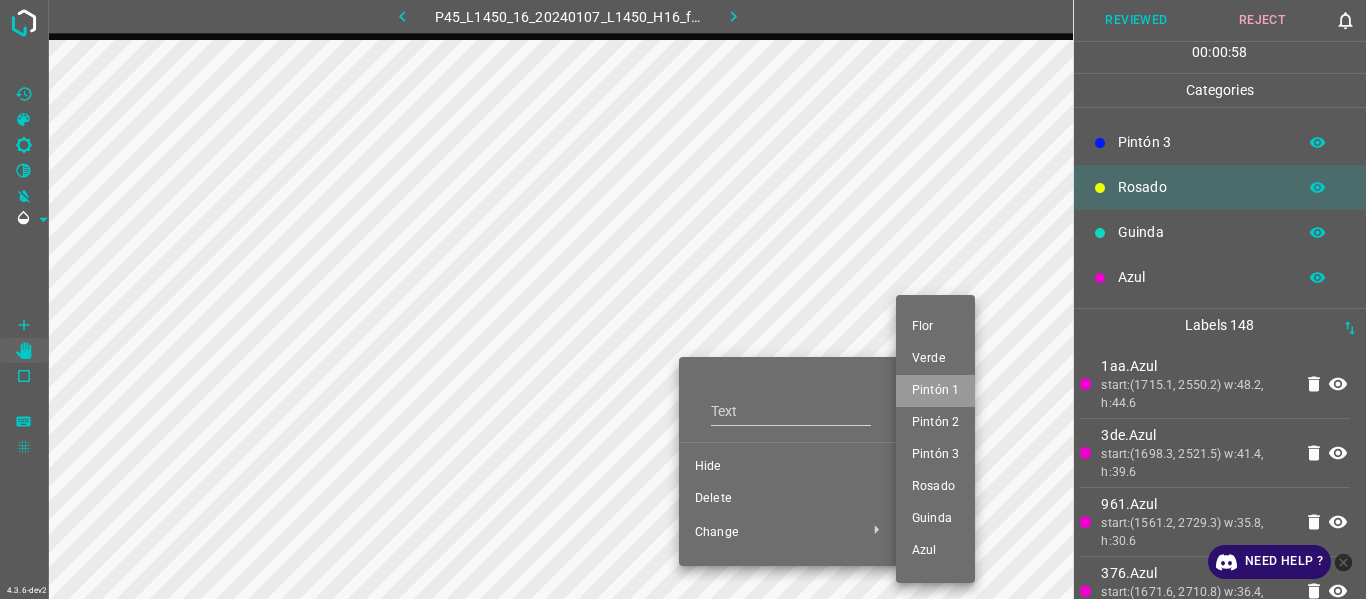 click on "Pintón 1" at bounding box center [935, 391] 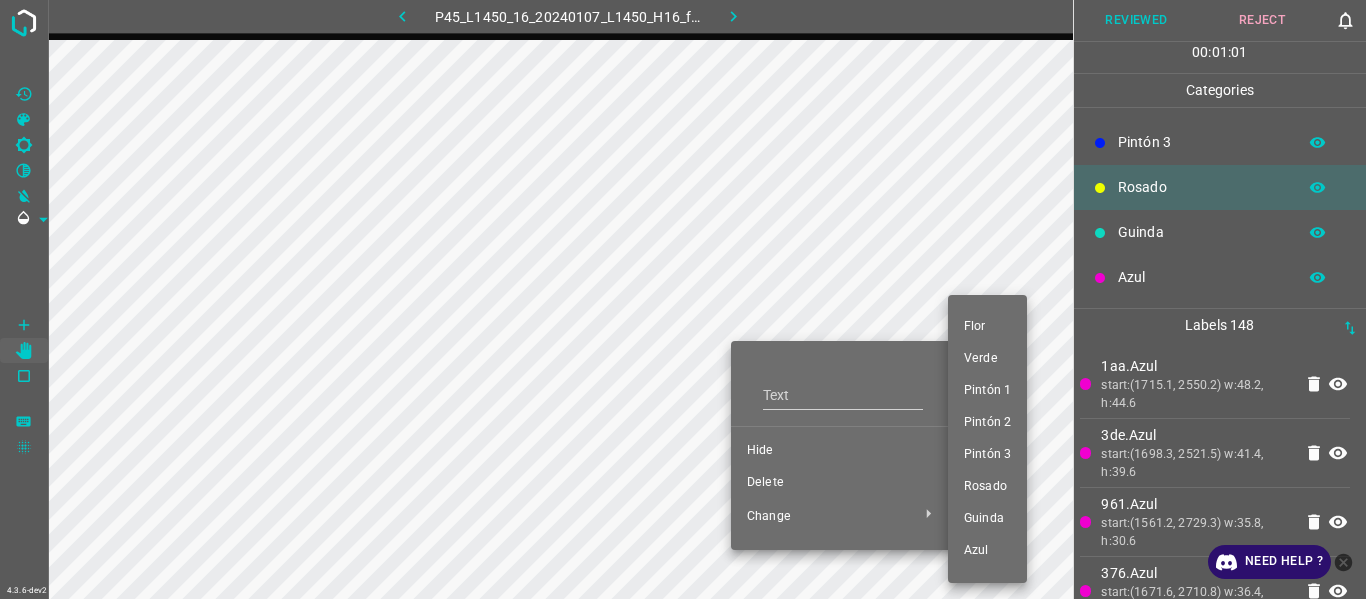 click on "Pintón 1" at bounding box center (987, 391) 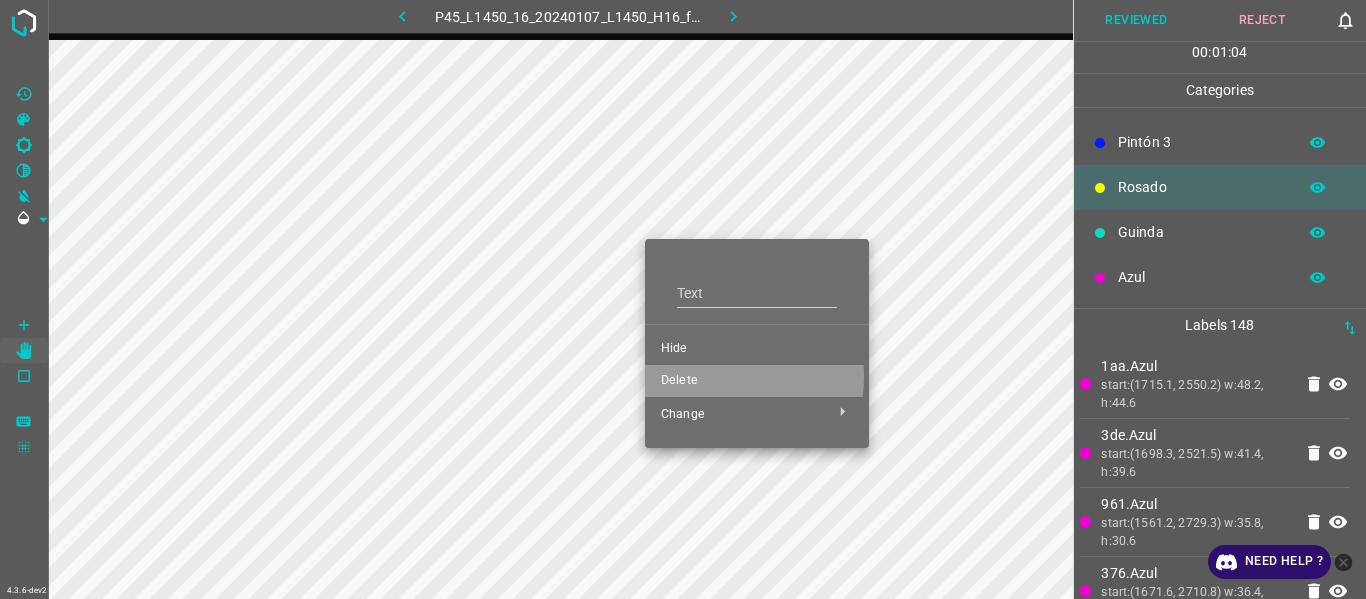 click on "Delete" at bounding box center (757, 381) 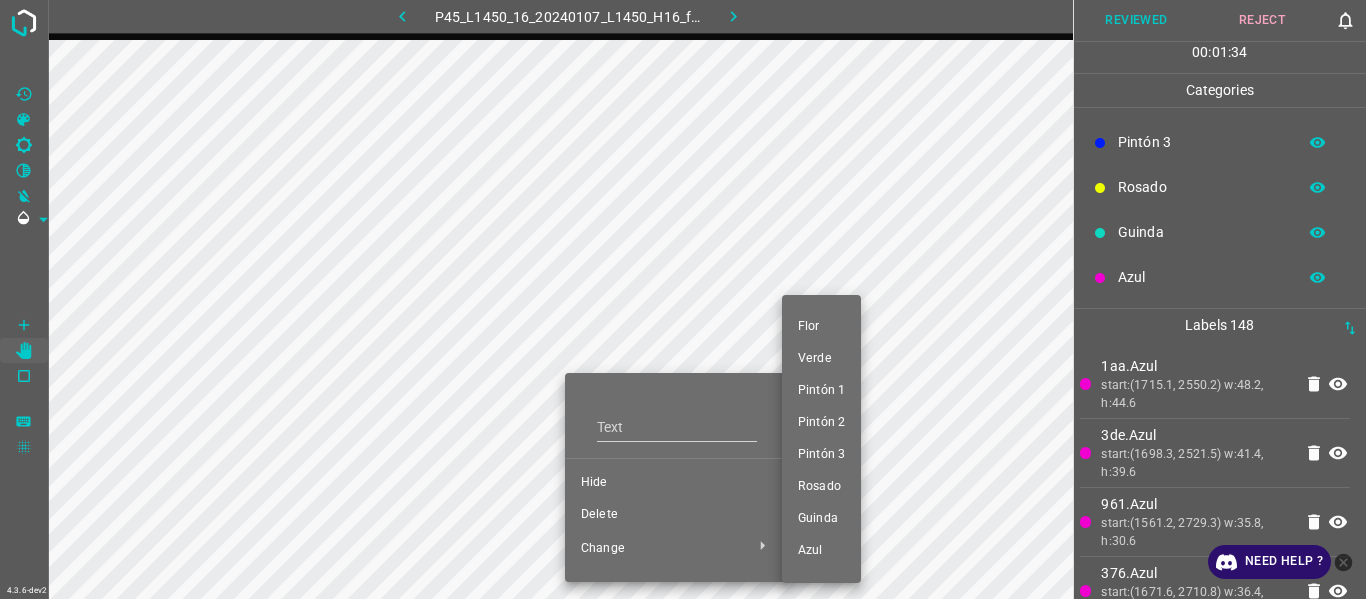 drag, startPoint x: 833, startPoint y: 394, endPoint x: 557, endPoint y: 384, distance: 276.1811 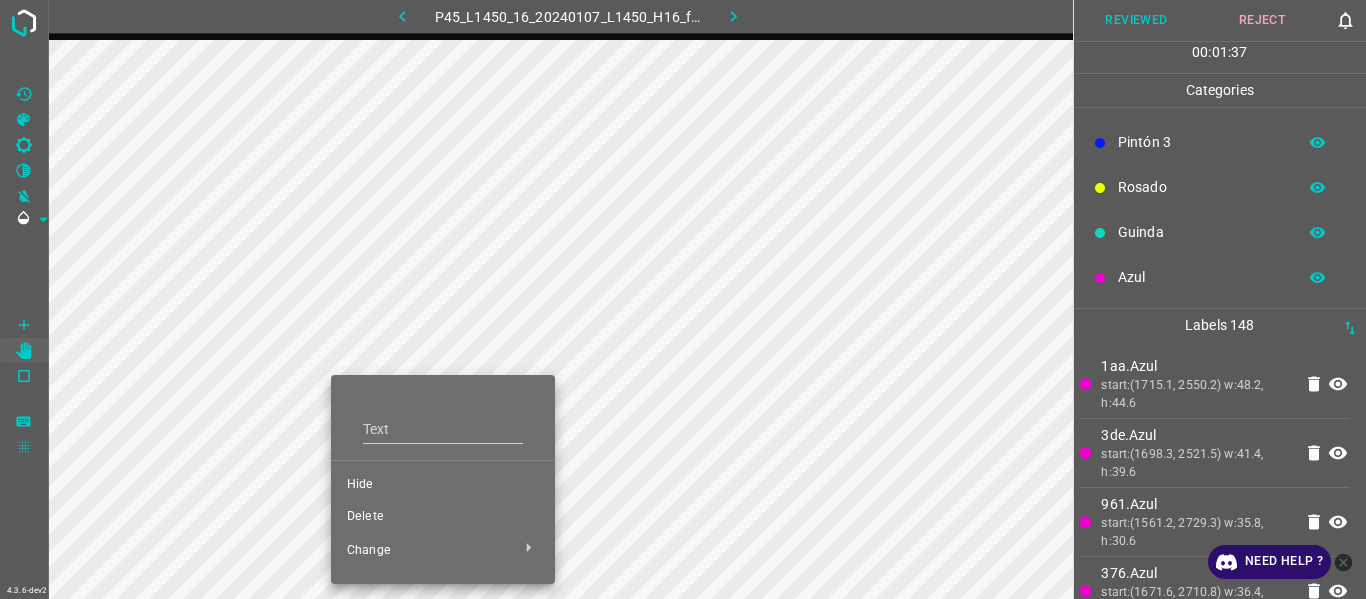 click on "Delete" at bounding box center (443, 517) 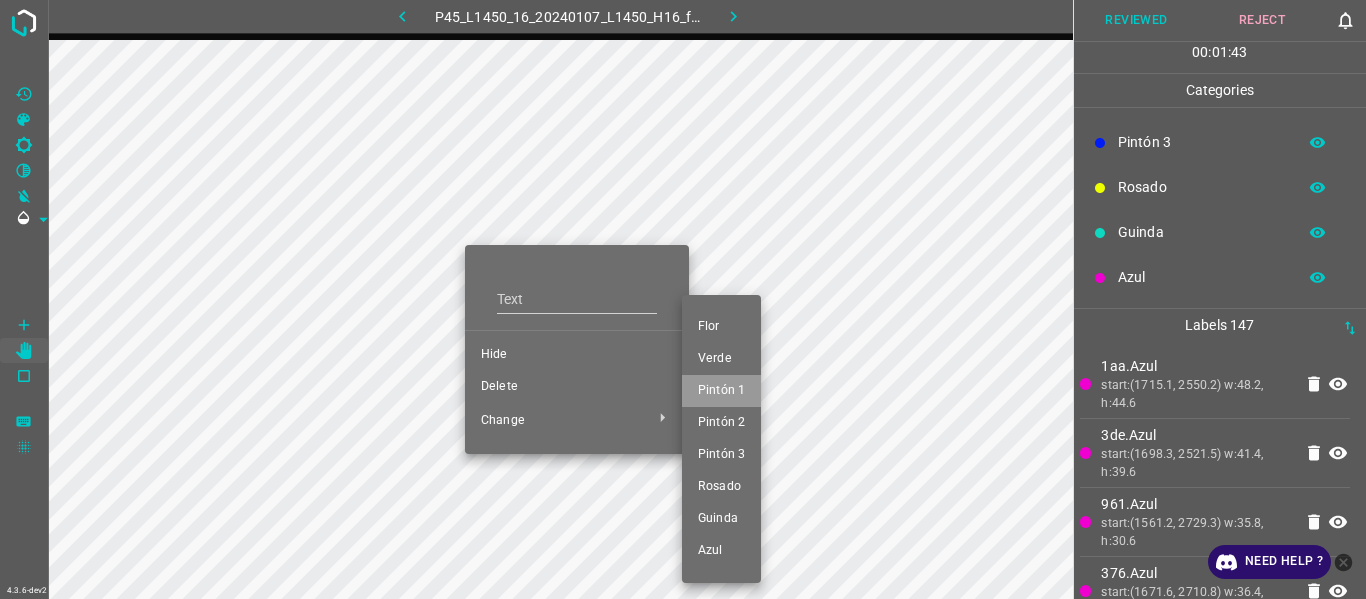 drag, startPoint x: 701, startPoint y: 390, endPoint x: 615, endPoint y: 396, distance: 86.209045 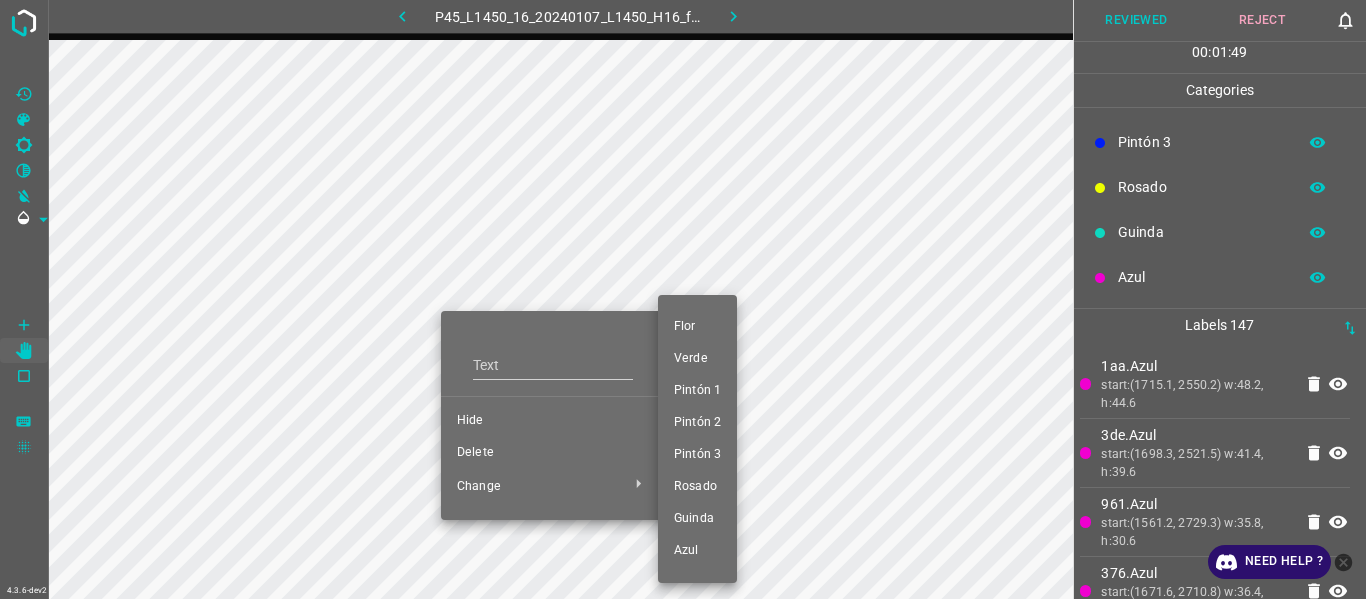 click on "Pintón 1" at bounding box center (697, 391) 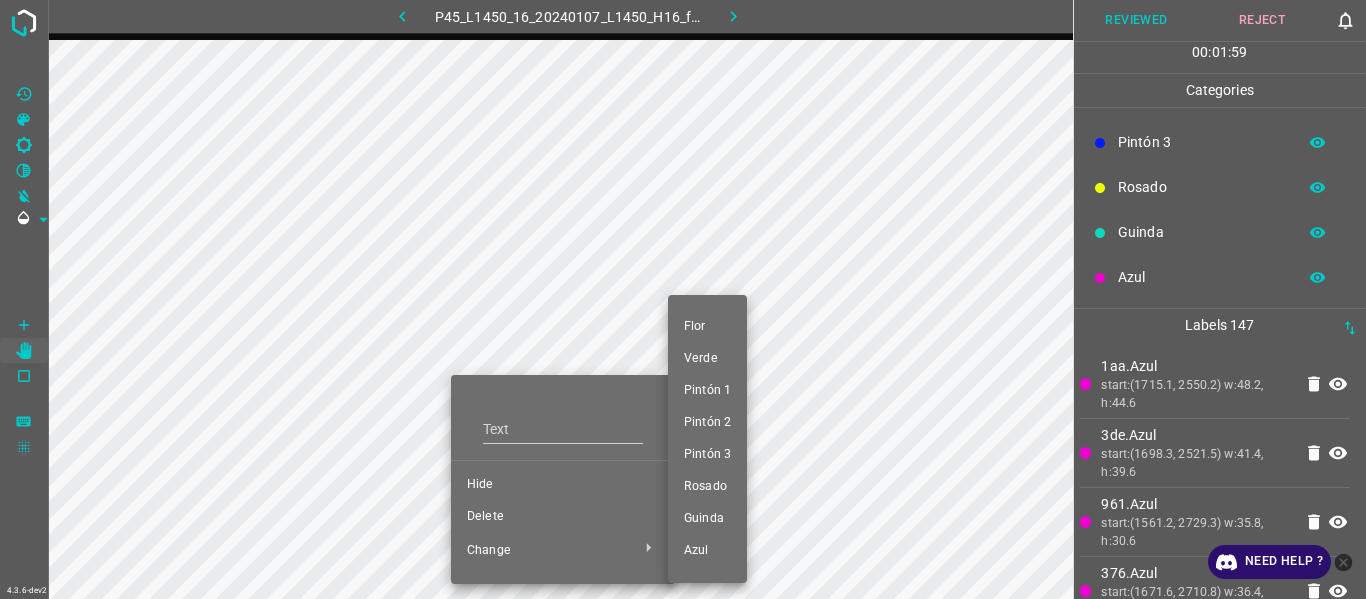 drag, startPoint x: 715, startPoint y: 392, endPoint x: 683, endPoint y: 380, distance: 34.176014 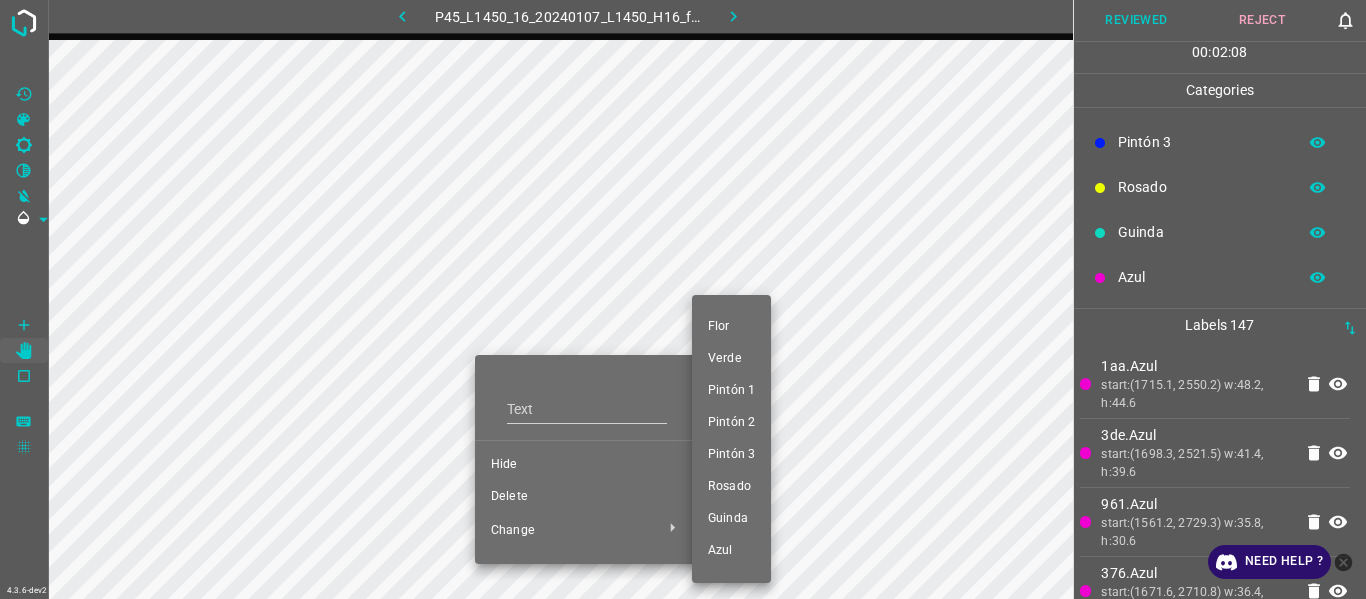 click on "Pintón 1" at bounding box center [731, 391] 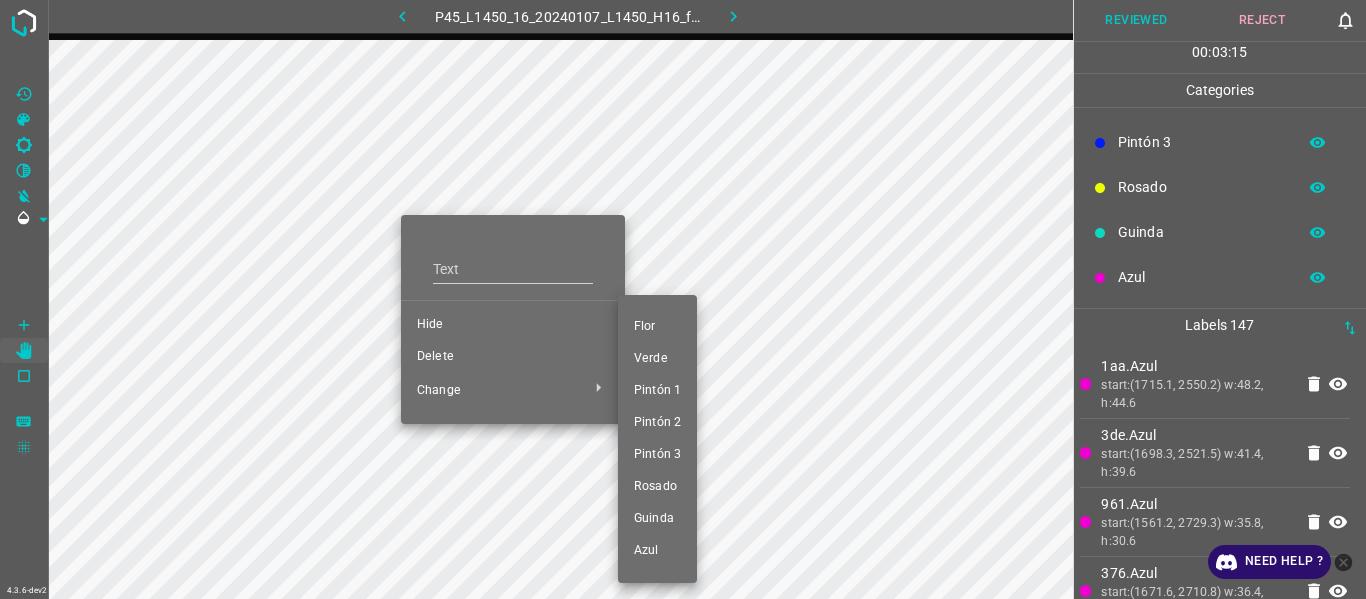 click on "Pintón 3" at bounding box center [657, 455] 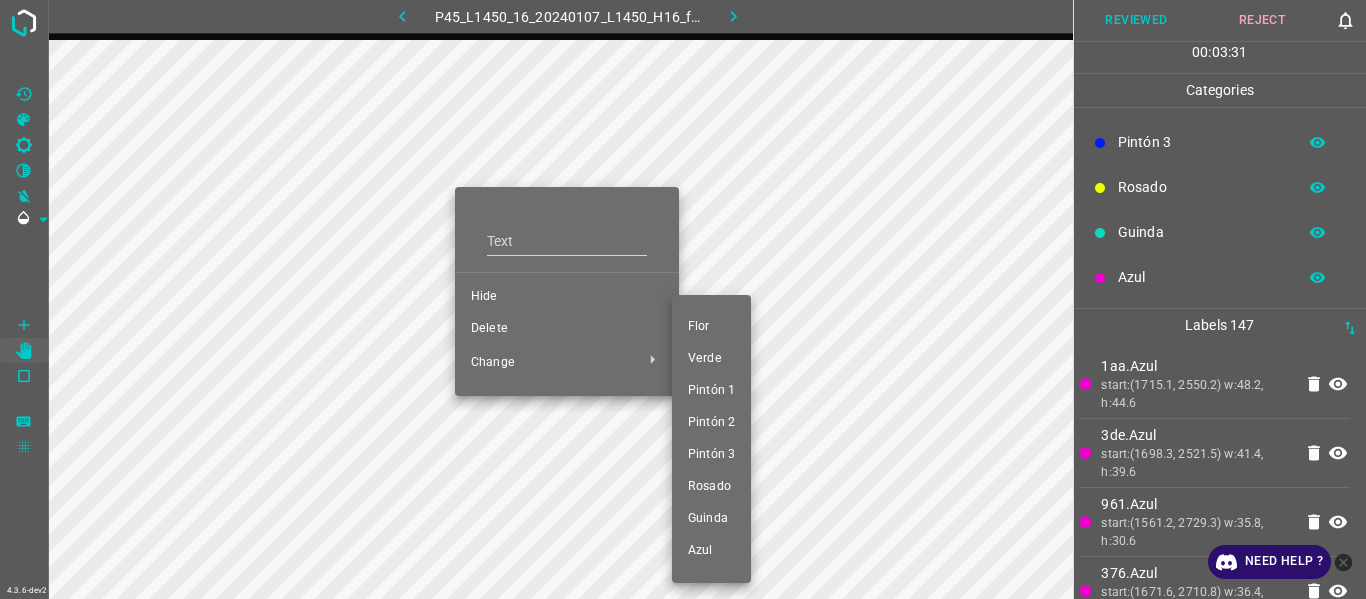 click on "Pintón 1" at bounding box center [711, 391] 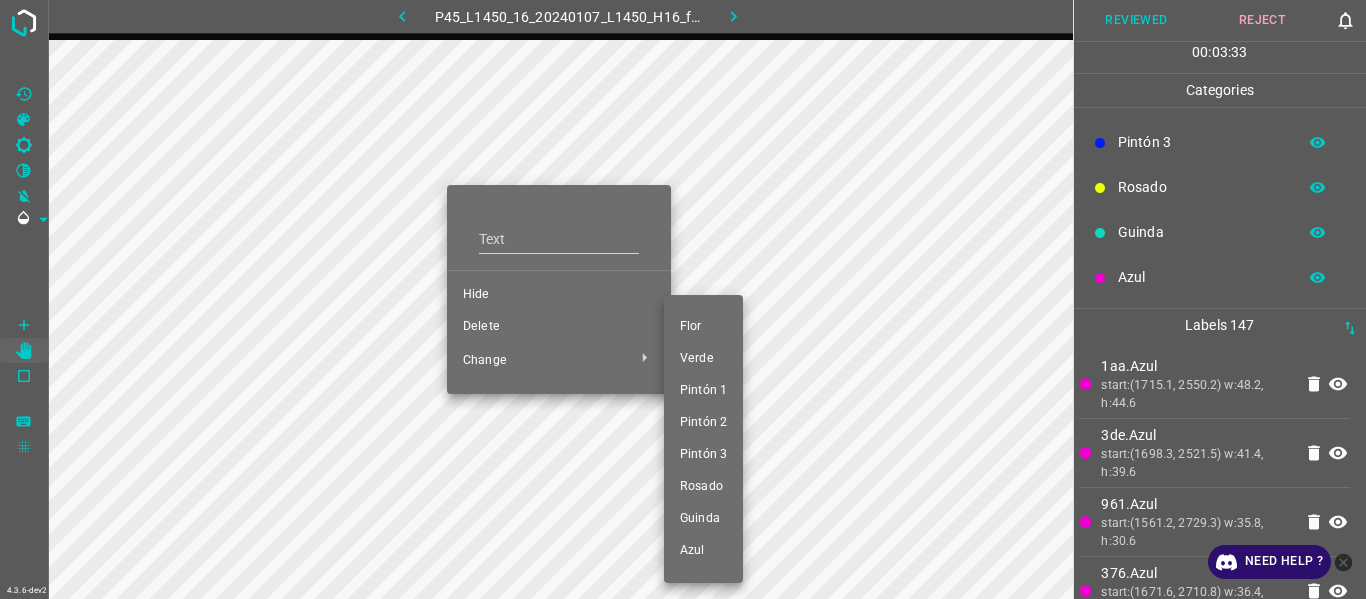 click on "Pintón 3" at bounding box center (703, 455) 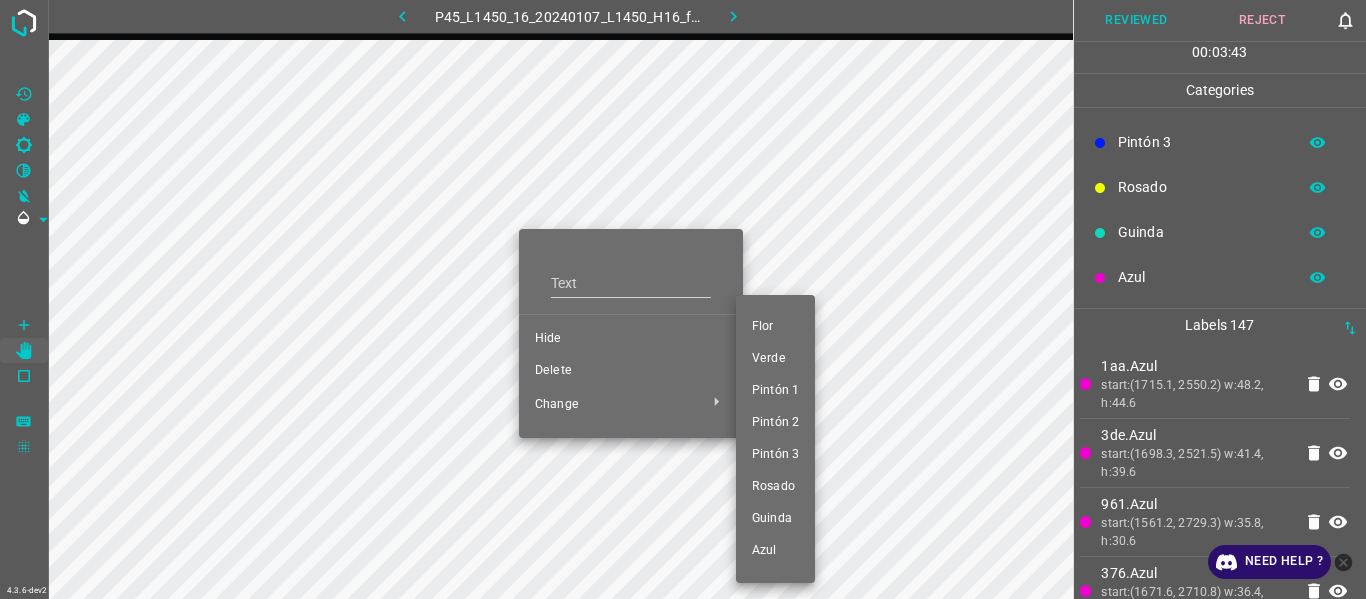 click on "Pintón 3" at bounding box center [775, 455] 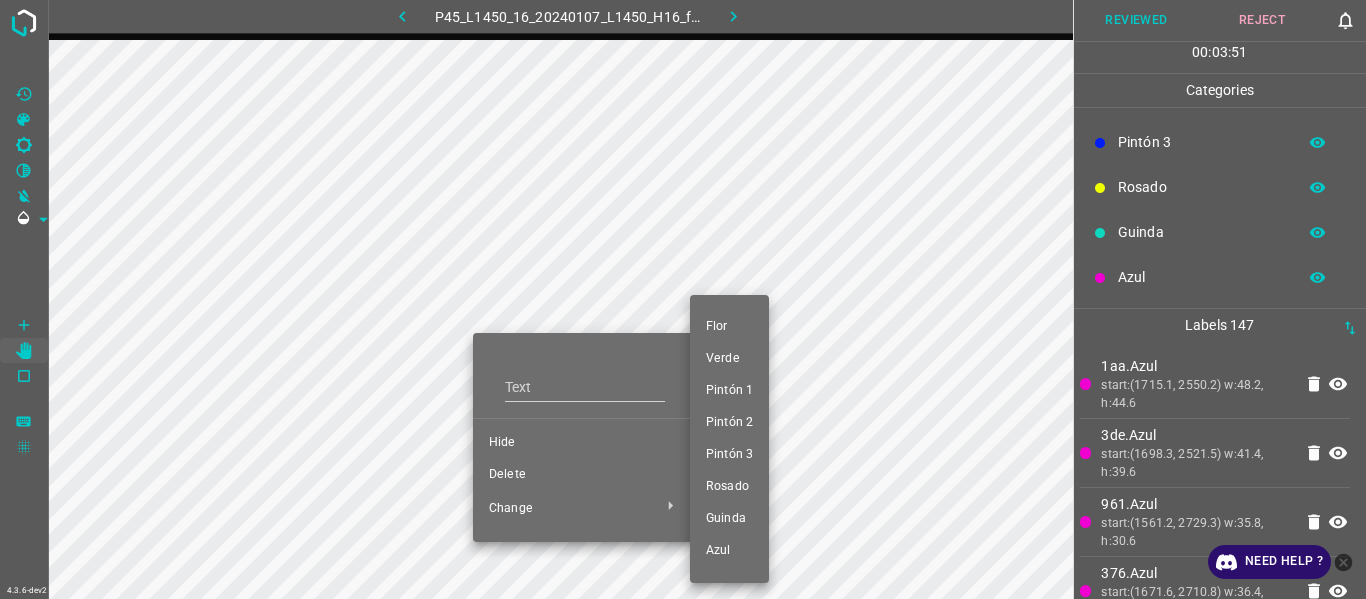 click on "Pintón 1" at bounding box center (729, 391) 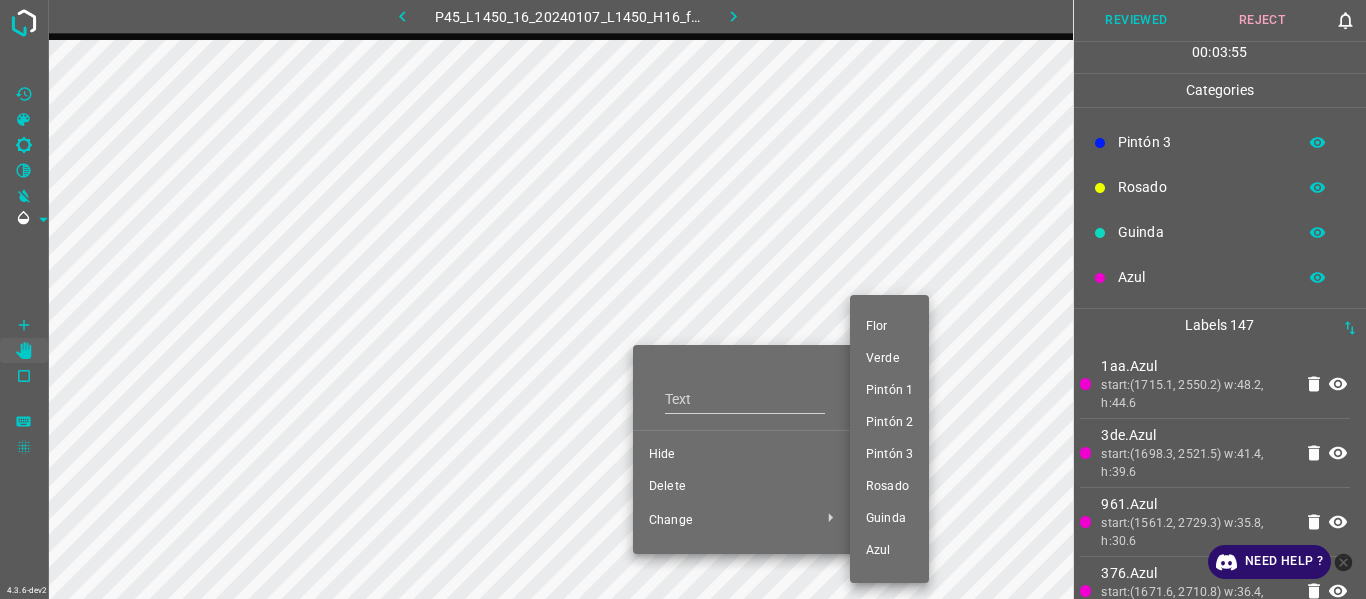 drag, startPoint x: 899, startPoint y: 382, endPoint x: 723, endPoint y: 394, distance: 176.40862 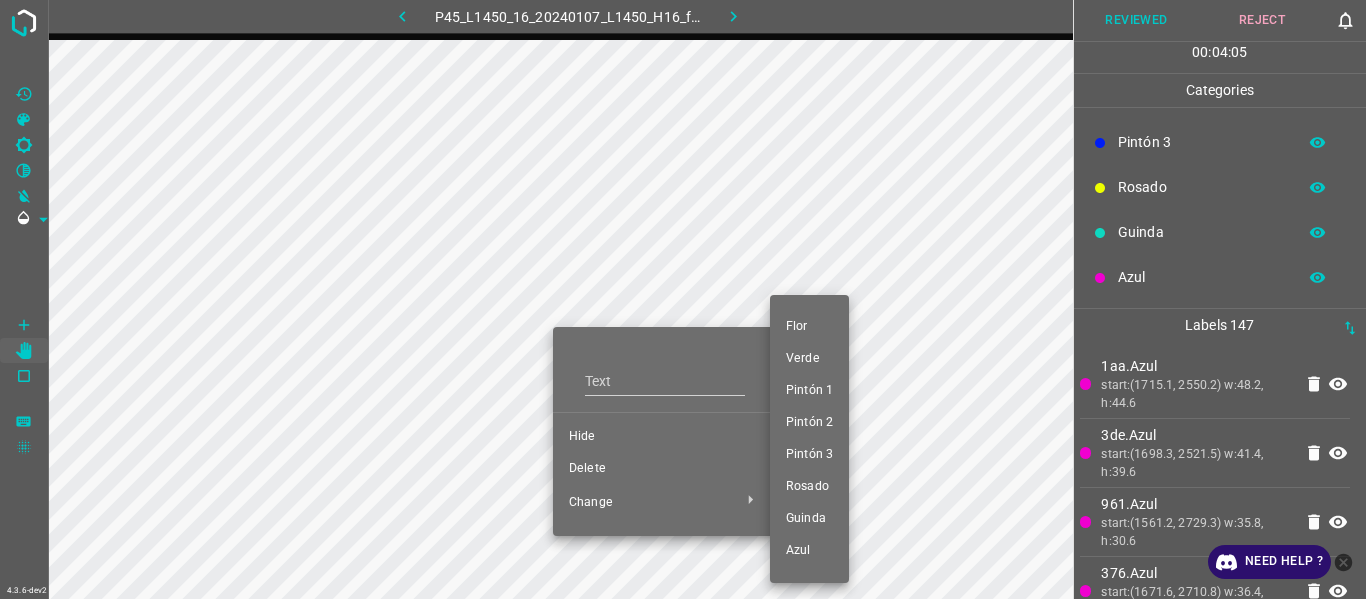 drag, startPoint x: 809, startPoint y: 390, endPoint x: 689, endPoint y: 422, distance: 124.1934 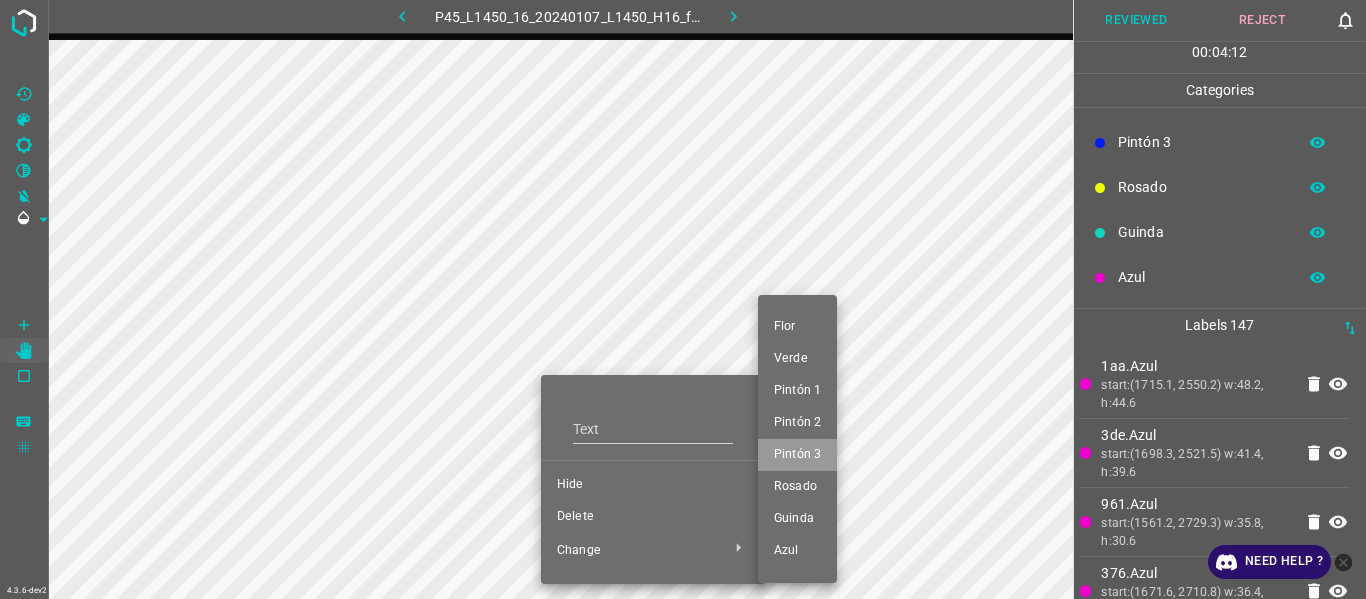 click on "Pintón 3" at bounding box center [797, 455] 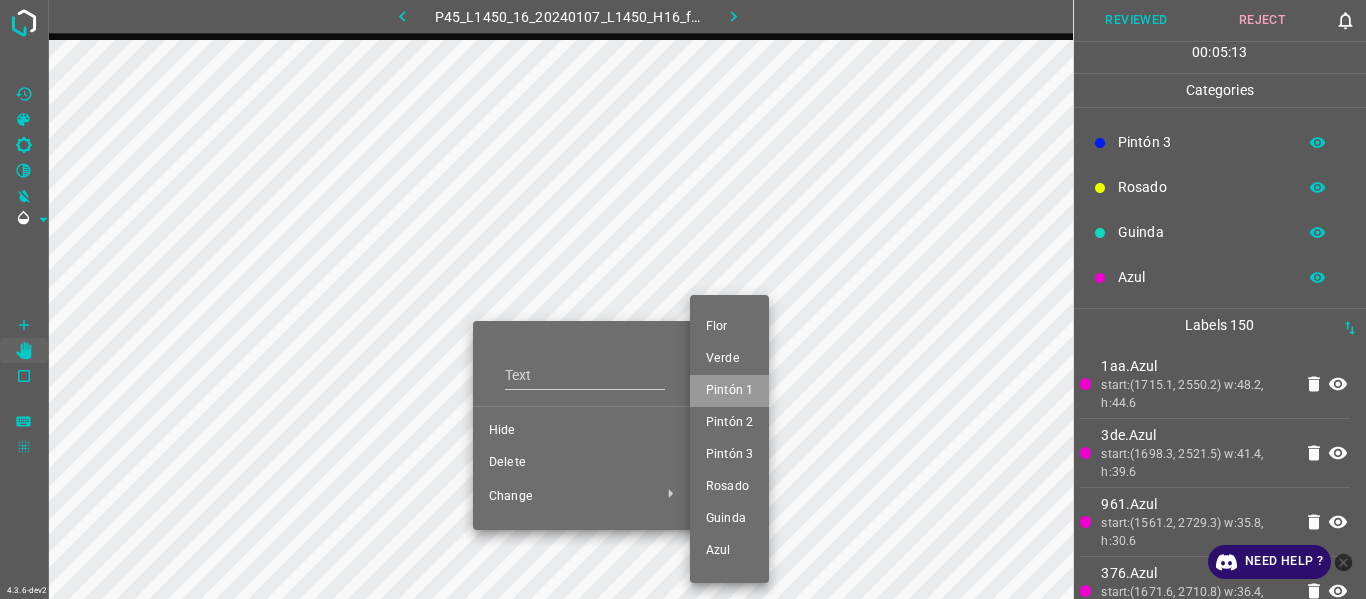 click on "Pintón 1" at bounding box center [729, 391] 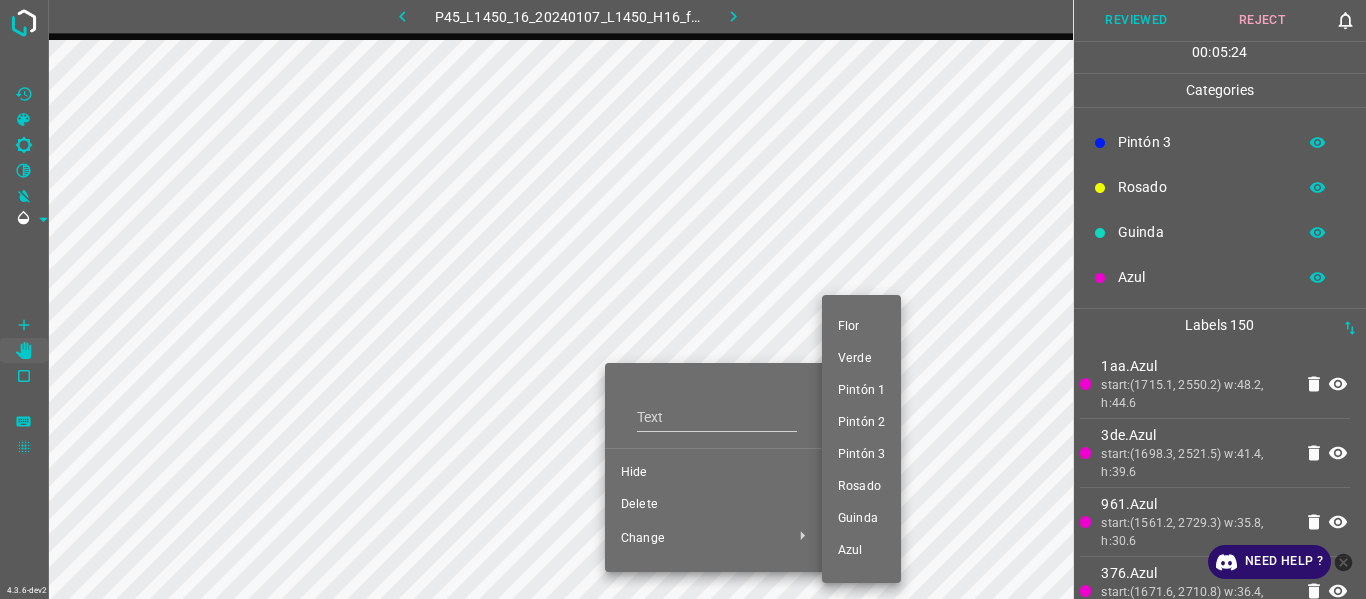 click on "Verde" at bounding box center (861, 359) 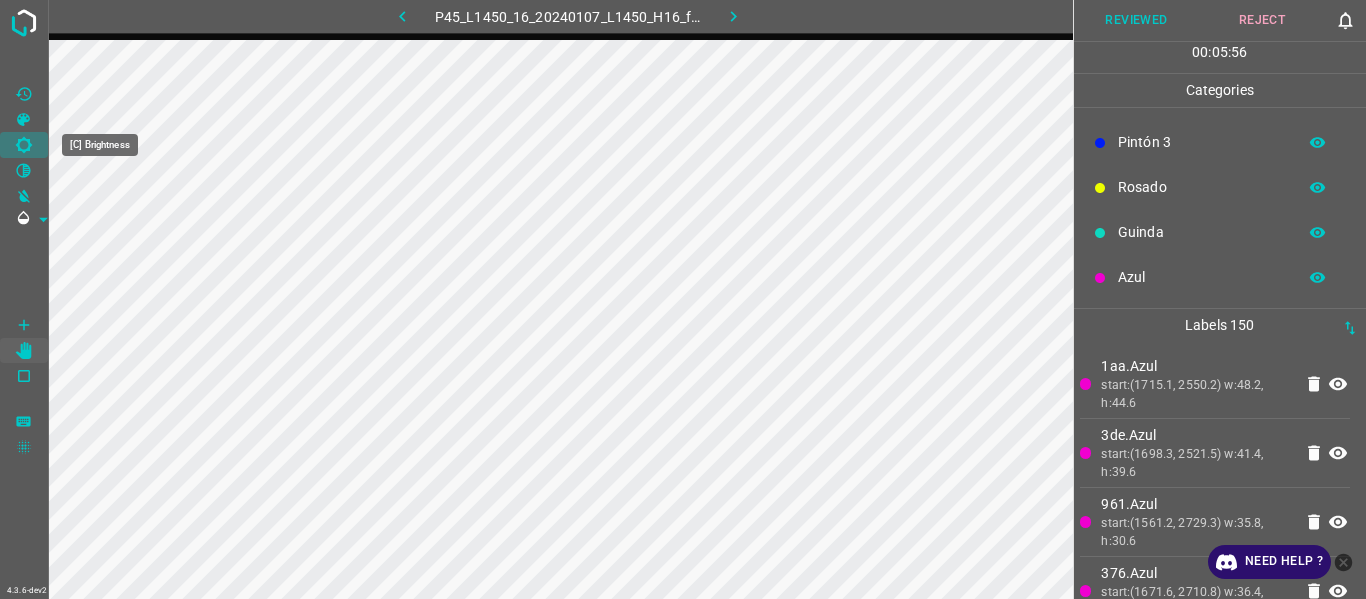 click at bounding box center (24, 145) 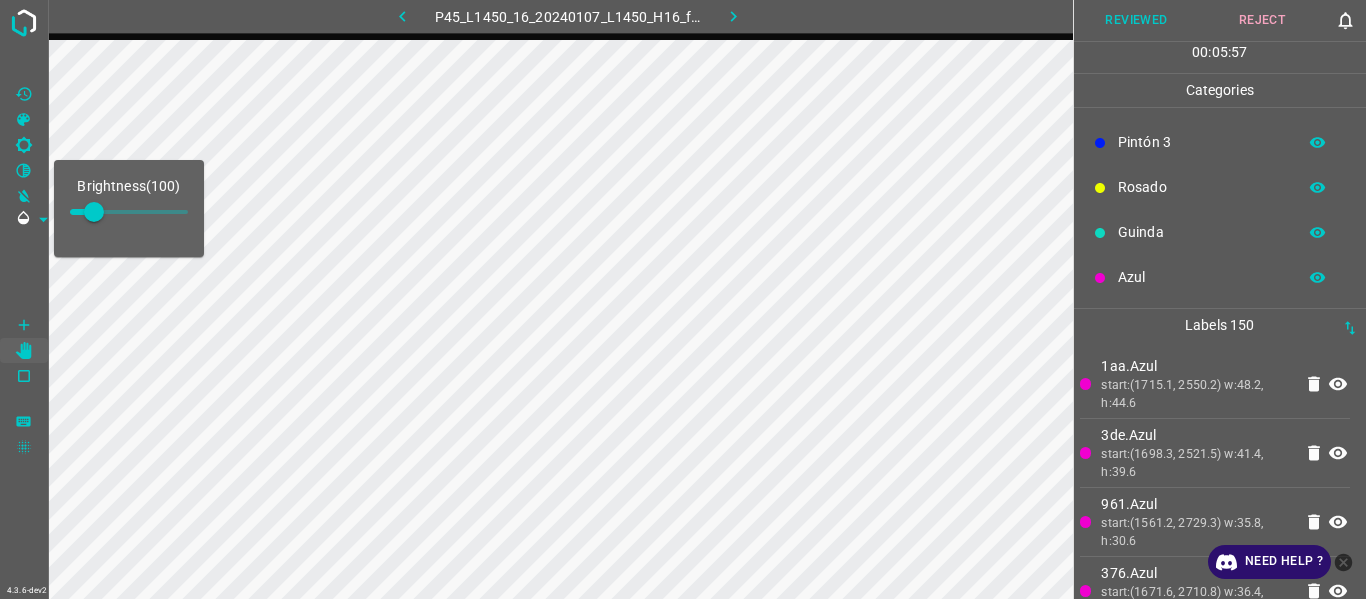 type on "199" 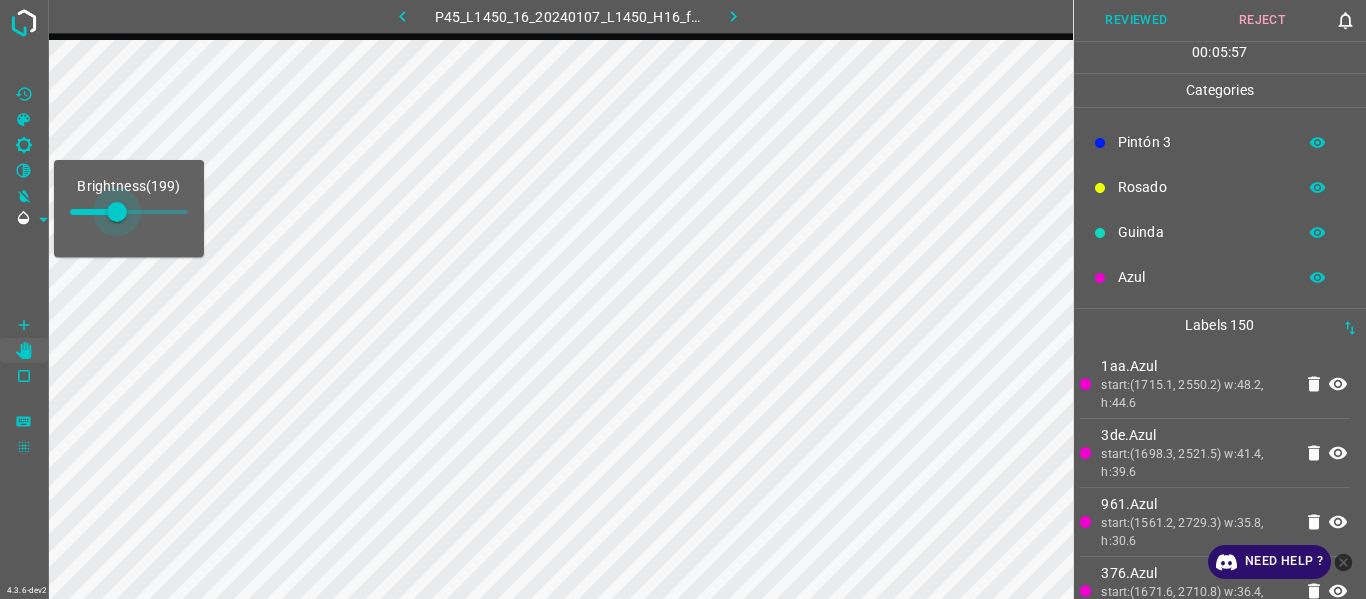click at bounding box center [129, 212] 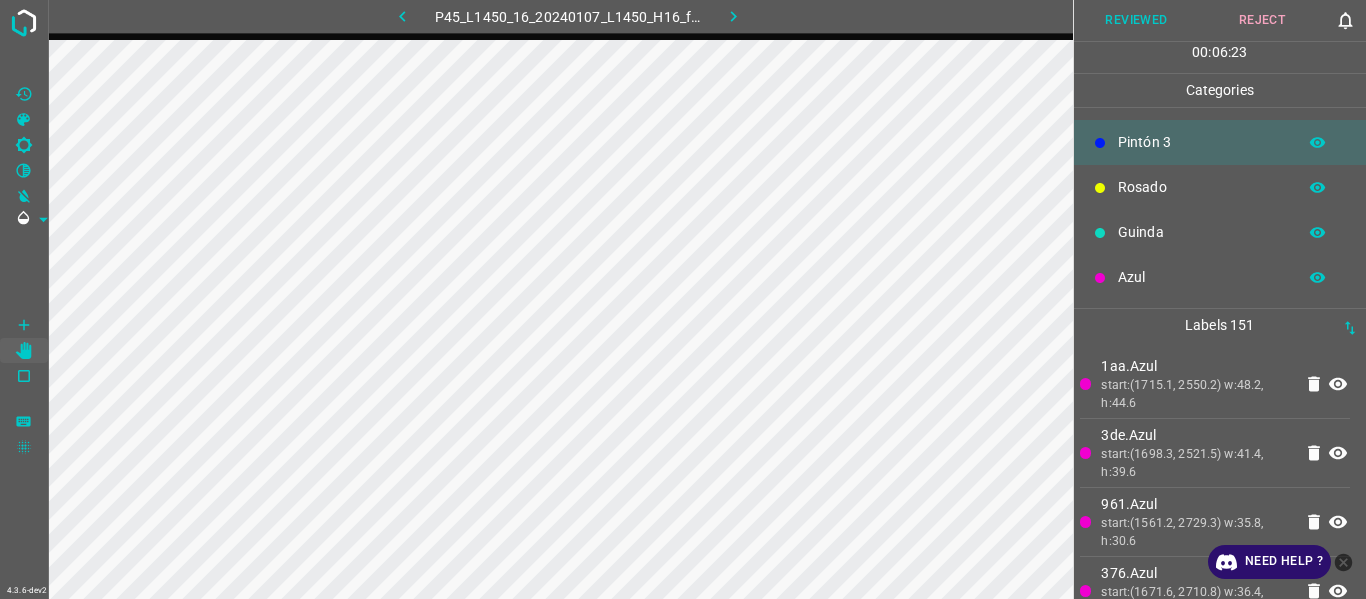 click 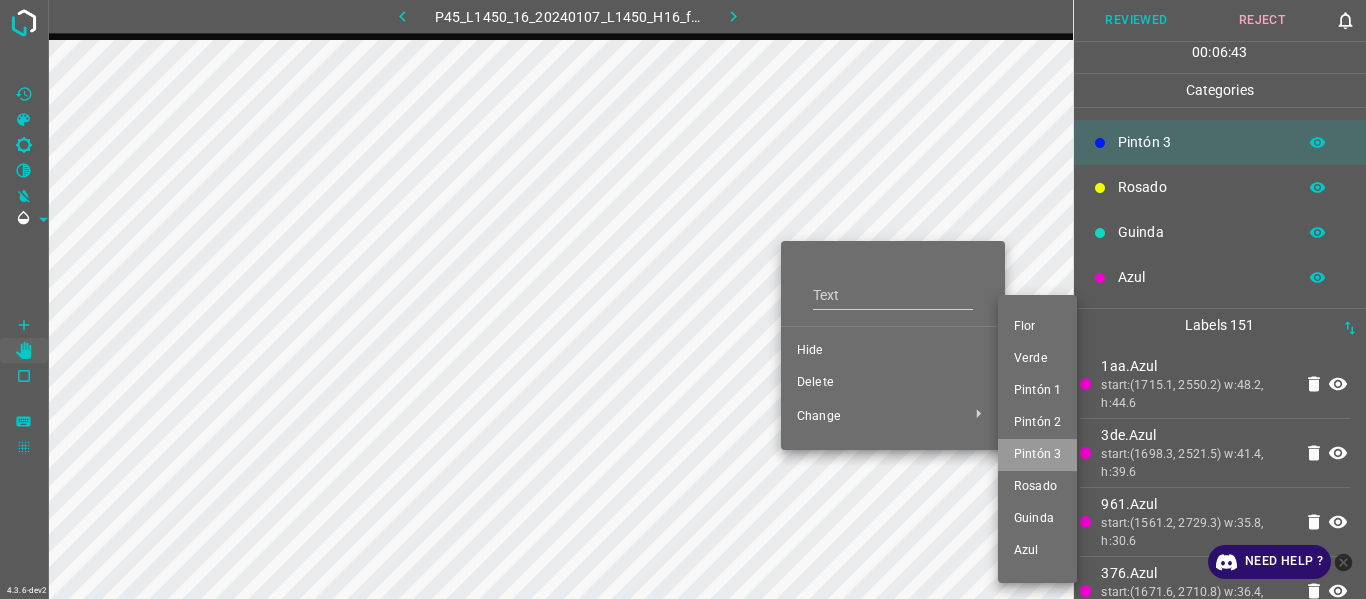 click on "Pintón 3" at bounding box center (1037, 455) 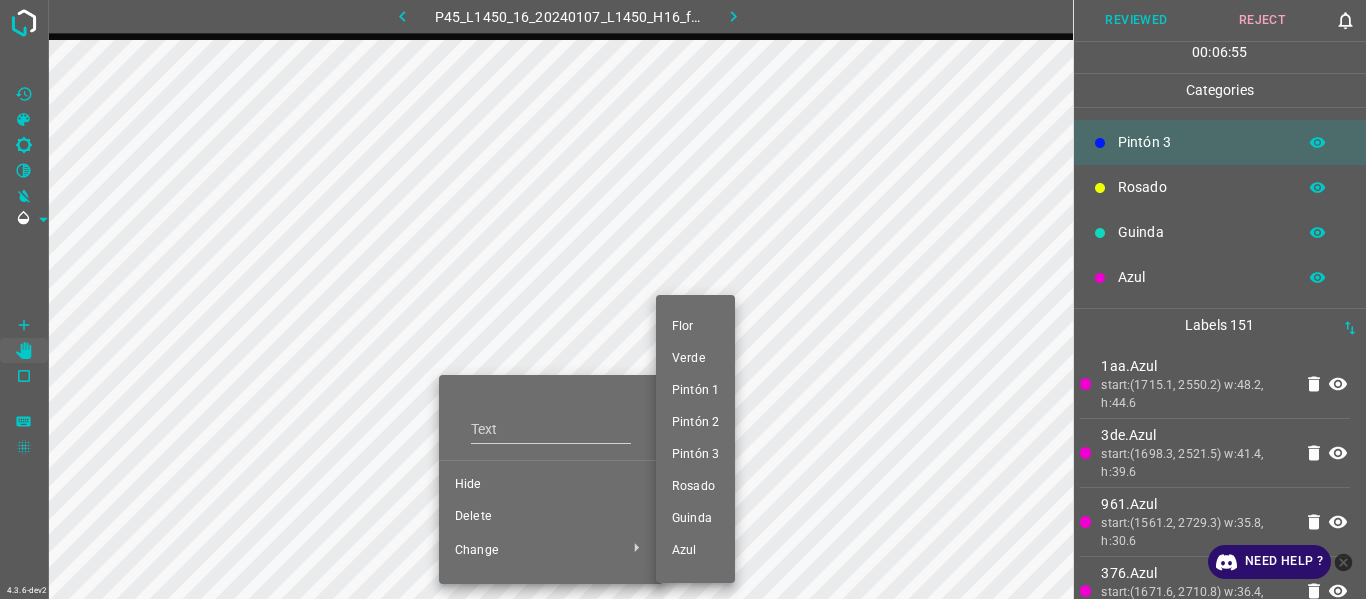 click on "Pintón 3" at bounding box center (695, 455) 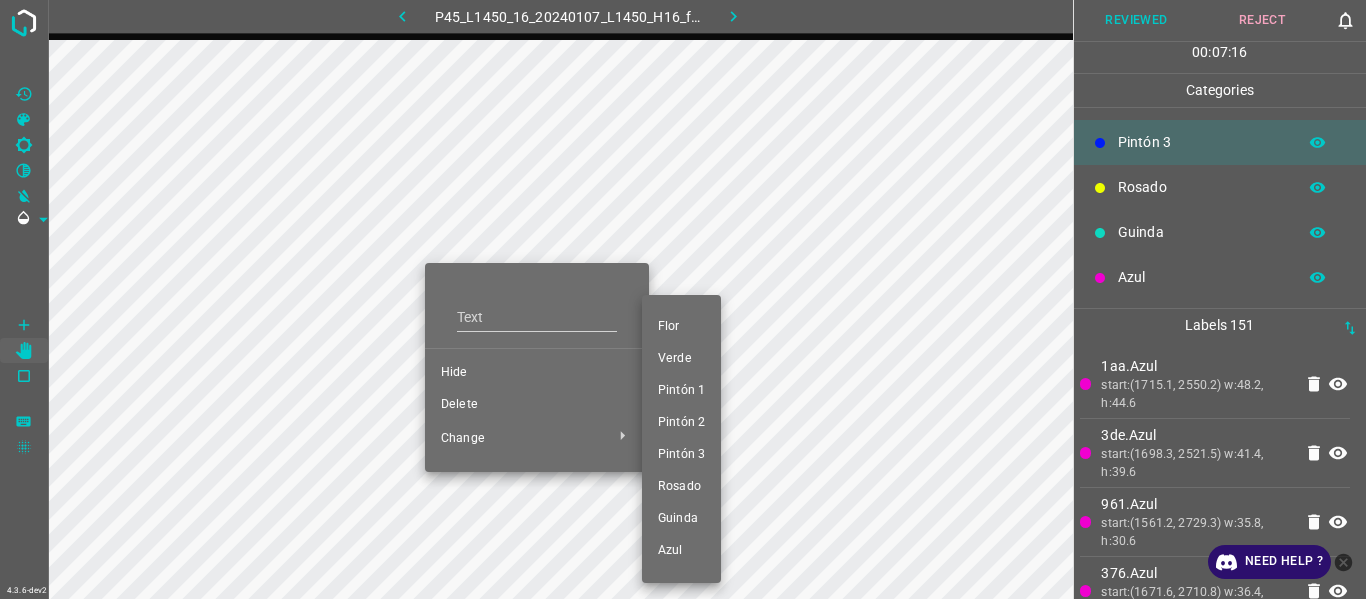 click on "Pintón 1" at bounding box center (681, 391) 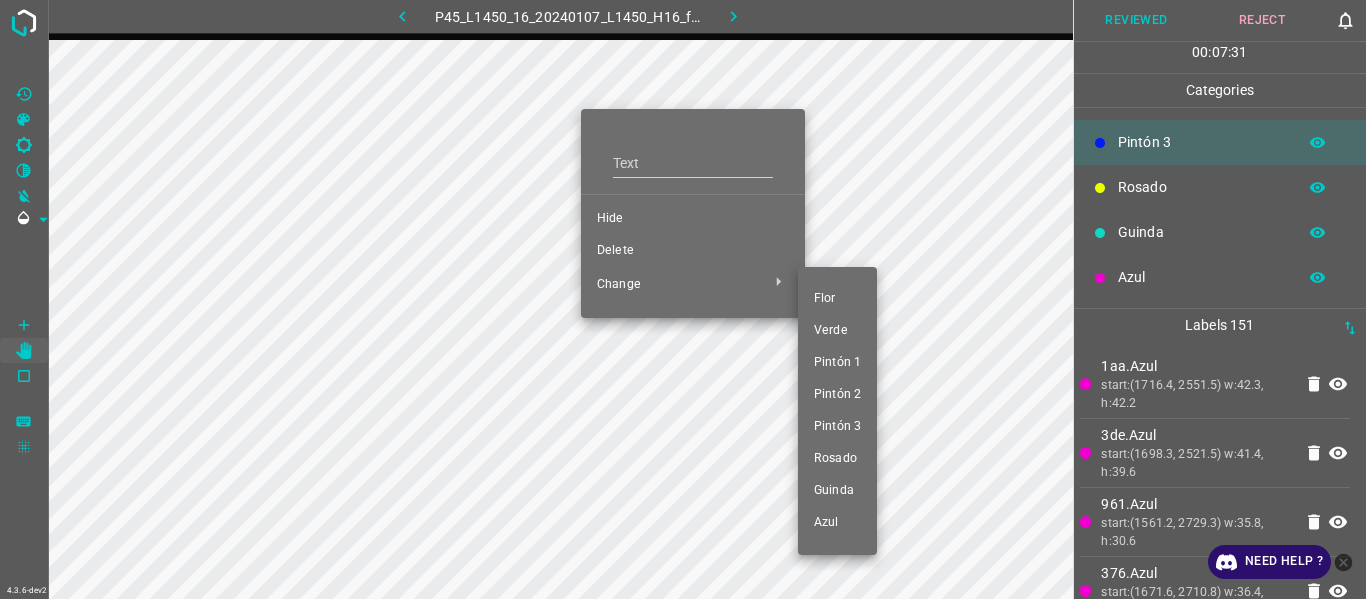 click on "Pintón 3" at bounding box center (837, 427) 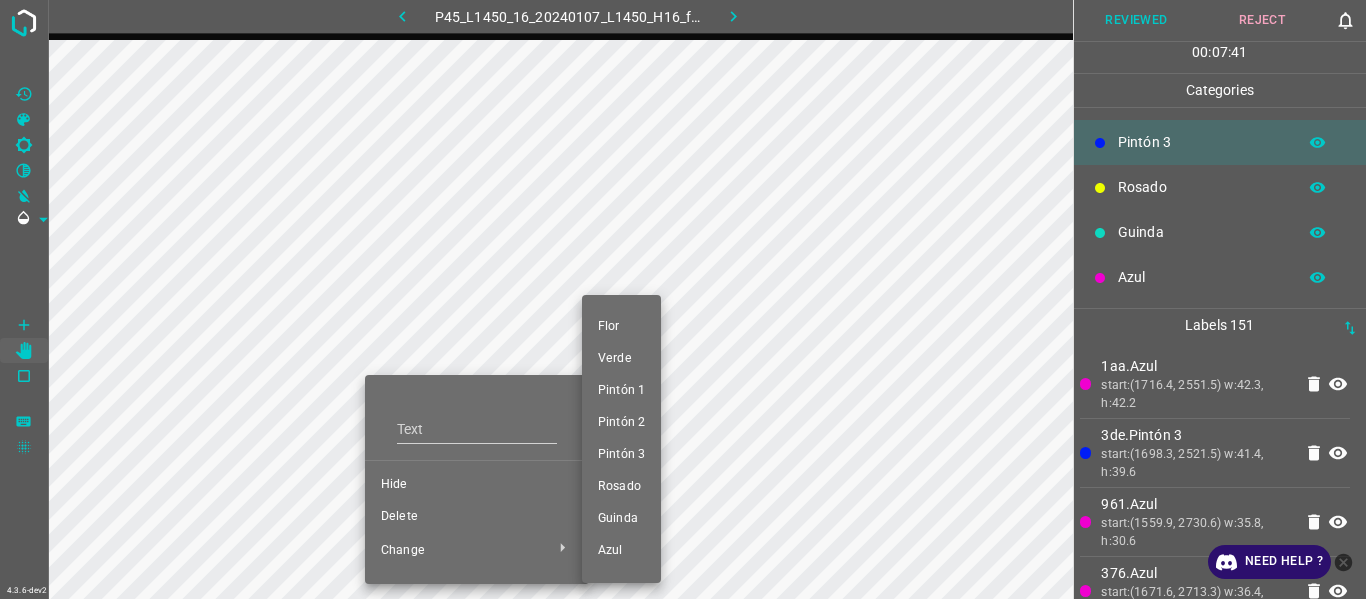 drag, startPoint x: 623, startPoint y: 456, endPoint x: 591, endPoint y: 472, distance: 35.77709 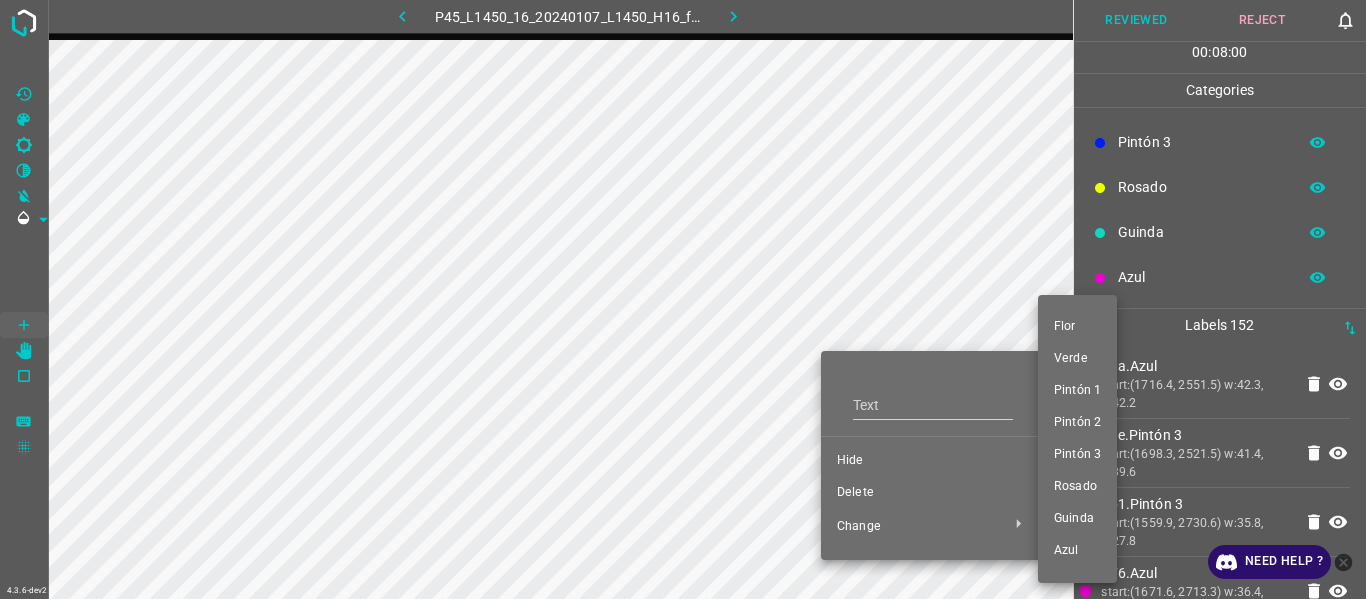 click on "Verde" at bounding box center [1077, 359] 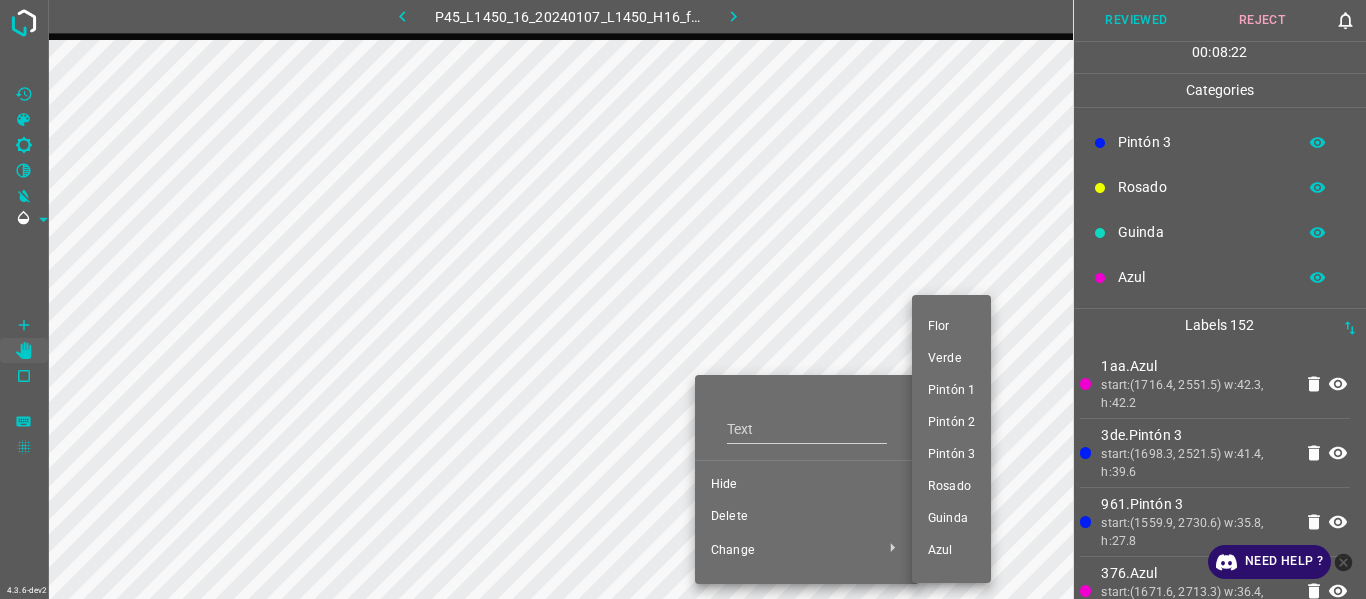 drag, startPoint x: 959, startPoint y: 390, endPoint x: 865, endPoint y: 406, distance: 95.35198 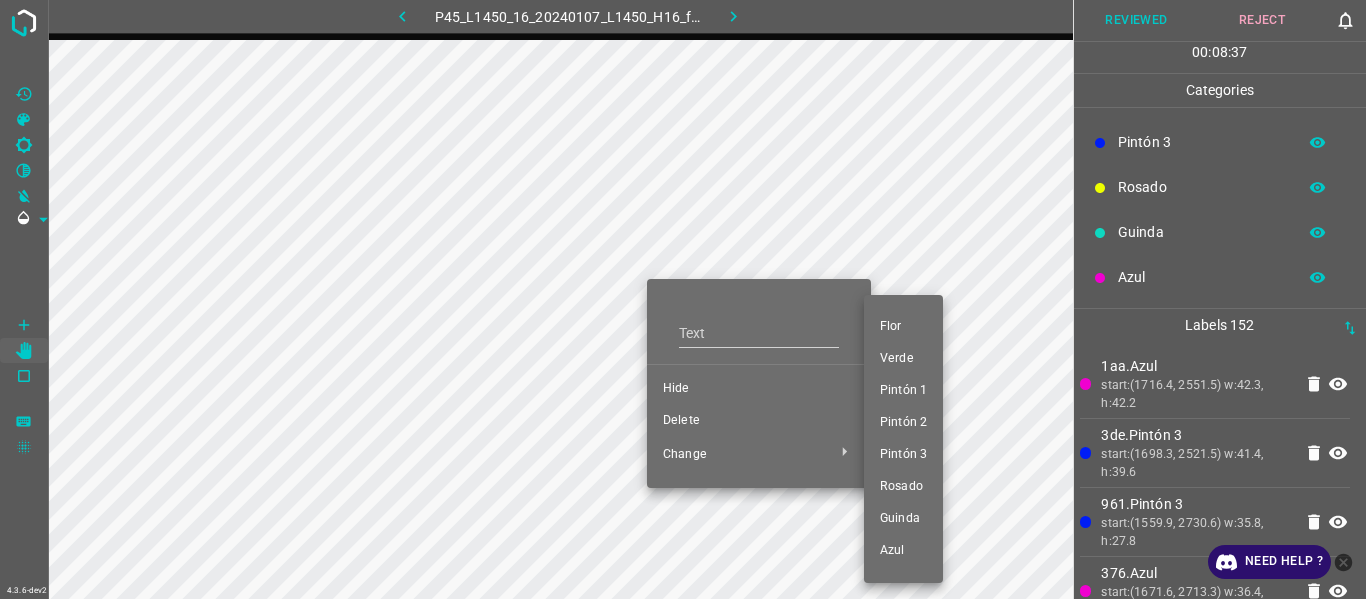 click on "Pintón 1" at bounding box center (903, 391) 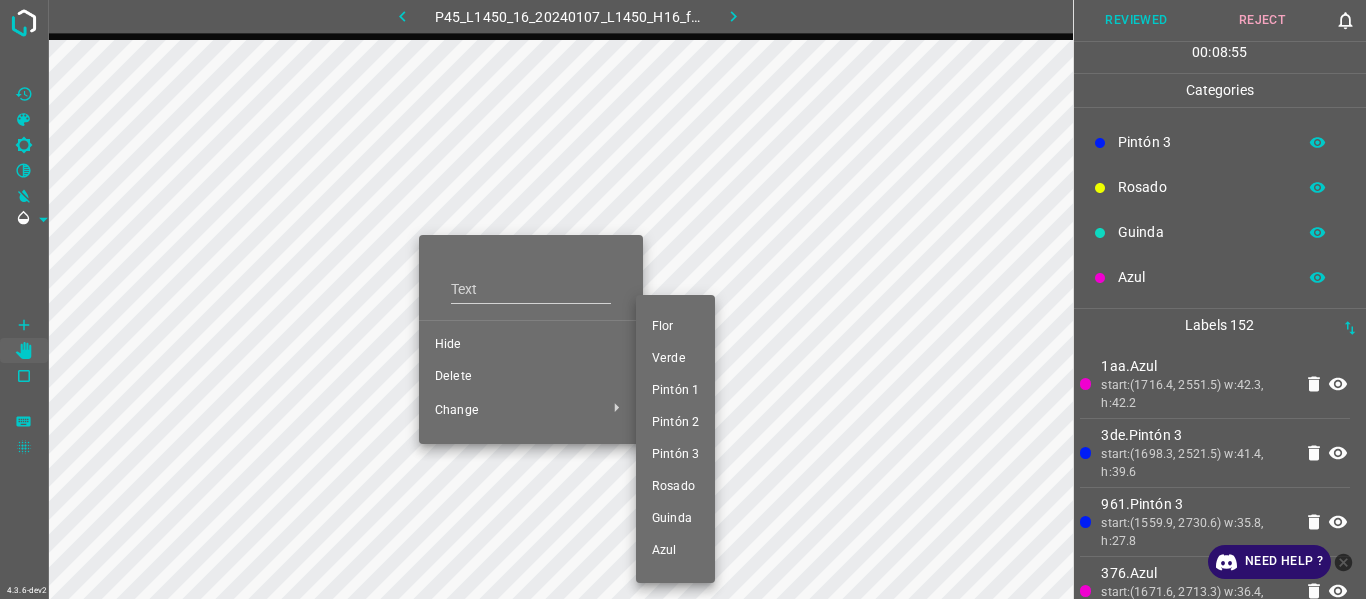 click on "Pintón 1" at bounding box center (675, 391) 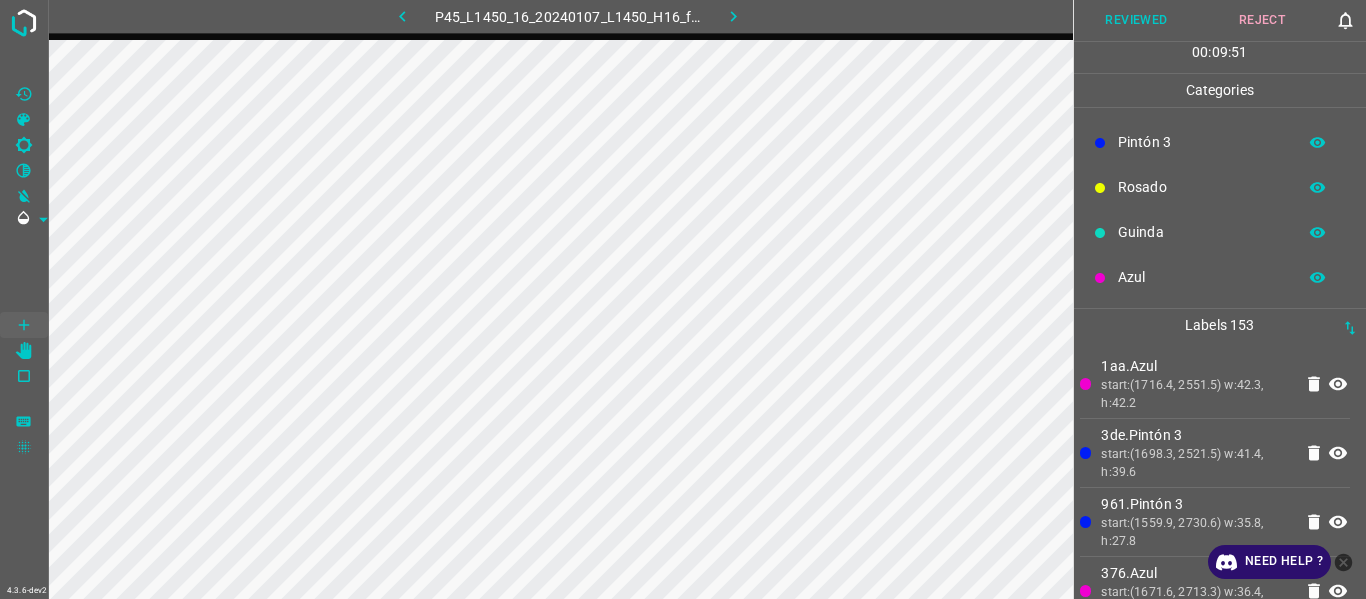 click on "Guinda" at bounding box center (1202, 232) 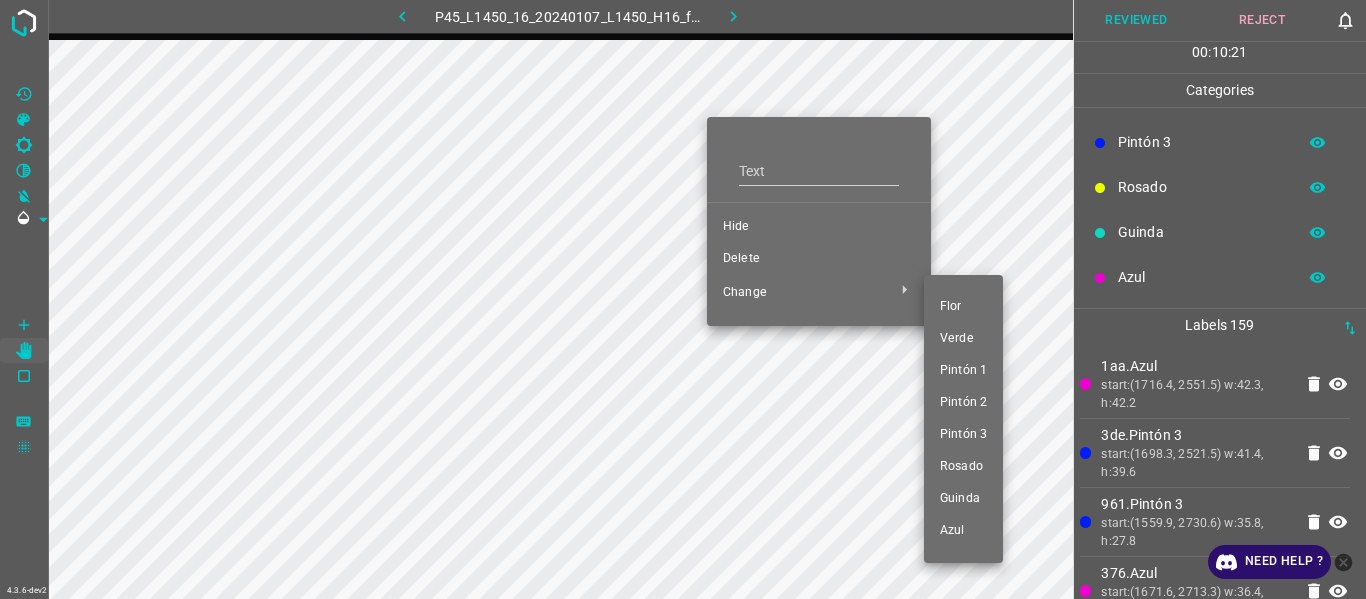 drag, startPoint x: 963, startPoint y: 366, endPoint x: 923, endPoint y: 316, distance: 64.03124 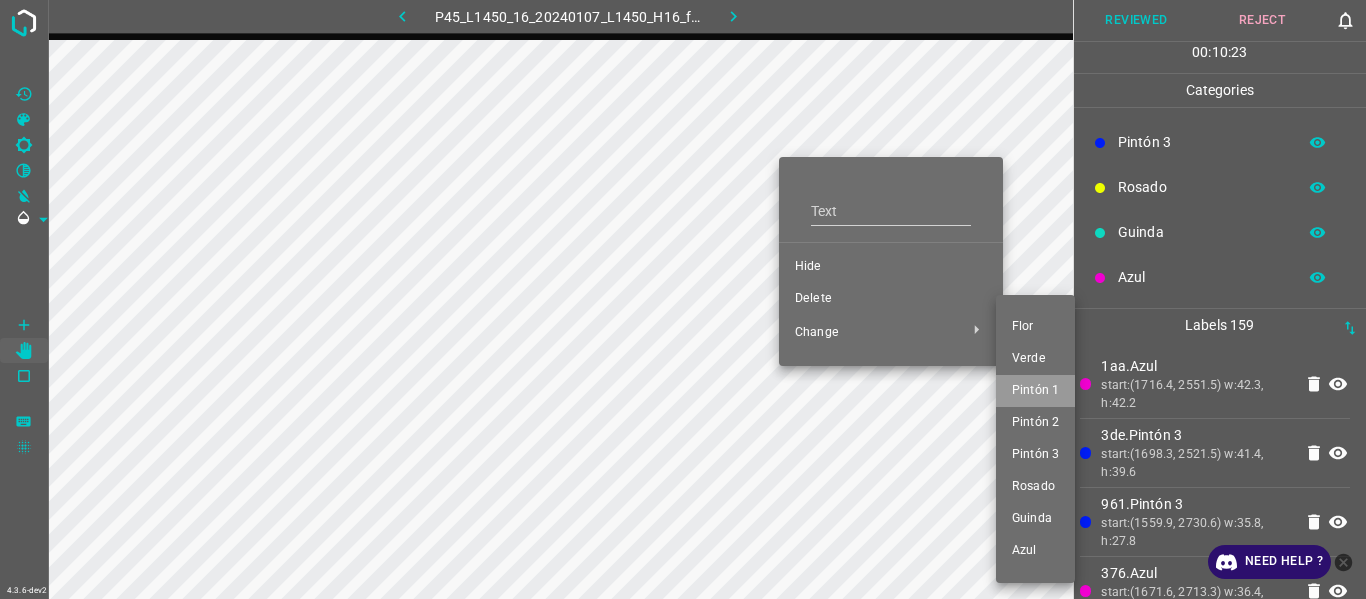 drag, startPoint x: 1041, startPoint y: 382, endPoint x: 773, endPoint y: 450, distance: 276.4923 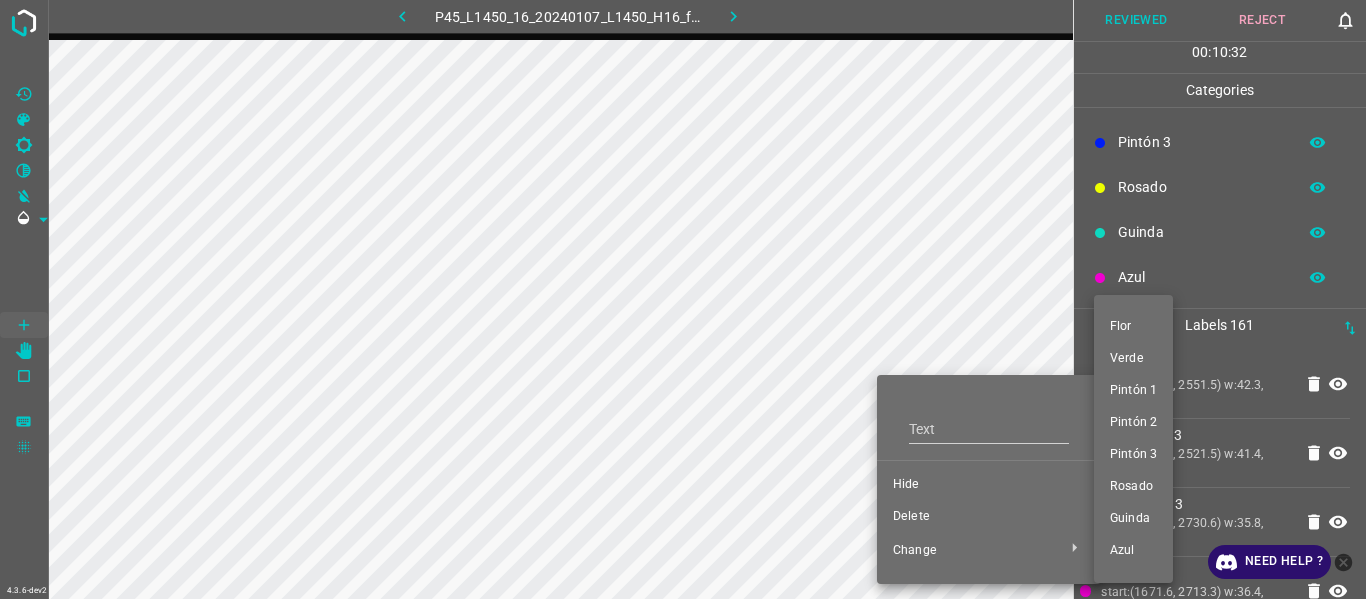 click on "Pintón 1" at bounding box center (1133, 391) 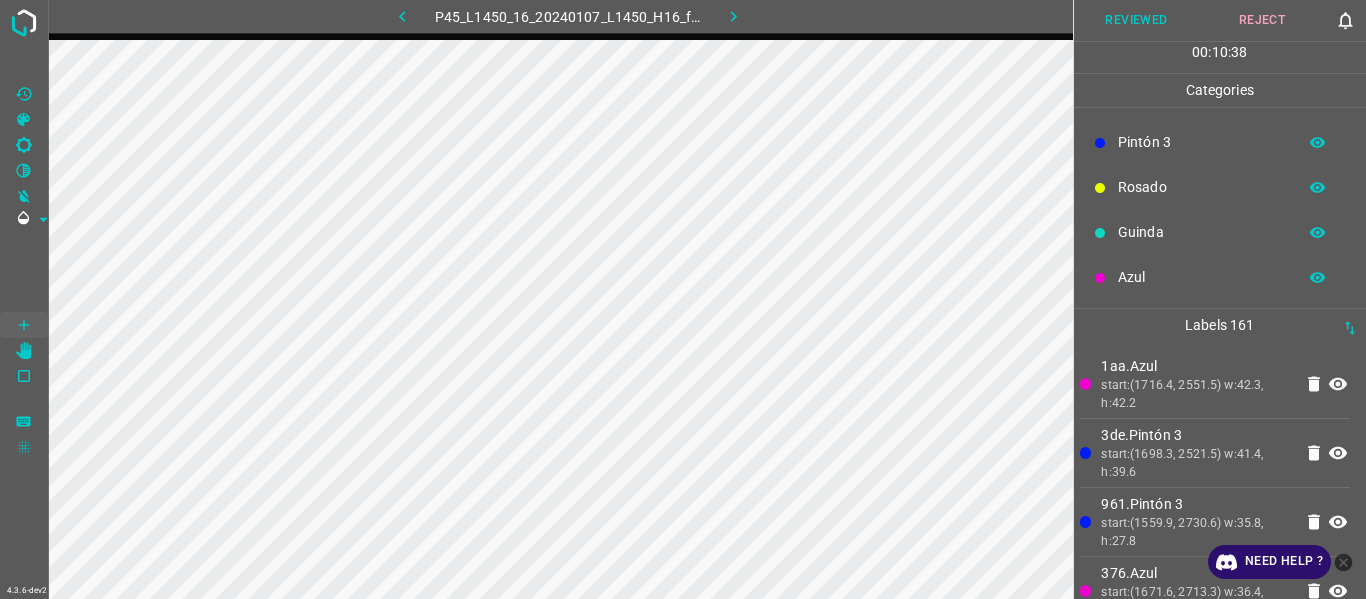click on "start:(1698.3, 2521.5)
w:41.4, h:39.6" at bounding box center [1196, 463] 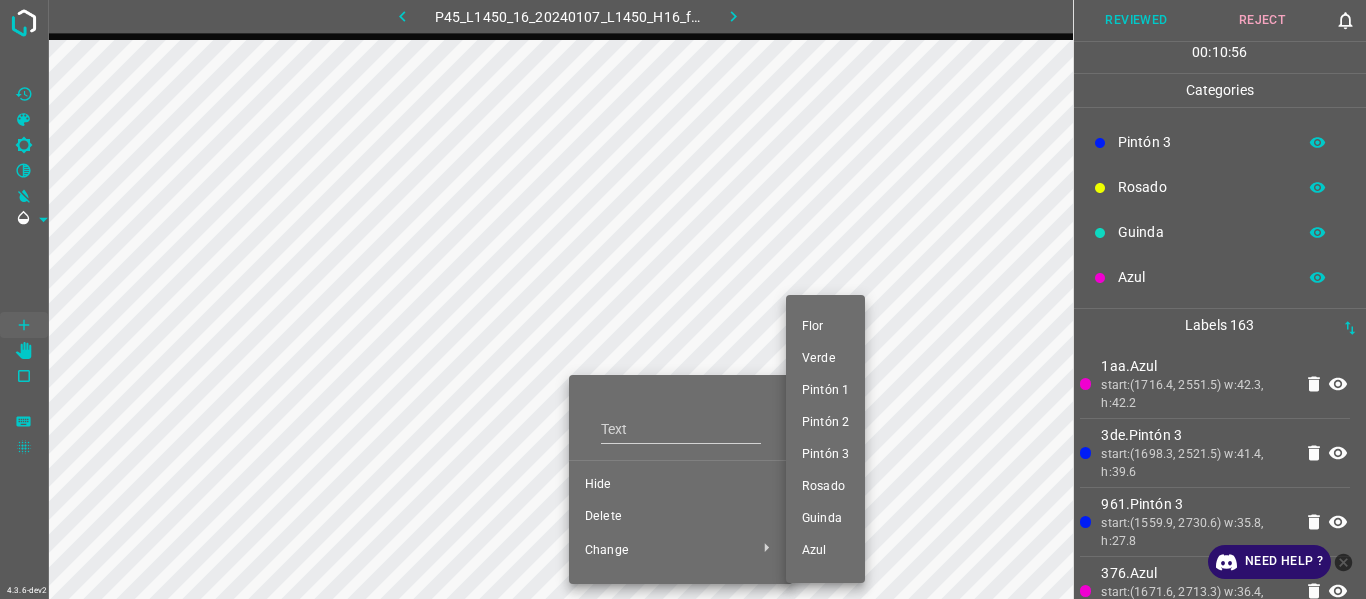 drag, startPoint x: 813, startPoint y: 390, endPoint x: 727, endPoint y: 510, distance: 147.63469 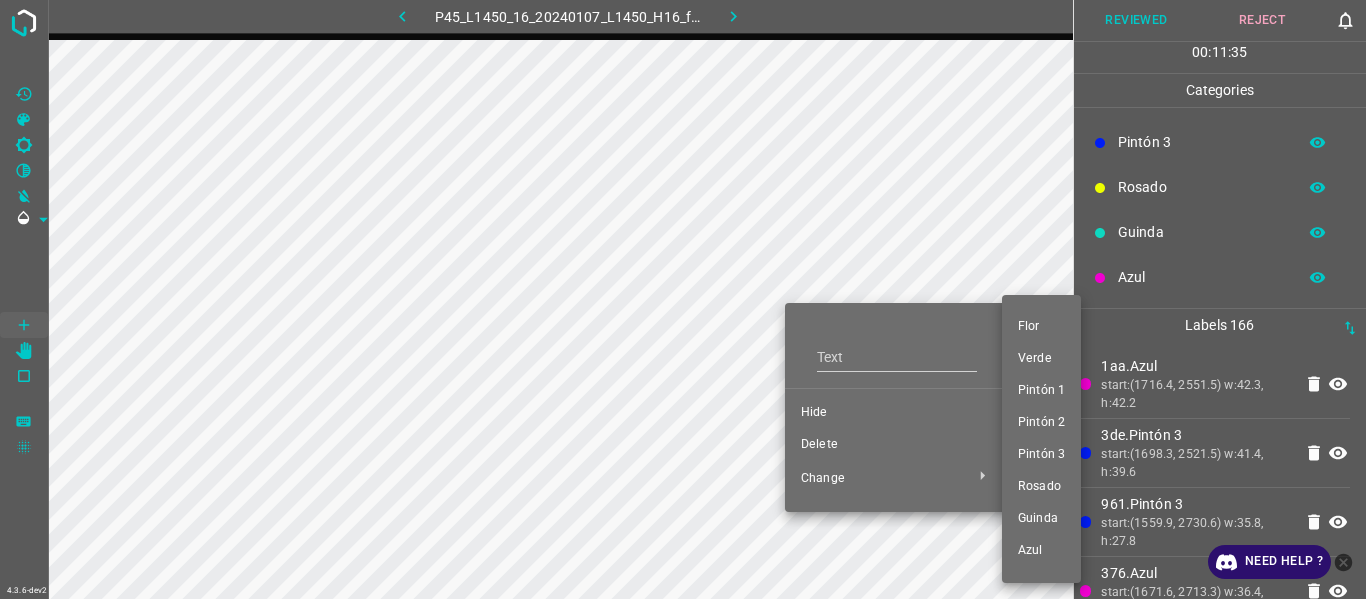 click on "Pintón 3" at bounding box center [1041, 455] 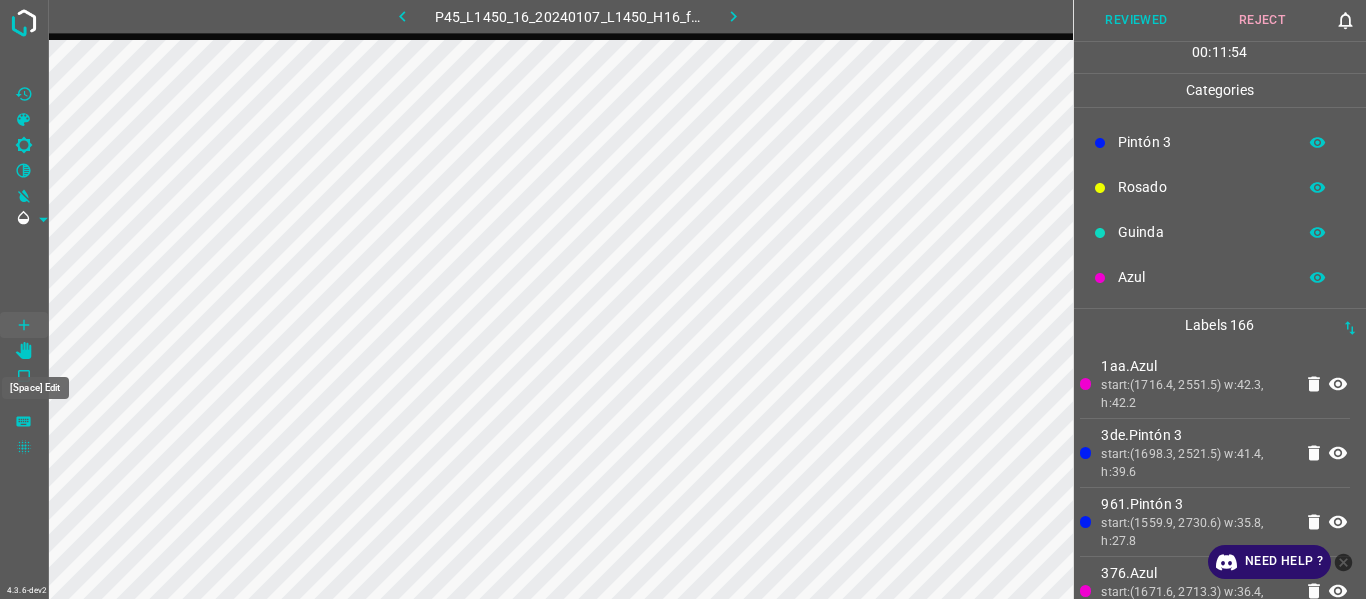 click 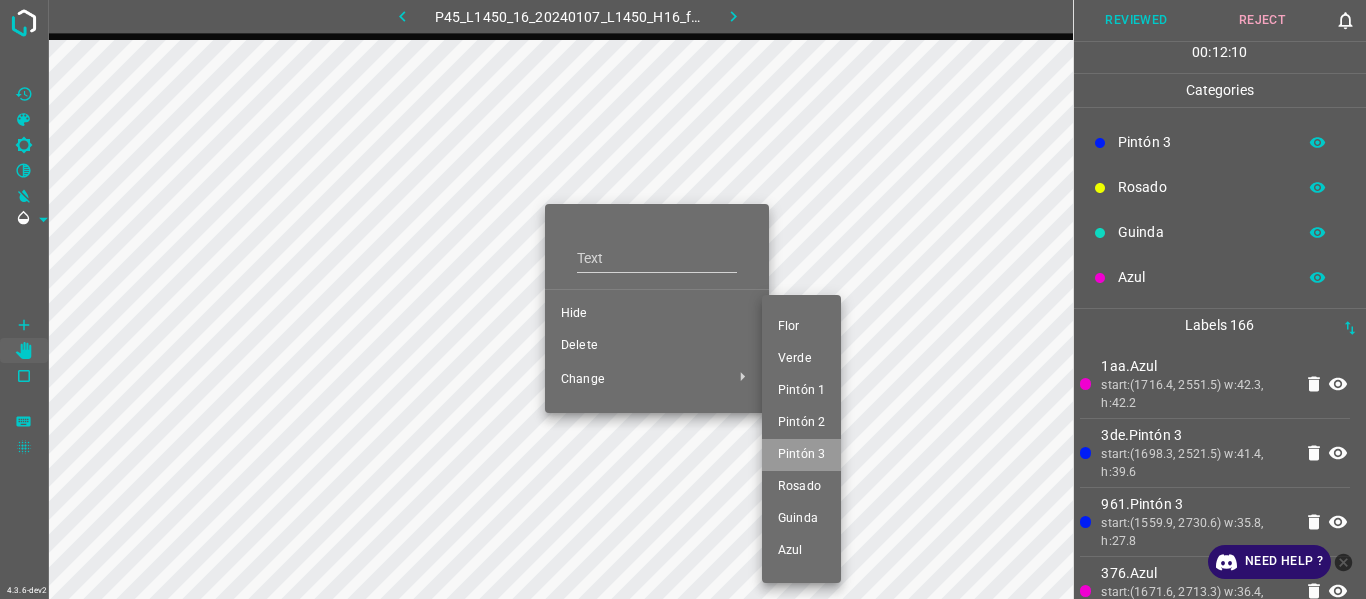 drag, startPoint x: 805, startPoint y: 457, endPoint x: 463, endPoint y: 393, distance: 347.93677 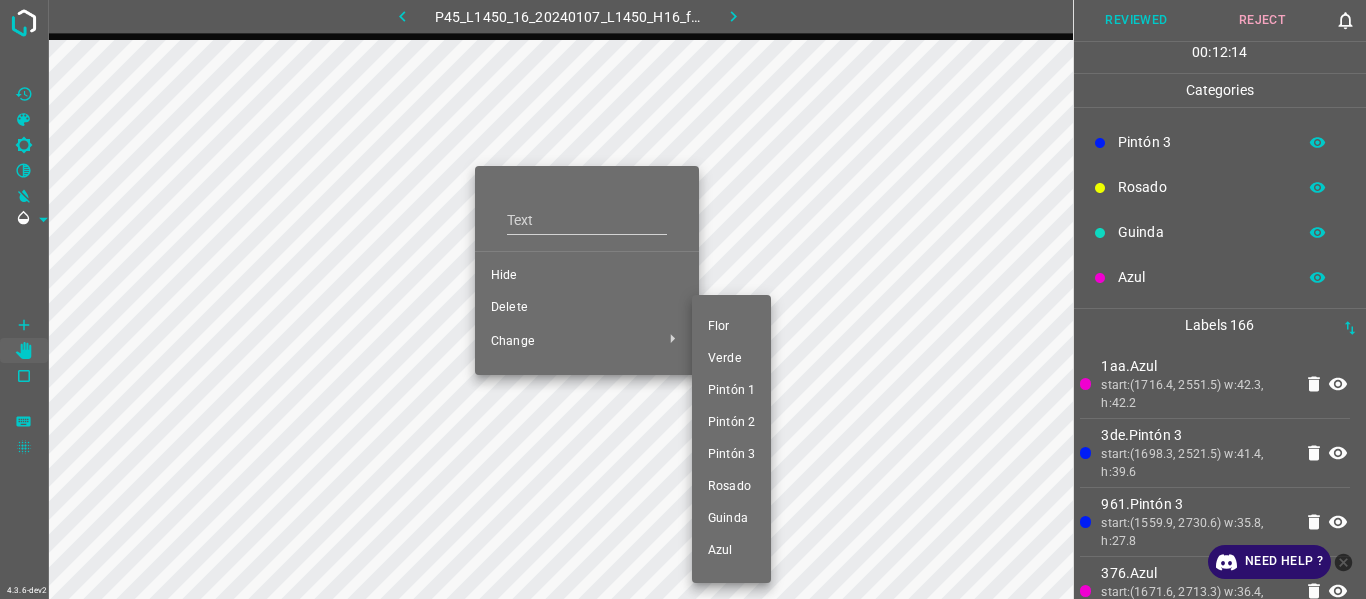 drag, startPoint x: 737, startPoint y: 453, endPoint x: 643, endPoint y: 421, distance: 99.29753 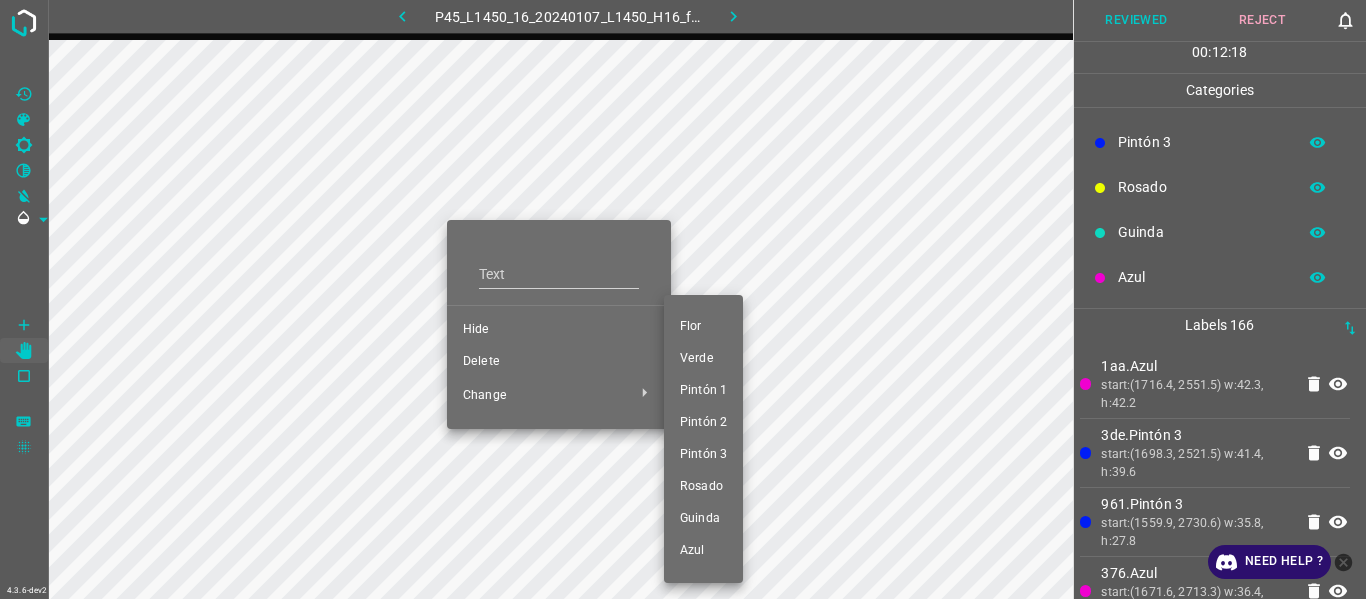 click on "Pintón 1" at bounding box center (703, 391) 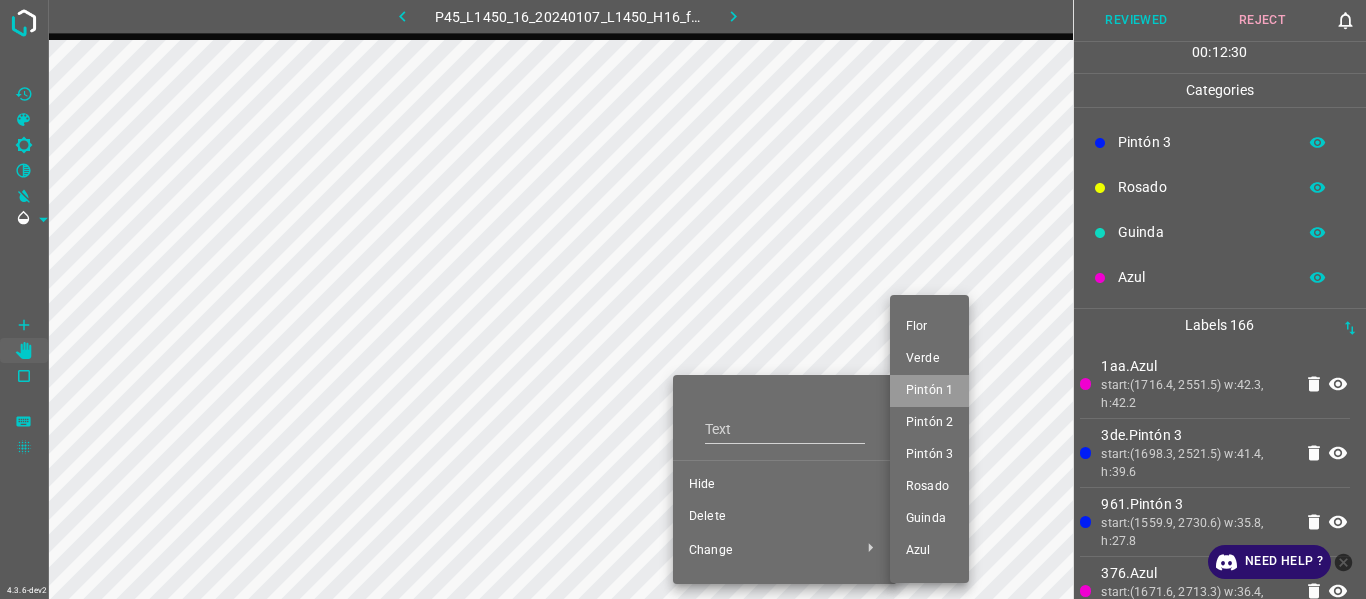 click on "Pintón 1" at bounding box center [929, 391] 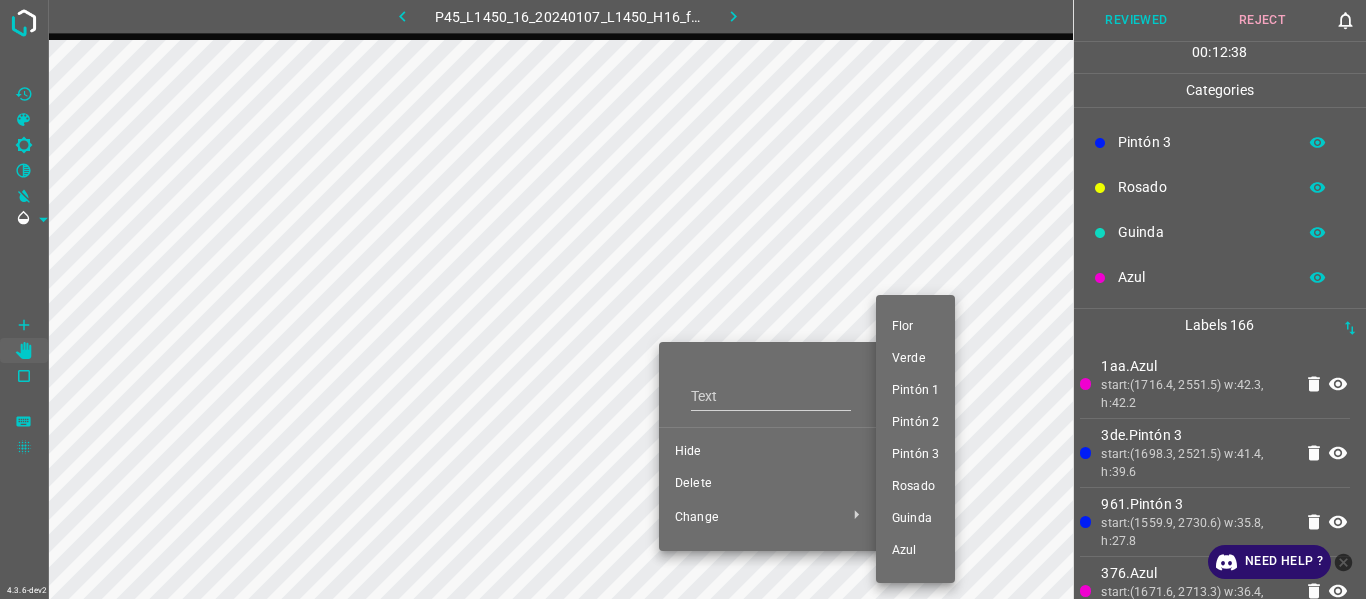 click on "Pintón 1" at bounding box center [915, 391] 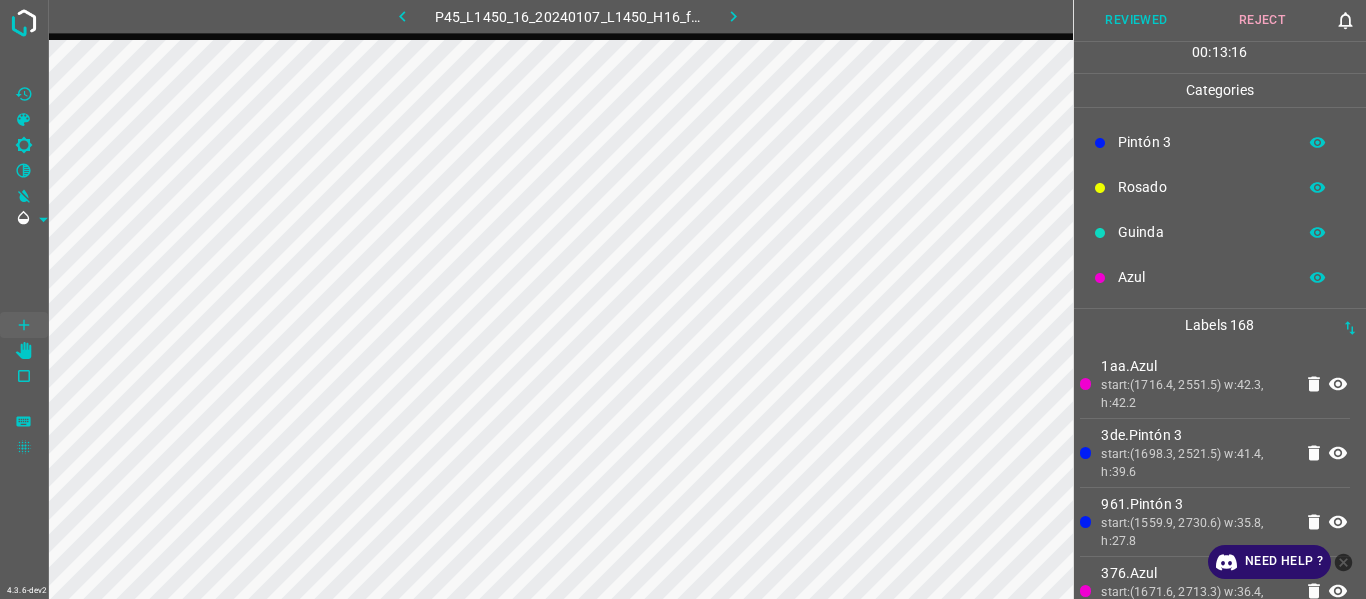 click on "1aa.Azul
start:(1716.4, 2551.5)
w:42.3, h:42.2
3de.Pintón 3
start:(1698.3, 2521.5)
w:41.4, h:39.6
961.Pintón 3
start:(1559.9, 2730.6)
w:35.8, h:27.8
376.Azul
start:(1671.6, 2713.3)
w:36.4, h:27.7
9c1.Pintón 1
start:(145.1, 2592.2)
w:32.4, h:25.4
f3b.Pintón 1
start:(181.6, 2637.4)
w:35.7, h:34.2
a74.Pintón 1
start:(139.3, 2617.6)
w:29.7, h:22.7
9e5.Azul
start:(218.4, 2639.5)
w:34.8, h:30.3
d0d.Azul
start:(222.9, 2675.7)
w:26.7, h:17.8
bf3.Pintón 1
start:(387.1, 2596.9)
w:22.9, h:22.1
c88.Pintón 1
start:(364, 2604.5)
w:22.9, h:21.3
681.Pintón 1
start:(88.2, 2437.7)
w:20, h:20.7
82d.Pintón 1
start:(72.8, 2458.3)
w:27.4, h:26.1
9d1.Pintón 3 d31.Pintón 3 73b.Pintón 3 a06.Pintón 1 ad5.Pintón 3" at bounding box center [1215, 5413] 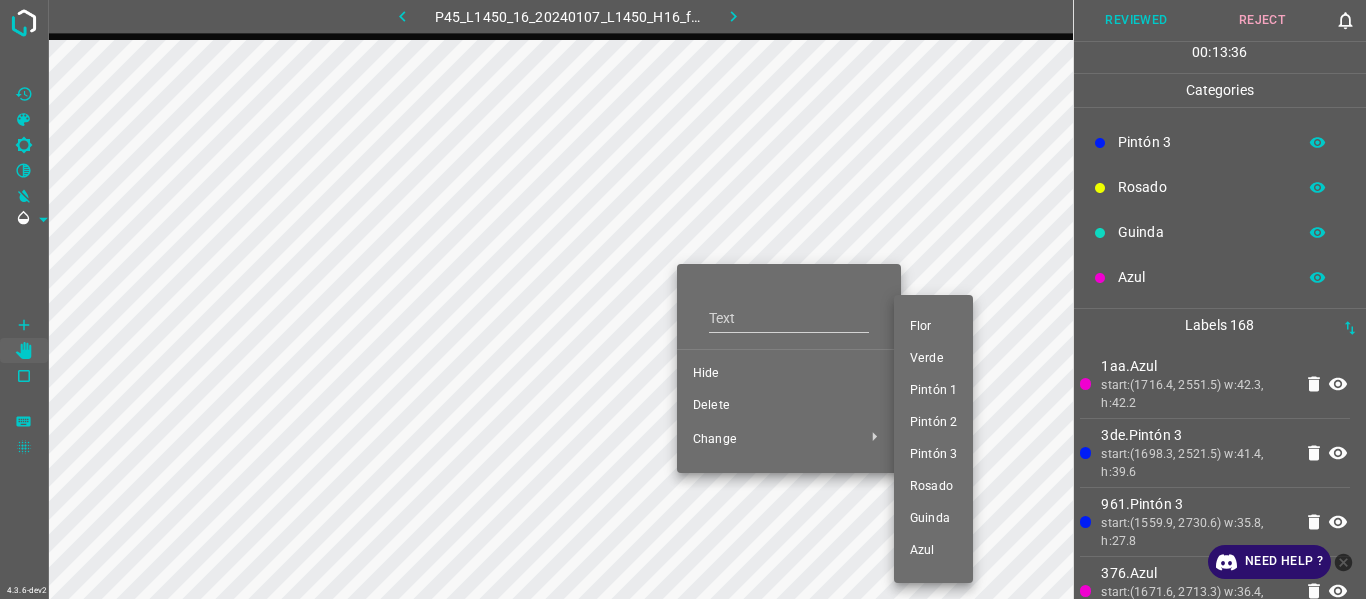 click on "Pintón 1" at bounding box center (933, 391) 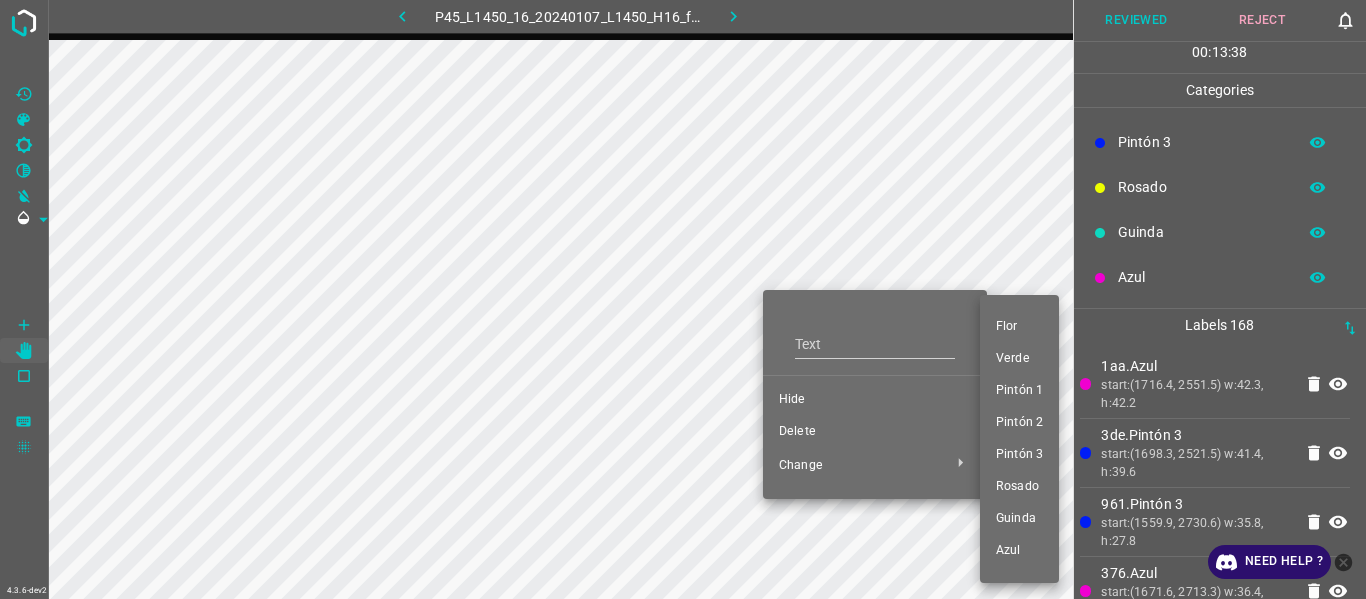 click on "Pintón 1" at bounding box center [1019, 391] 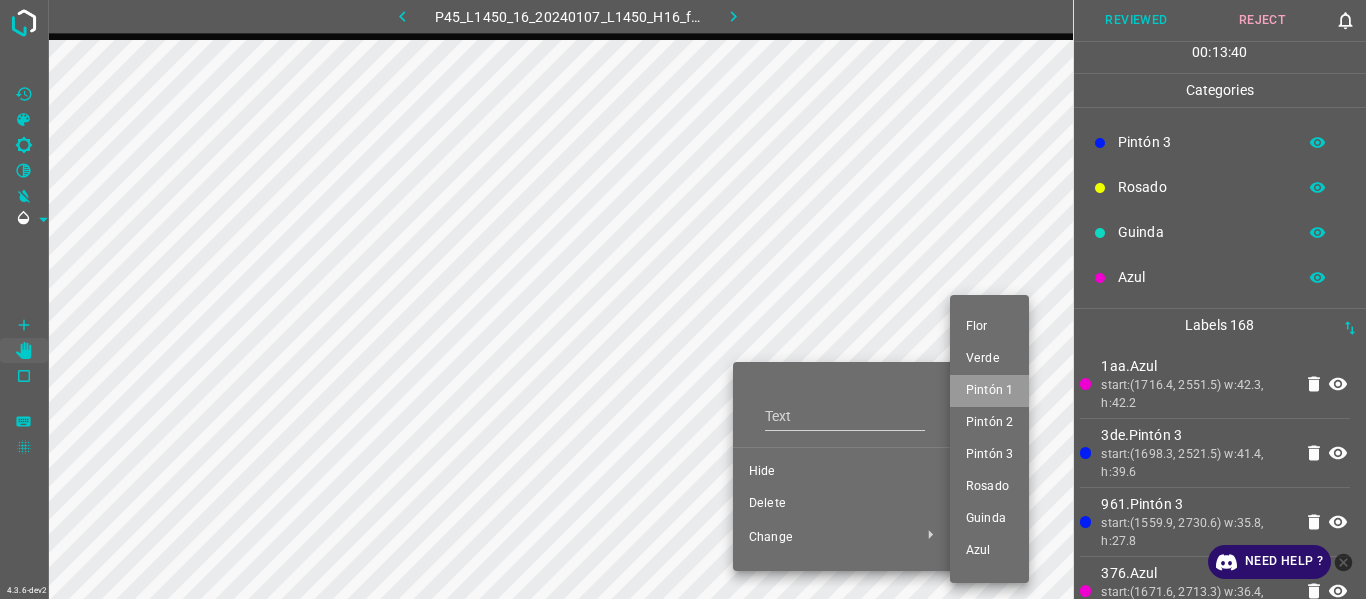 drag, startPoint x: 1003, startPoint y: 393, endPoint x: 637, endPoint y: 409, distance: 366.34955 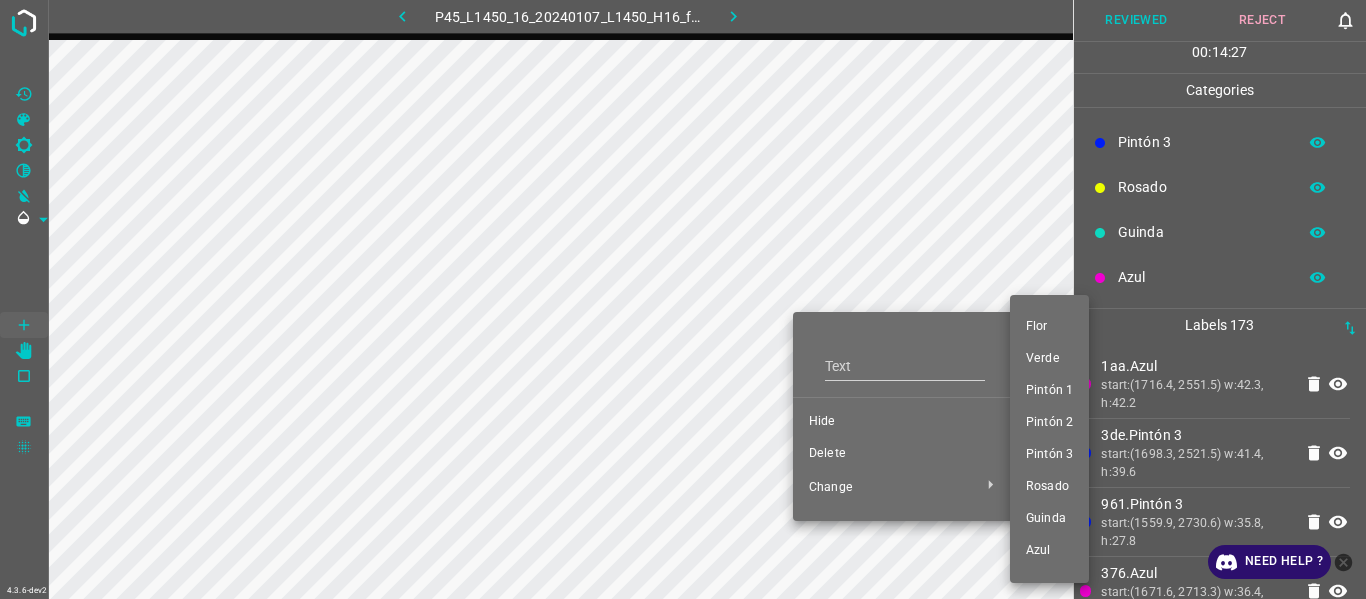 click on "Pintón 1" at bounding box center [1049, 391] 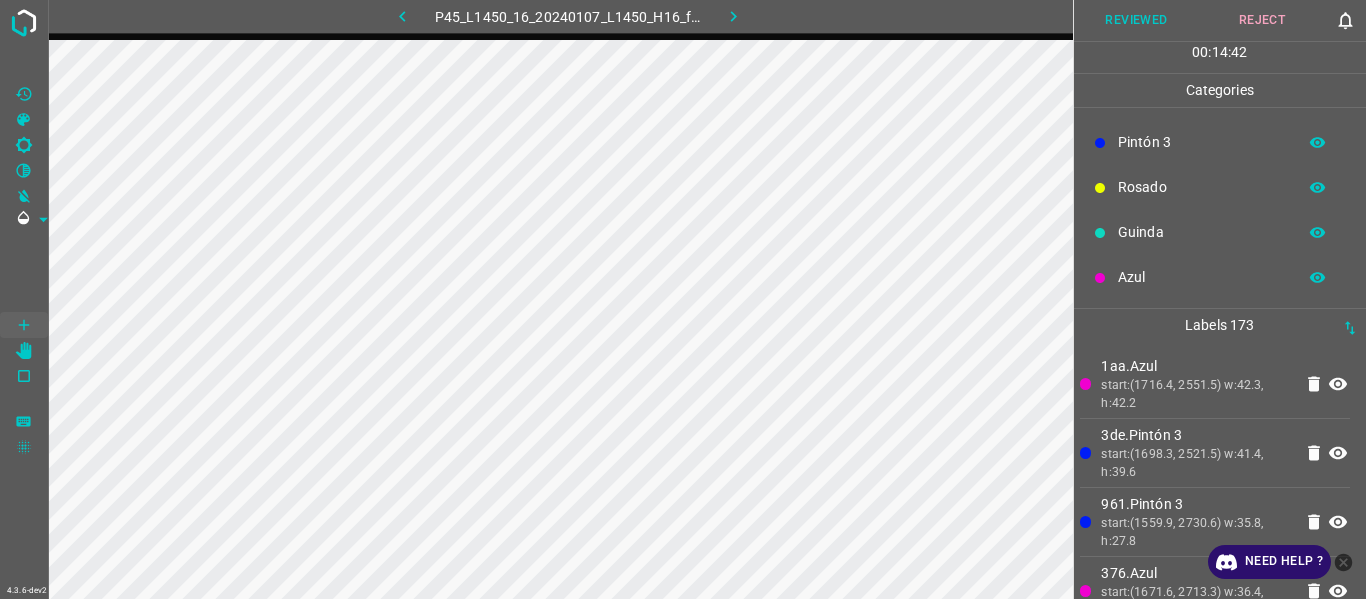 click on "start:(1716.4, 2551.5)
w:42.3, h:42.2" at bounding box center [1196, 394] 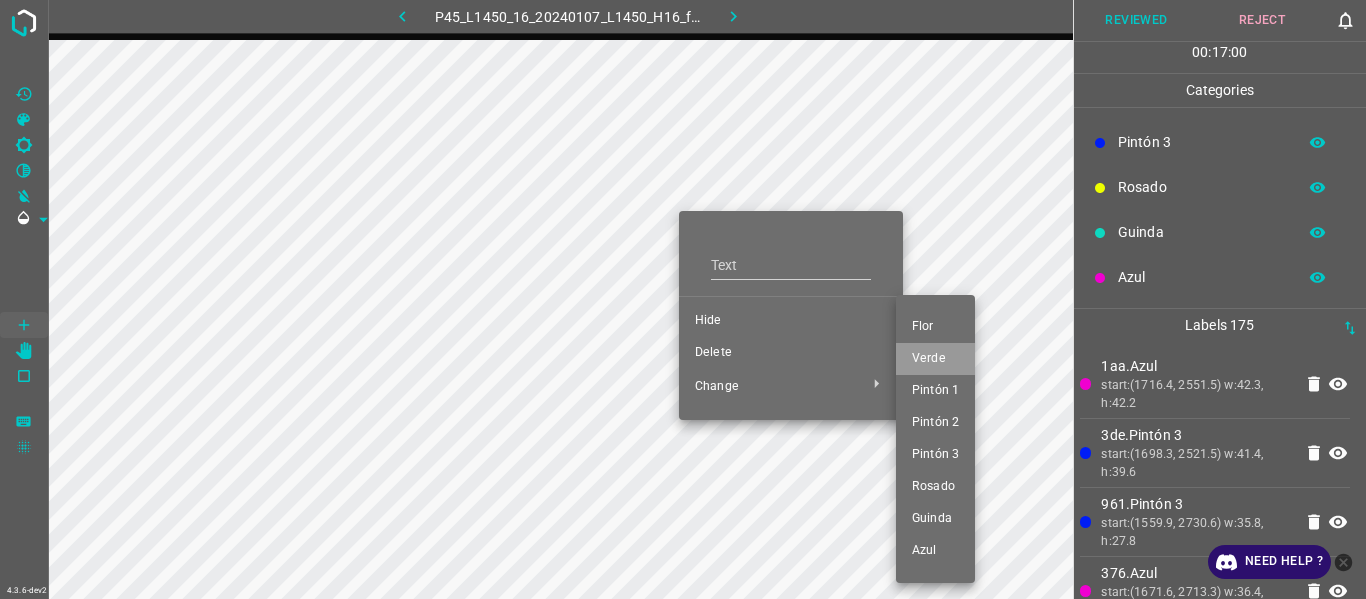 click on "Verde" at bounding box center [935, 359] 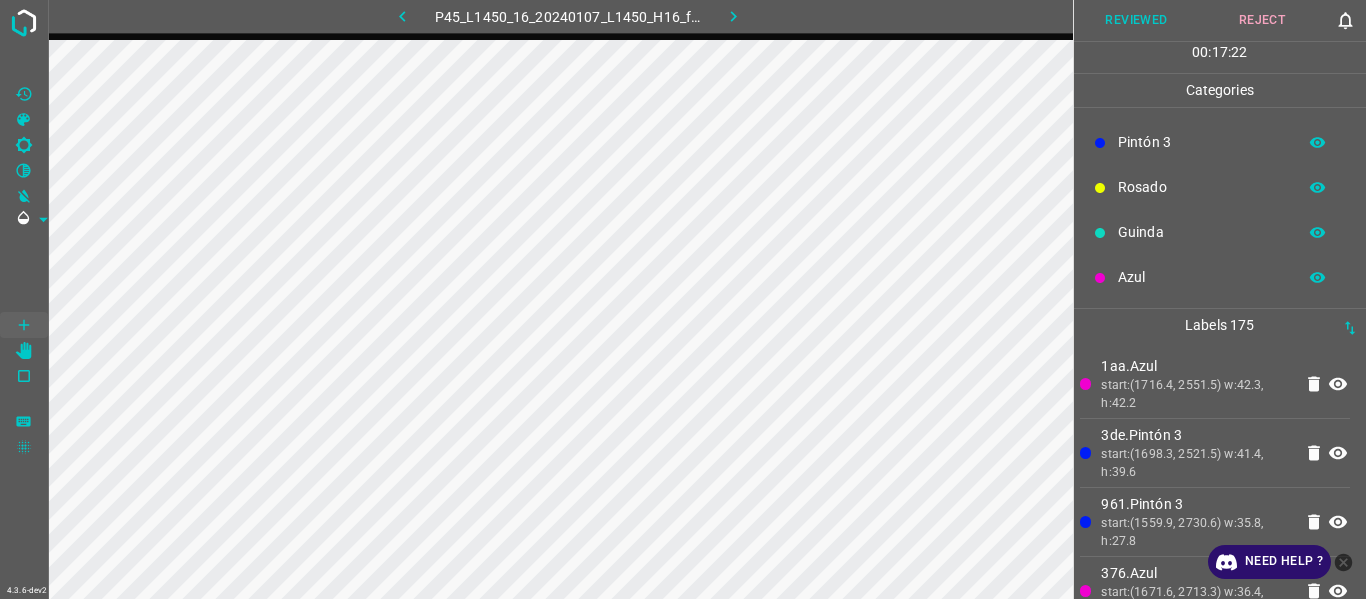 click on "1aa.Azul" at bounding box center [1196, 366] 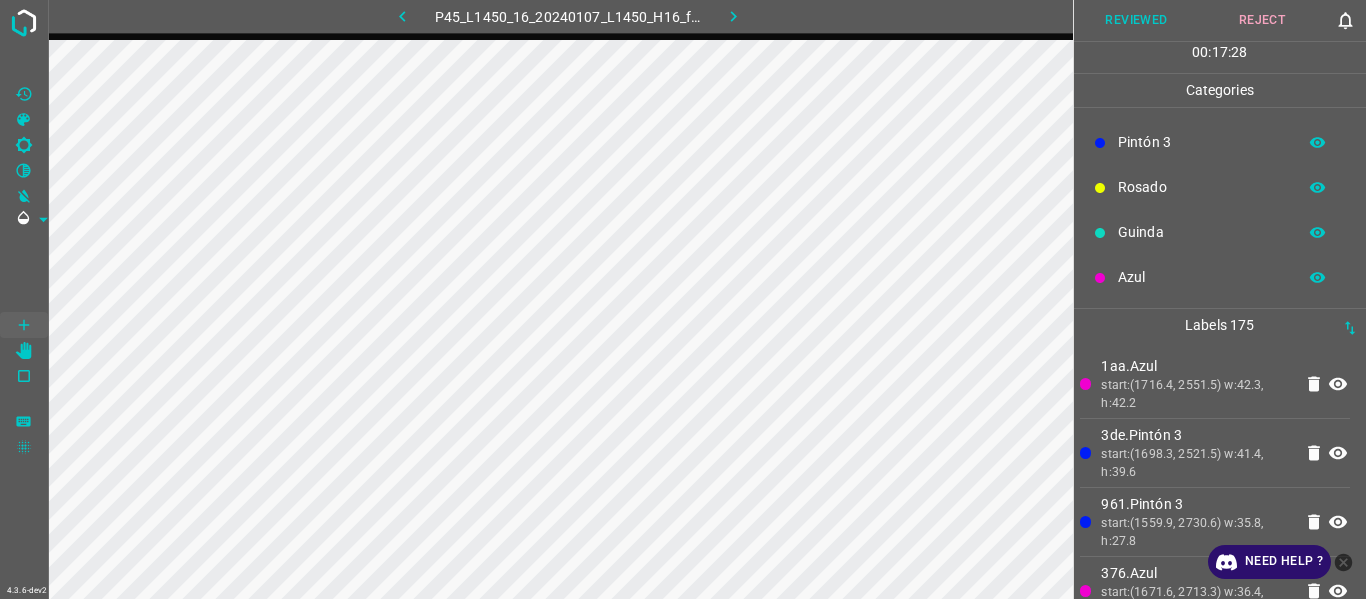 click on "Azul" at bounding box center [1202, 277] 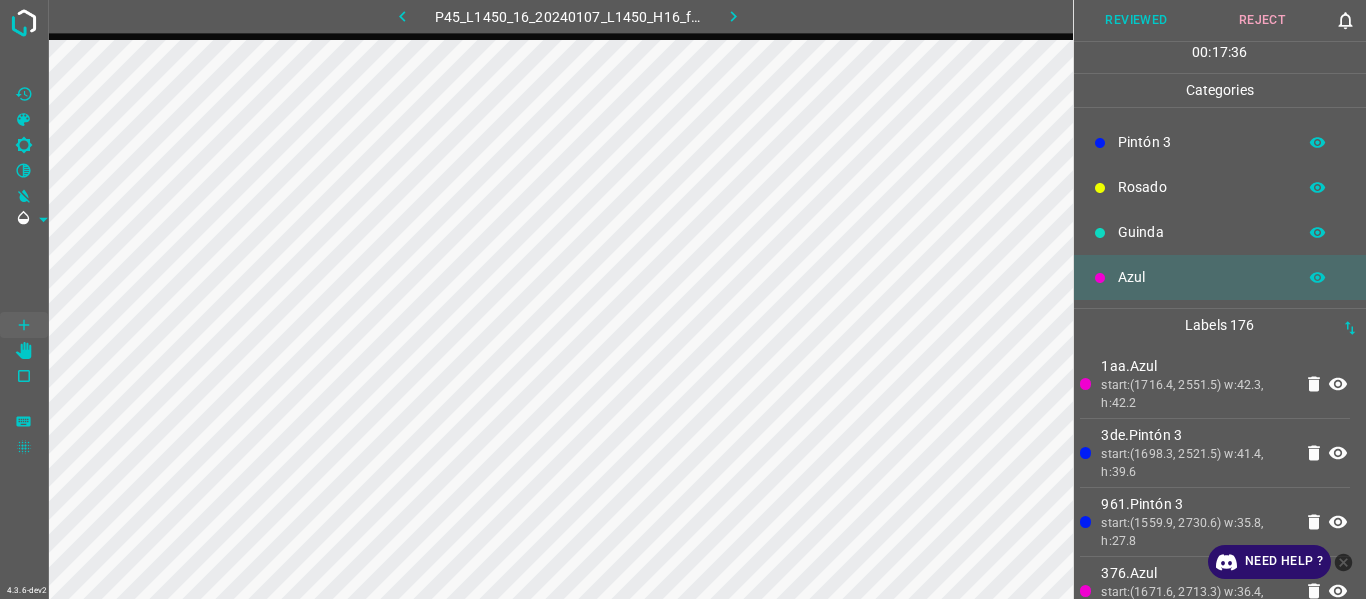 click on "Guinda" at bounding box center (1202, 232) 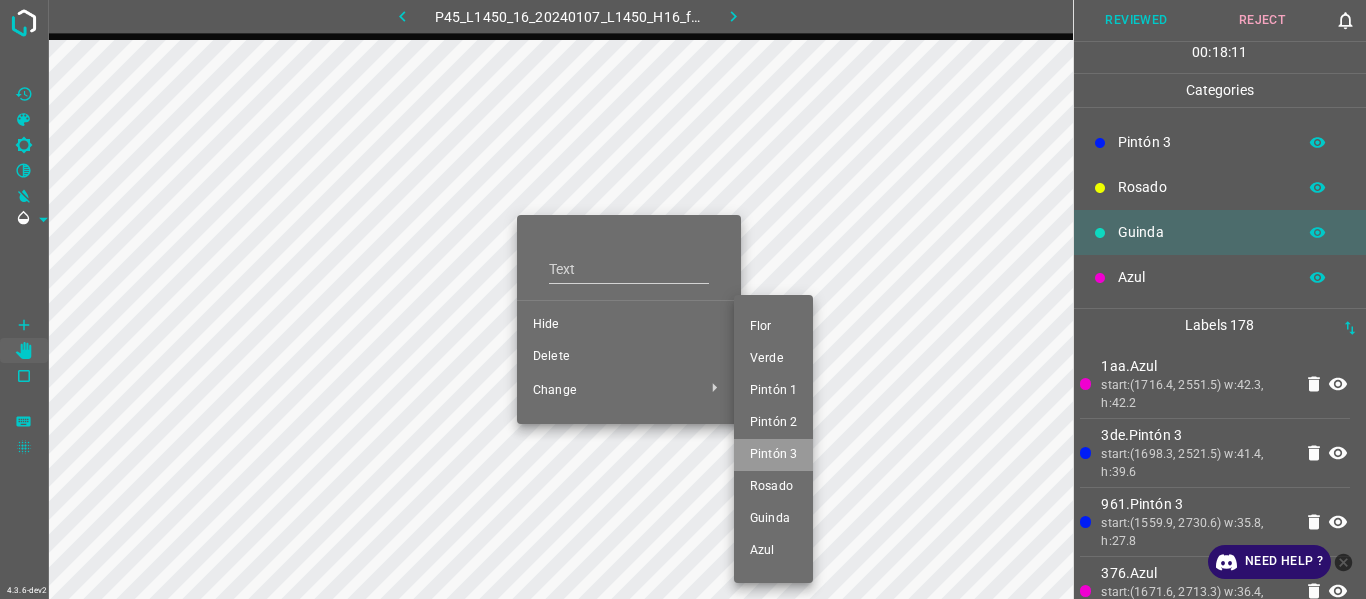 click on "Pintón 3" at bounding box center [773, 455] 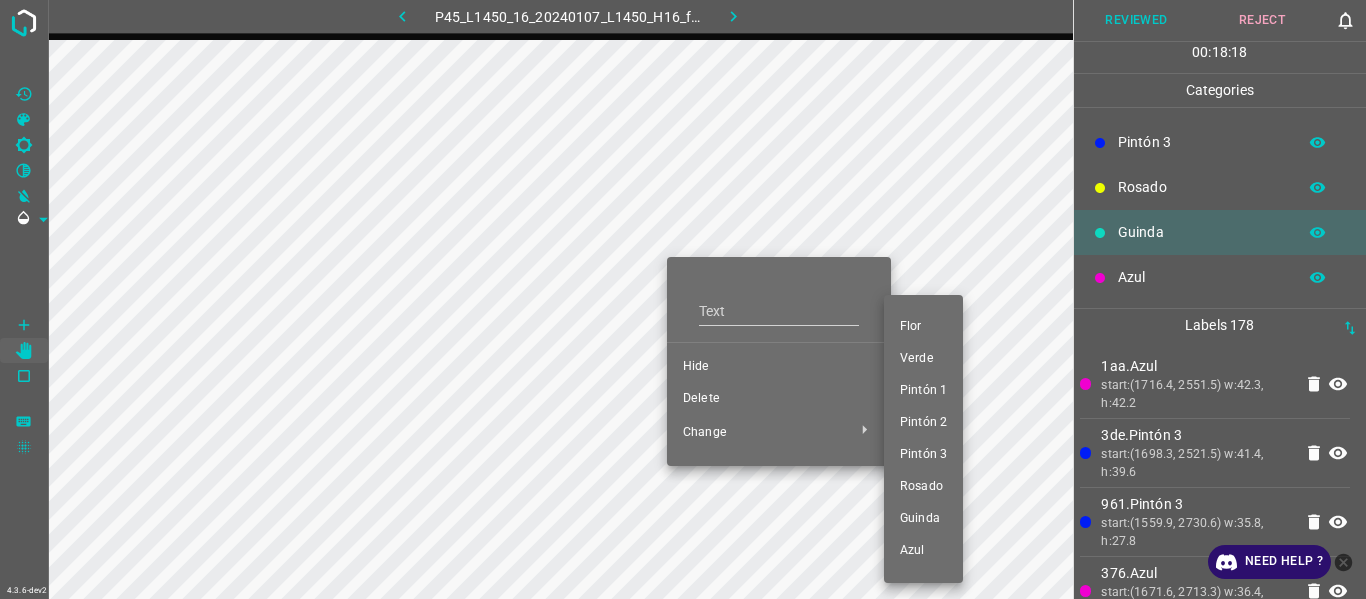 drag, startPoint x: 915, startPoint y: 452, endPoint x: 695, endPoint y: 304, distance: 265.14902 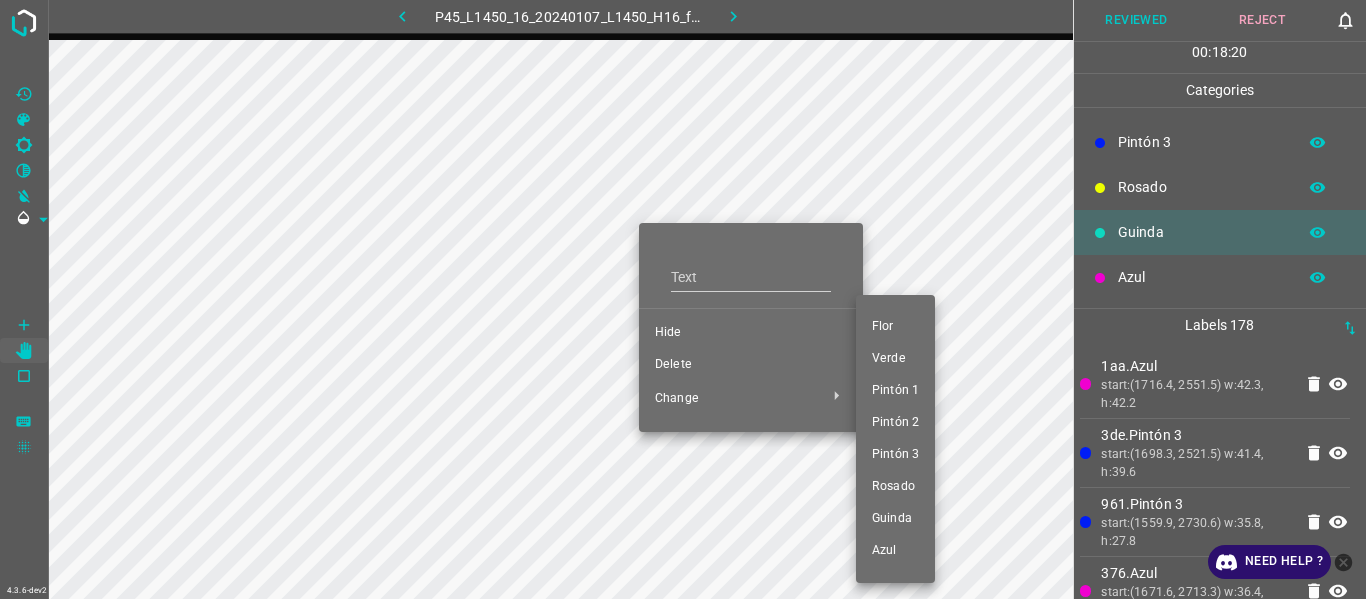 click on "Pintón 3" at bounding box center [895, 455] 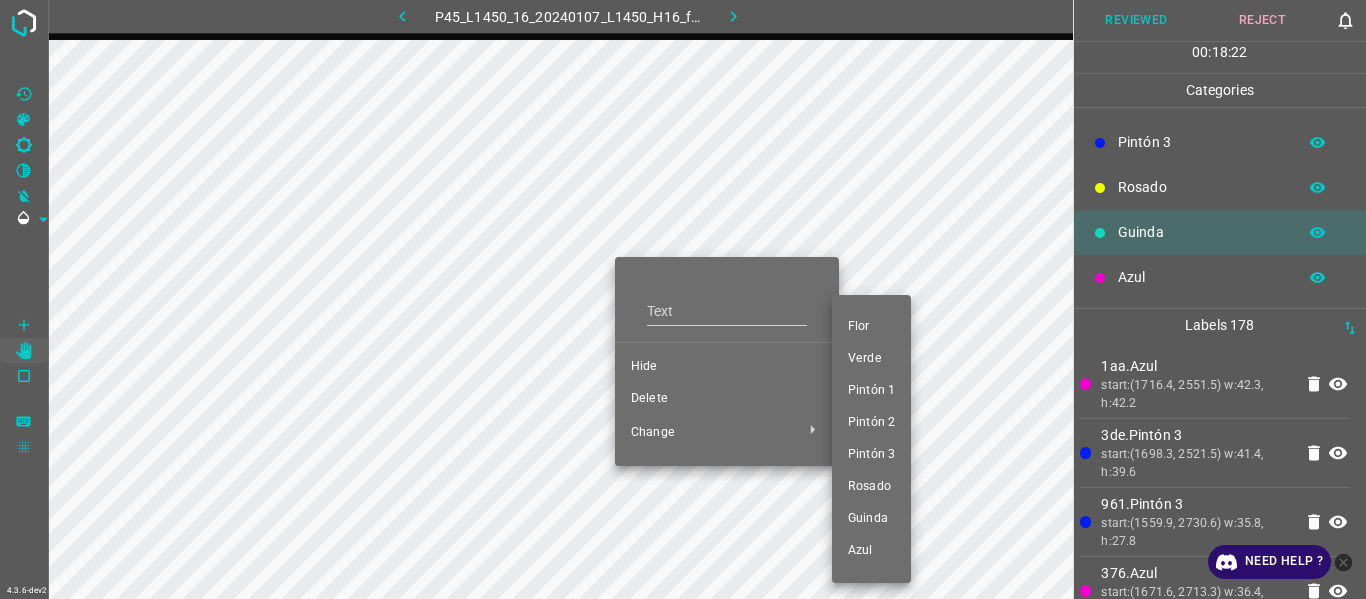 click on "Pintón 3" at bounding box center [871, 455] 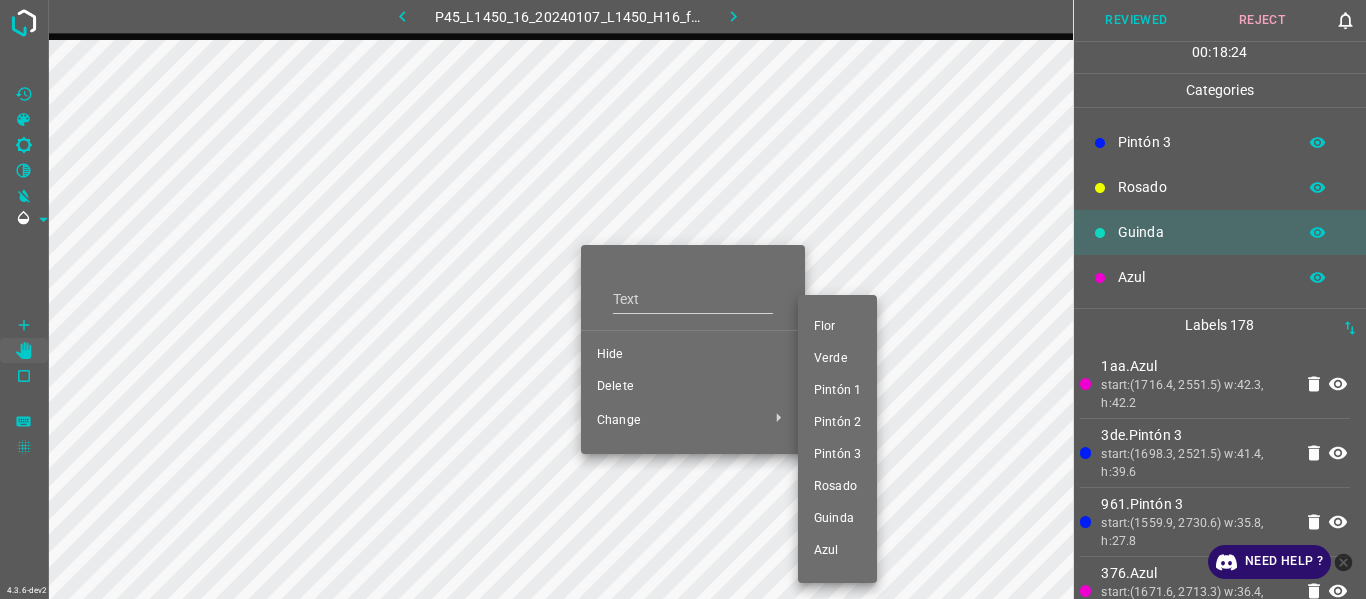 click on "Pintón 3" at bounding box center (837, 455) 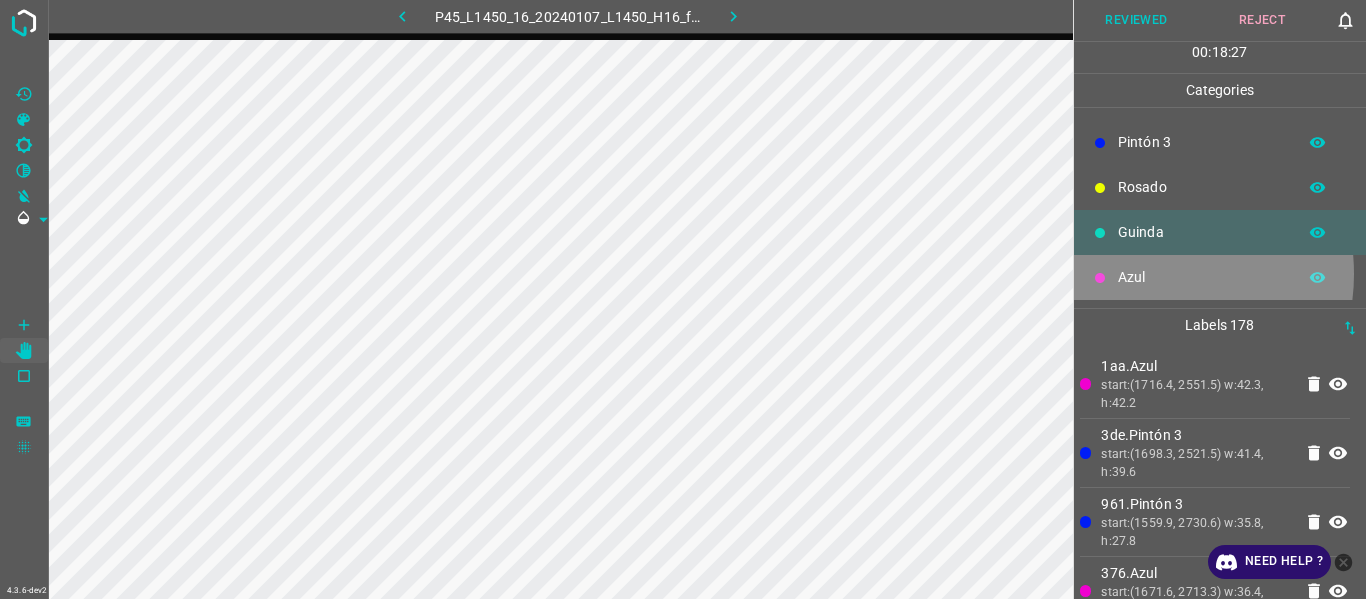 click on "Azul" at bounding box center [1202, 277] 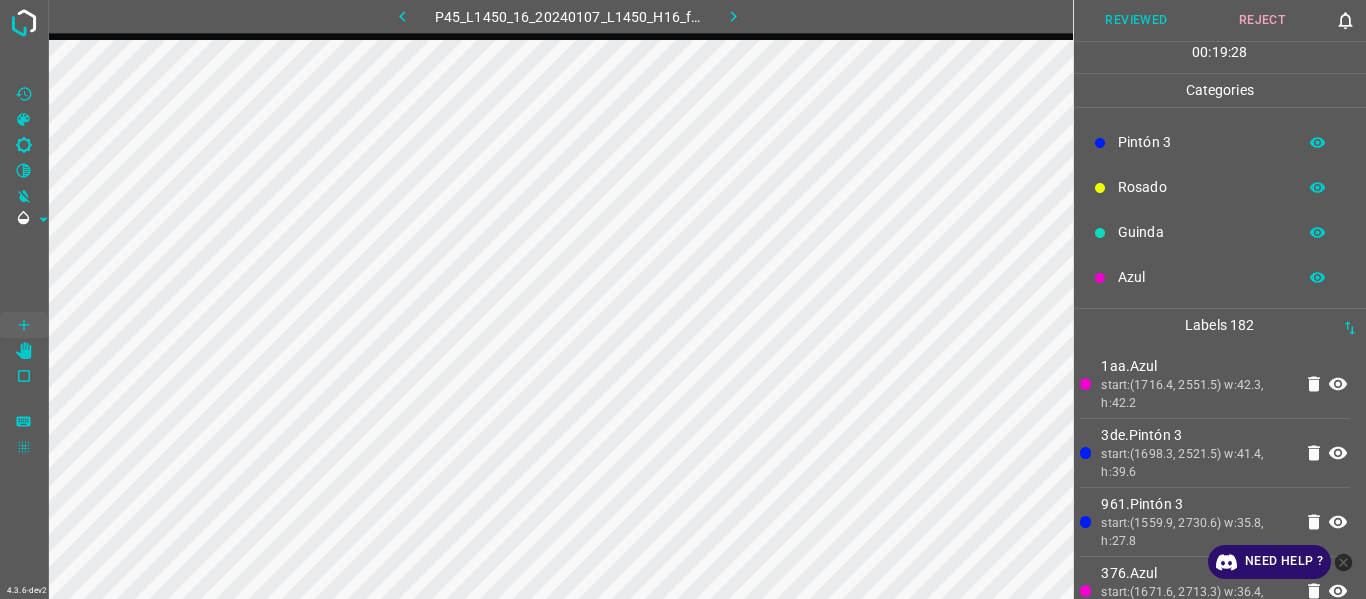 click on "start:(1716.4, 2551.5)
w:42.3, h:42.2" at bounding box center [1196, 394] 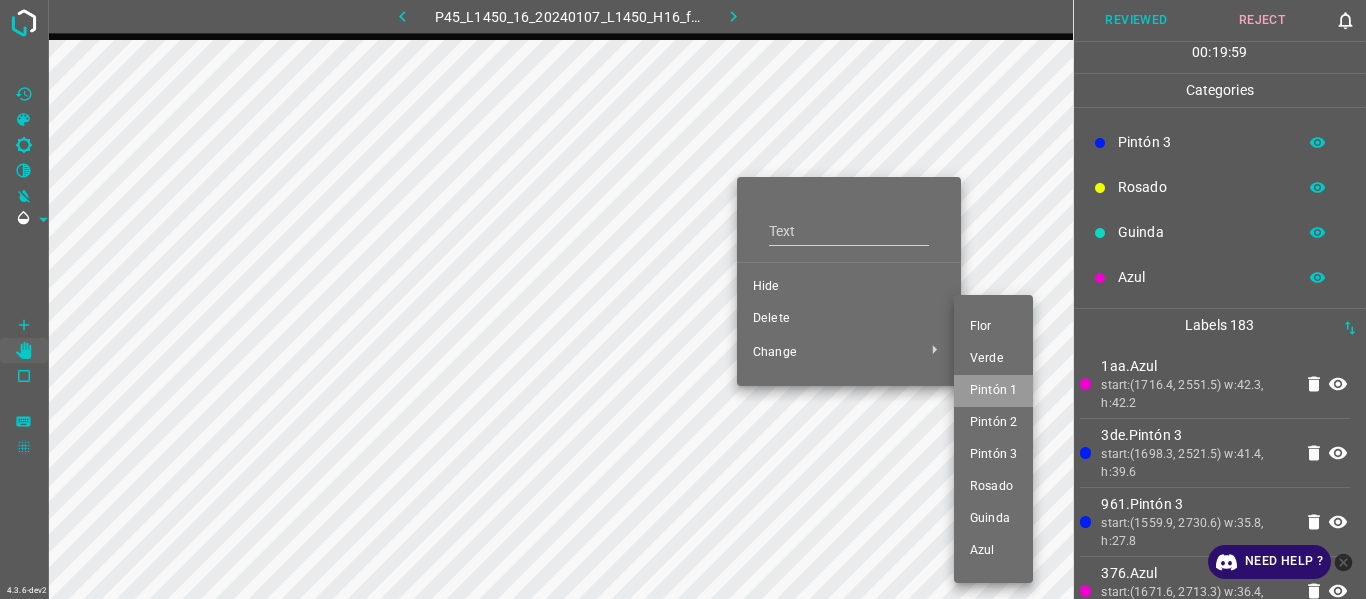 drag, startPoint x: 995, startPoint y: 384, endPoint x: 707, endPoint y: 310, distance: 297.355 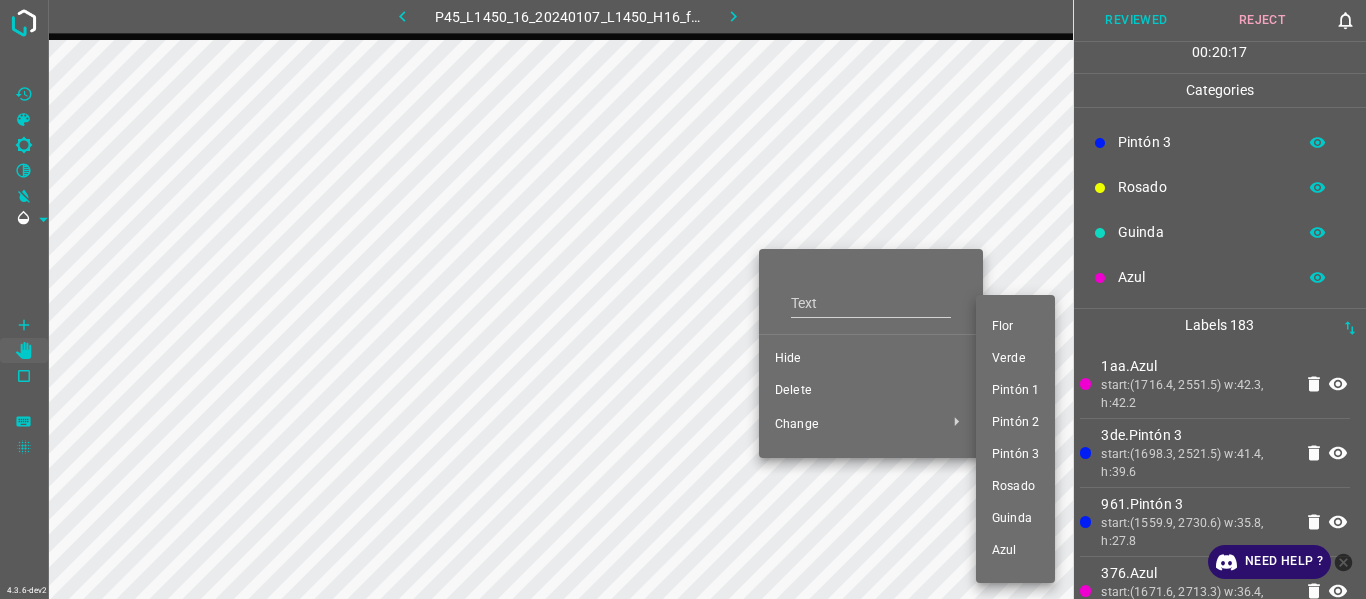 click on "Azul" at bounding box center (1015, 551) 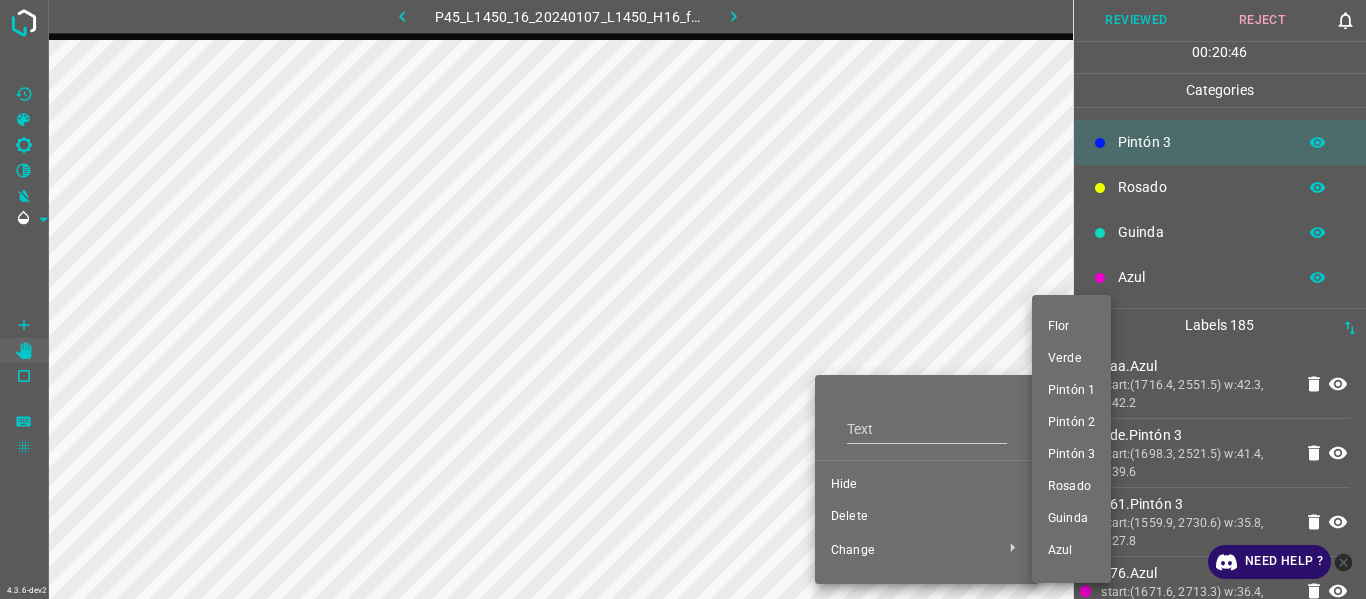 click on "Pintón 3" at bounding box center [1071, 455] 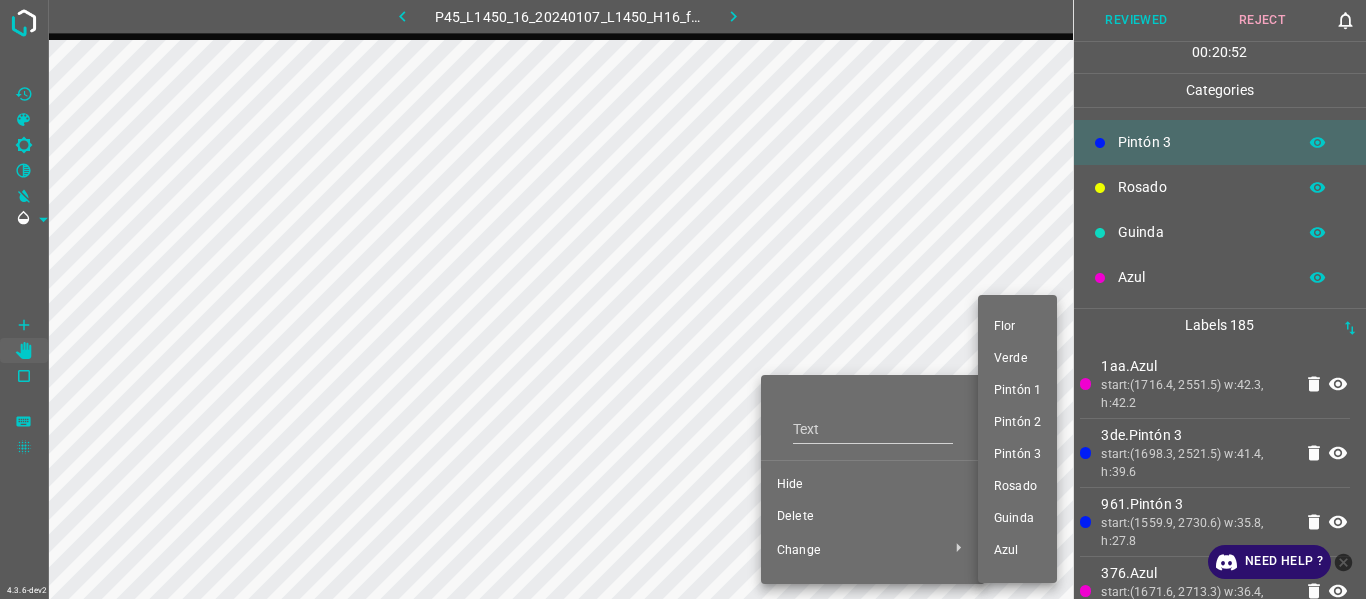drag, startPoint x: 1009, startPoint y: 454, endPoint x: 997, endPoint y: 452, distance: 12.165525 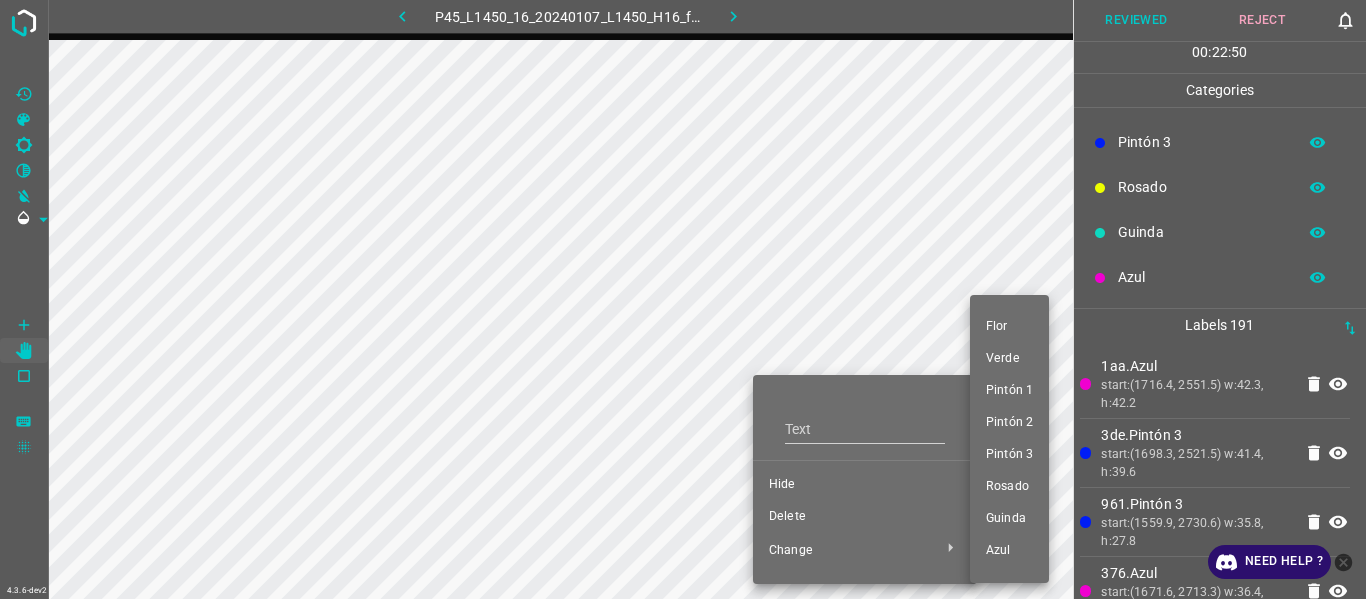 click on "Pintón 1" at bounding box center [1009, 391] 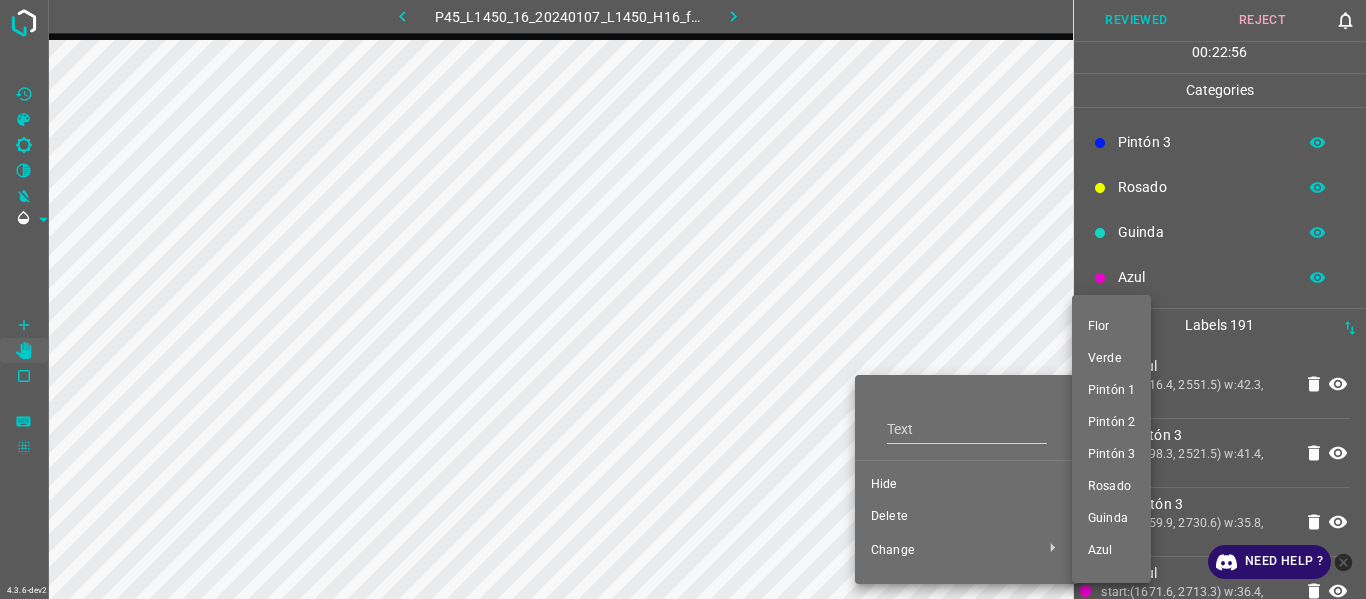 click on "Pintón 1" at bounding box center [1111, 391] 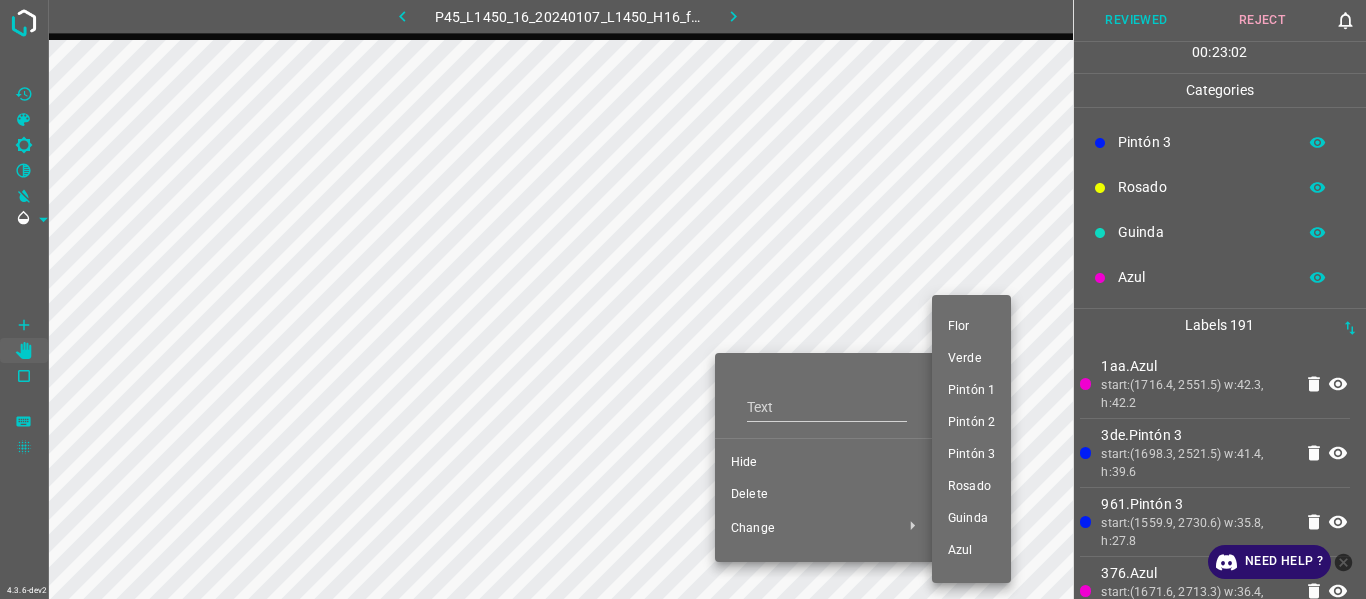 click on "Pintón 3" at bounding box center (971, 455) 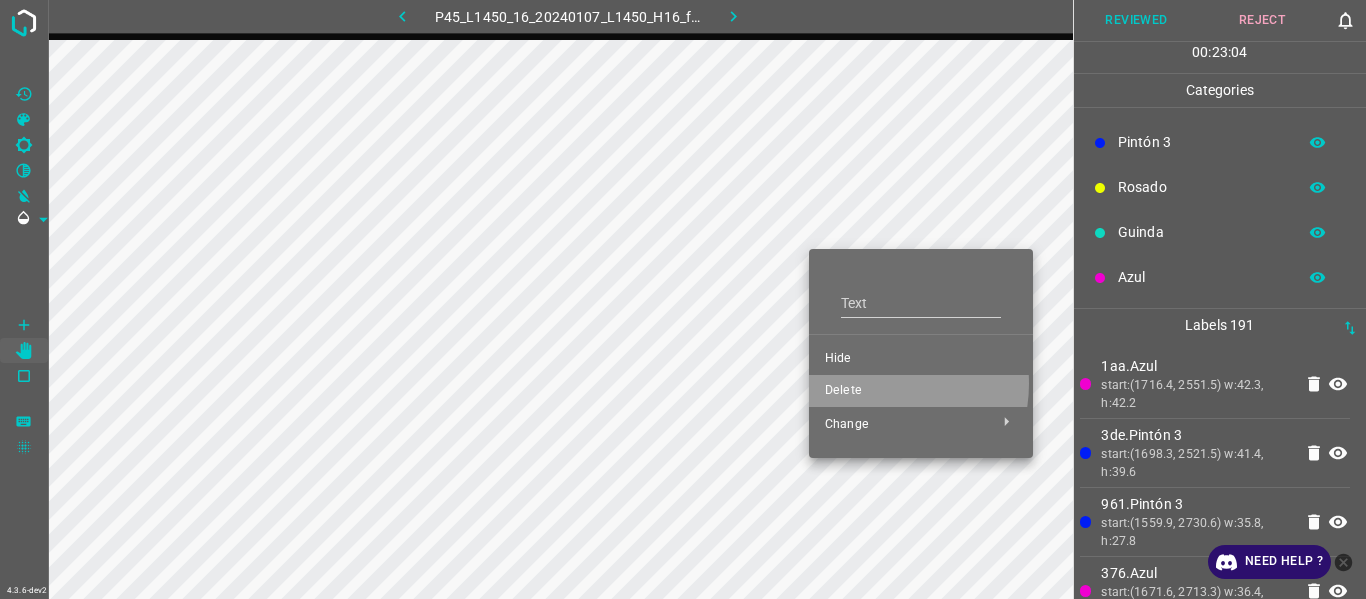 click on "Delete" at bounding box center (921, 391) 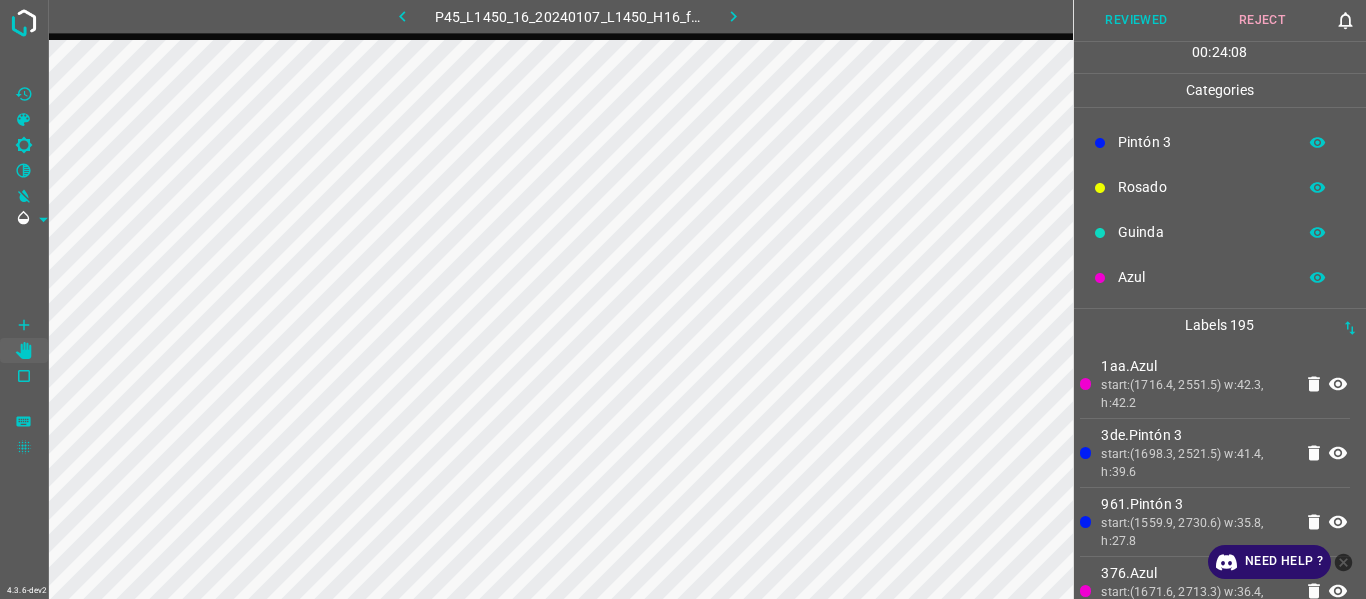 click on "Azul" at bounding box center [1220, 277] 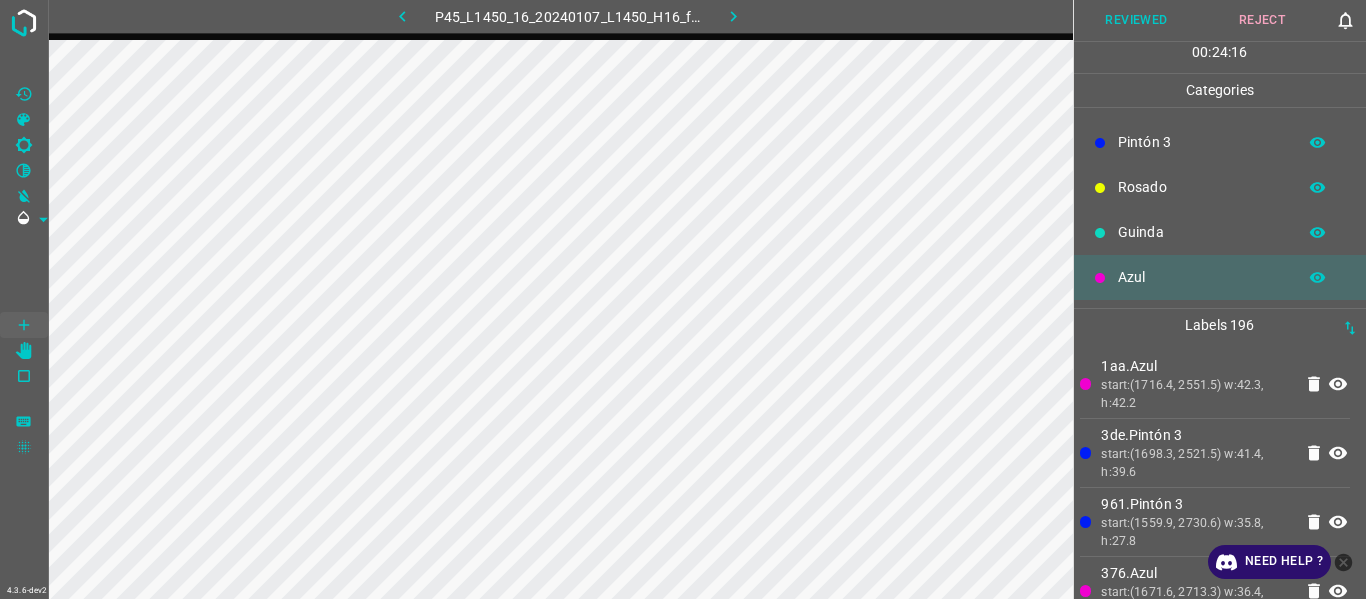 click on "3de.Pintón 3
start:(1698.3, 2521.5)
w:41.4, h:39.6" at bounding box center [1215, 453] 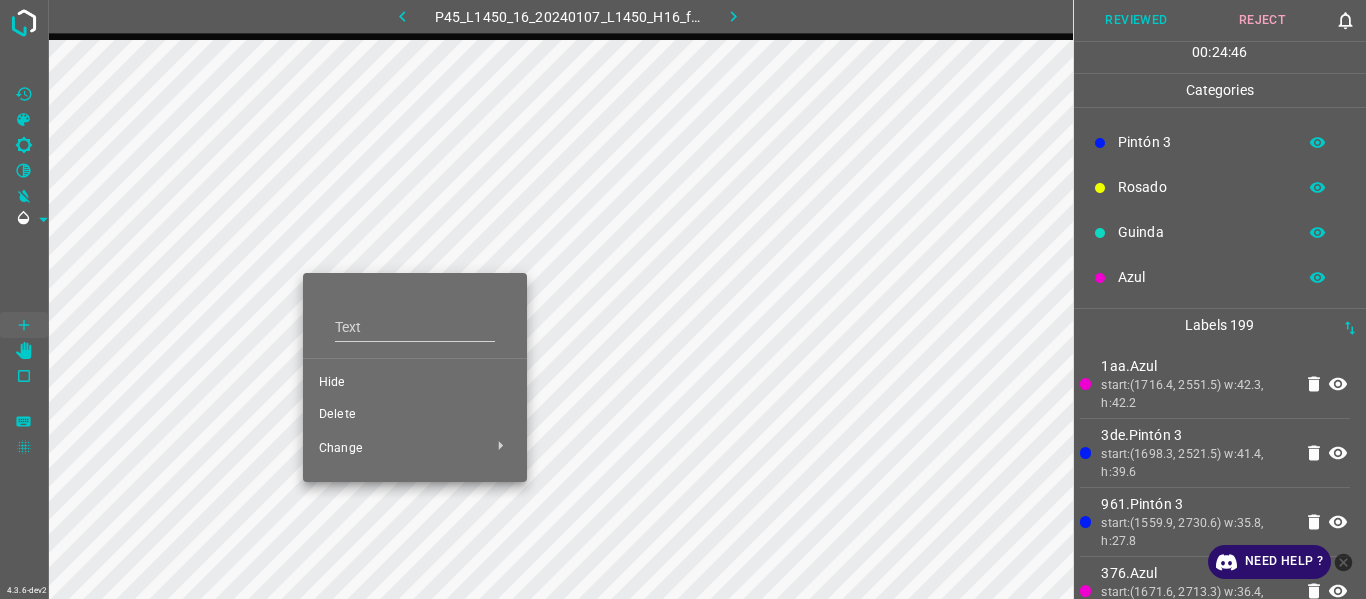 click on "Hide" at bounding box center [415, 383] 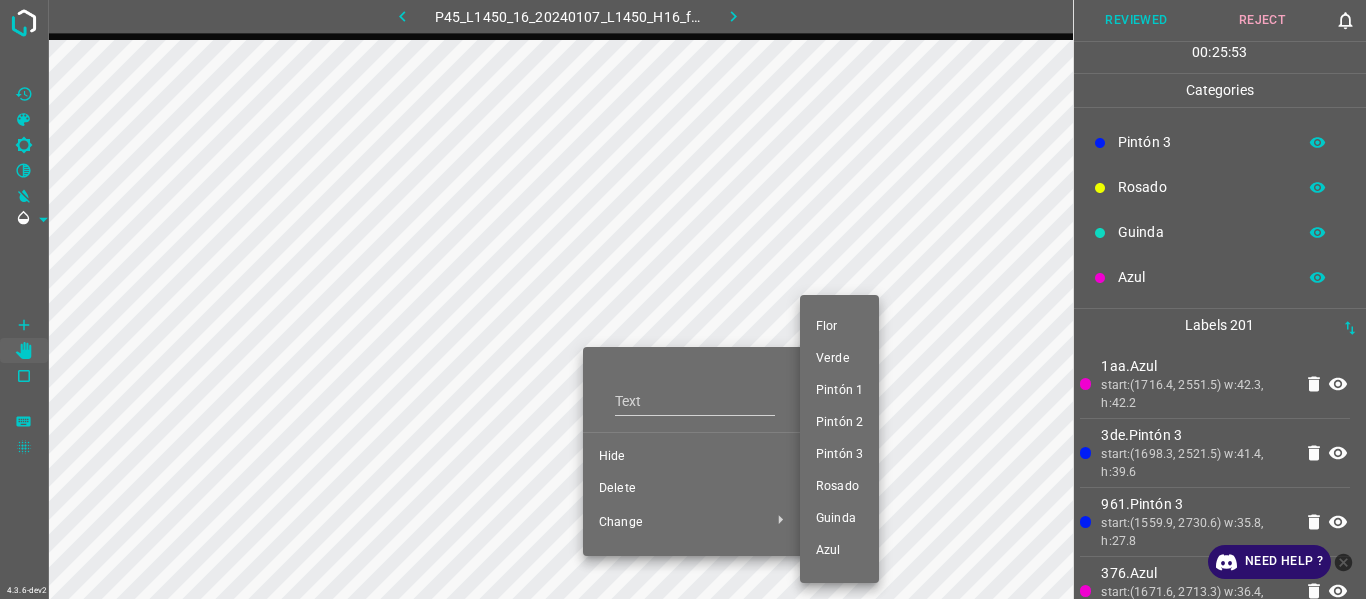 click on "Pintón 1" at bounding box center (839, 391) 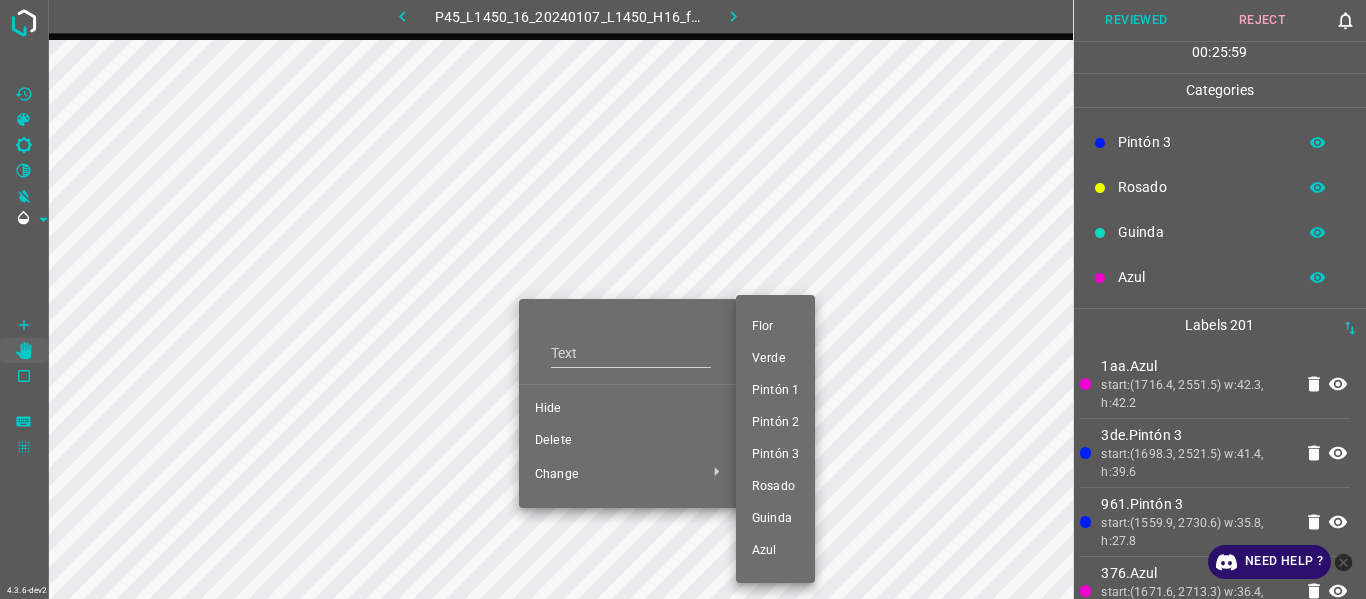 drag, startPoint x: 771, startPoint y: 396, endPoint x: 621, endPoint y: 428, distance: 153.37535 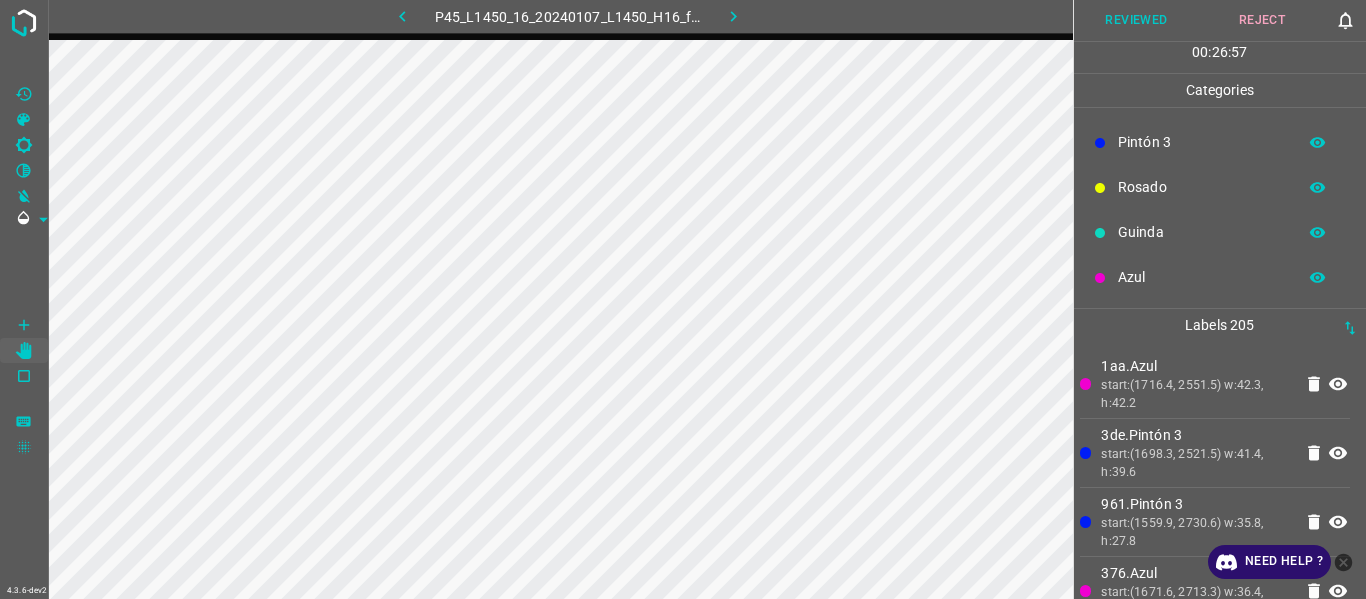 drag, startPoint x: 1125, startPoint y: 286, endPoint x: 1115, endPoint y: 288, distance: 10.198039 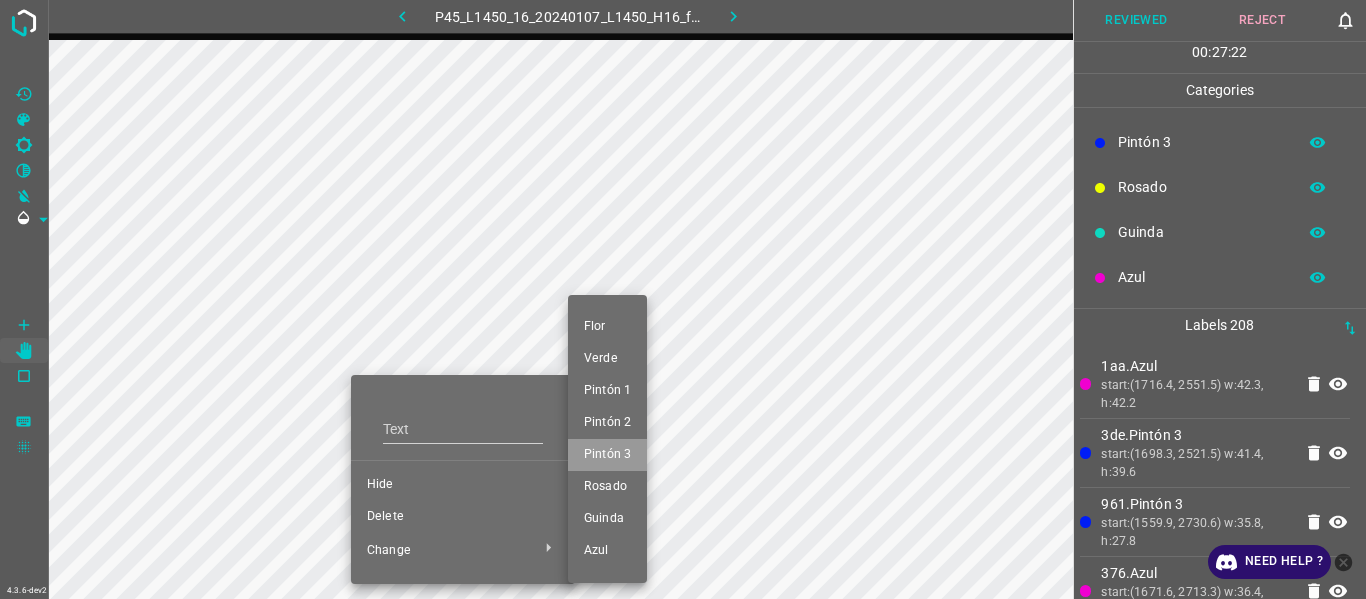click on "Pintón 3" at bounding box center [607, 455] 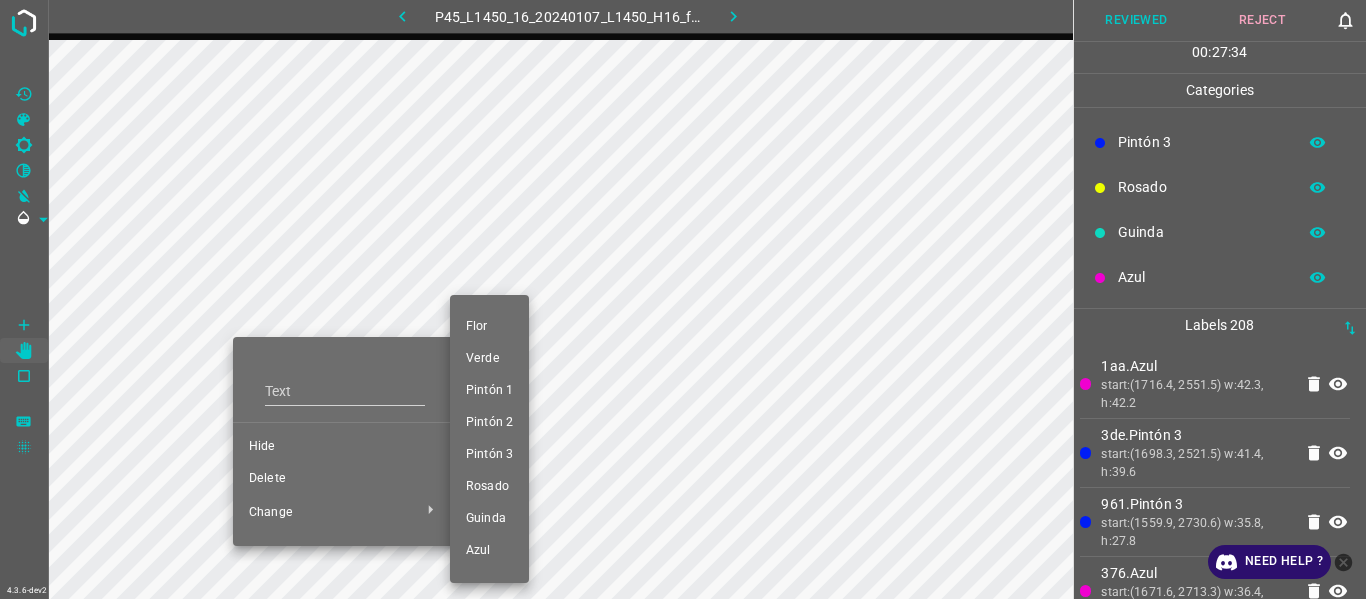 click on "Pintón 3" at bounding box center (489, 455) 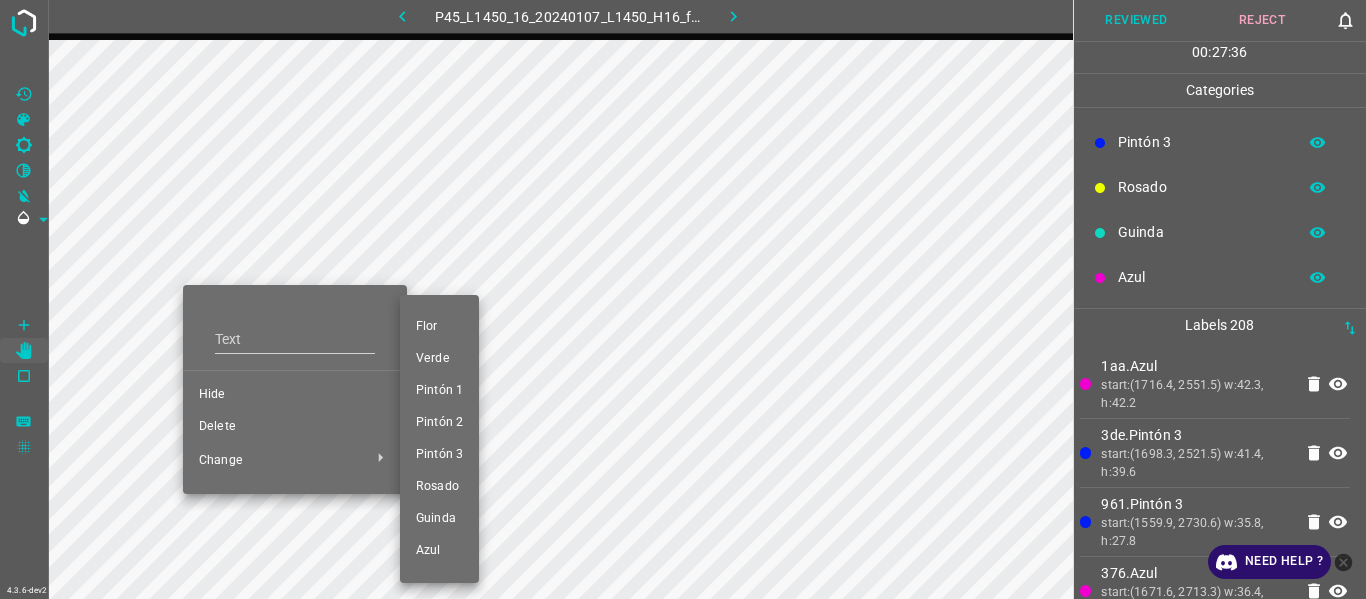 click on "Pintón 3" at bounding box center [439, 455] 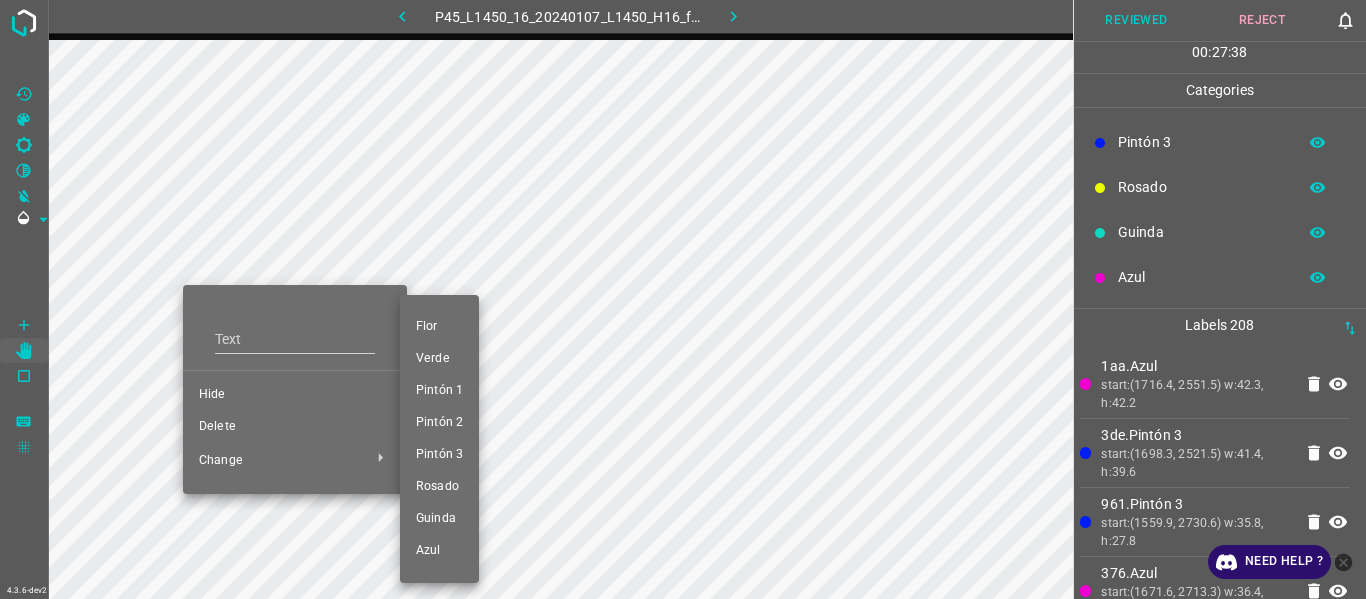 click on "Pintón 3" at bounding box center (439, 455) 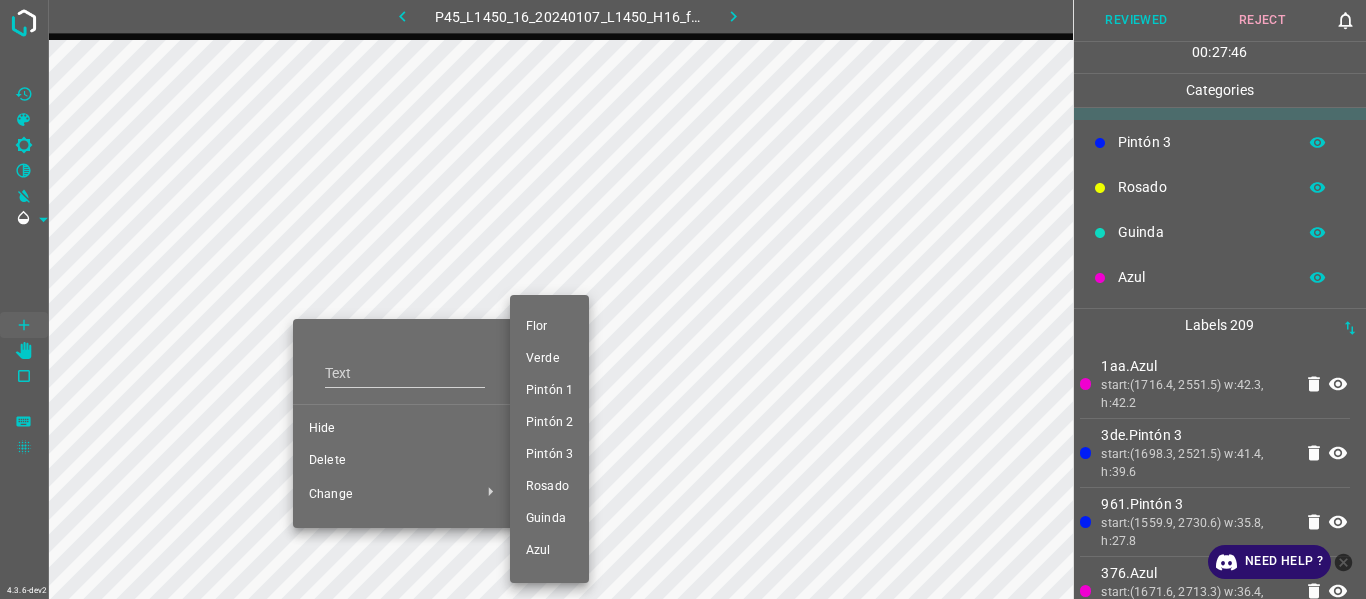 click on "Pintón 3" at bounding box center (549, 455) 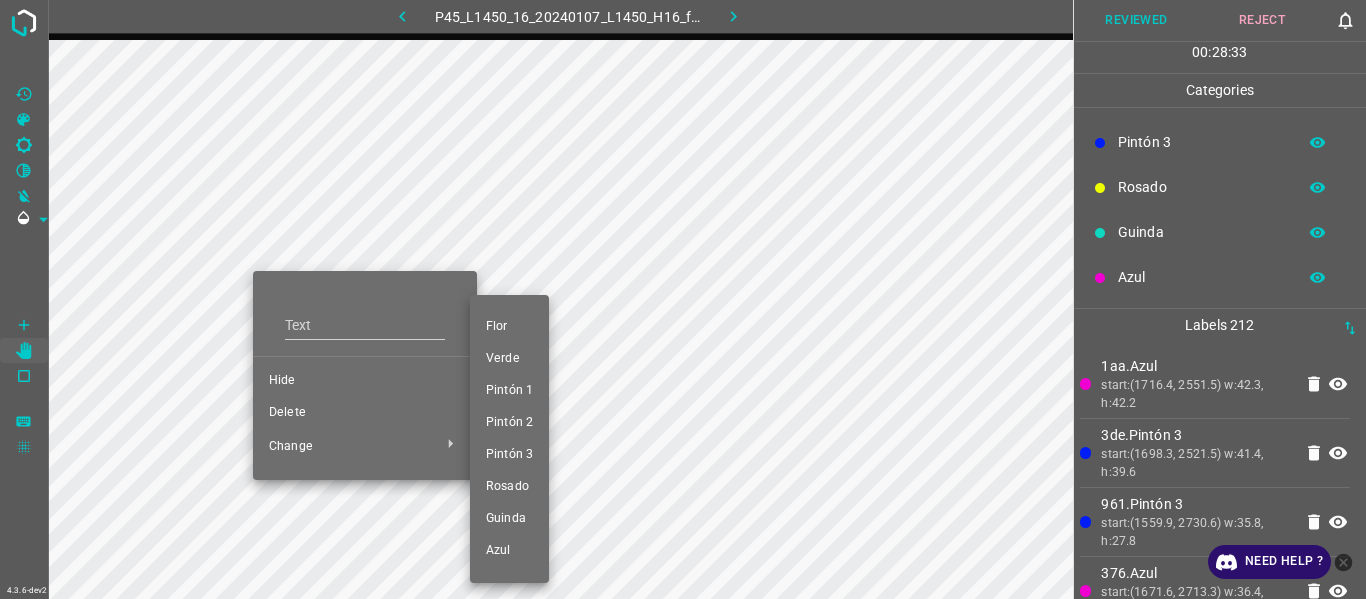 click on "Azul" at bounding box center (509, 551) 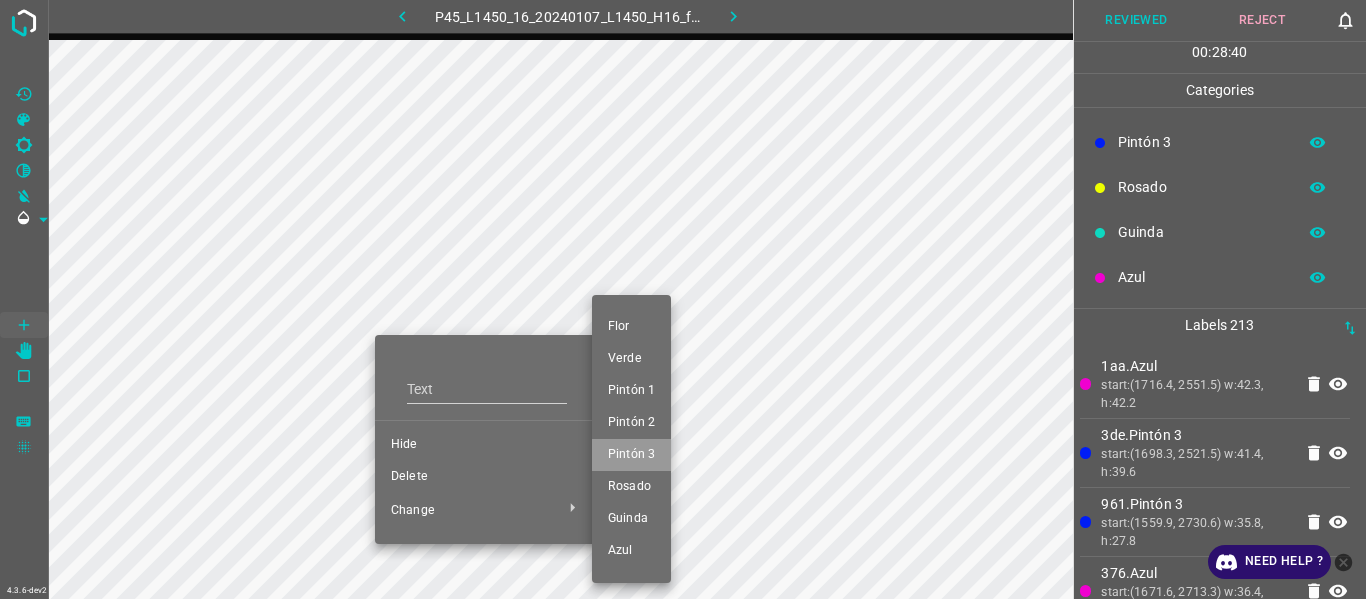 click on "Pintón 3" at bounding box center (631, 455) 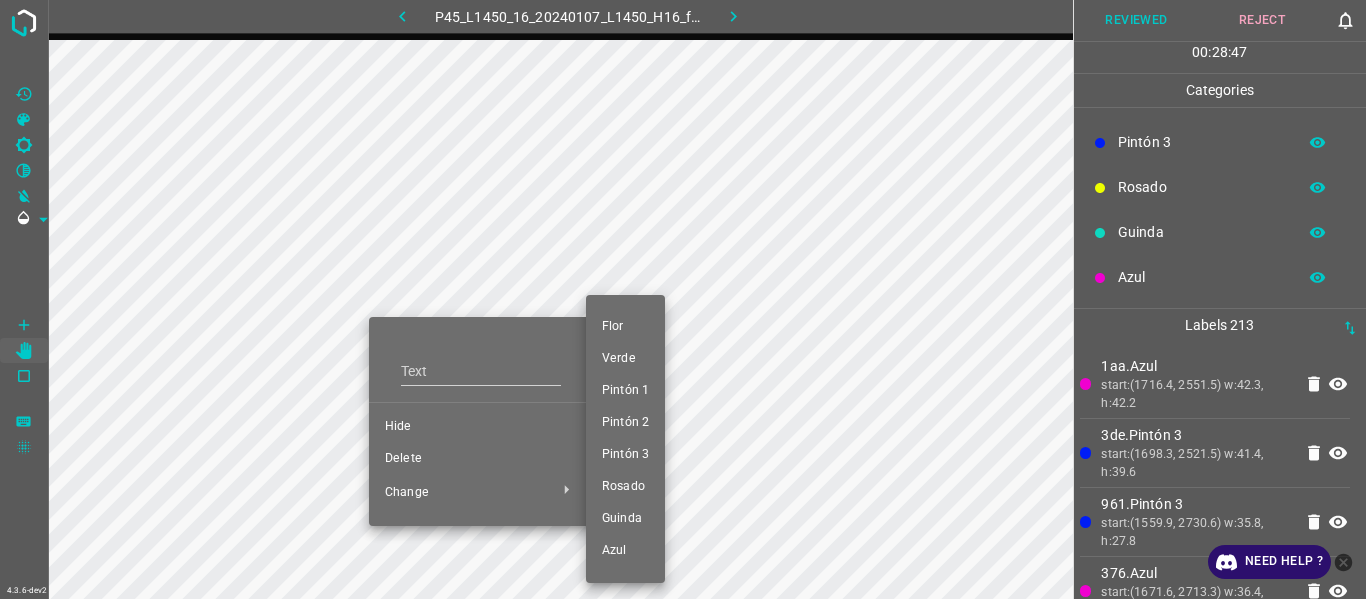 drag, startPoint x: 633, startPoint y: 516, endPoint x: 571, endPoint y: 498, distance: 64.56005 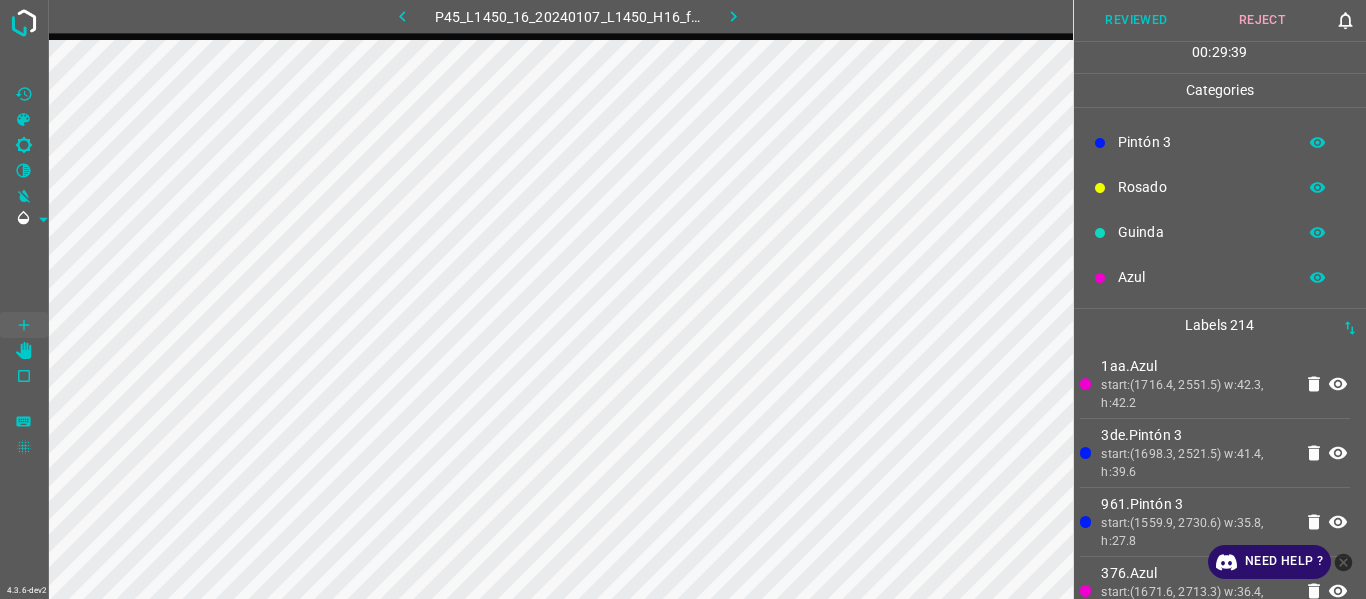 click on "1aa.Azul" at bounding box center (1196, 366) 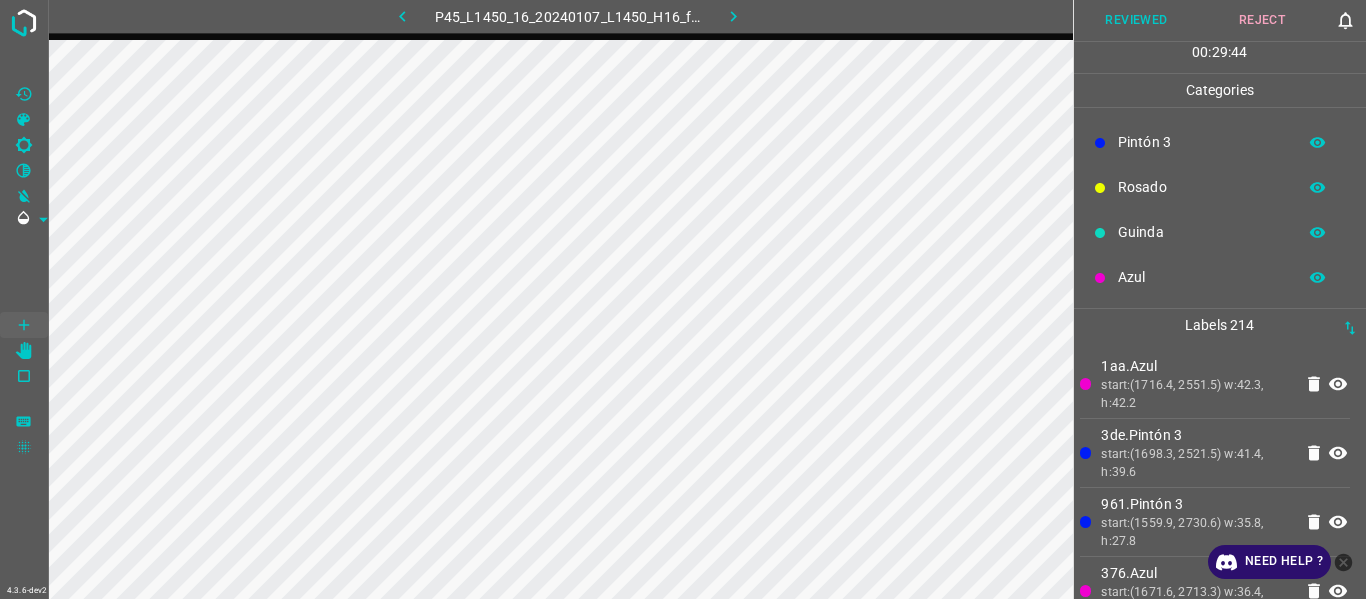 click on "Guinda" at bounding box center (1220, 232) 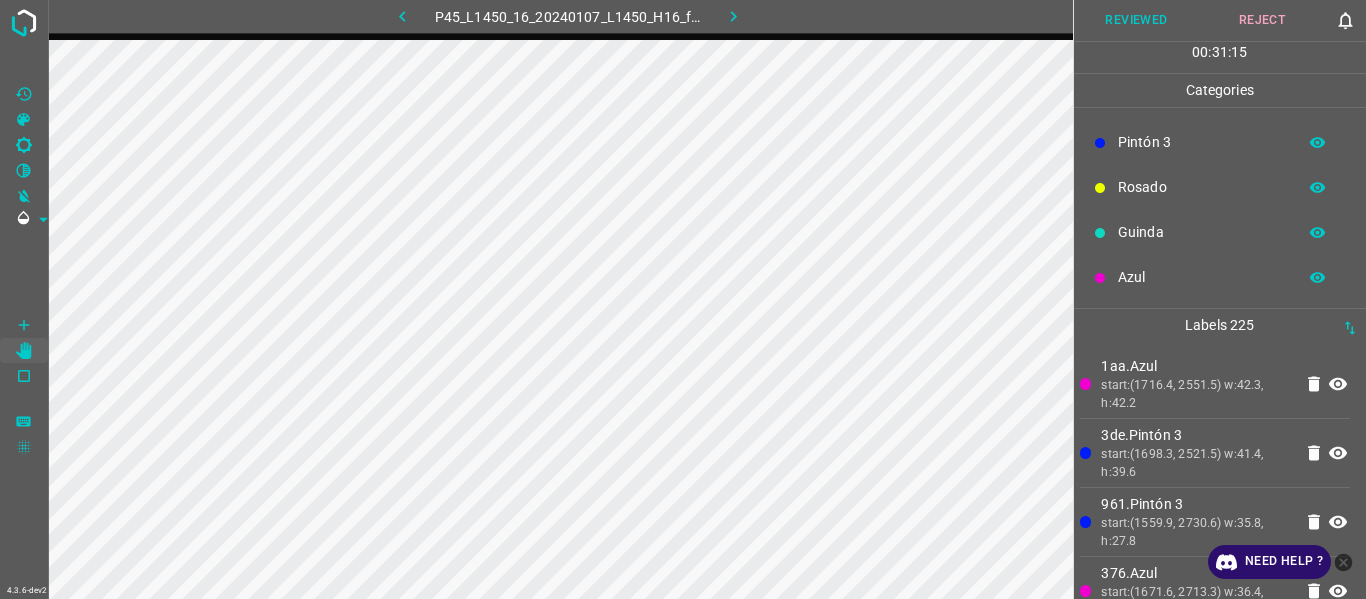 click on "Azul" at bounding box center [1220, 277] 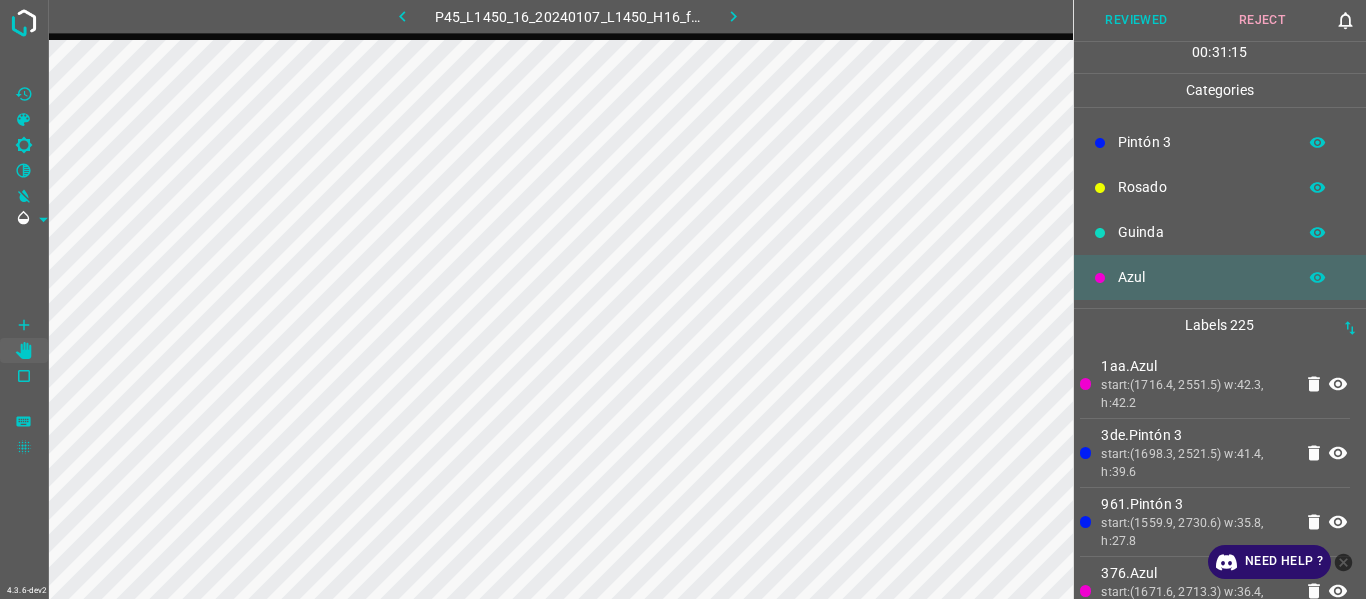 click on "Azul" at bounding box center [1202, 277] 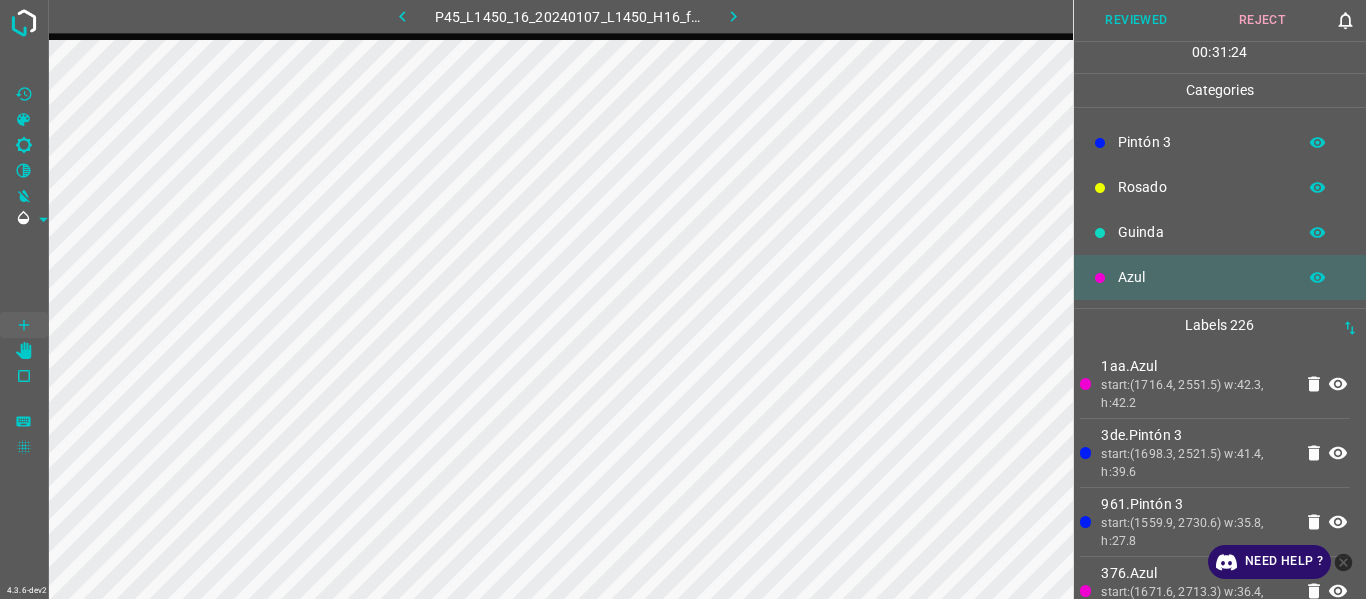 click on "Guinda" at bounding box center [1202, 232] 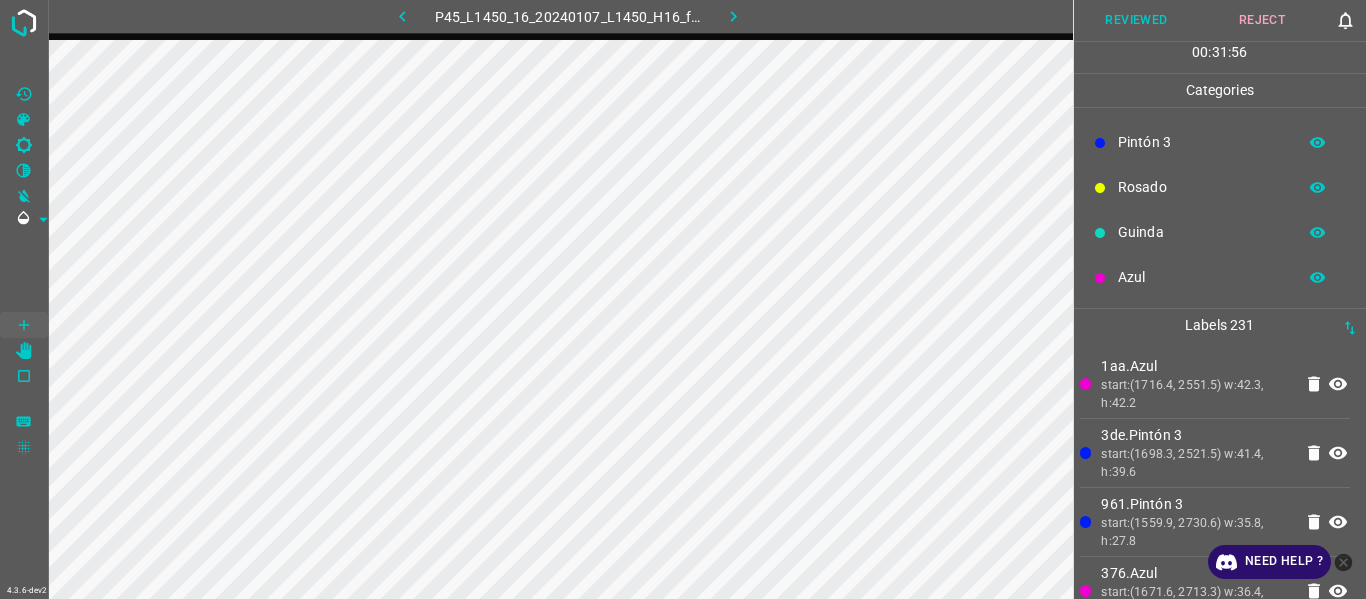 click on "Azul" at bounding box center (1202, 277) 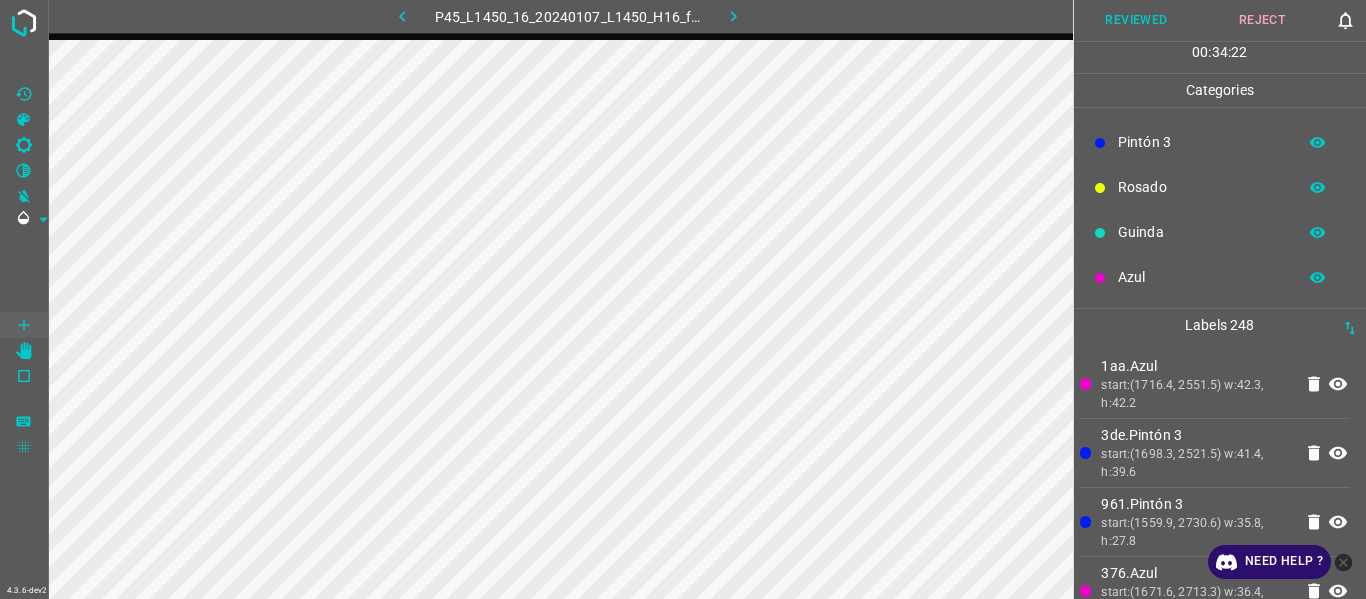 click on "Guinda" at bounding box center [1220, 232] 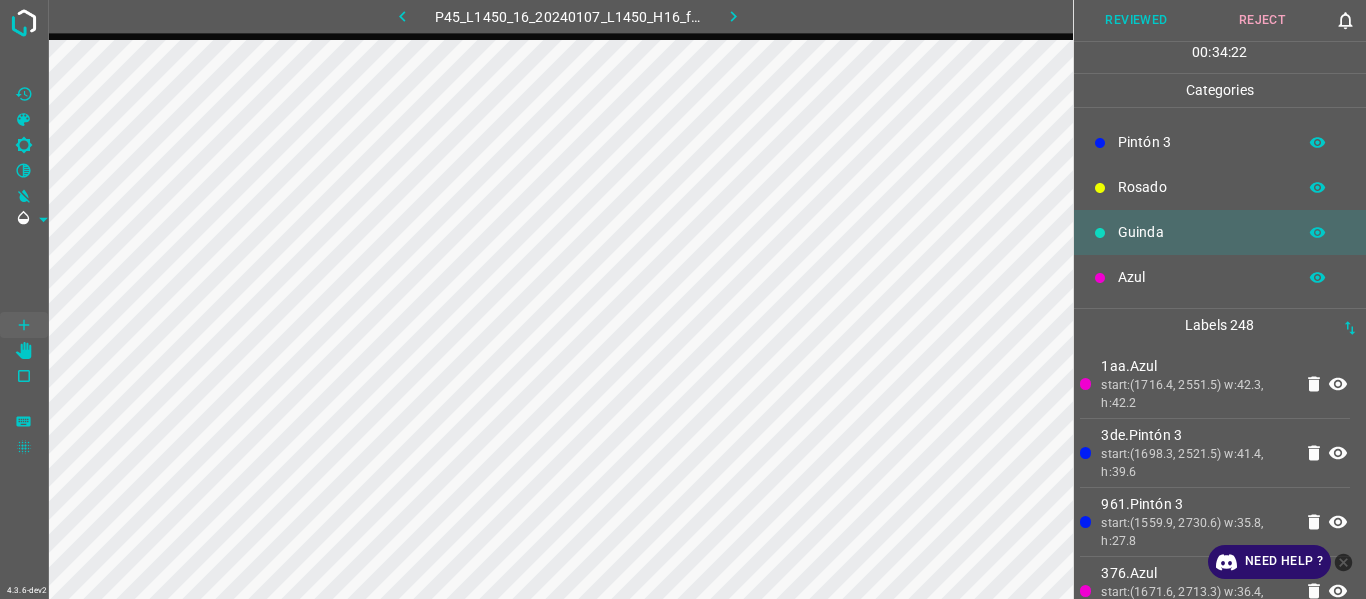 click on "Rosado" at bounding box center [1202, 187] 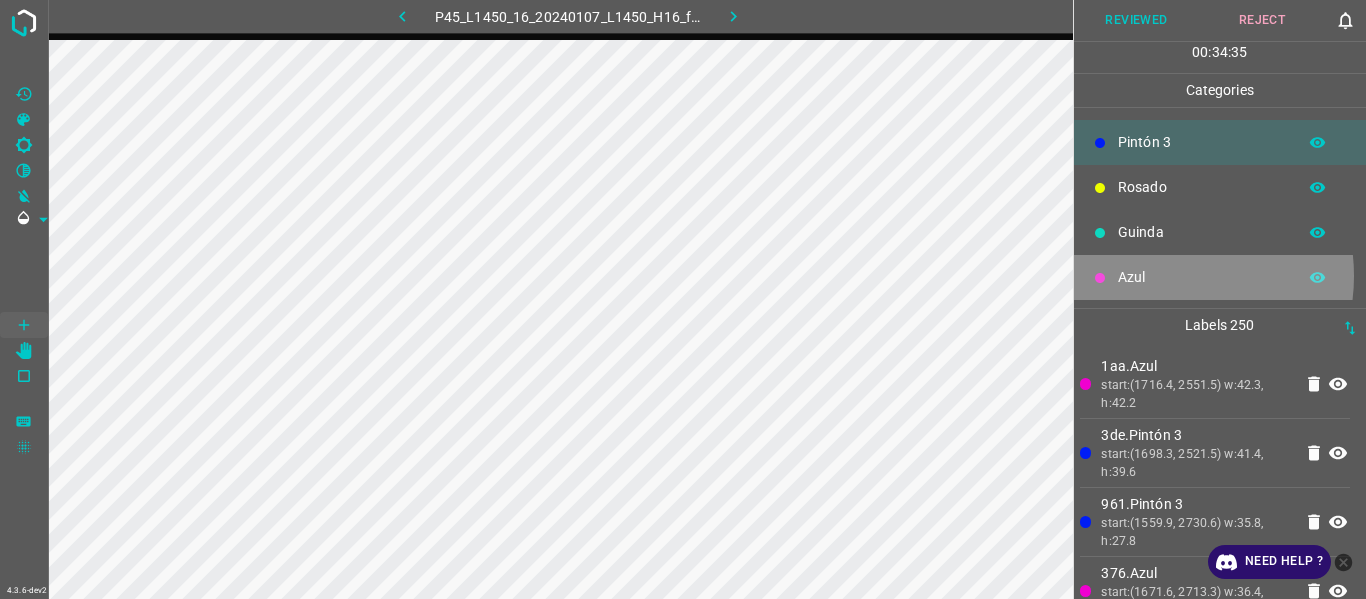 click on "Azul" at bounding box center [1202, 277] 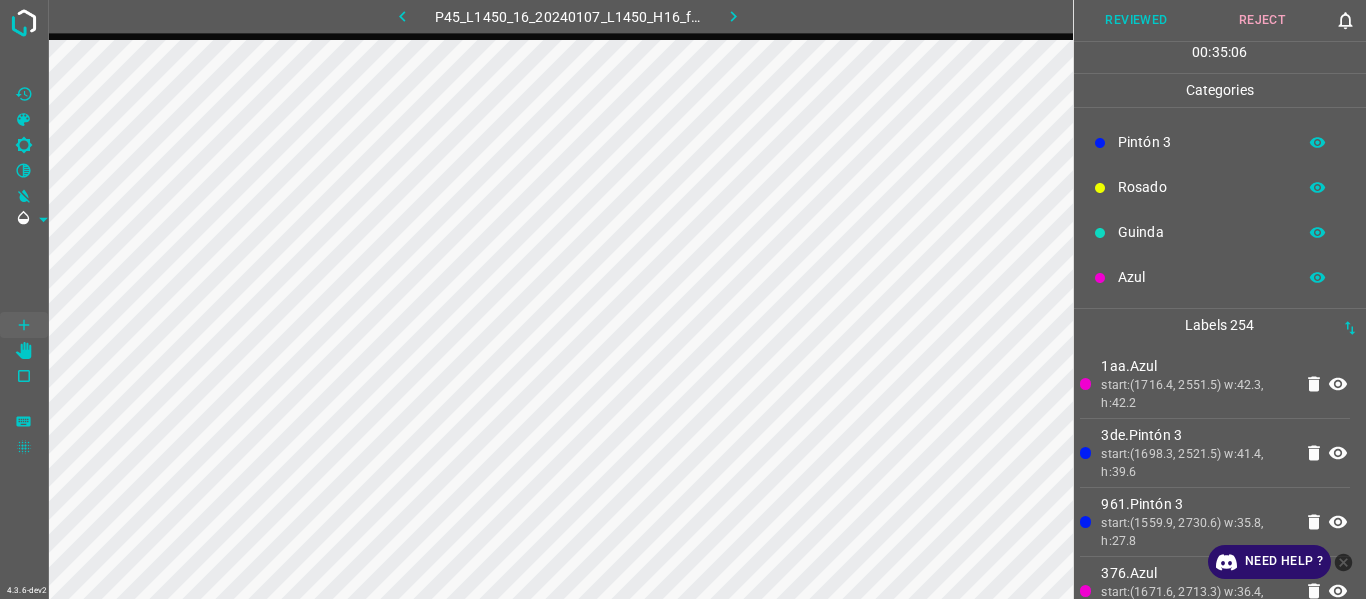 click on "Rosado" at bounding box center (1220, 187) 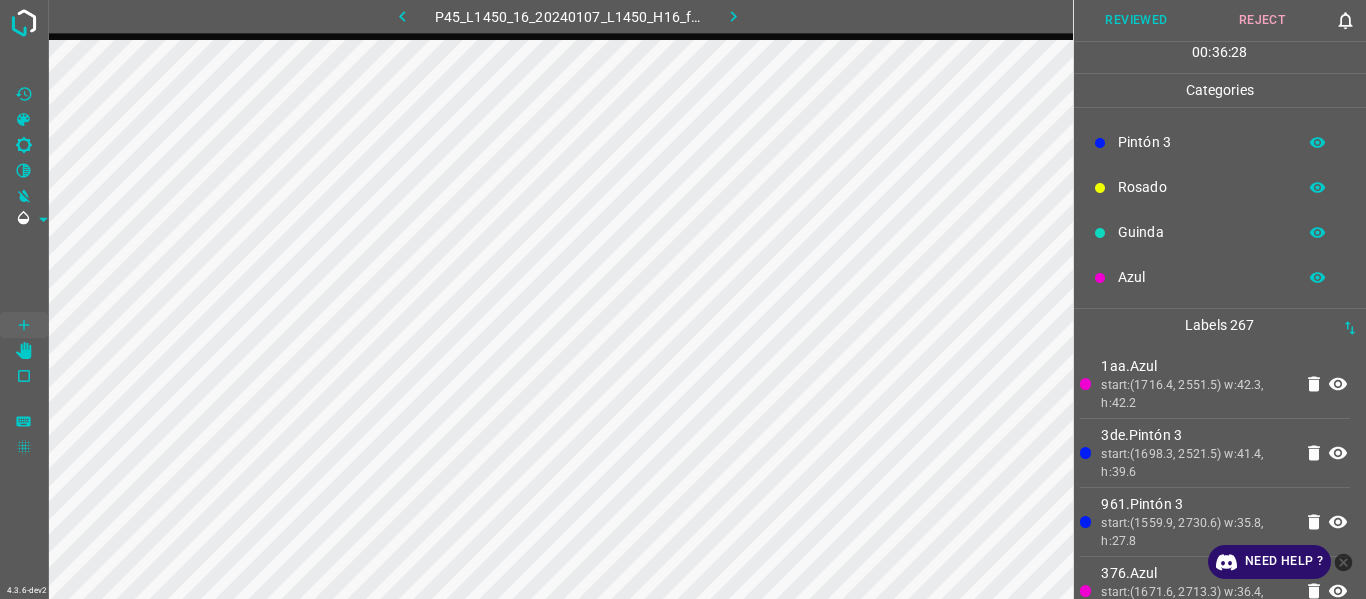 drag, startPoint x: 1191, startPoint y: 284, endPoint x: 1177, endPoint y: 286, distance: 14.142136 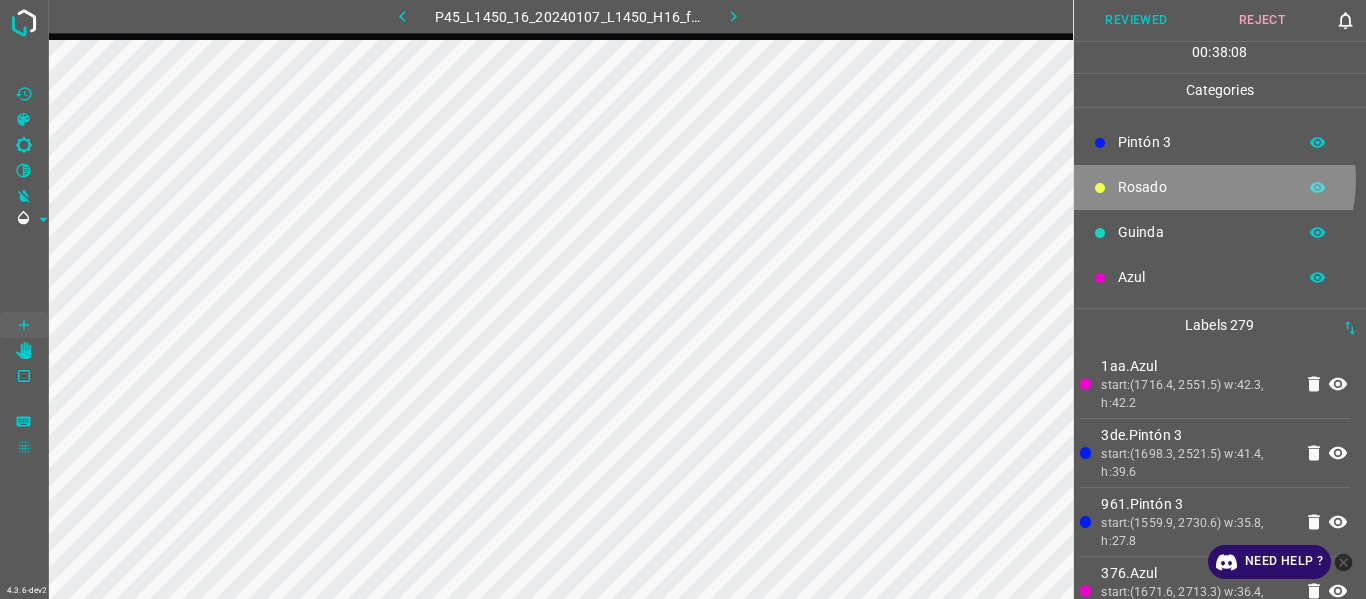 drag, startPoint x: 1197, startPoint y: 180, endPoint x: 1163, endPoint y: 194, distance: 36.769554 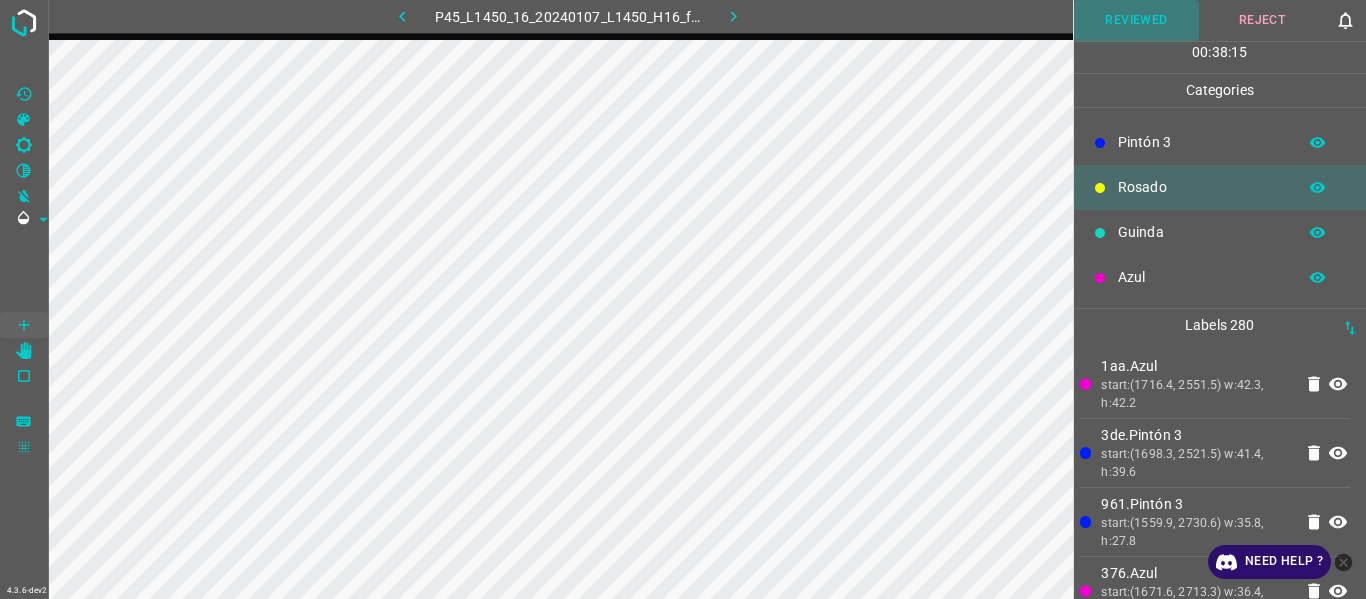 click on "Reviewed" at bounding box center [1137, 20] 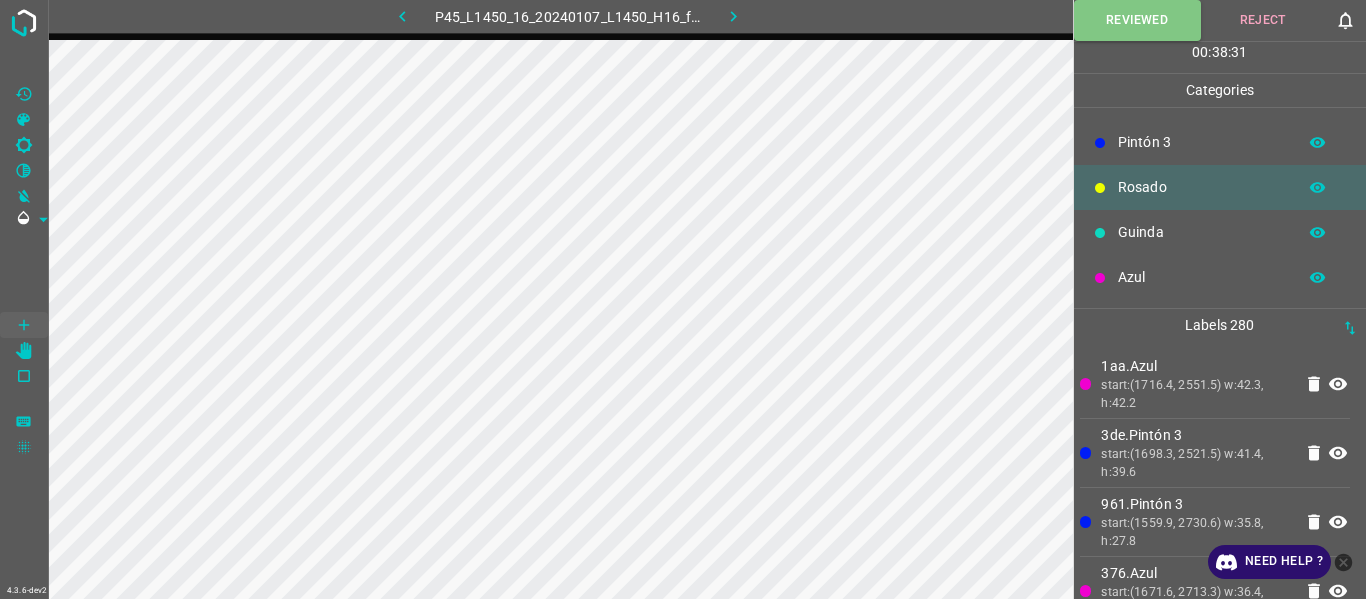 click 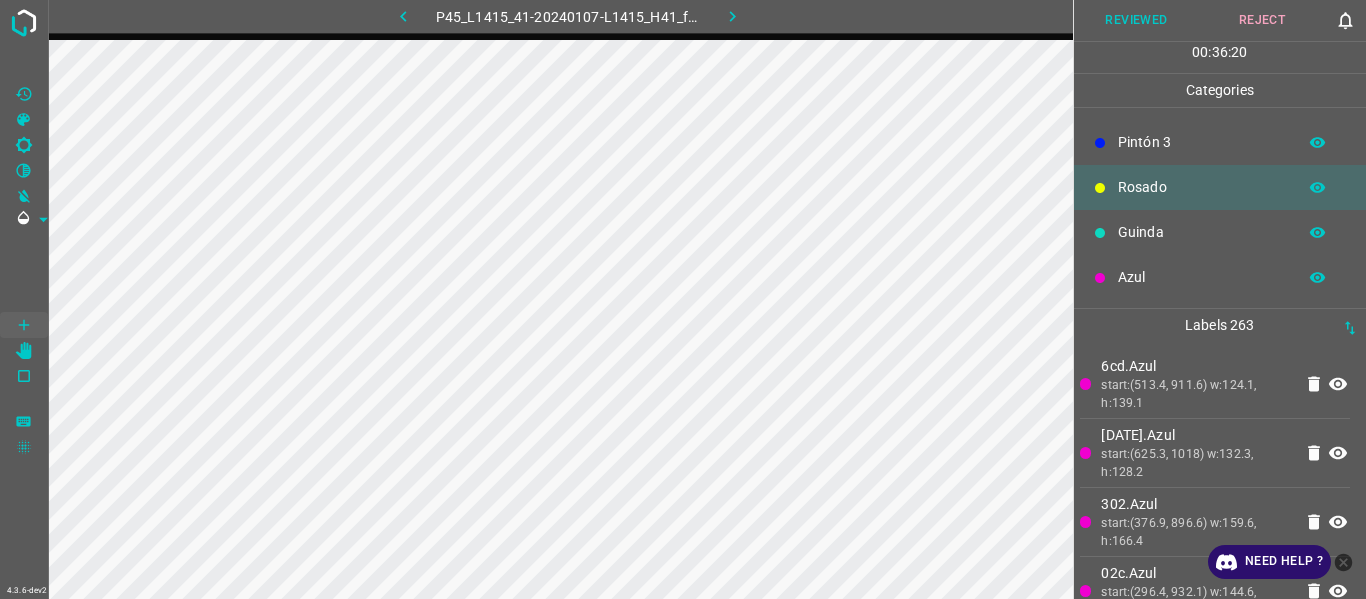 click on "[DATE].Azul" at bounding box center (1196, 435) 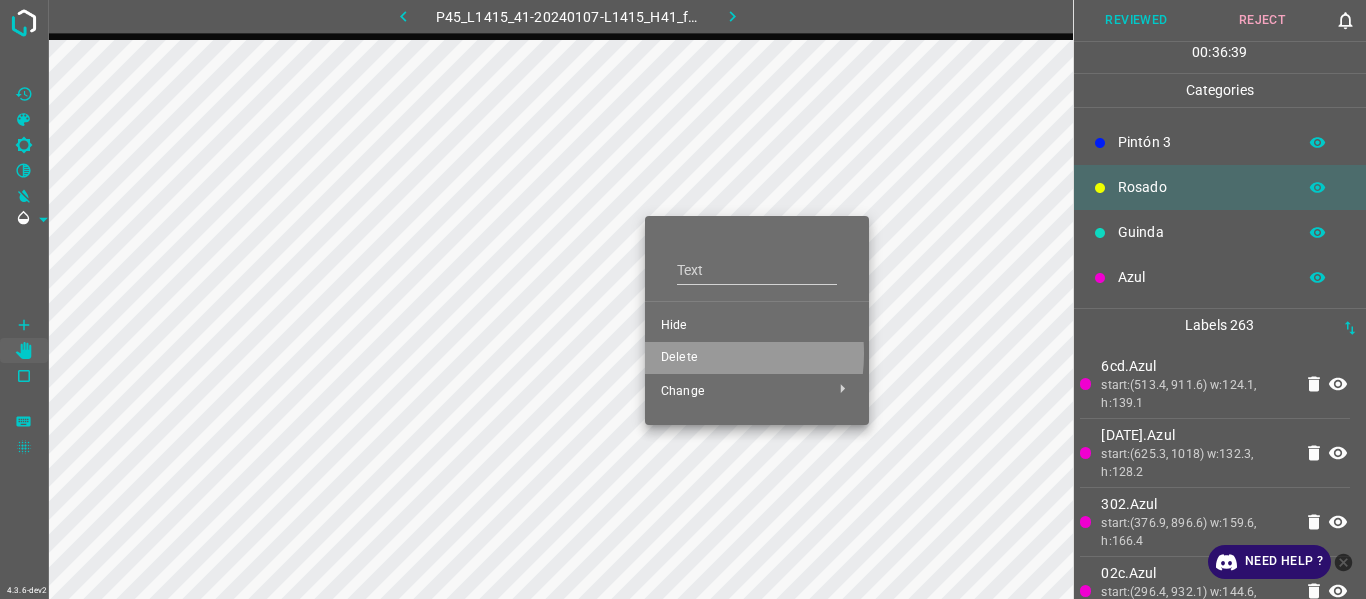 drag, startPoint x: 689, startPoint y: 353, endPoint x: 537, endPoint y: 327, distance: 154.20766 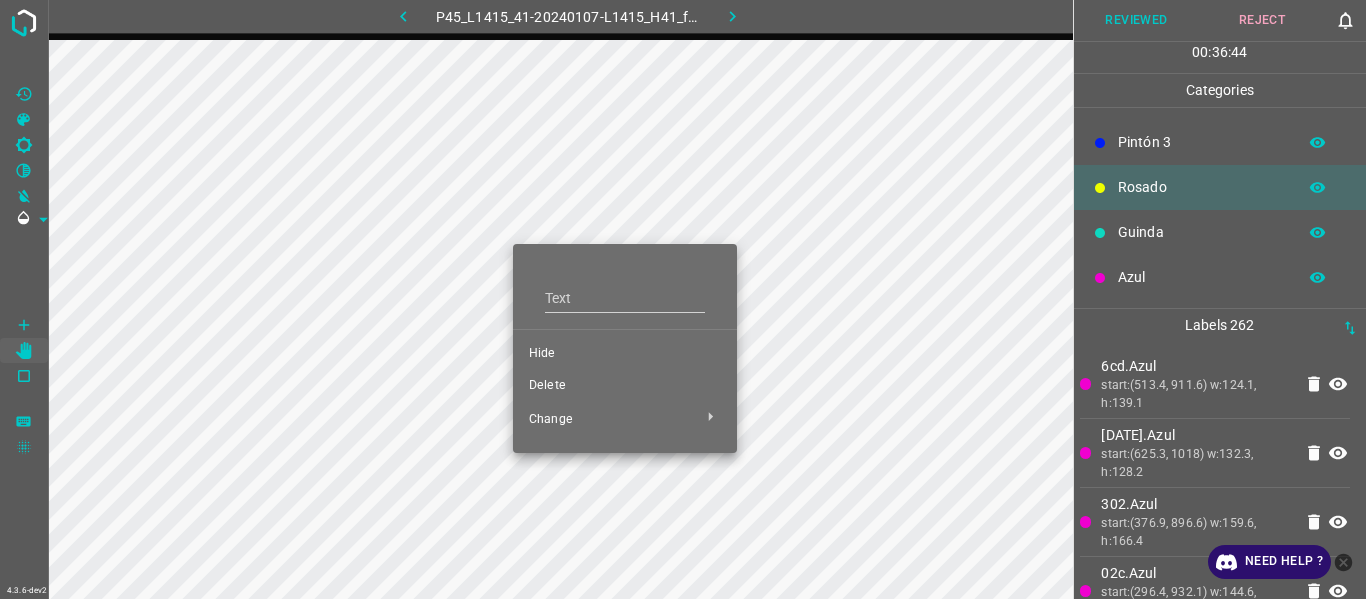 click on "Delete" at bounding box center (625, 386) 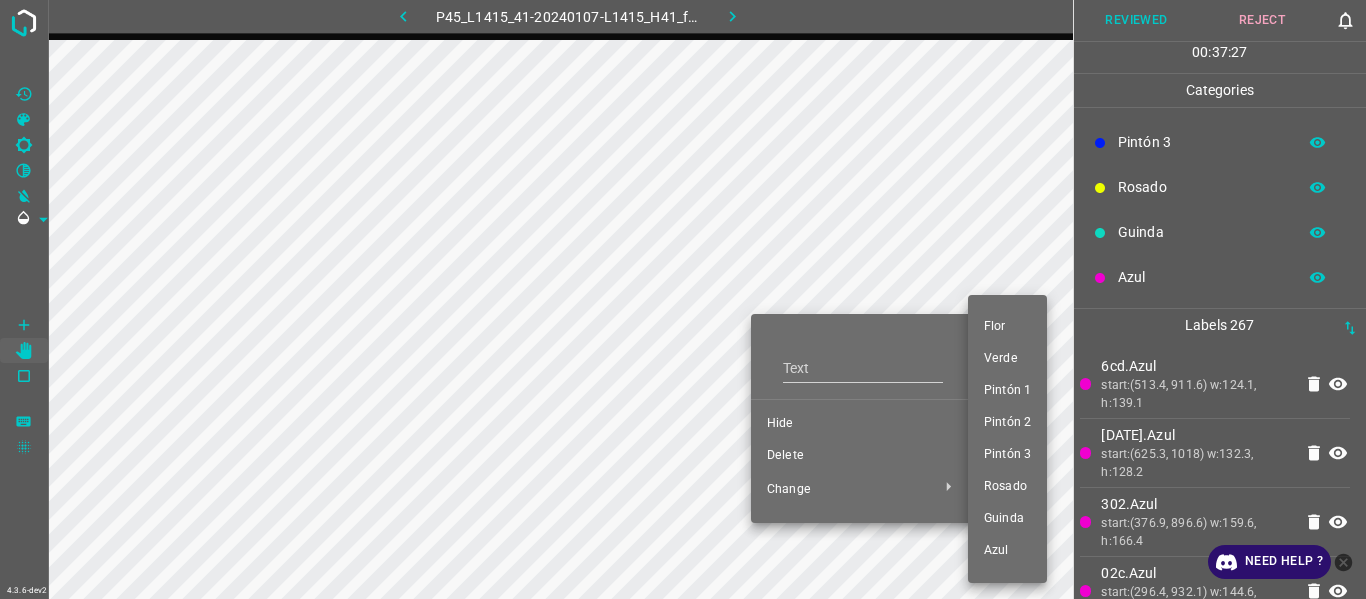 drag, startPoint x: 1015, startPoint y: 447, endPoint x: 945, endPoint y: 455, distance: 70.45566 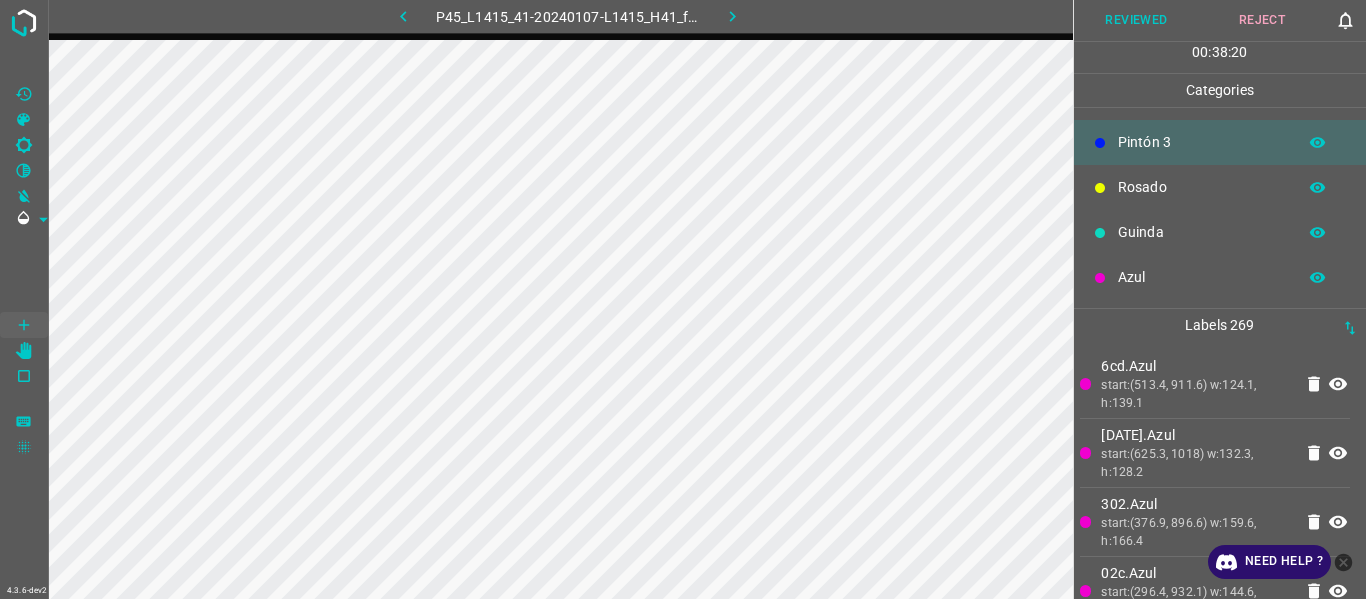 click on "Labels   269" at bounding box center (1220, 325) 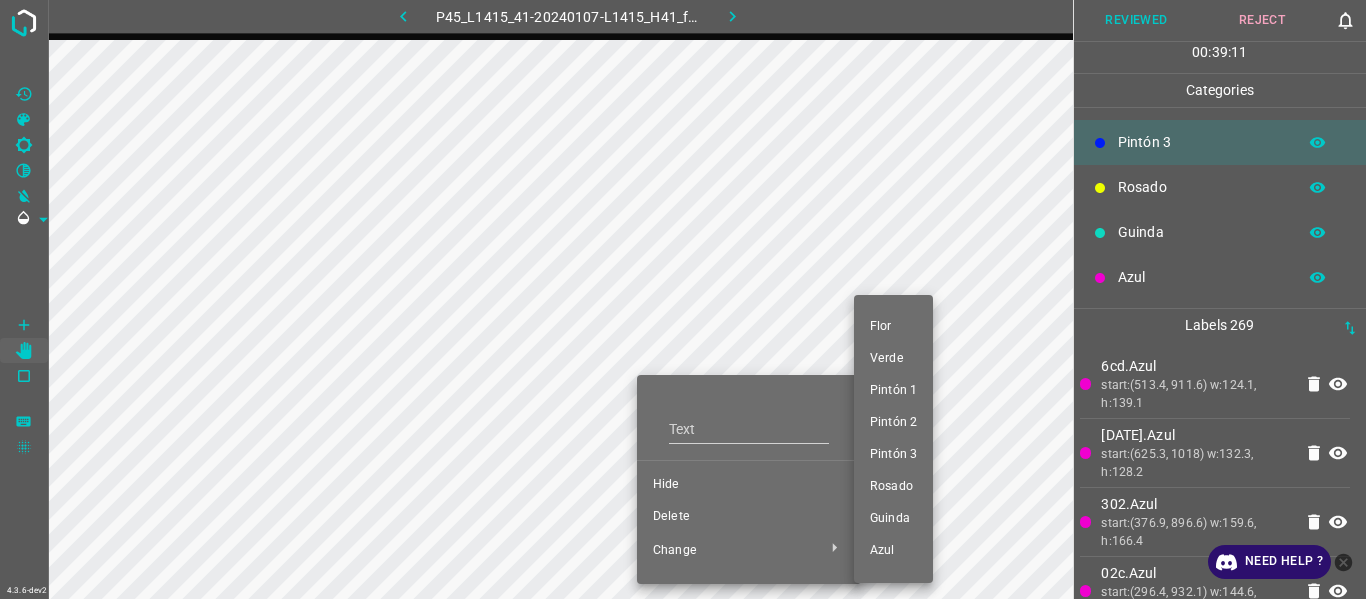 click on "Pintón 1" at bounding box center (893, 391) 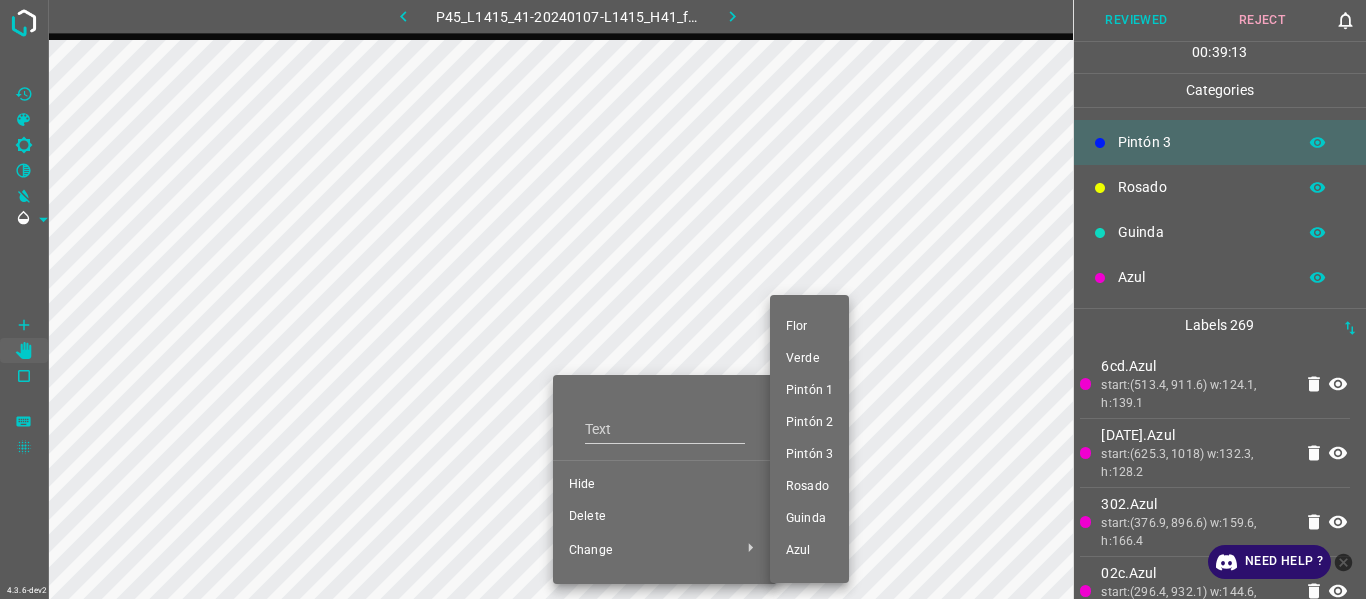 click on "Pintón 1" at bounding box center (809, 391) 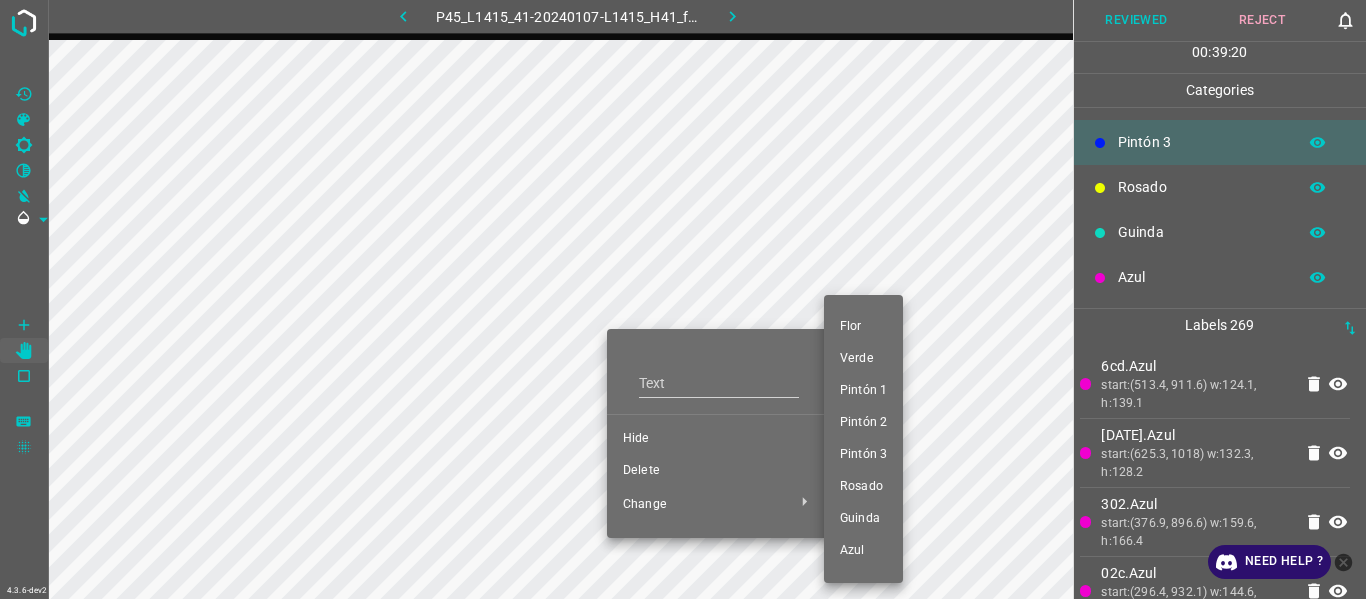 click on "Pintón 1" at bounding box center [863, 391] 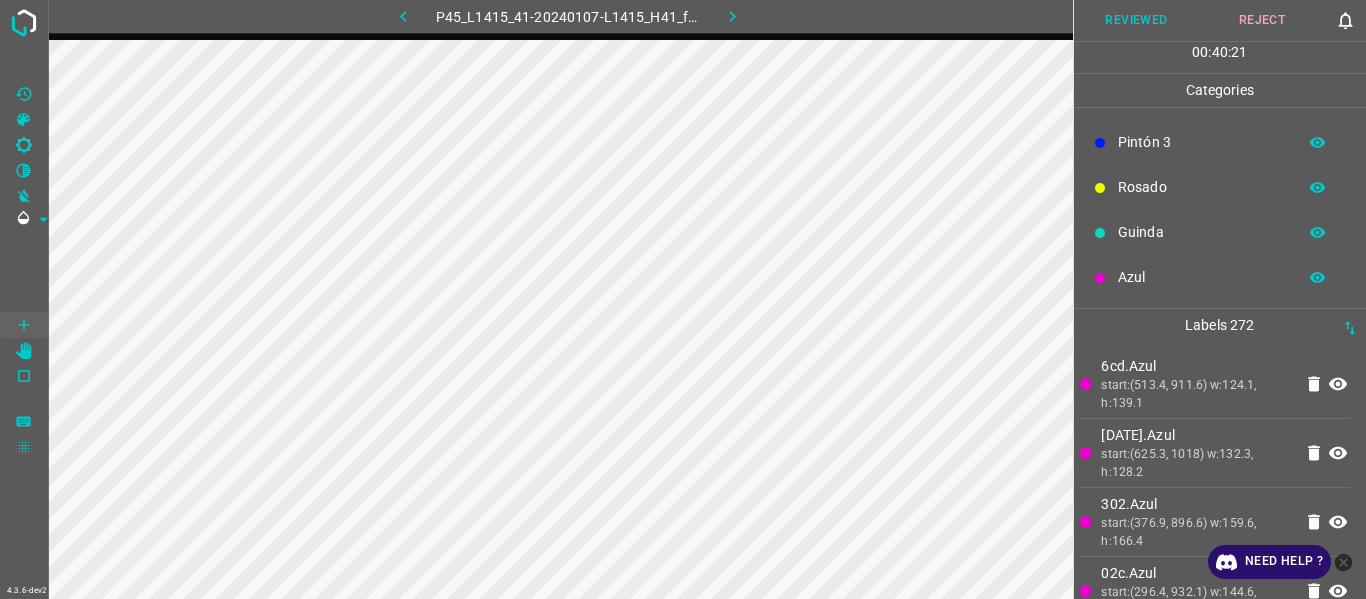 click on "[DATE].Azul
start:(625.3, 1018)
w:132.3, h:128.2" at bounding box center [1215, 453] 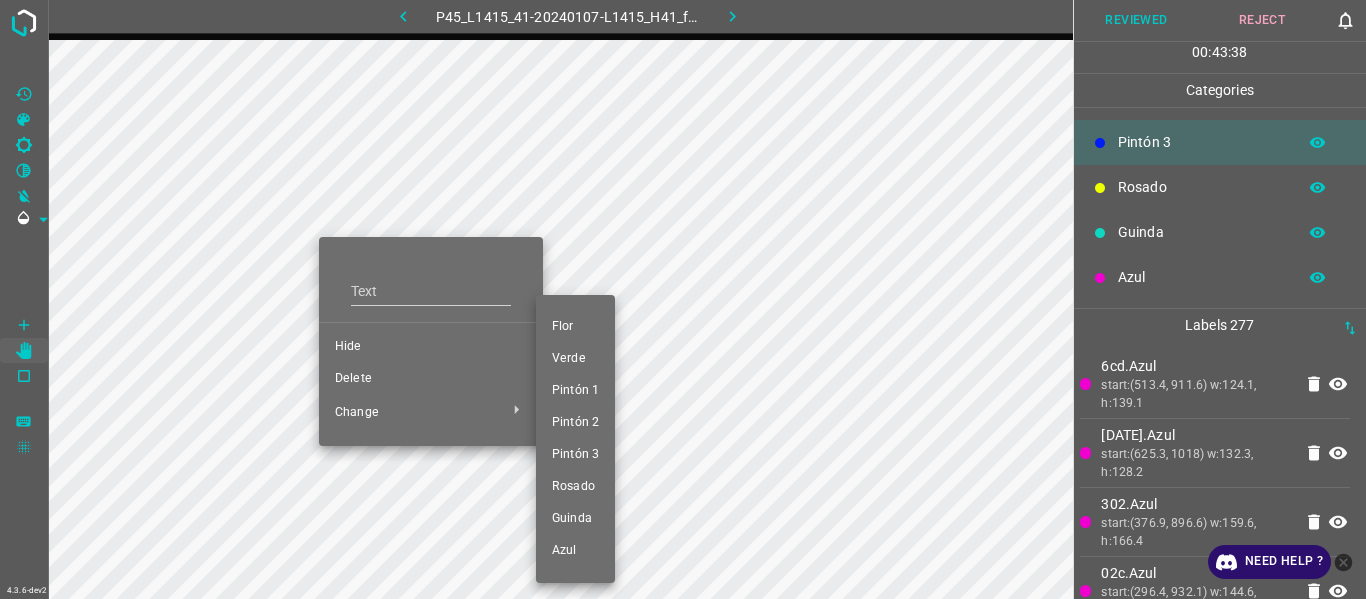 click on "Pintón 1" at bounding box center (575, 391) 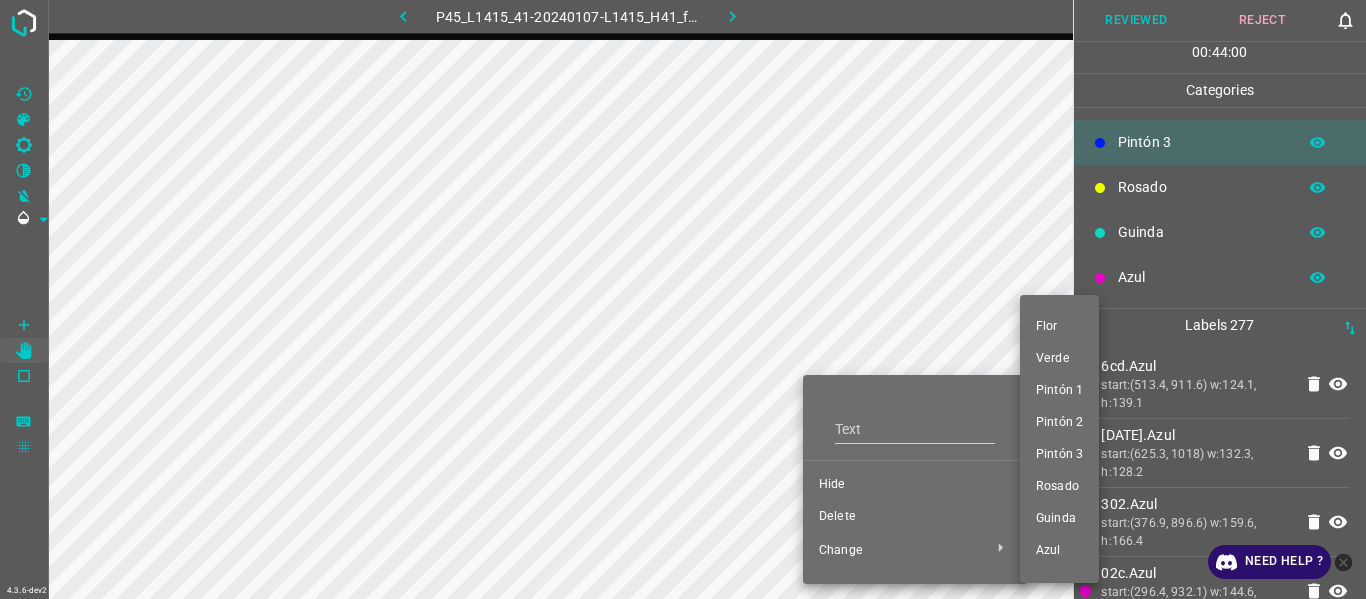 click on "Pintón 2" at bounding box center [1059, 423] 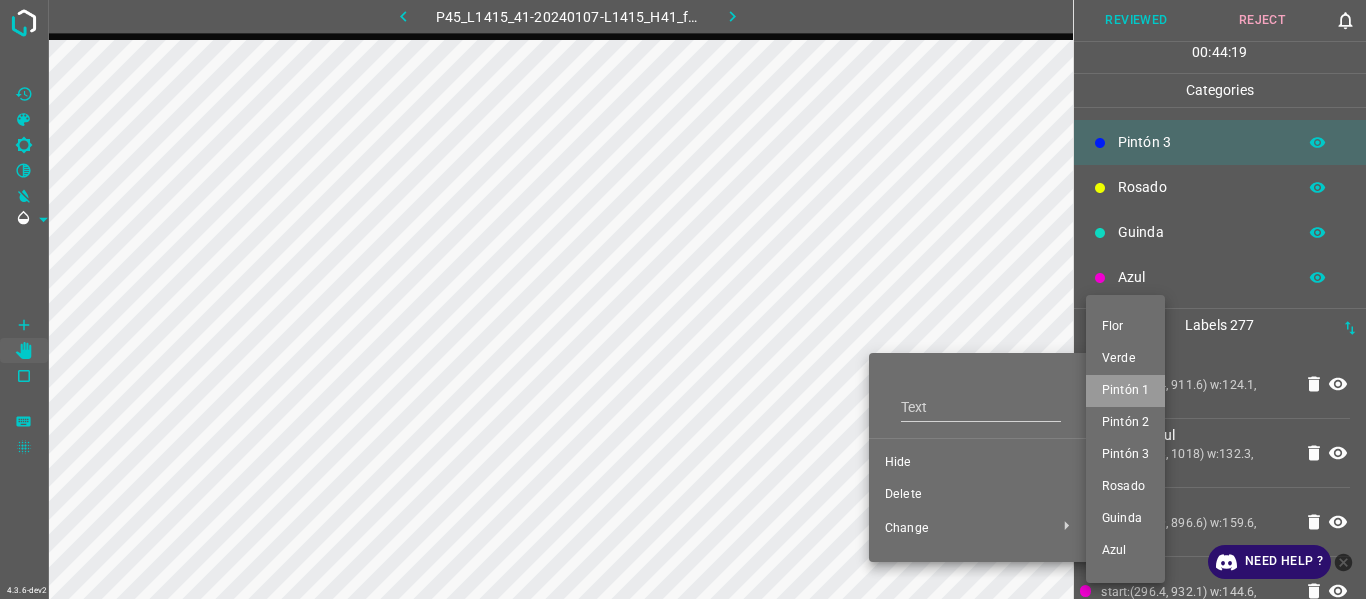 click on "Pintón 1" at bounding box center (1125, 391) 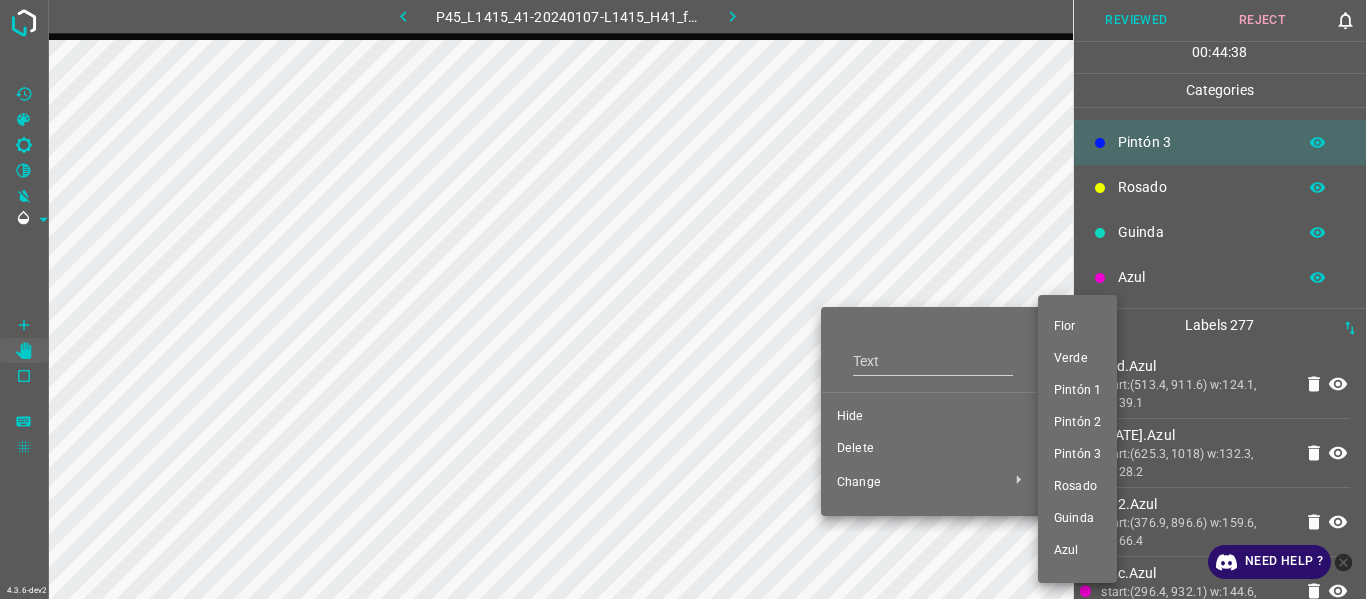 click on "Pintón 3" at bounding box center (1077, 455) 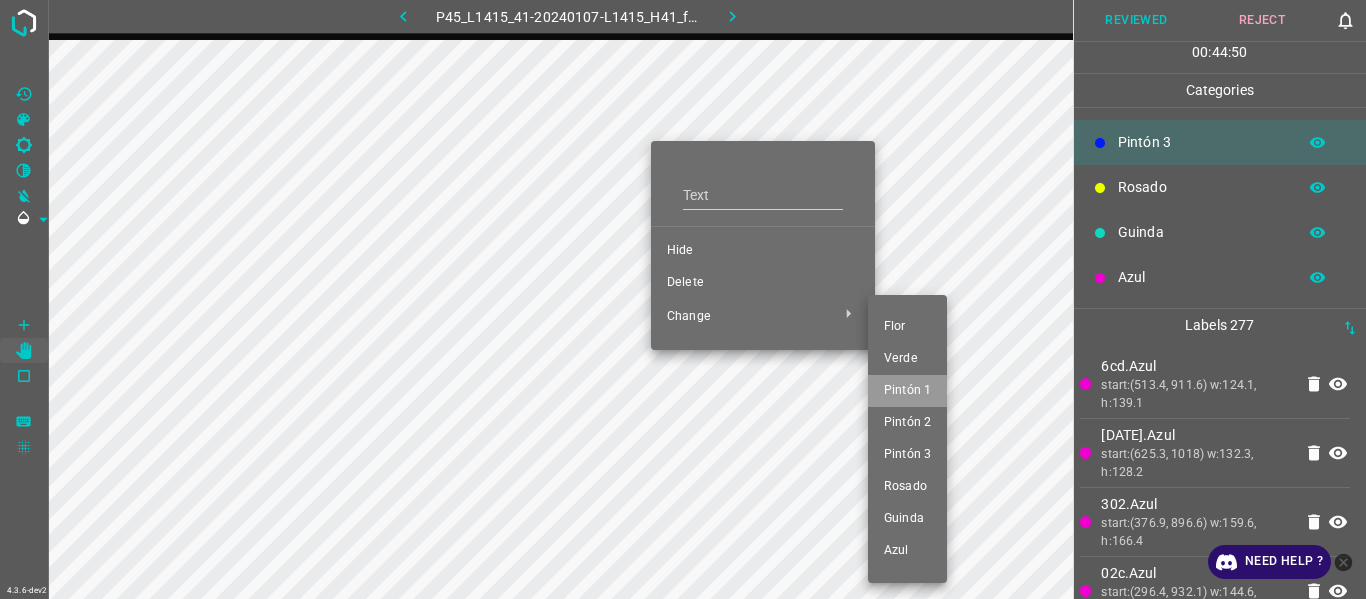drag, startPoint x: 915, startPoint y: 396, endPoint x: 705, endPoint y: 408, distance: 210.34258 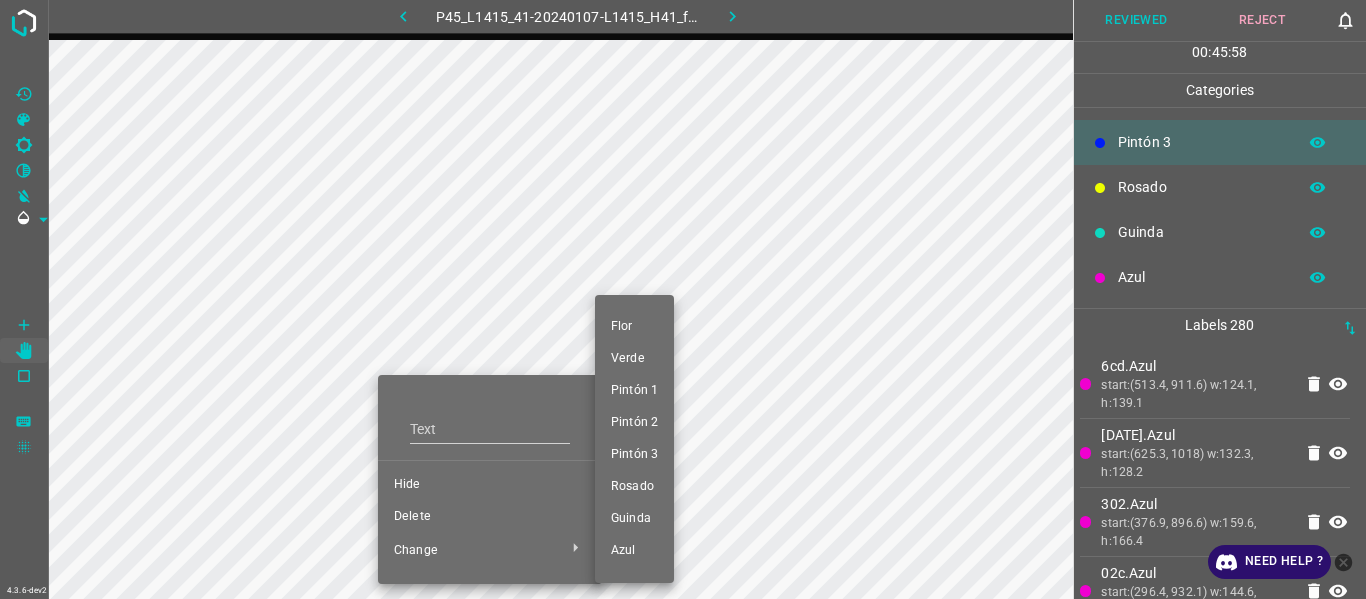 click on "Pintón 3" at bounding box center [634, 455] 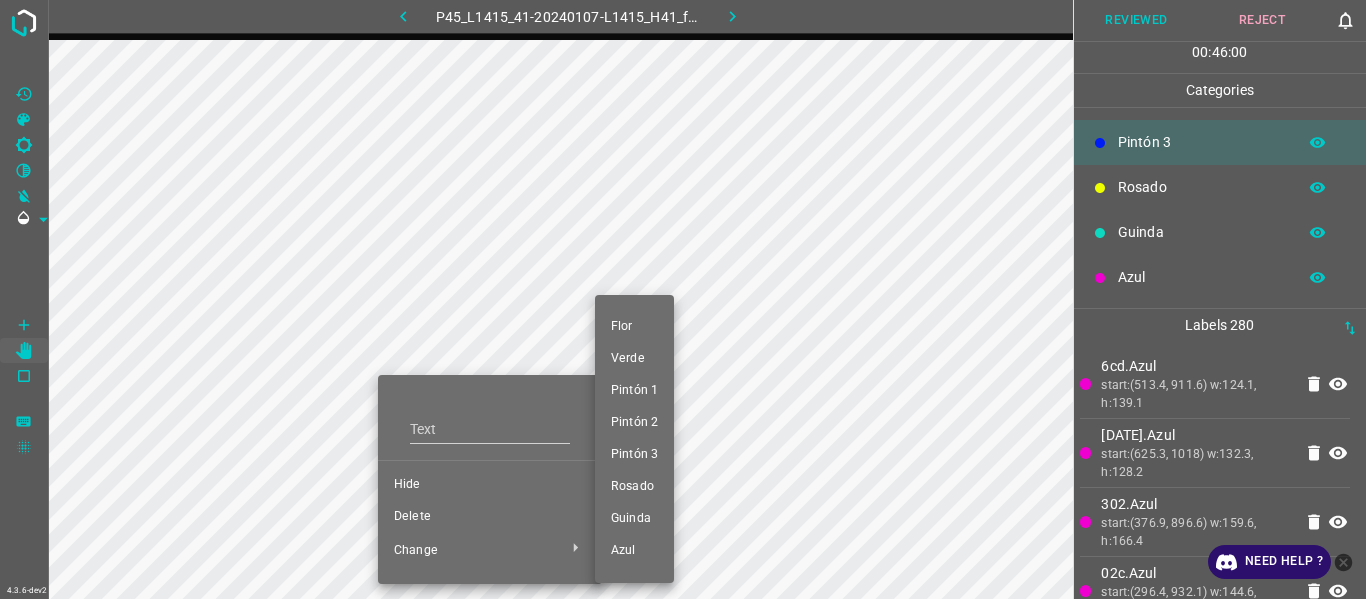click at bounding box center [683, 299] 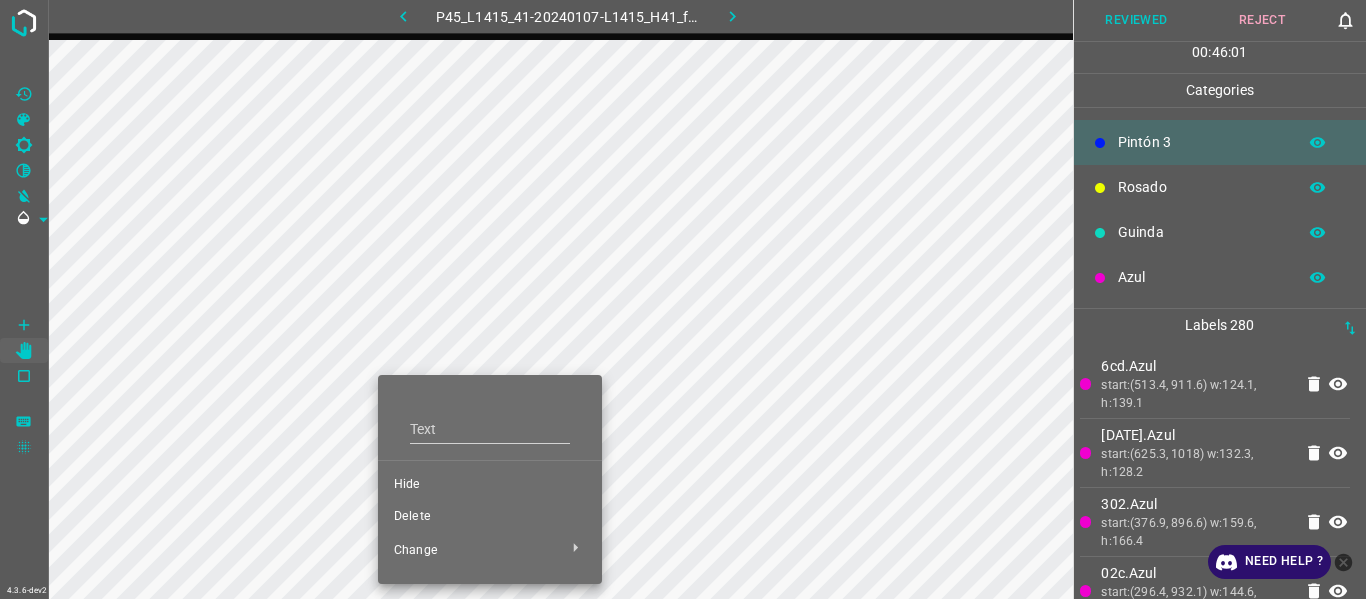 click at bounding box center (683, 299) 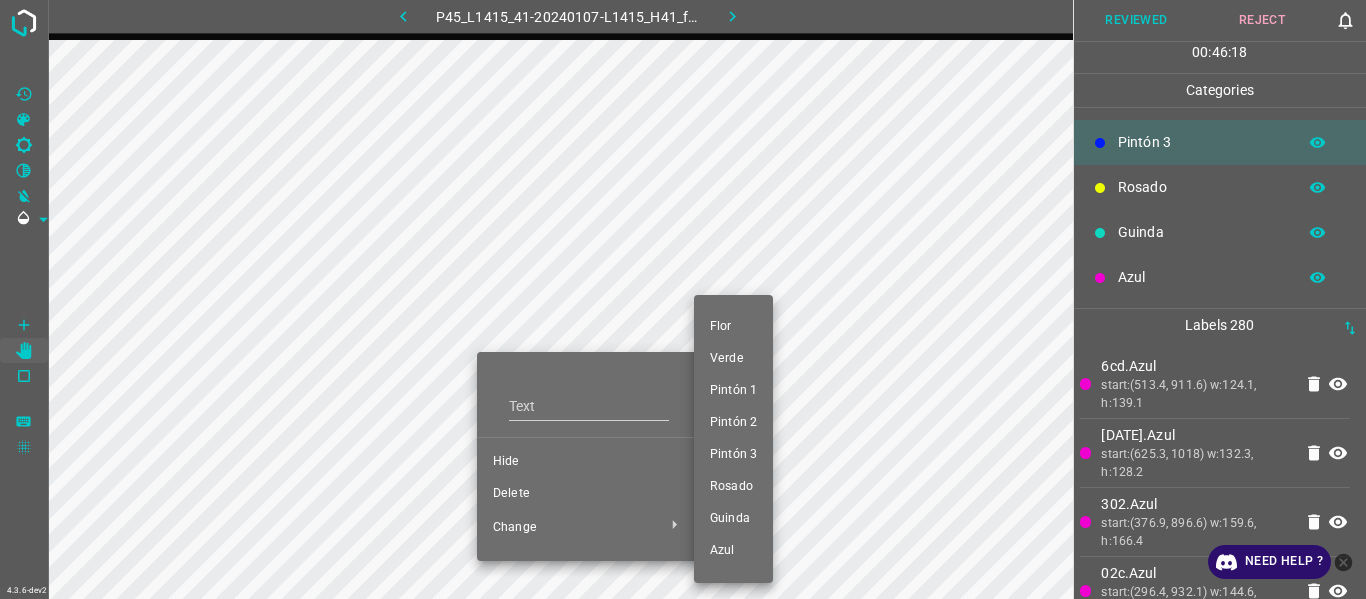 click on "Pintón 3" at bounding box center (733, 455) 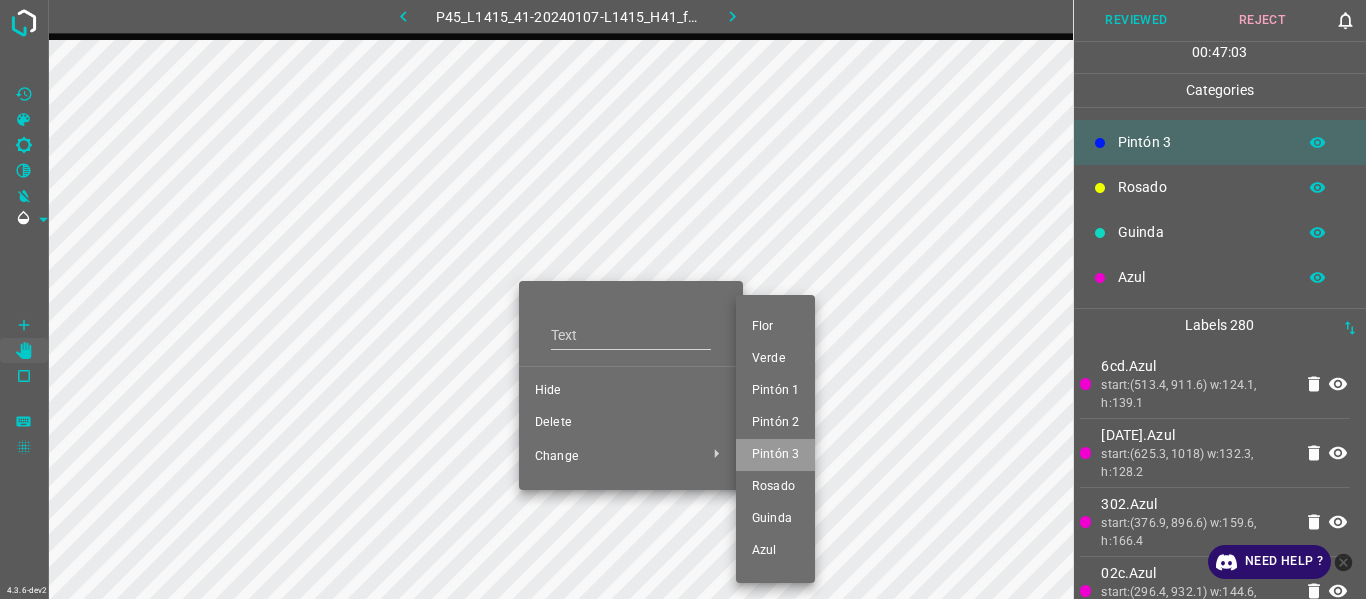 drag, startPoint x: 789, startPoint y: 446, endPoint x: 539, endPoint y: 322, distance: 279.0627 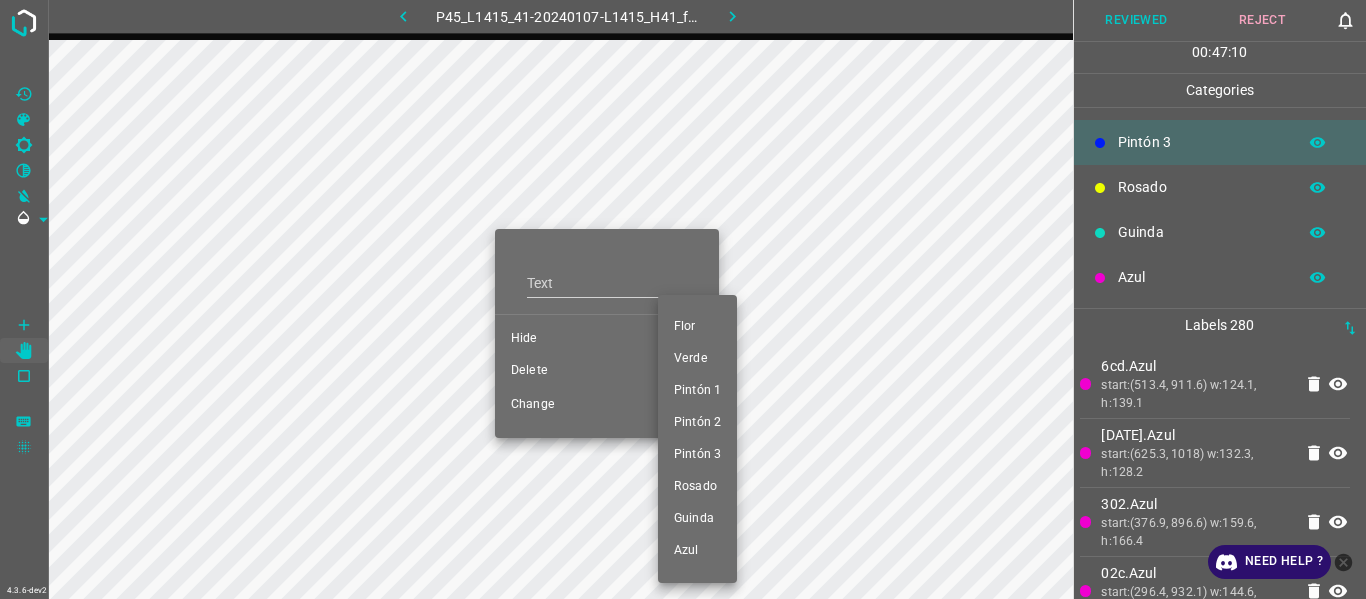 drag, startPoint x: 721, startPoint y: 452, endPoint x: 383, endPoint y: 194, distance: 425.21524 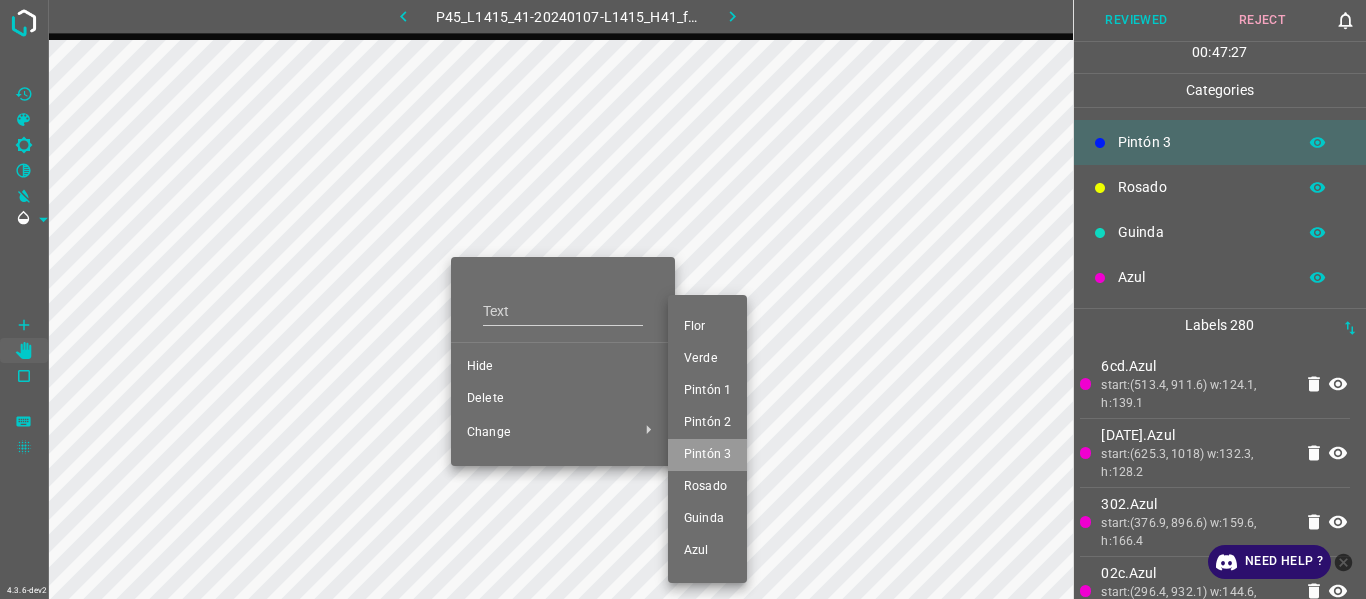 drag, startPoint x: 719, startPoint y: 448, endPoint x: 341, endPoint y: 236, distance: 433.39127 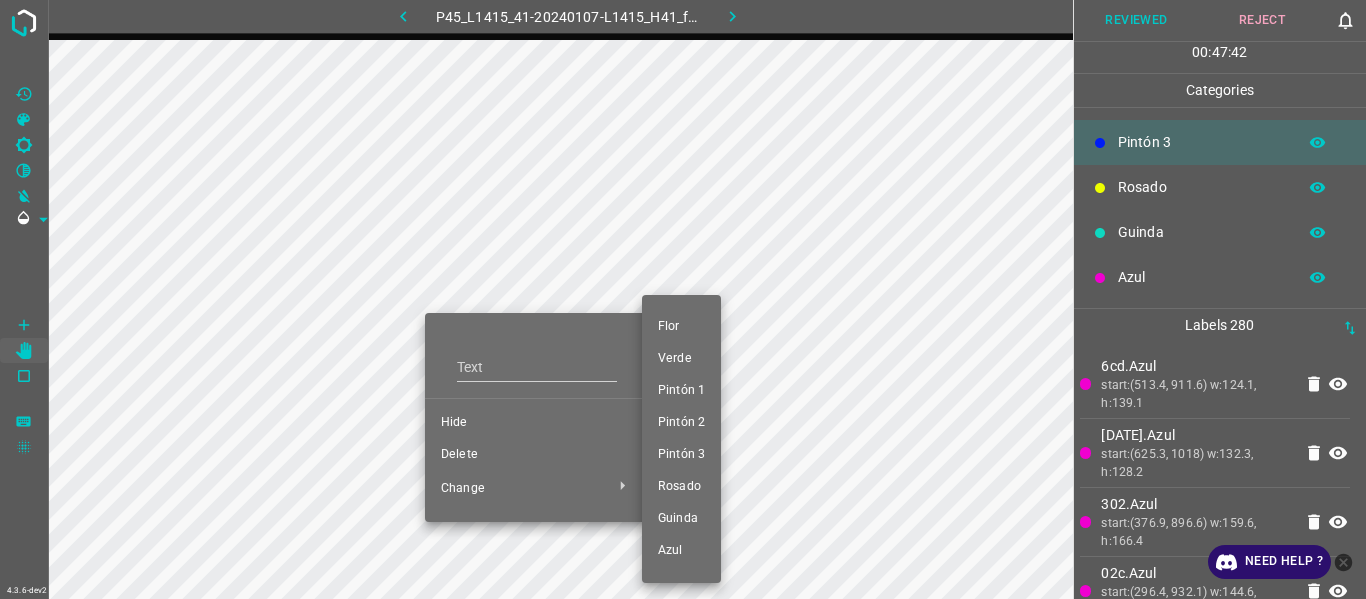click on "Pintón 3" at bounding box center [681, 455] 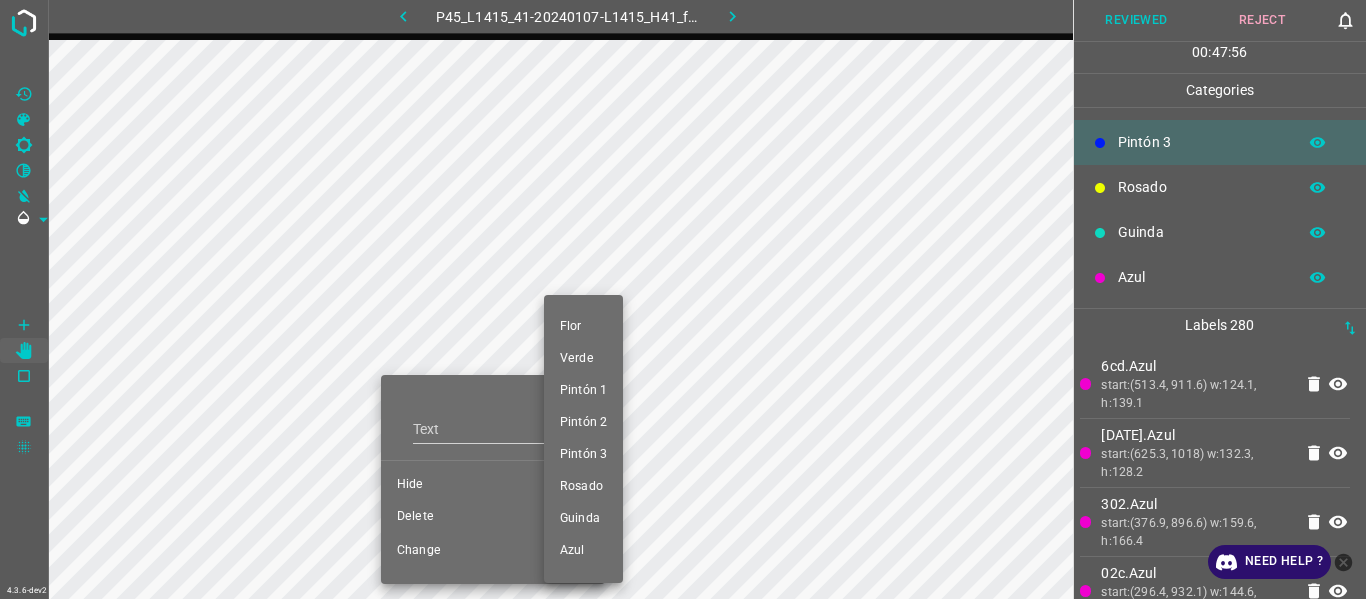 click on "Pintón 3" at bounding box center [583, 455] 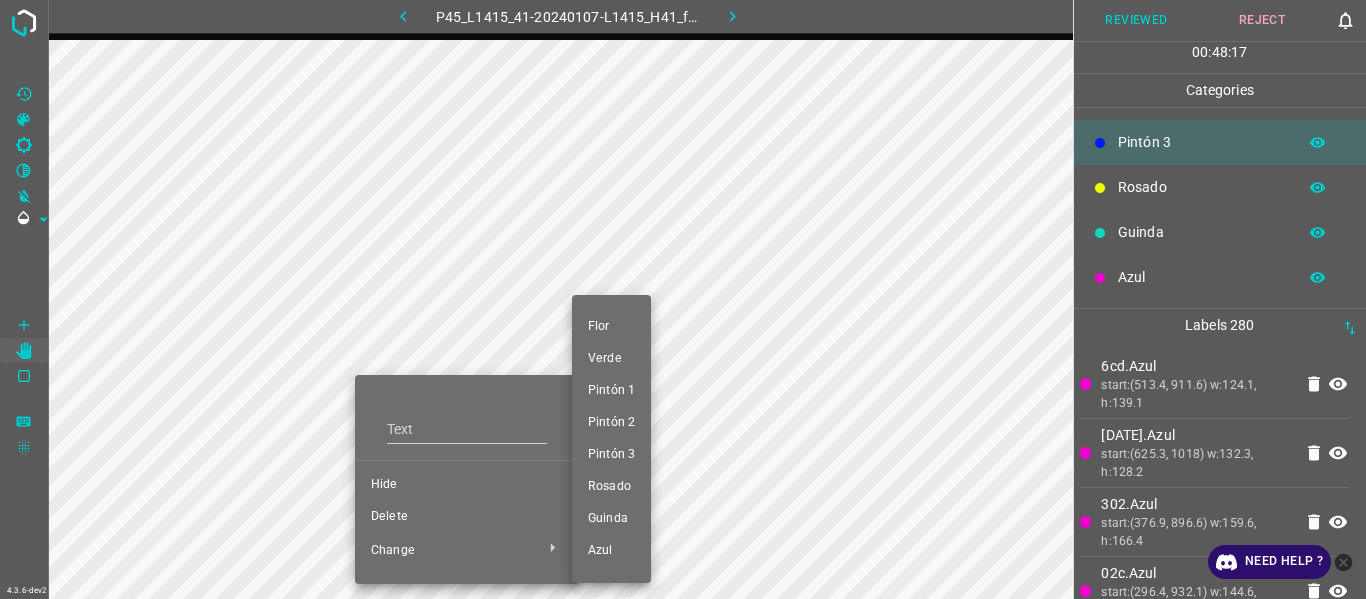 drag, startPoint x: 595, startPoint y: 458, endPoint x: 555, endPoint y: 458, distance: 40 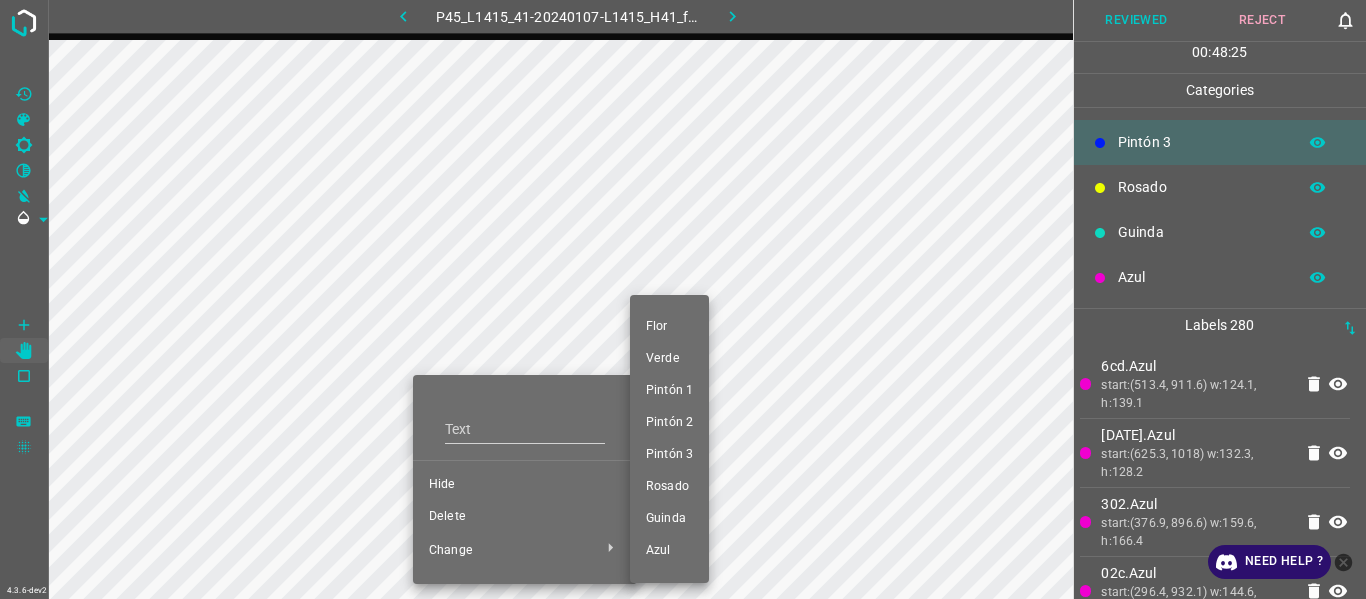 click on "Pintón 3" at bounding box center (669, 455) 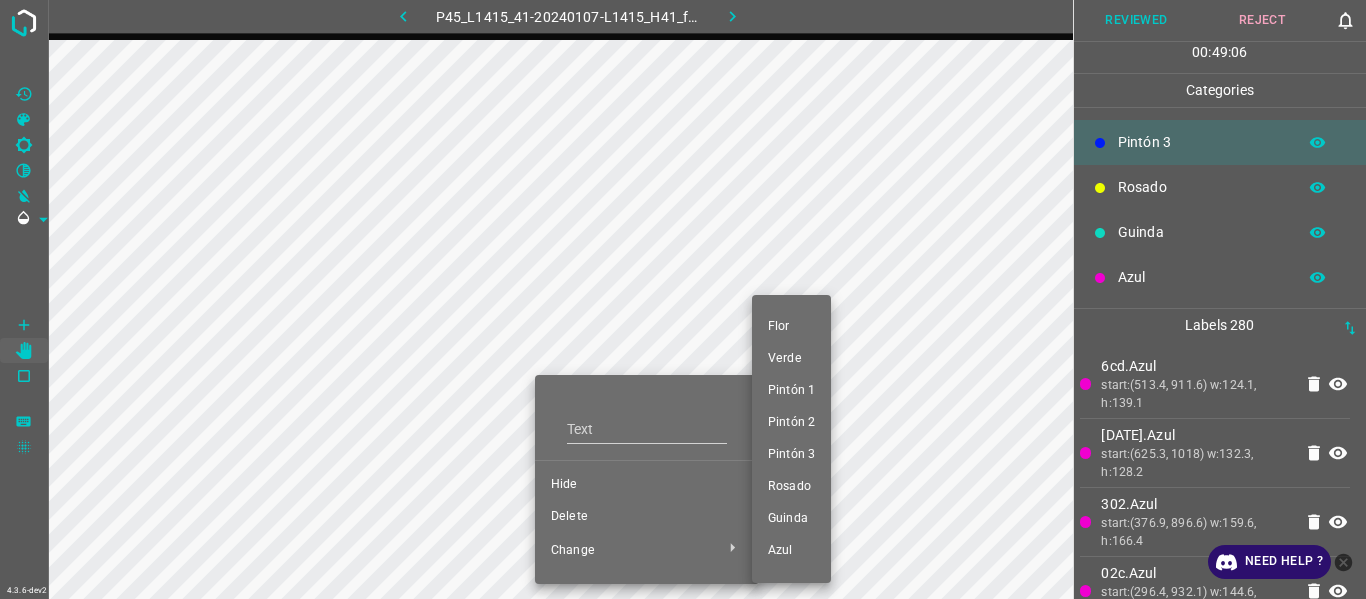 click on "Pintón 3" at bounding box center [791, 455] 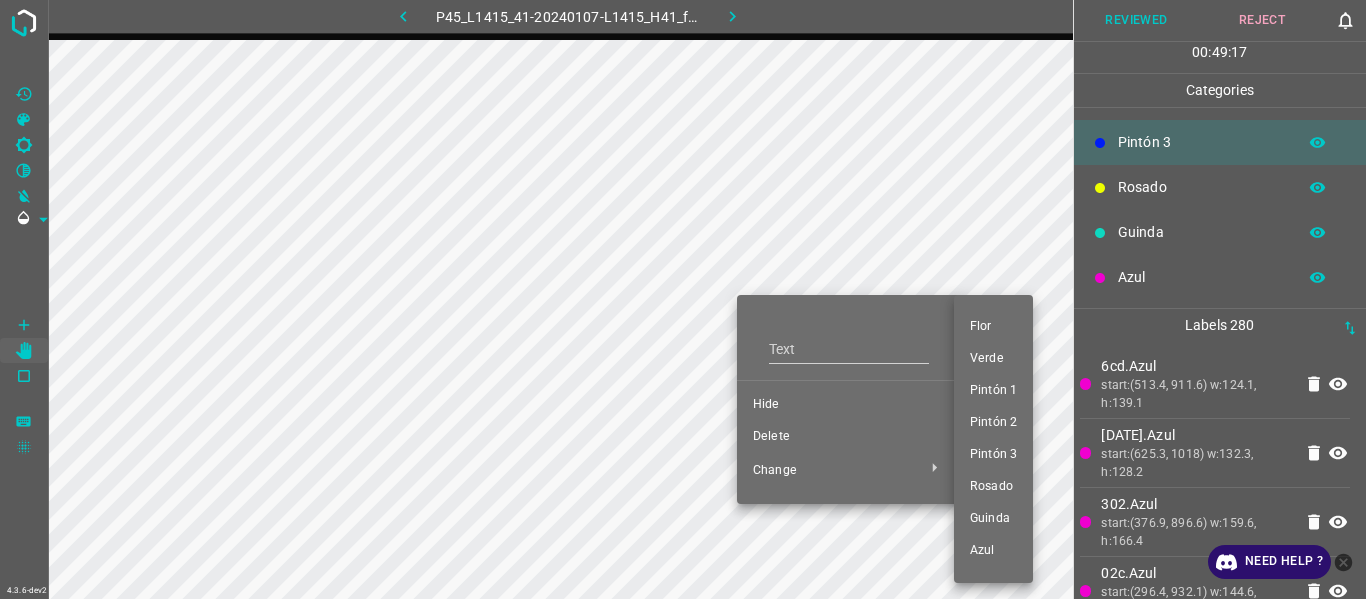 click on "Pintón 3" at bounding box center [993, 455] 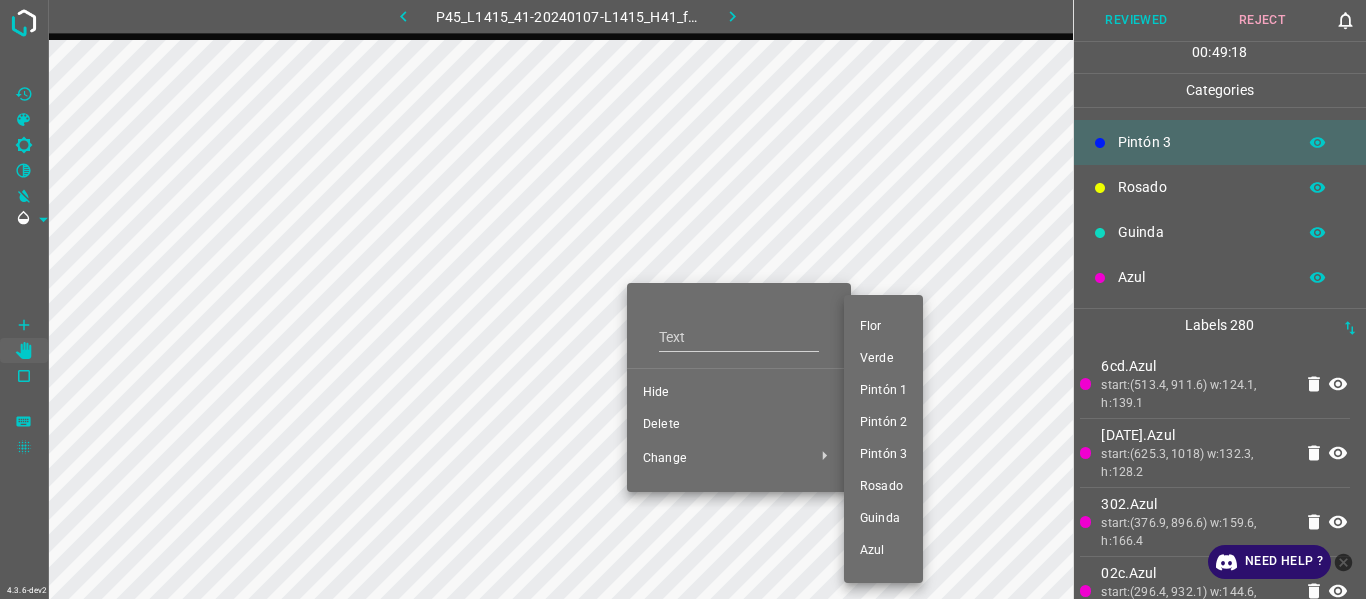 click on "Pintón 3" at bounding box center [883, 455] 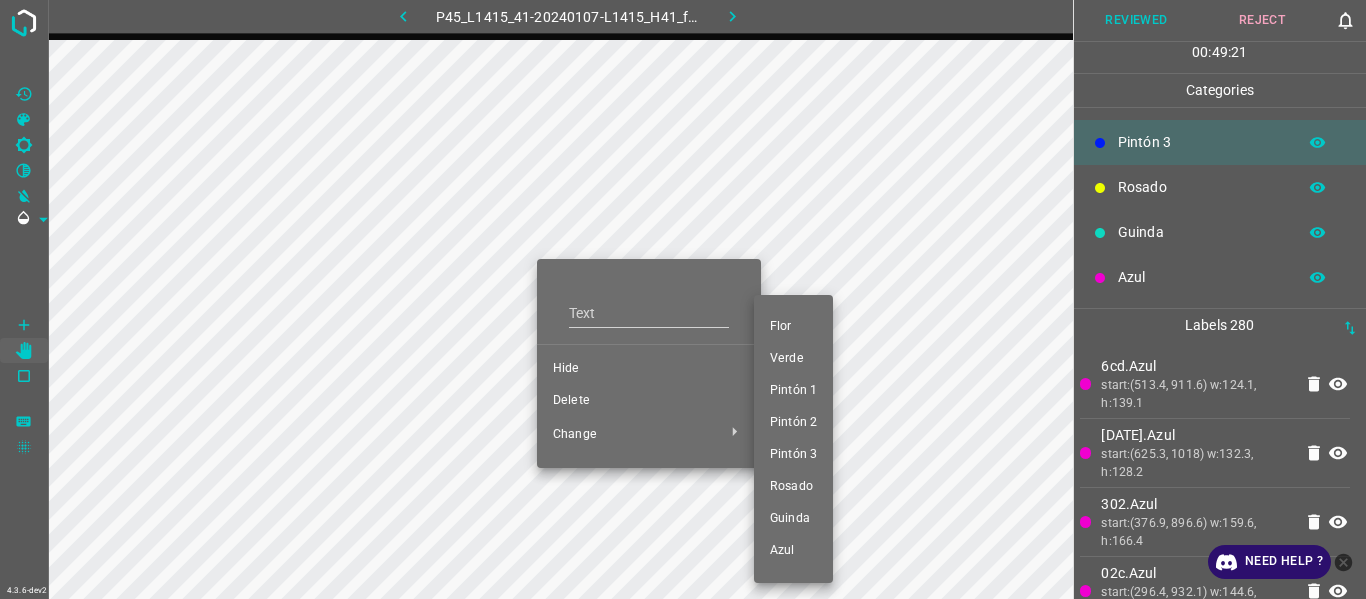 click on "Pintón 3" at bounding box center [793, 455] 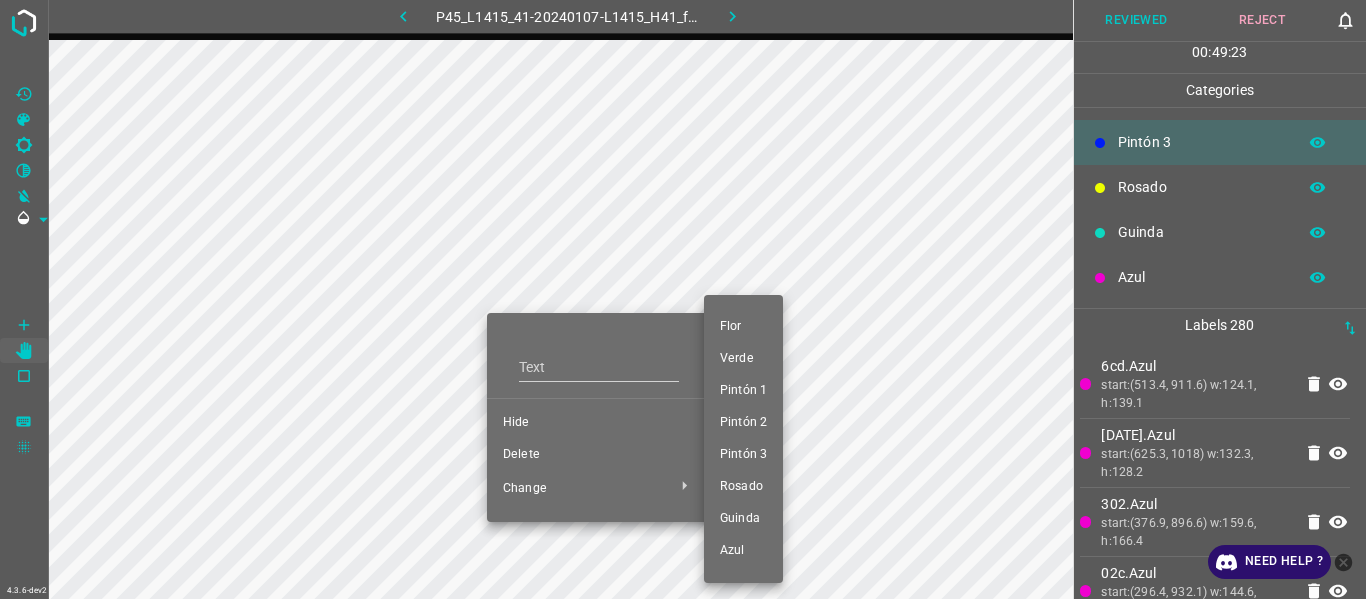 click on "Rosado" at bounding box center (743, 487) 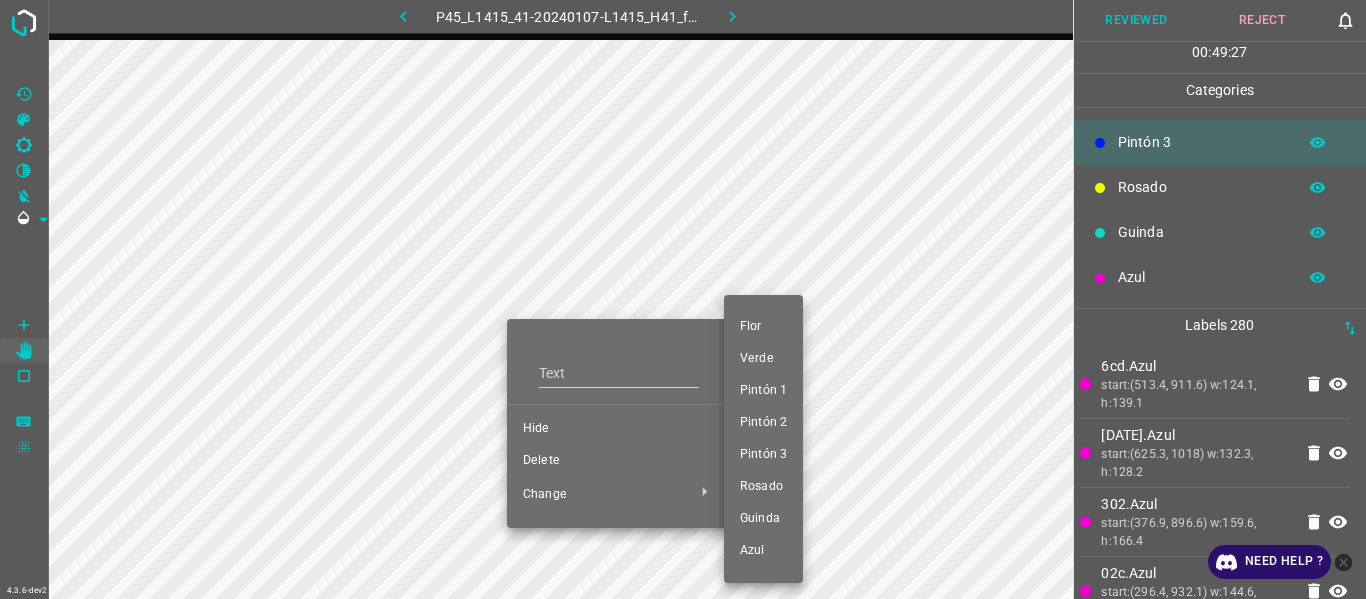 click on "Pintón 3" at bounding box center (763, 455) 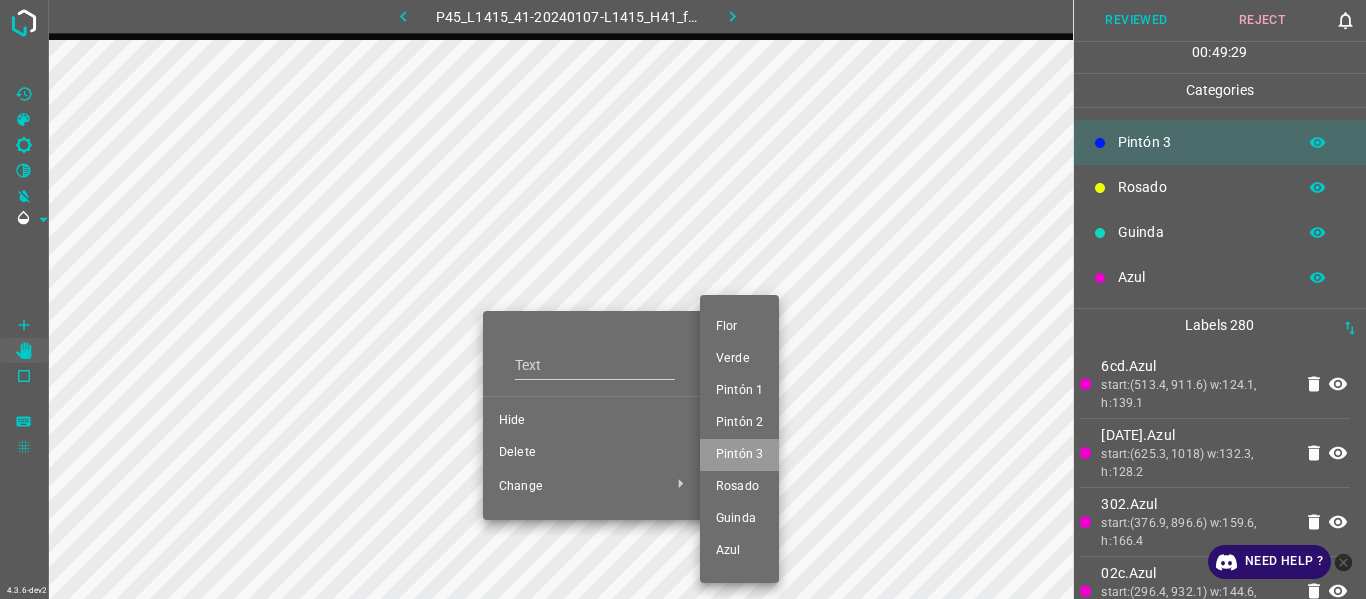 click on "Pintón 3" at bounding box center (739, 455) 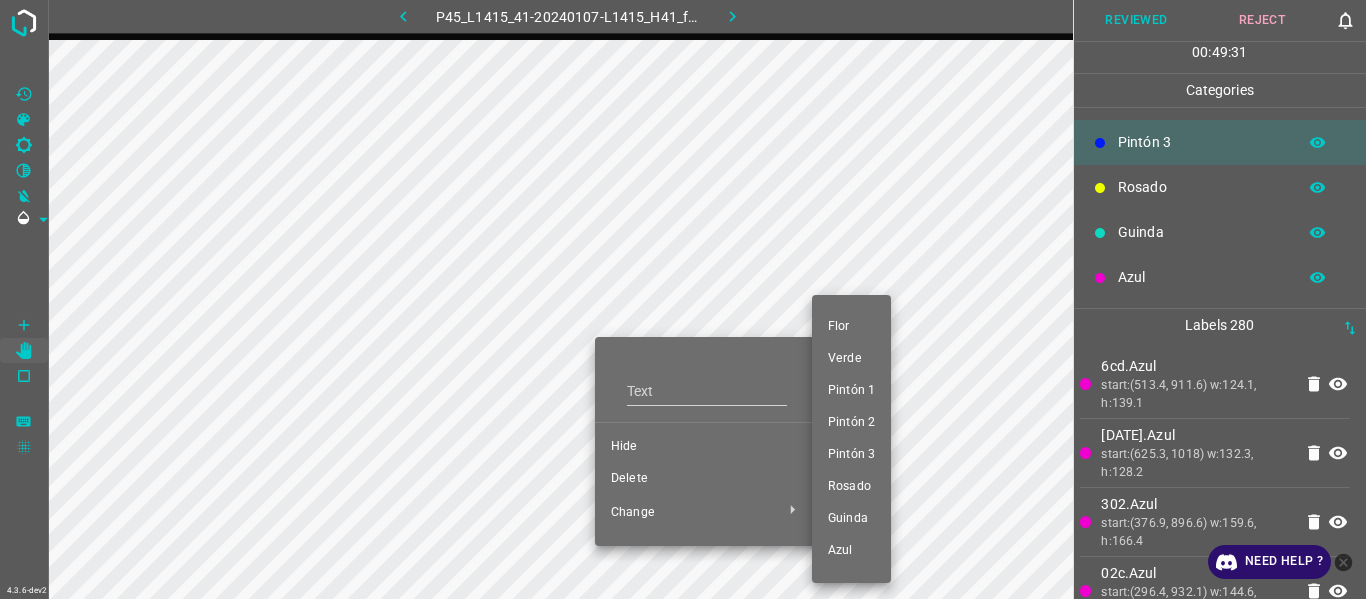 click on "Pintón 3" at bounding box center [851, 455] 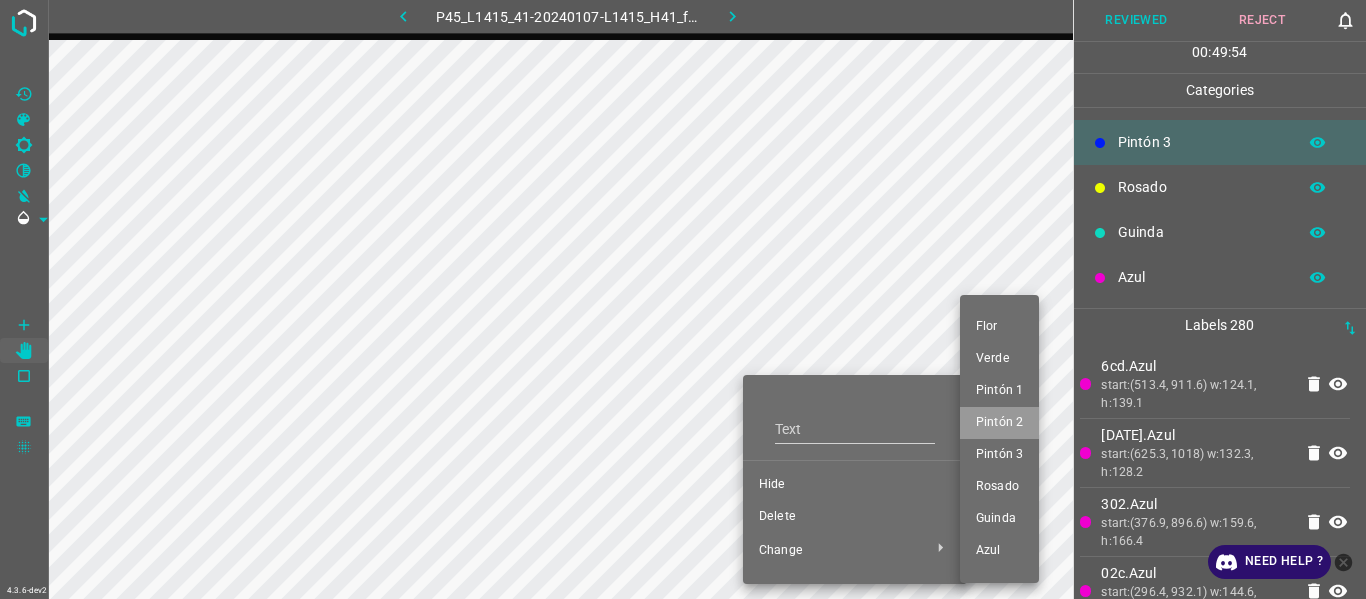 drag, startPoint x: 1023, startPoint y: 418, endPoint x: 823, endPoint y: 406, distance: 200.35968 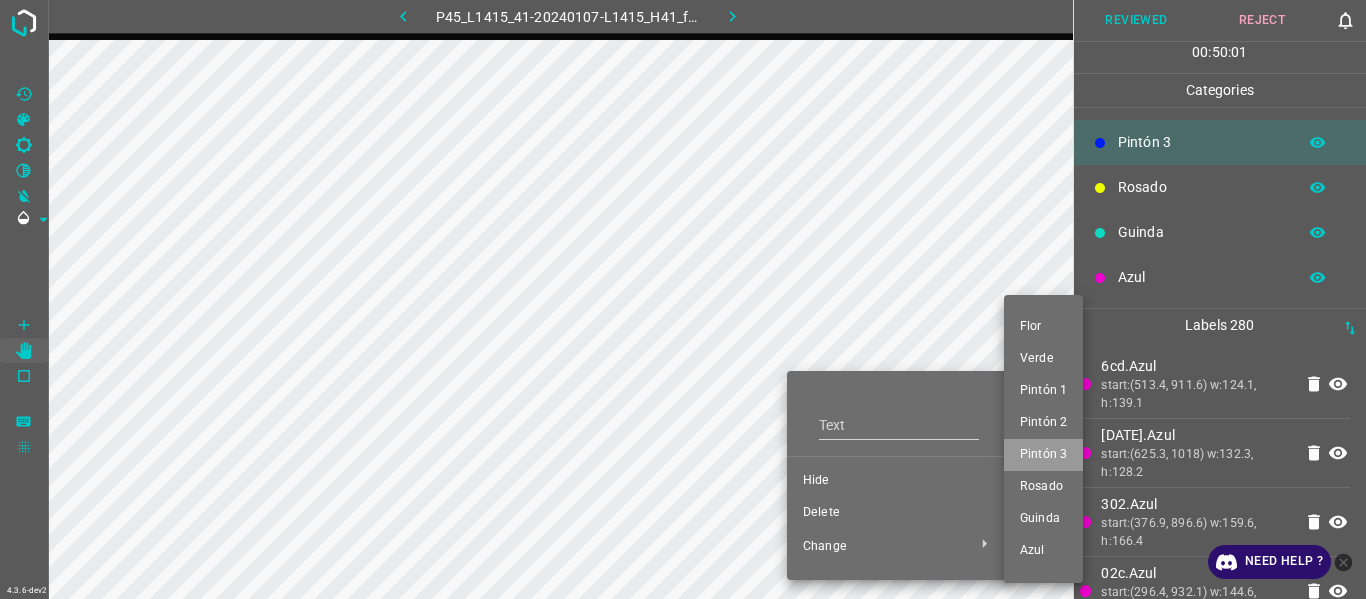 click on "Pintón 3" at bounding box center (1043, 455) 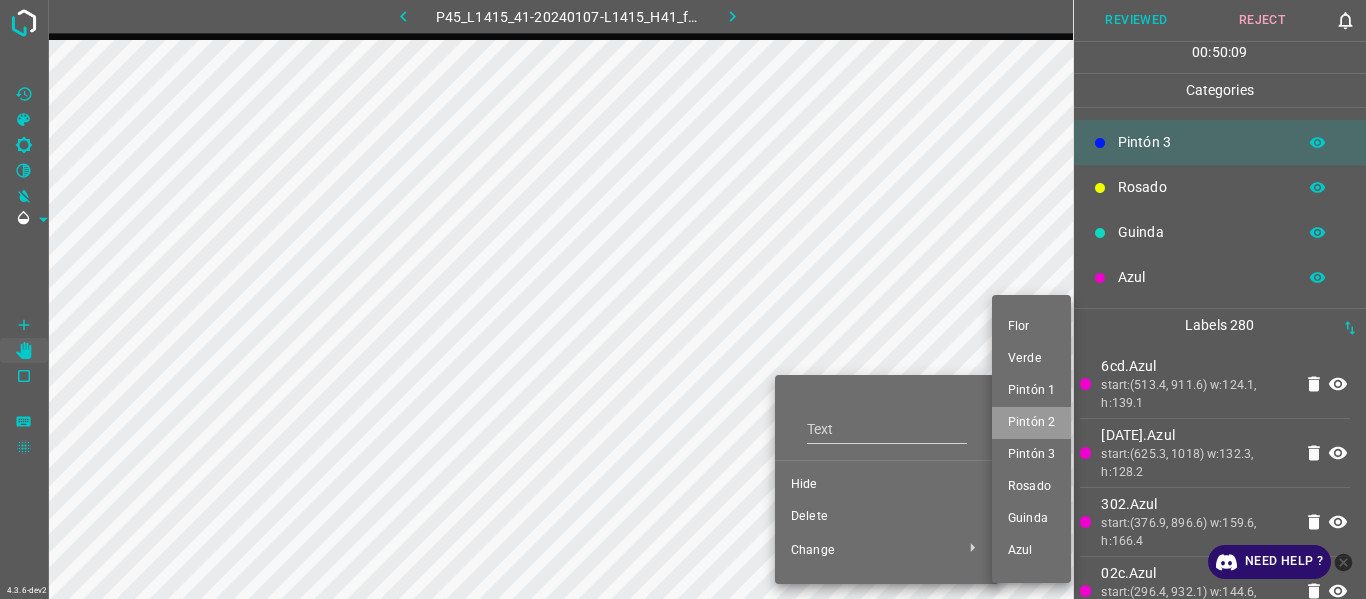 click on "Pintón 2" at bounding box center (1031, 423) 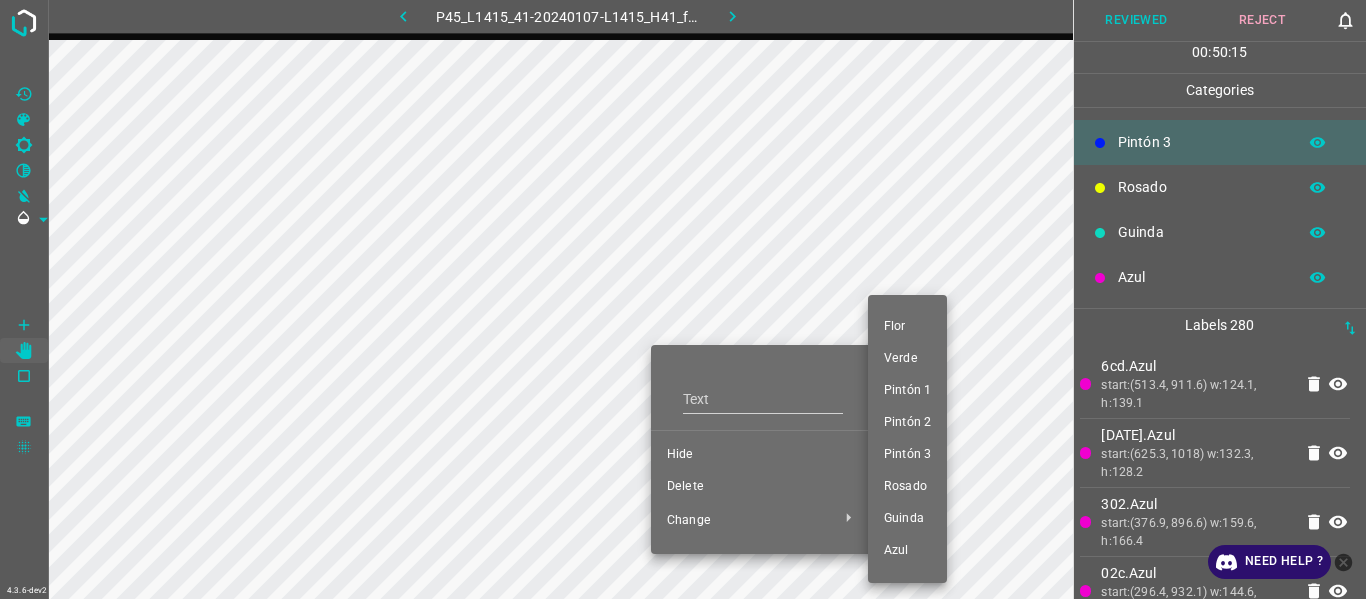 click on "Pintón 3" at bounding box center (907, 455) 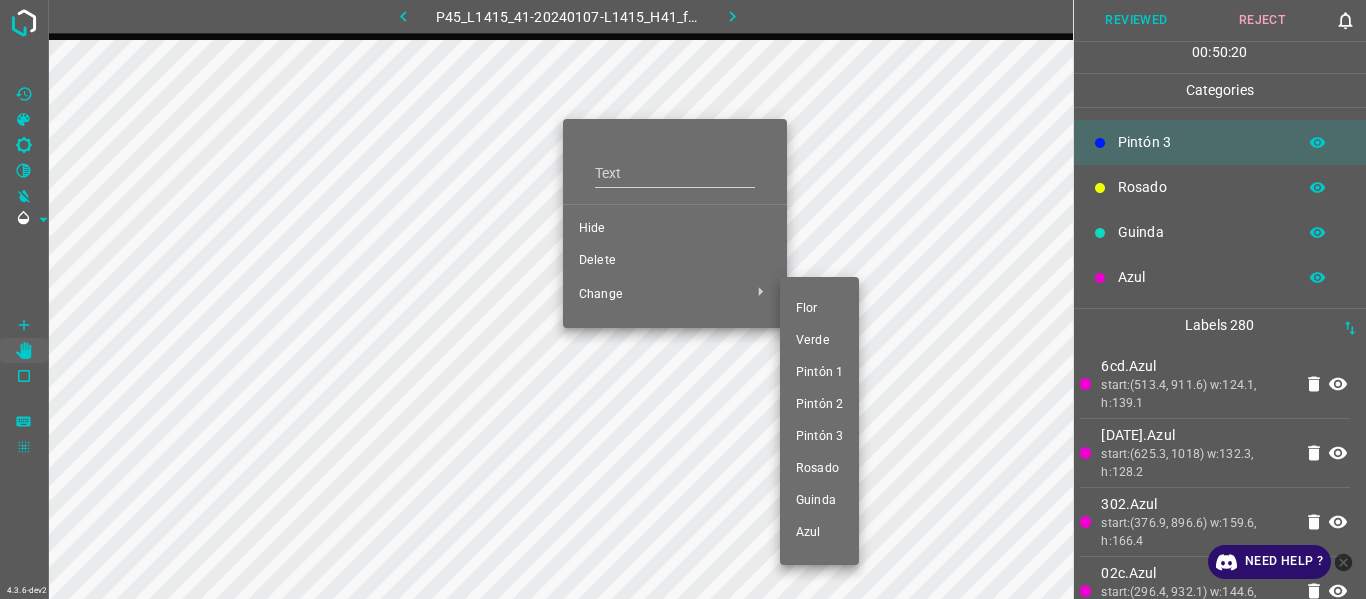 click on "Pintón 3" at bounding box center (819, 437) 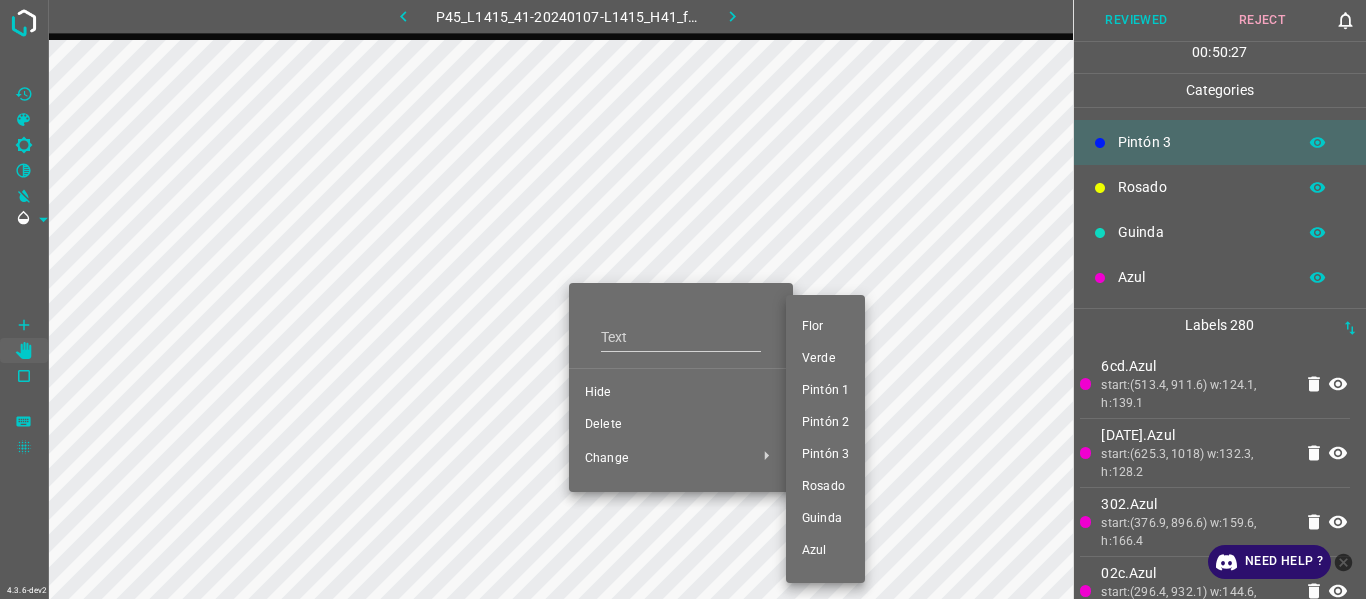 click on "Pintón 2" at bounding box center [825, 423] 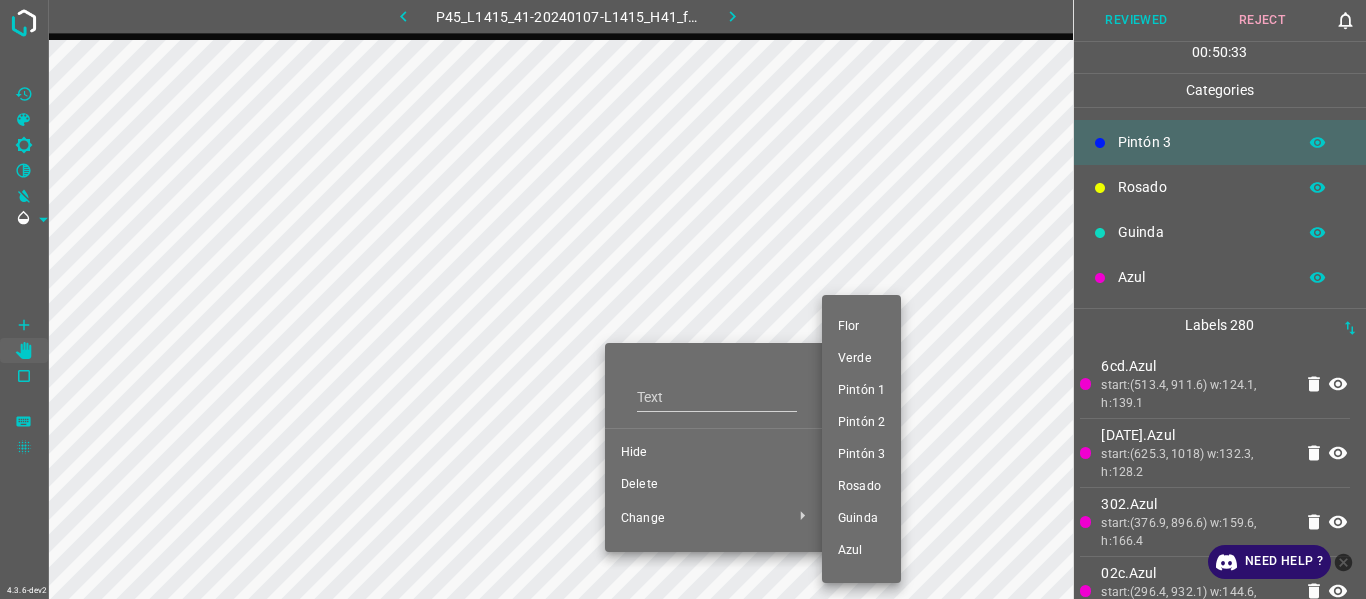 click on "Pintón 3" at bounding box center (861, 455) 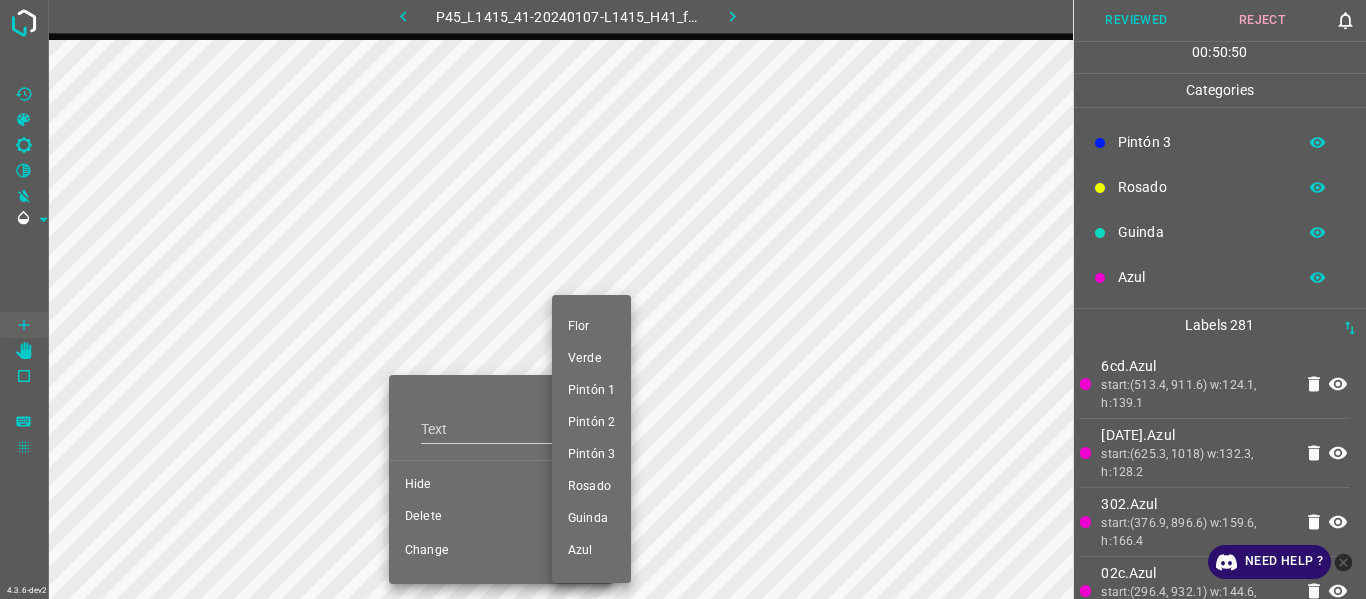 click on "Pintón 1" at bounding box center [591, 391] 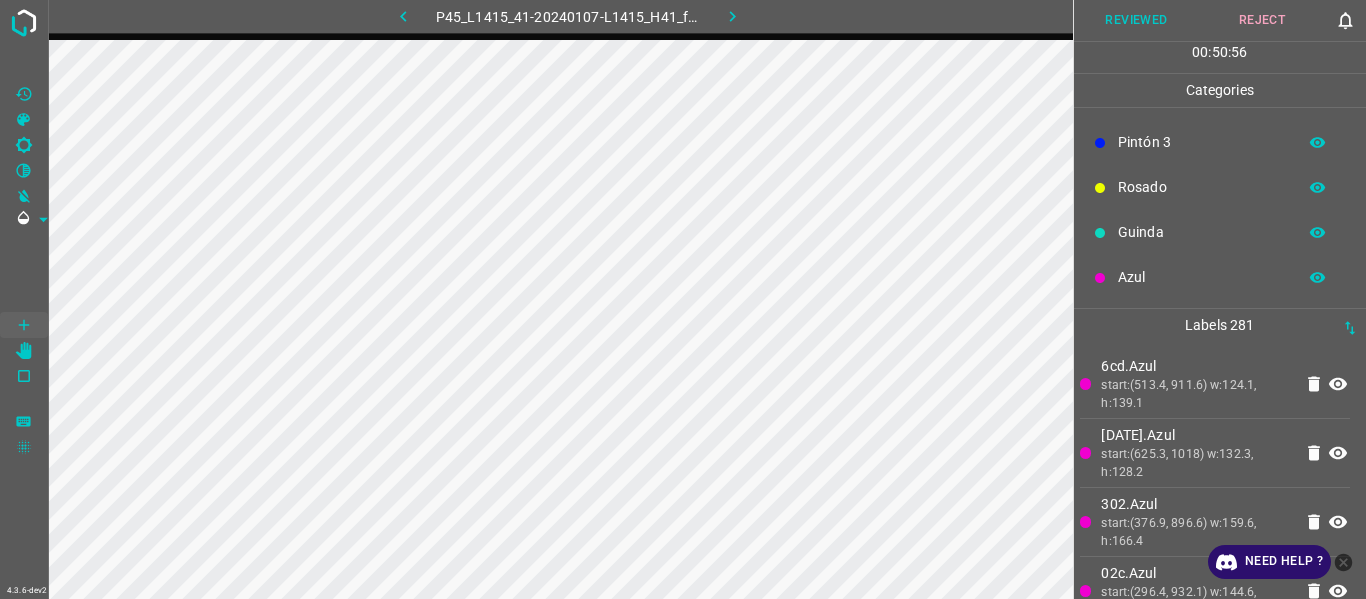 click on "Azul" at bounding box center (1202, 277) 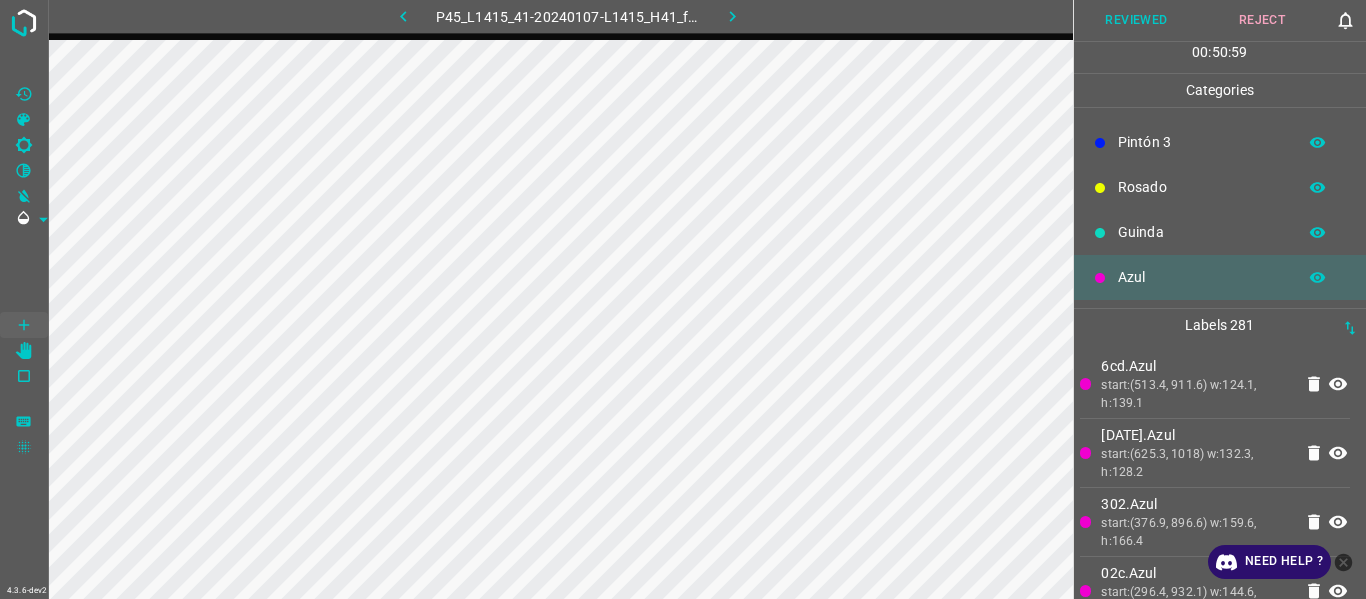 click on "Pintón 3" at bounding box center (1202, 142) 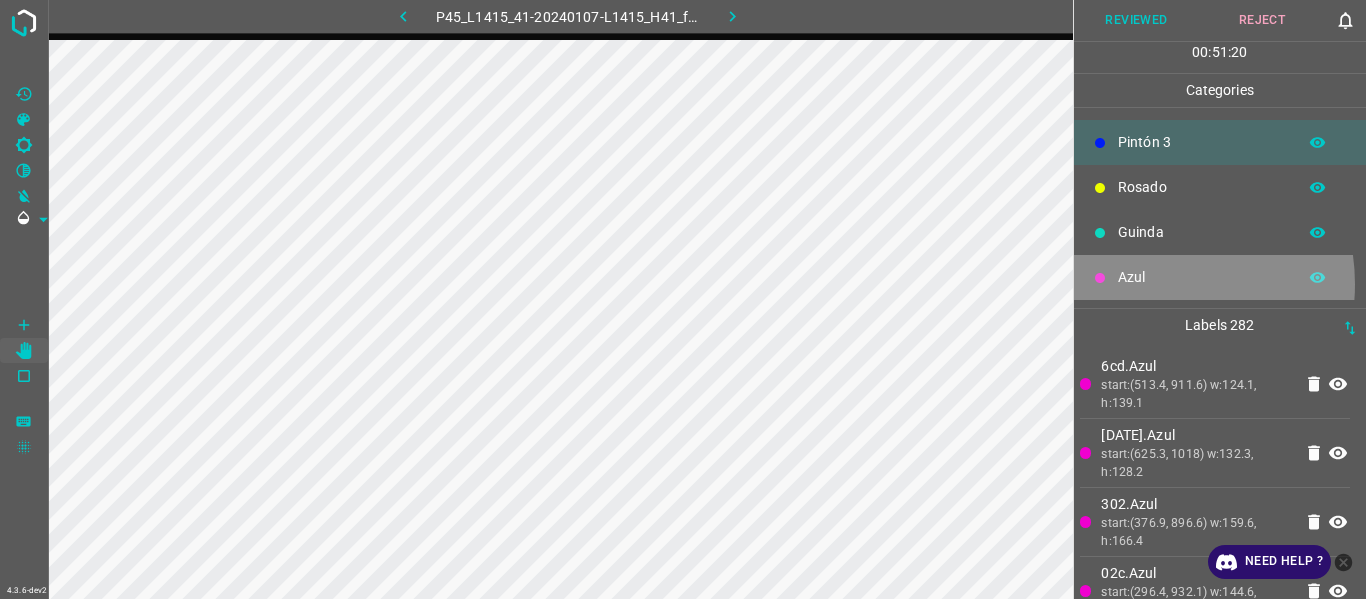 click on "Azul" at bounding box center (1202, 277) 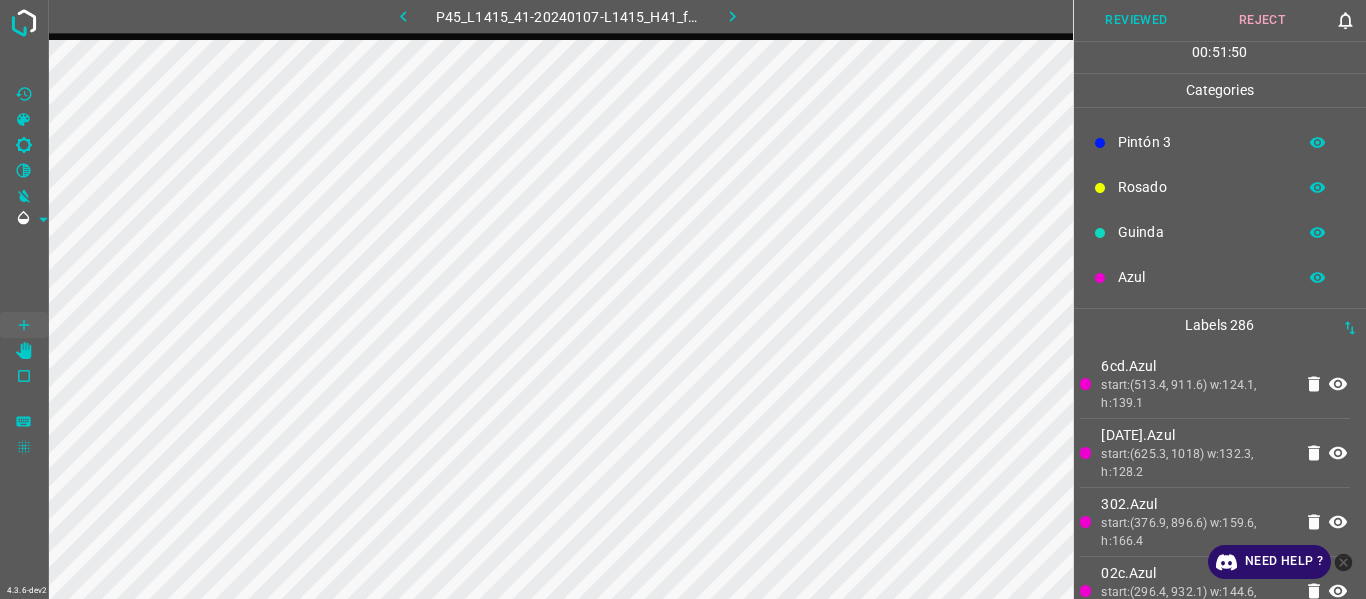 click on "[DATE].Azul" at bounding box center (1196, 435) 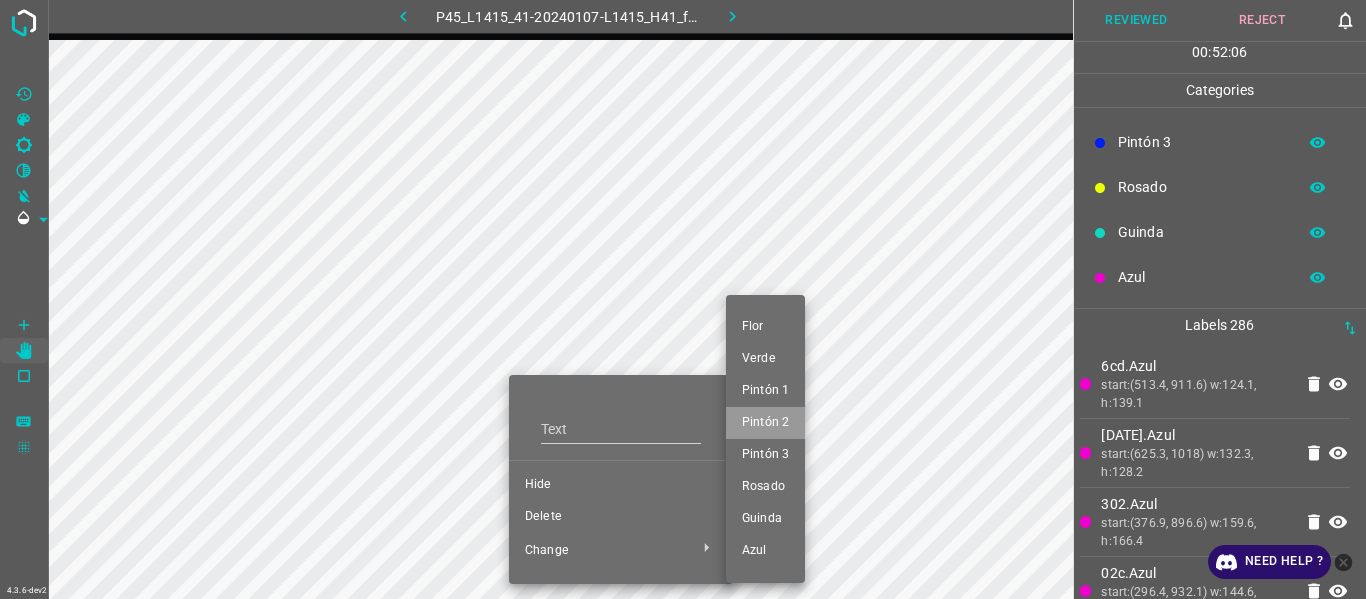 click on "Pintón 2" at bounding box center [765, 423] 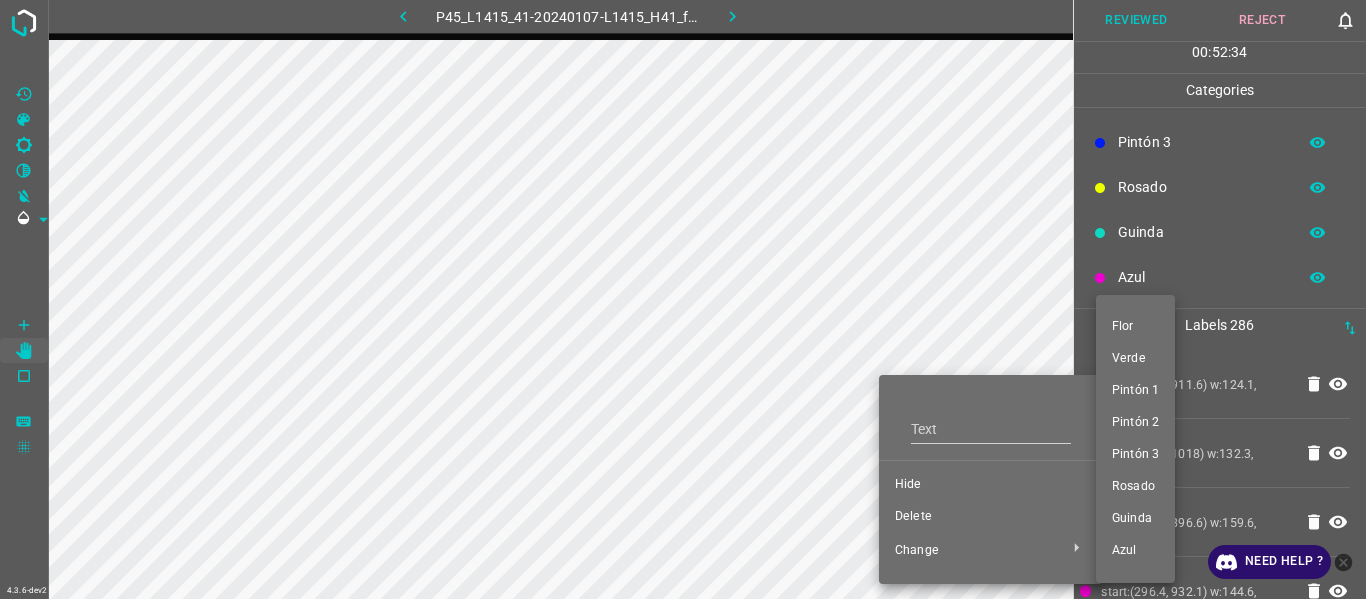 drag, startPoint x: 1137, startPoint y: 392, endPoint x: 821, endPoint y: 458, distance: 322.81885 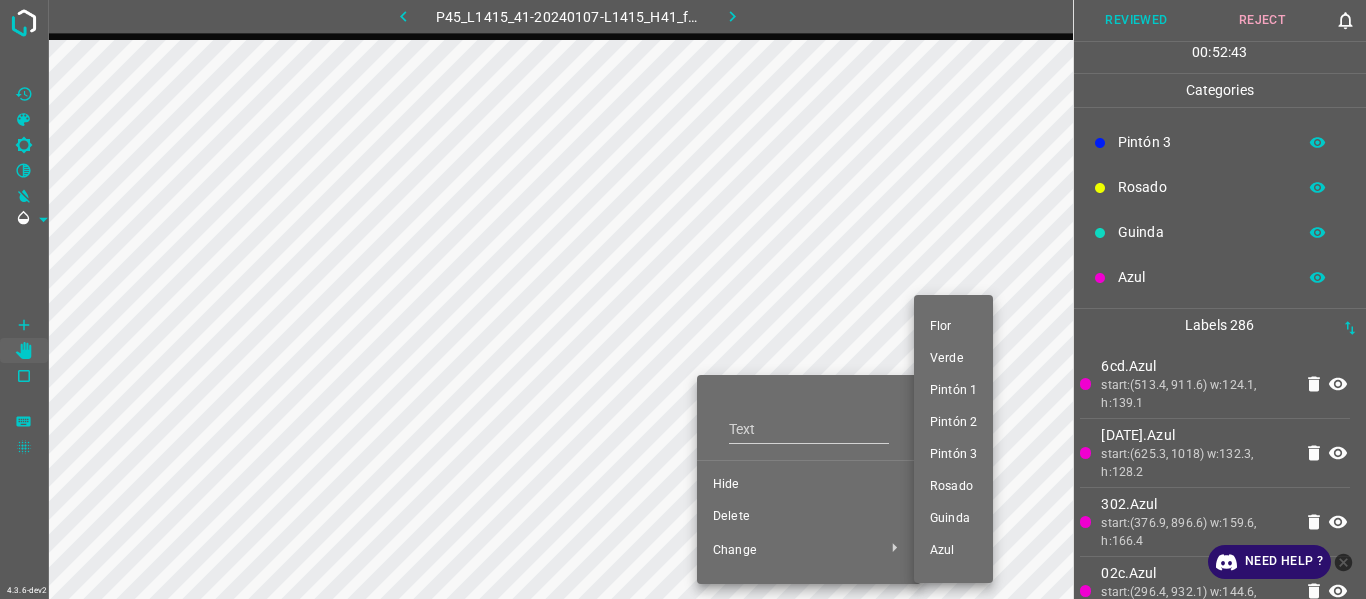 click on "Pintón 1" at bounding box center (953, 391) 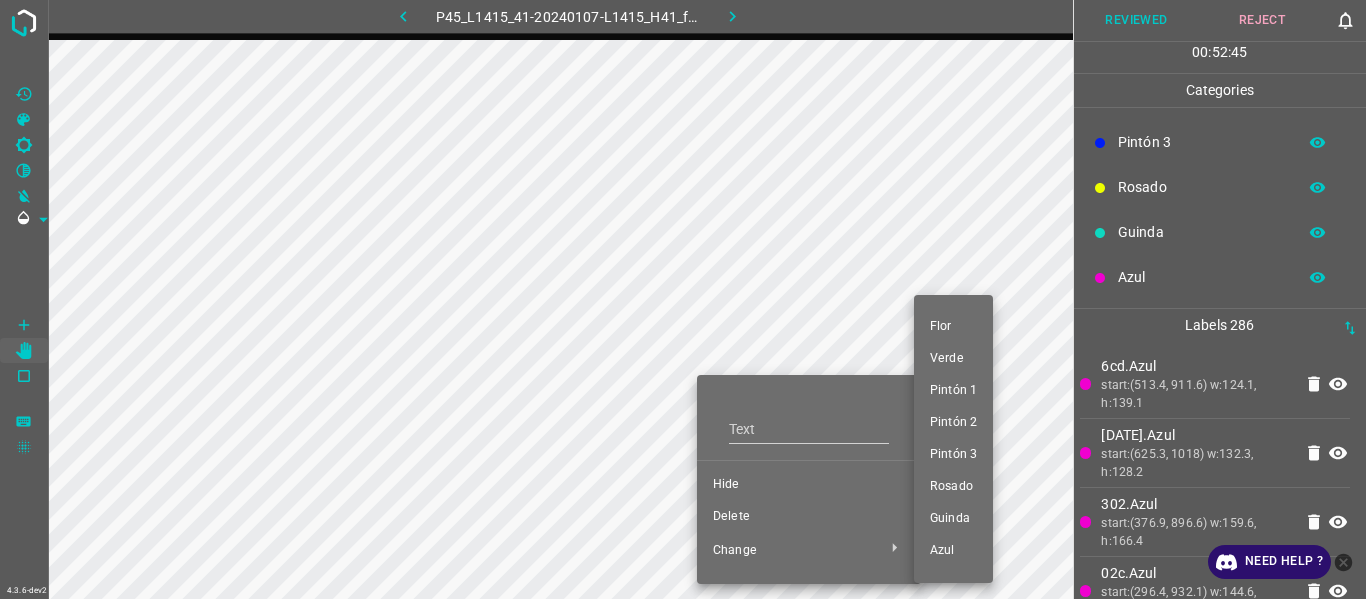 click at bounding box center [683, 299] 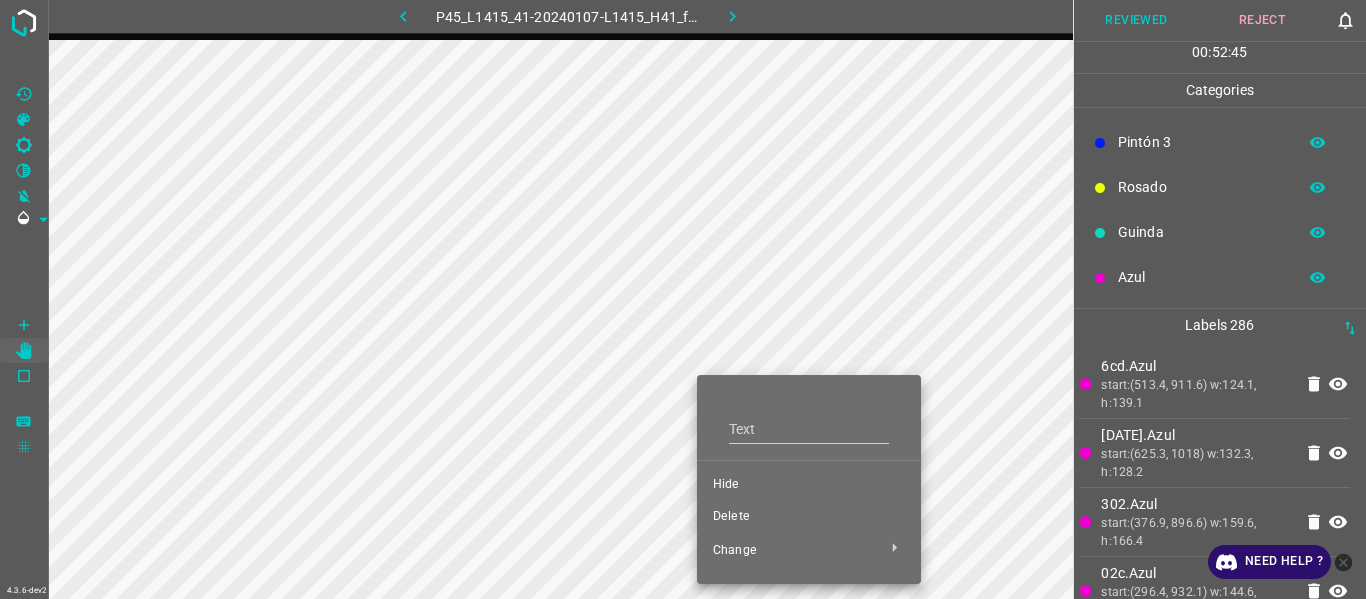 click on "[PERSON_NAME] Verde Pintón 1 Pintón 2 Pintón 3 [PERSON_NAME] Azul" at bounding box center [683, 299] 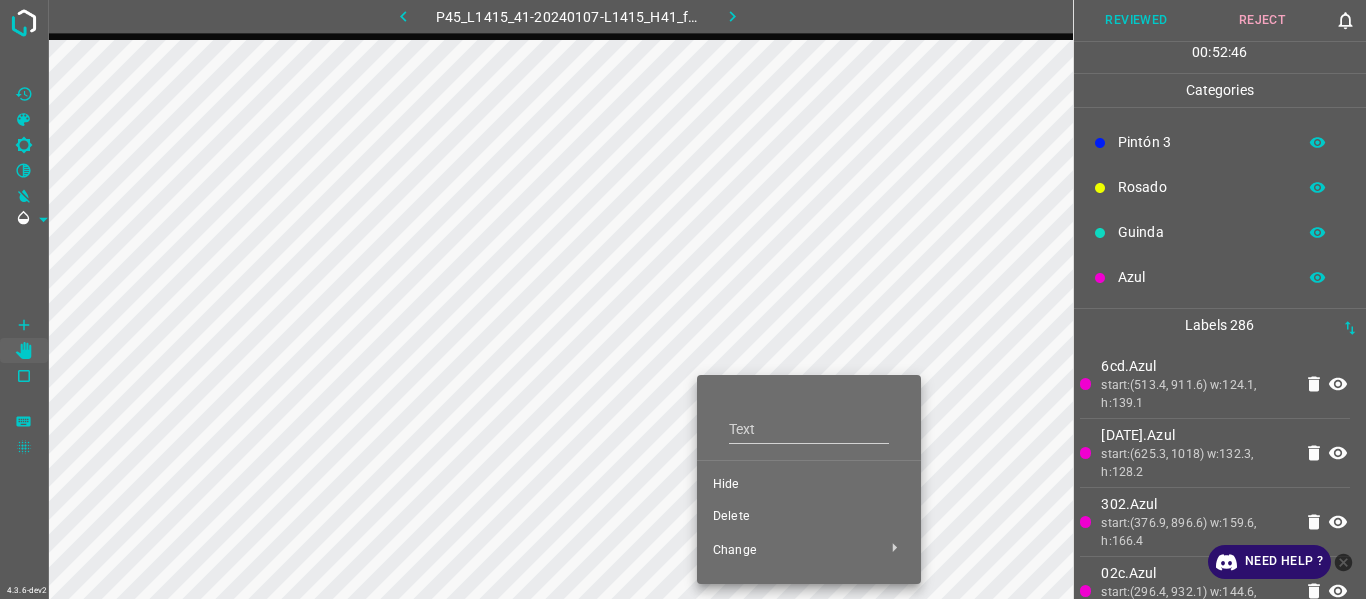 click at bounding box center [683, 299] 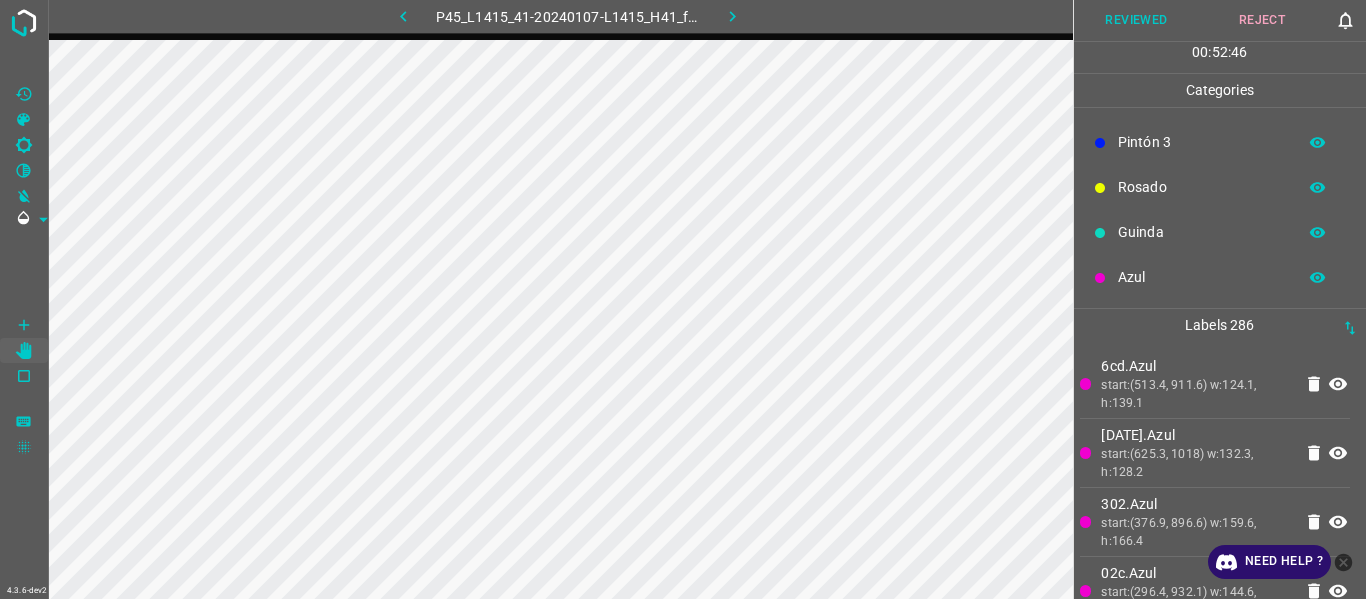 click on "Text Hide Delete Change" at bounding box center [683, 299] 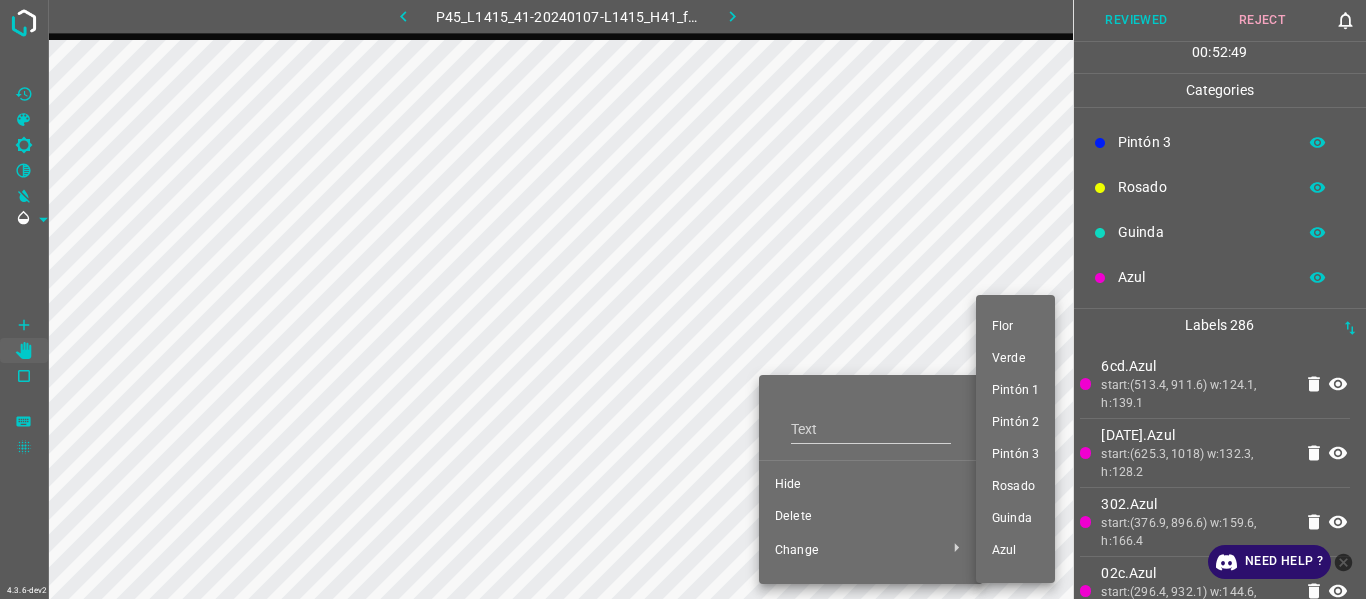 click on "Pintón 1" at bounding box center (1015, 391) 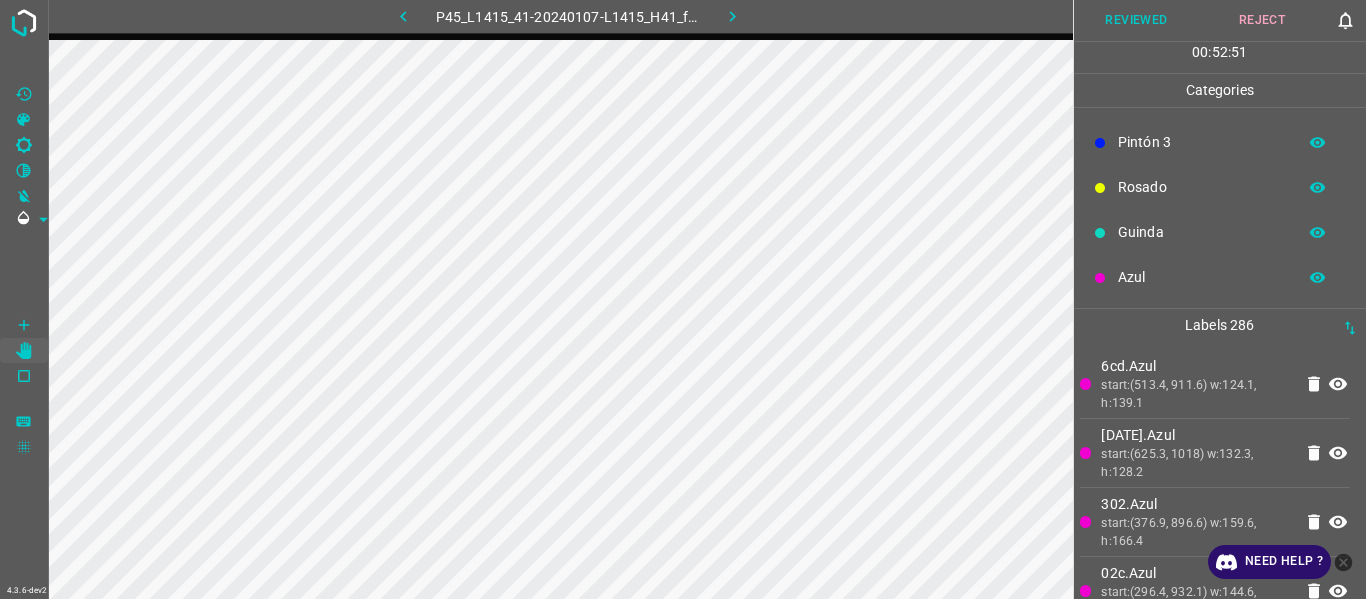 click on "Rosado" at bounding box center [1202, 187] 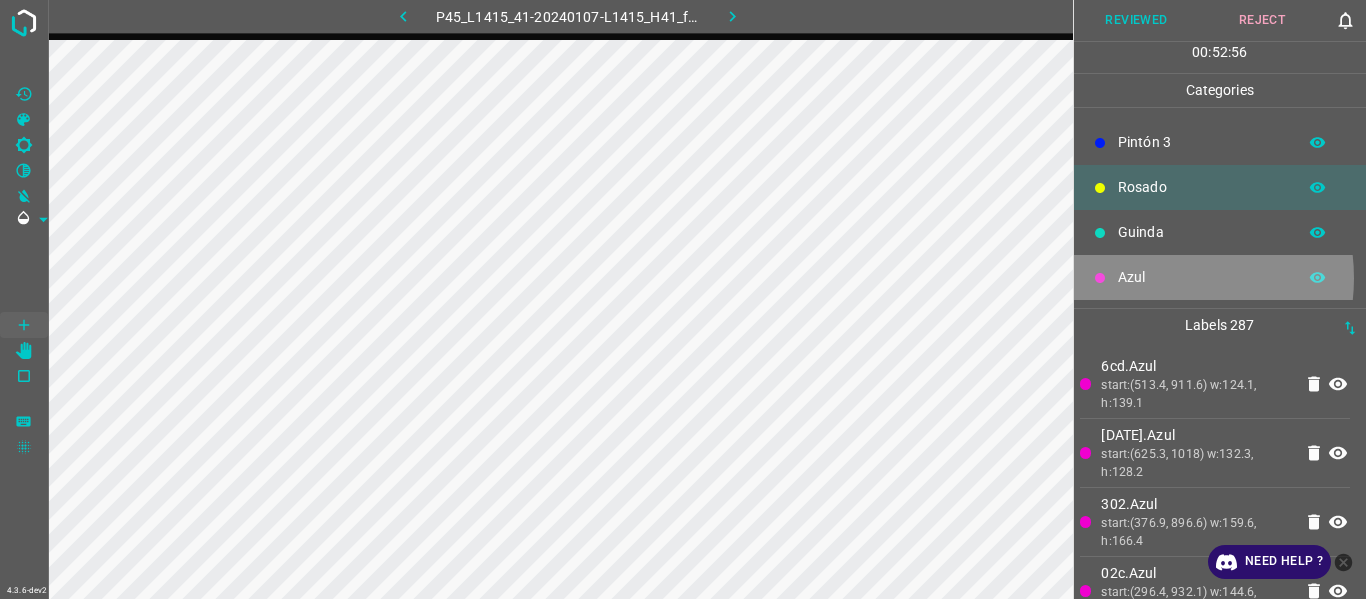 click on "Azul" at bounding box center [1202, 277] 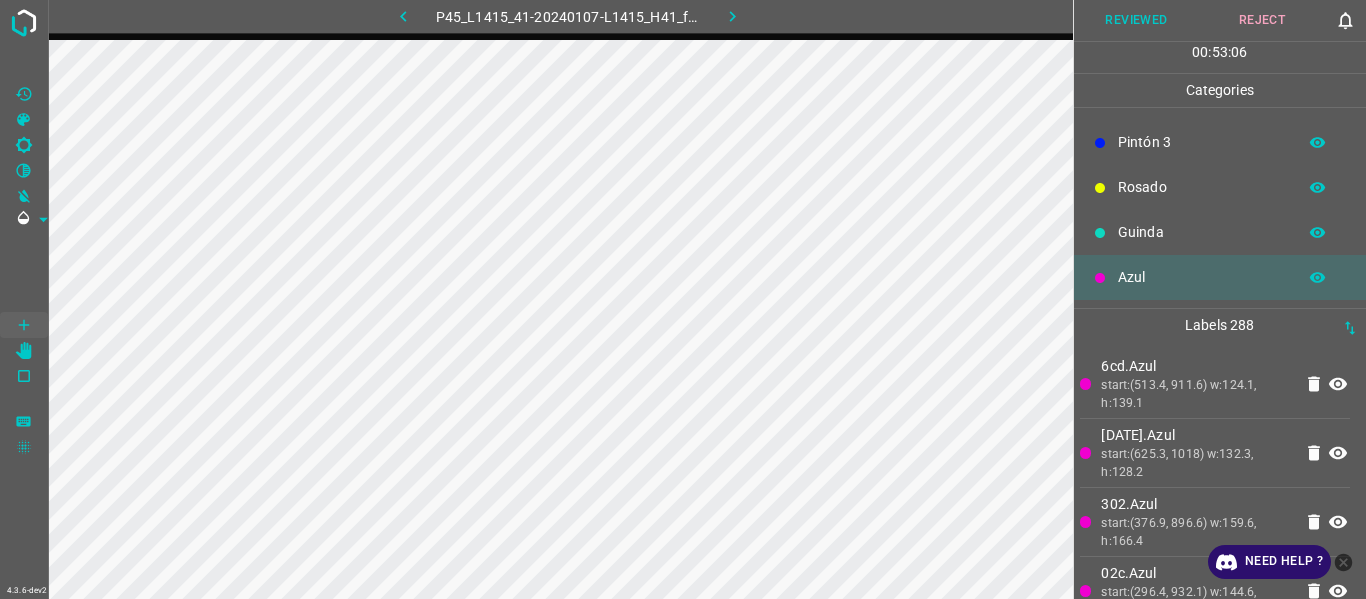 click on "6cd.Azul" at bounding box center (1196, 366) 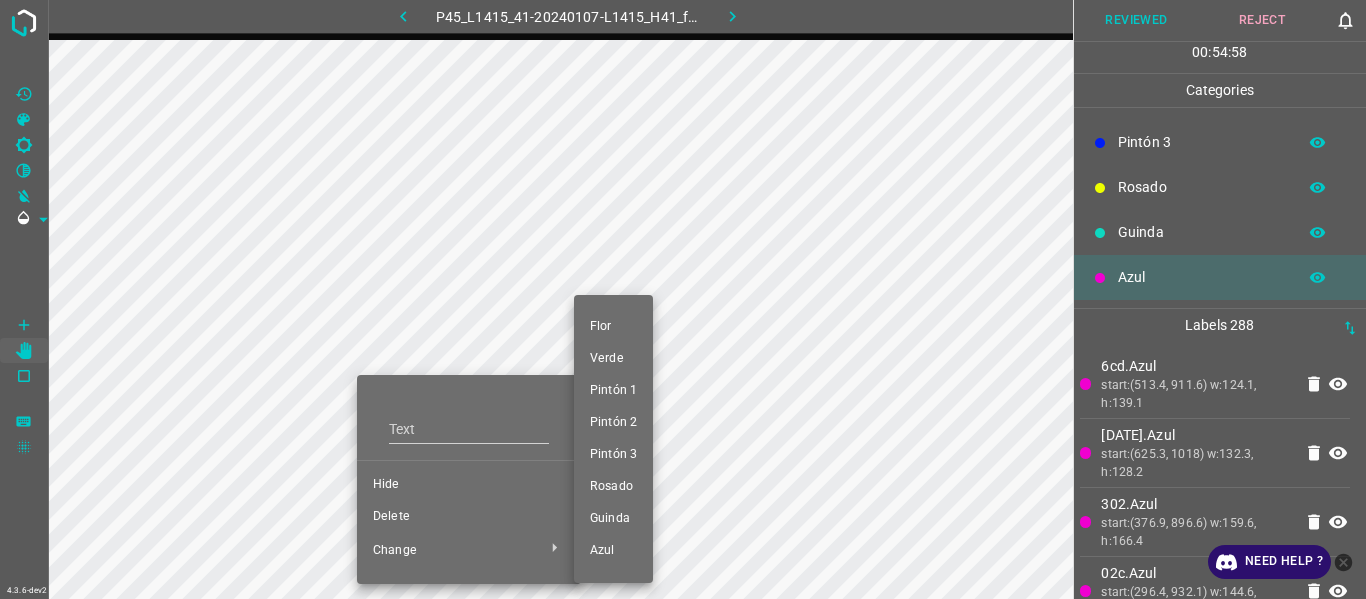 click on "Pintón 3" at bounding box center [613, 455] 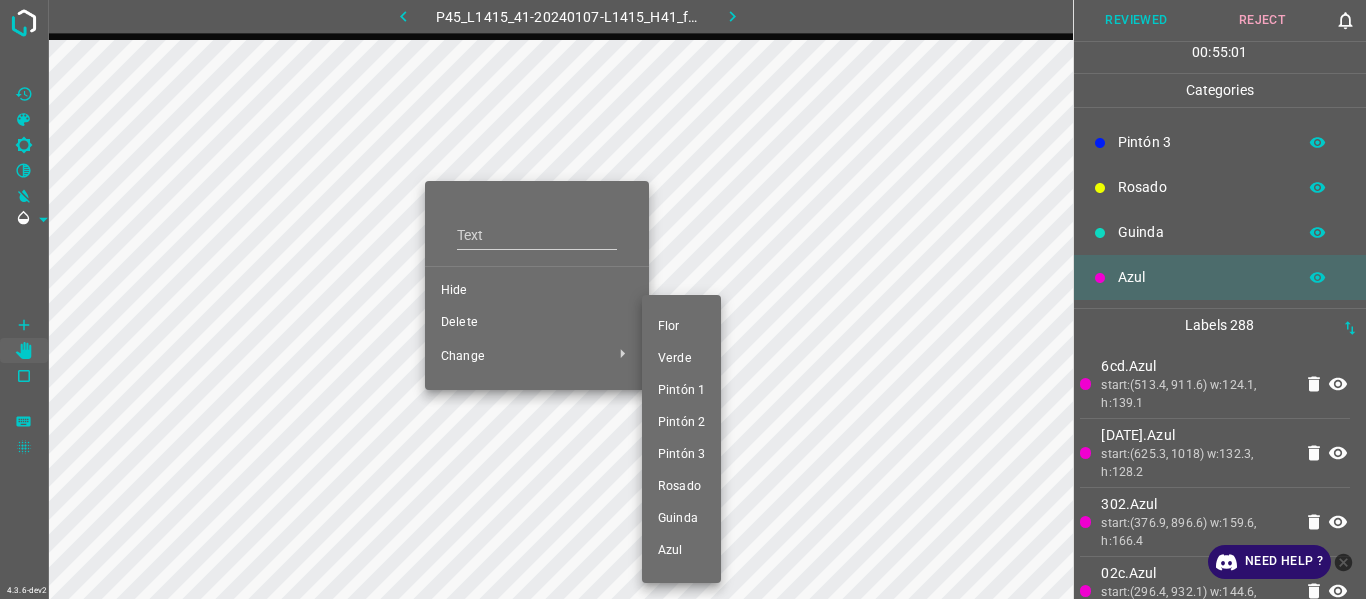 click on "Pintón 3" at bounding box center (681, 455) 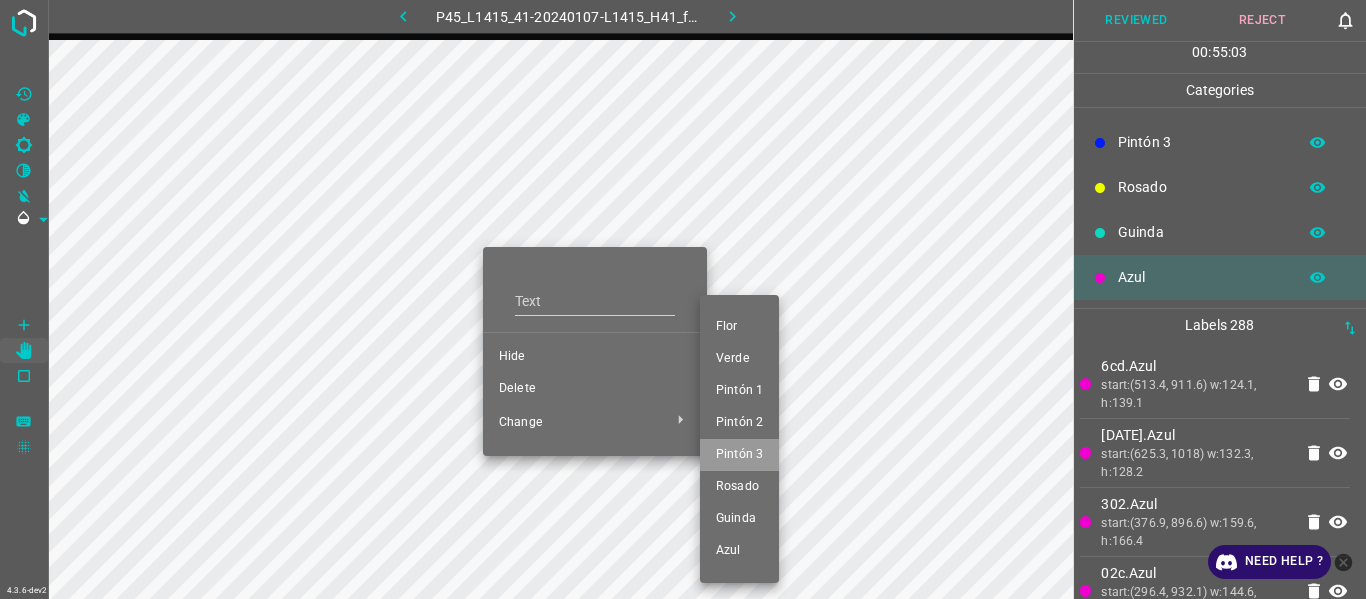 click on "Pintón 3" at bounding box center [739, 455] 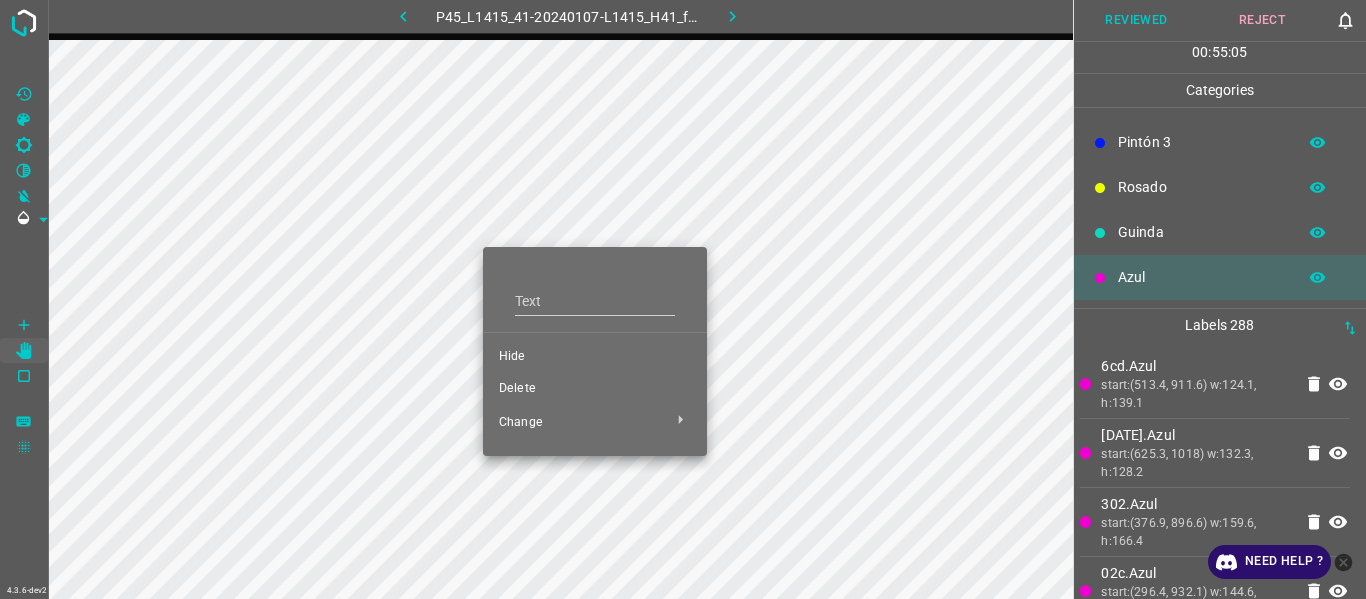 click at bounding box center (683, 299) 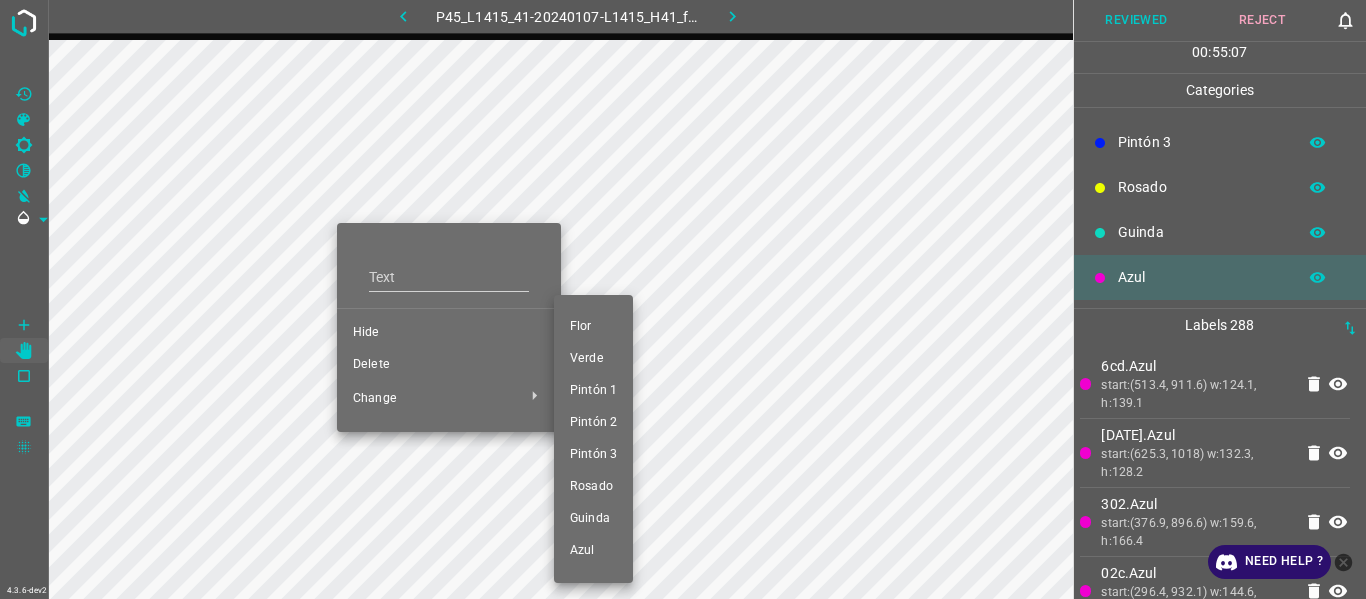 click on "Pintón 3" at bounding box center [593, 455] 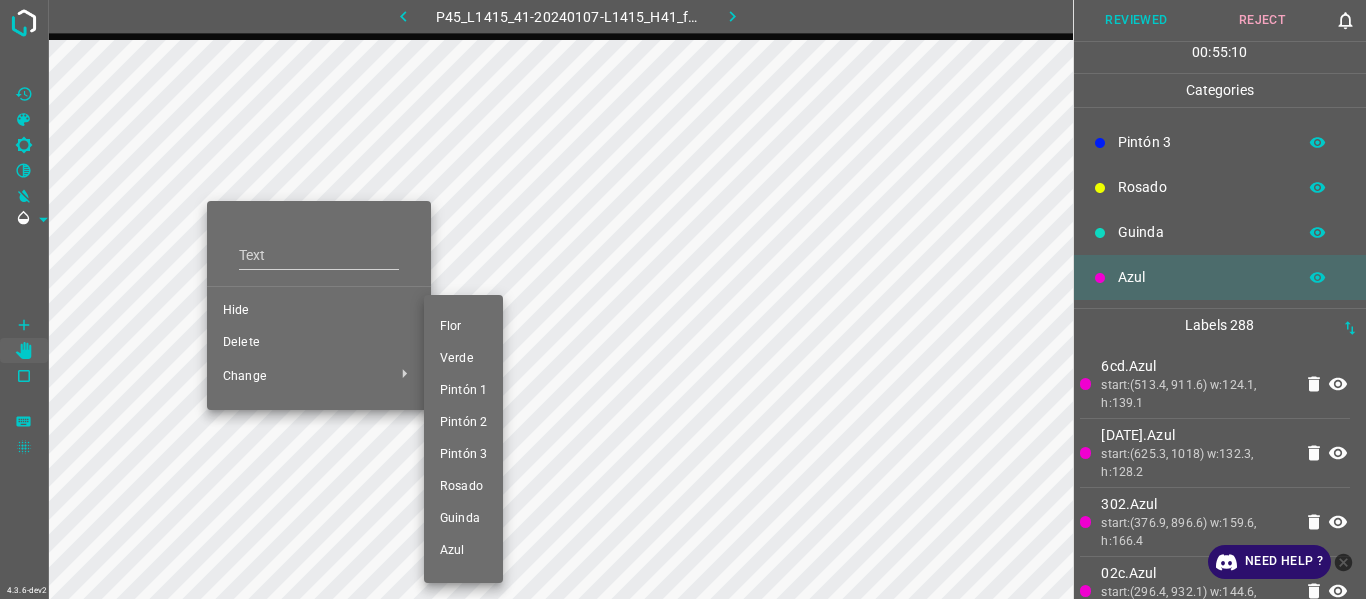 drag, startPoint x: 455, startPoint y: 454, endPoint x: 275, endPoint y: 256, distance: 267.58923 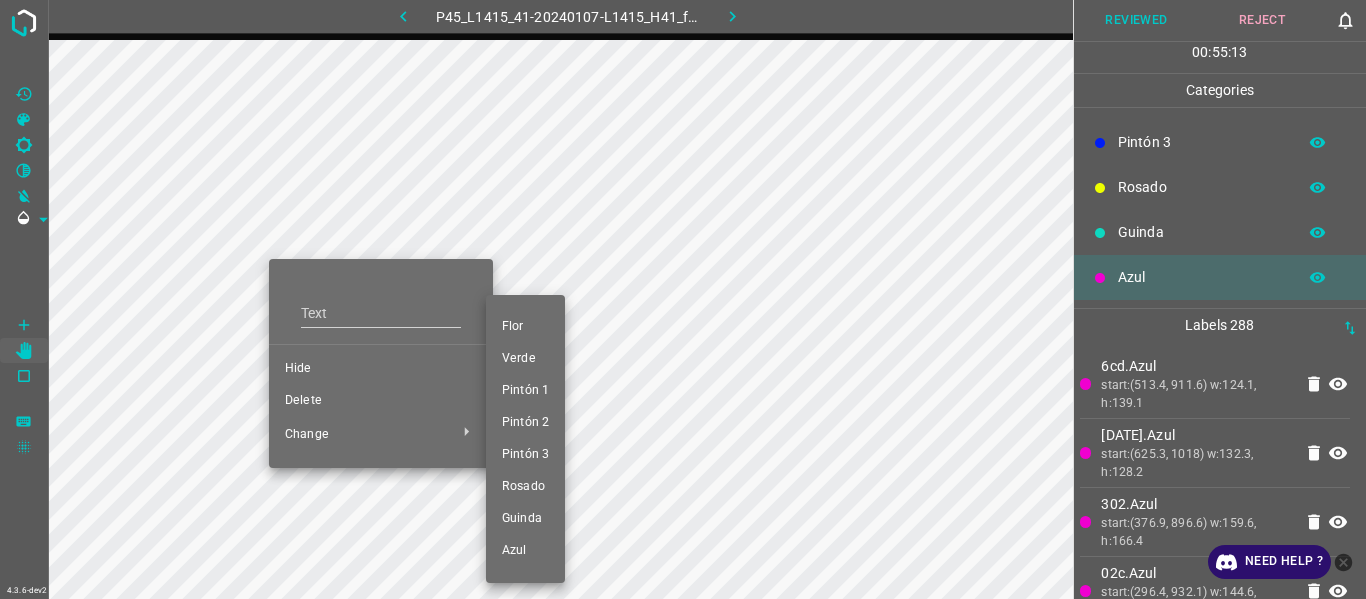 click on "Pintón 3" at bounding box center [525, 455] 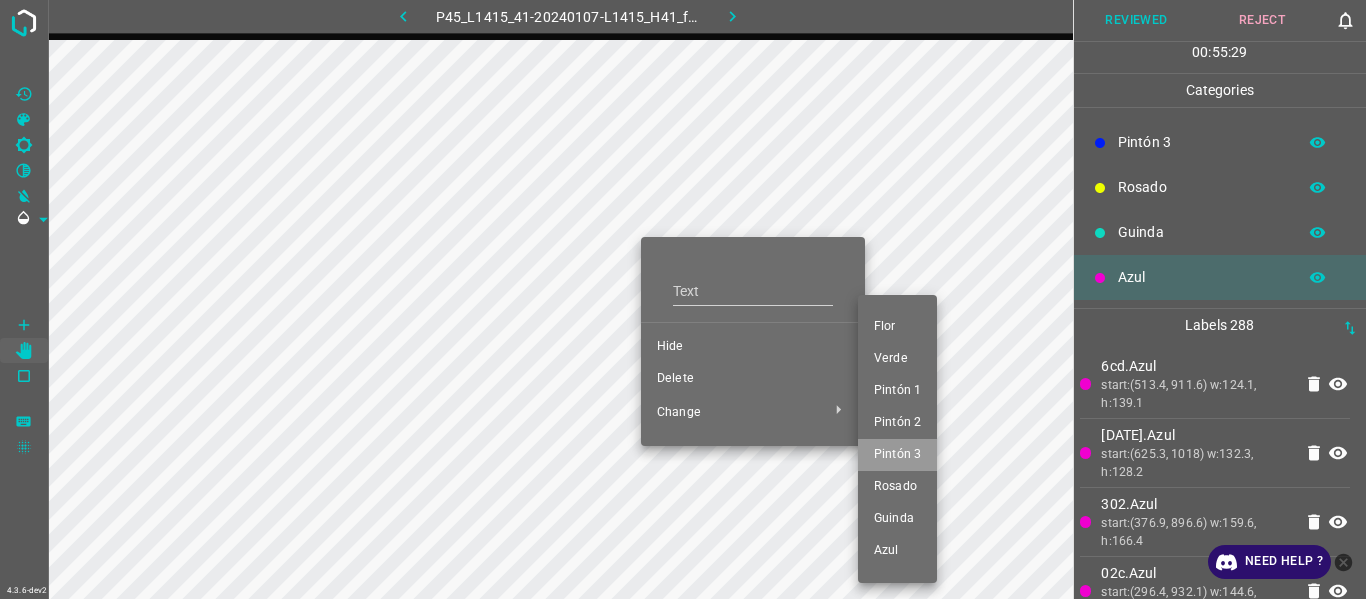 click on "Pintón 3" at bounding box center [897, 455] 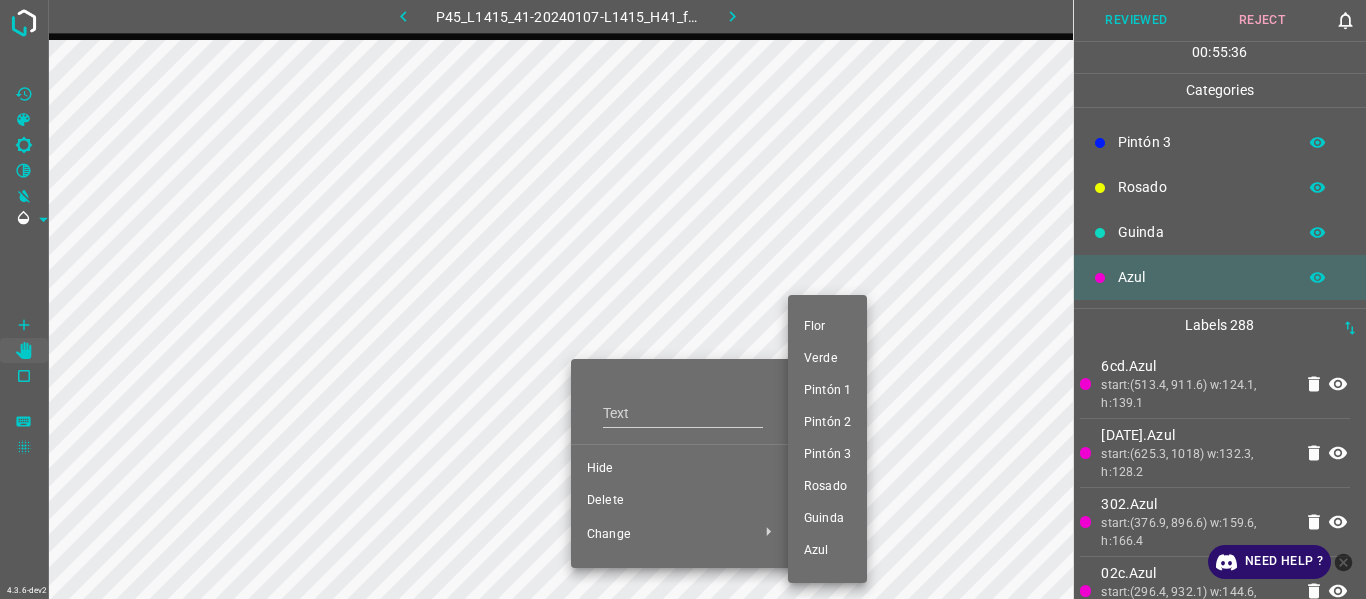 click at bounding box center (683, 299) 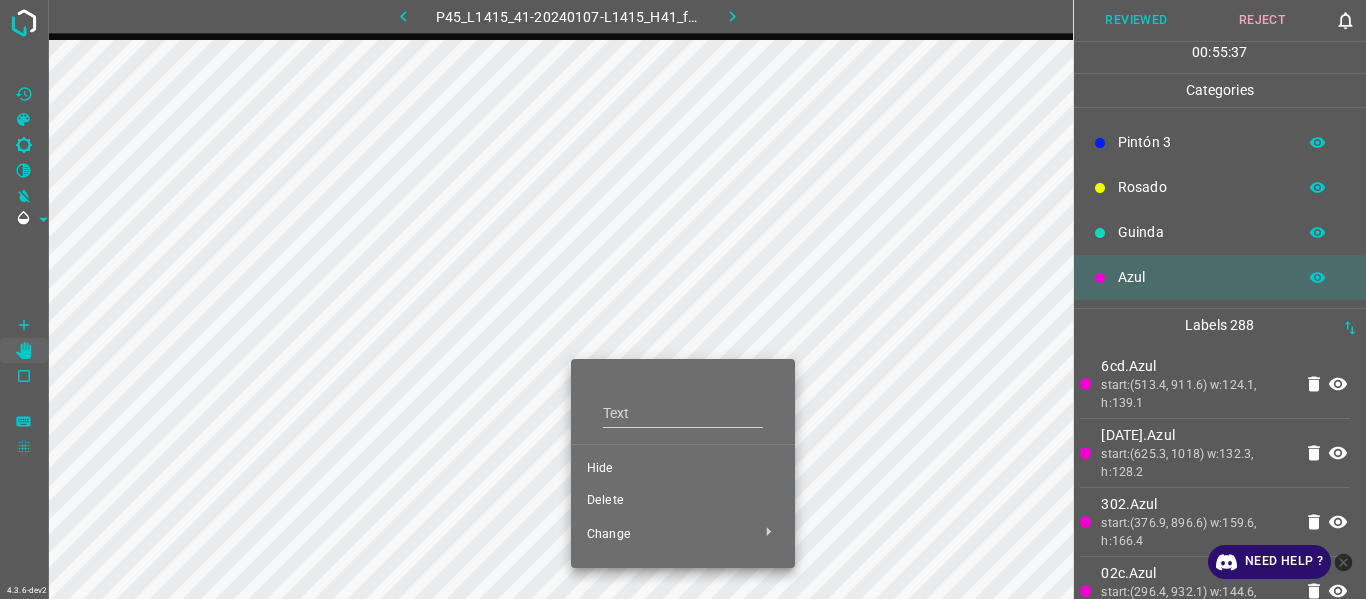click on "[PERSON_NAME] Verde Pintón 1 Pintón 2 Pintón 3 [PERSON_NAME] Azul" at bounding box center [683, 299] 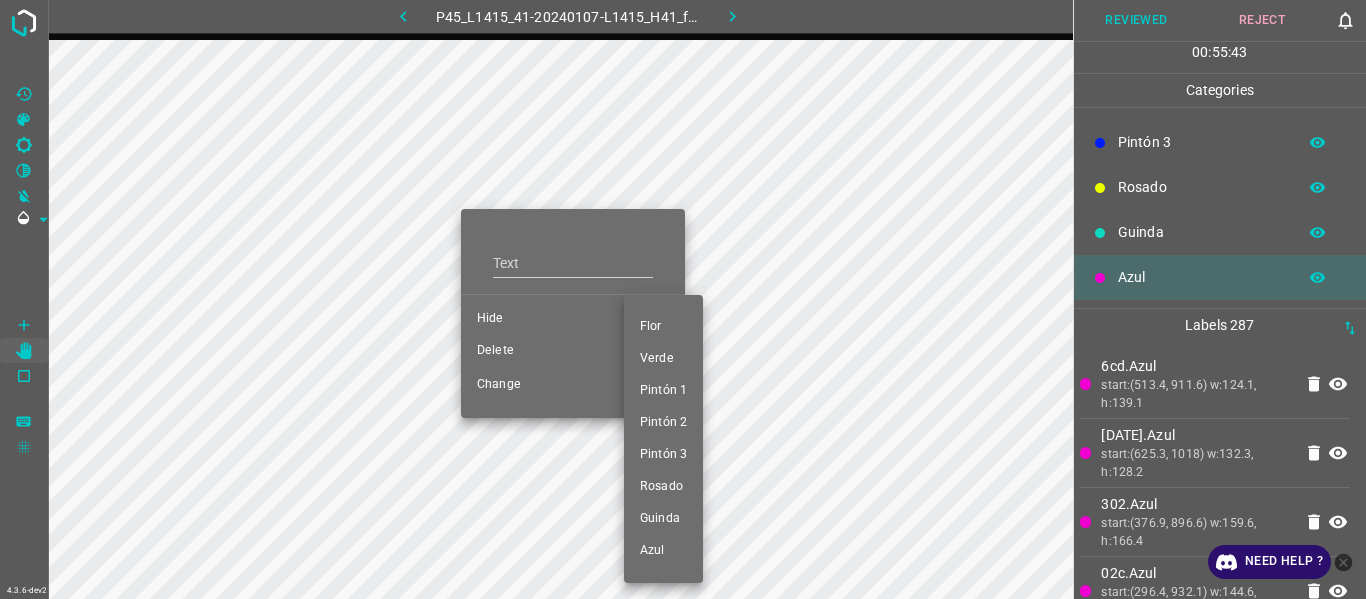 click on "Pintón 2" at bounding box center (663, 423) 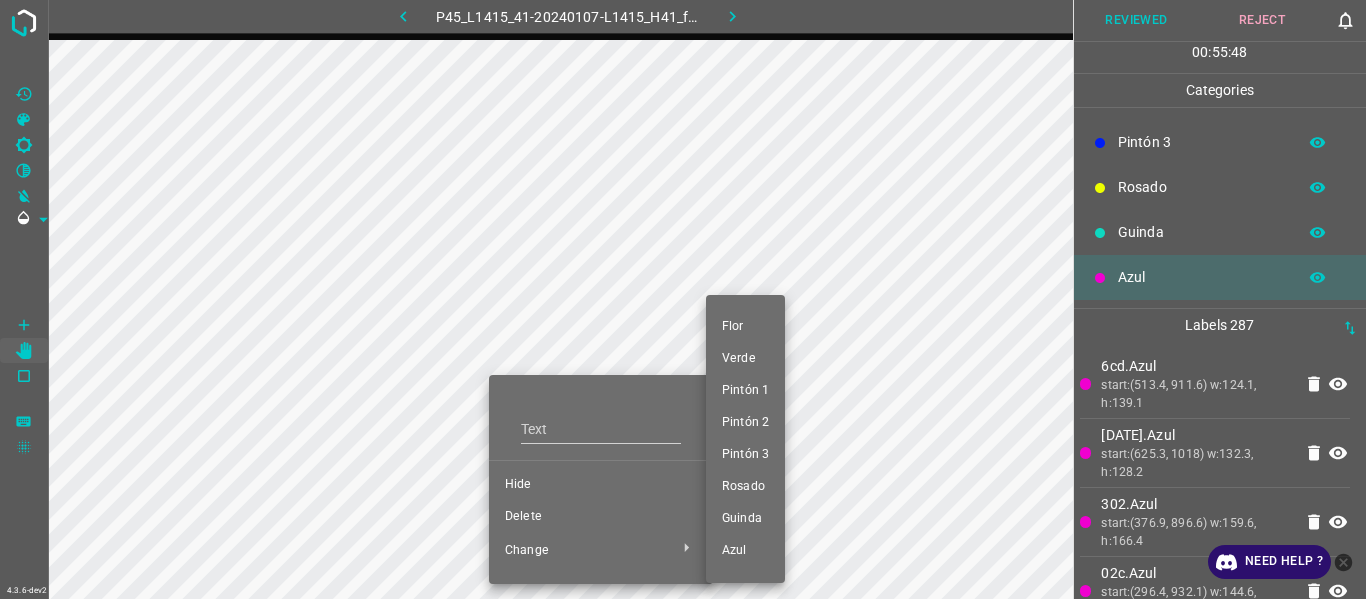 click on "Pintón 3" at bounding box center (745, 455) 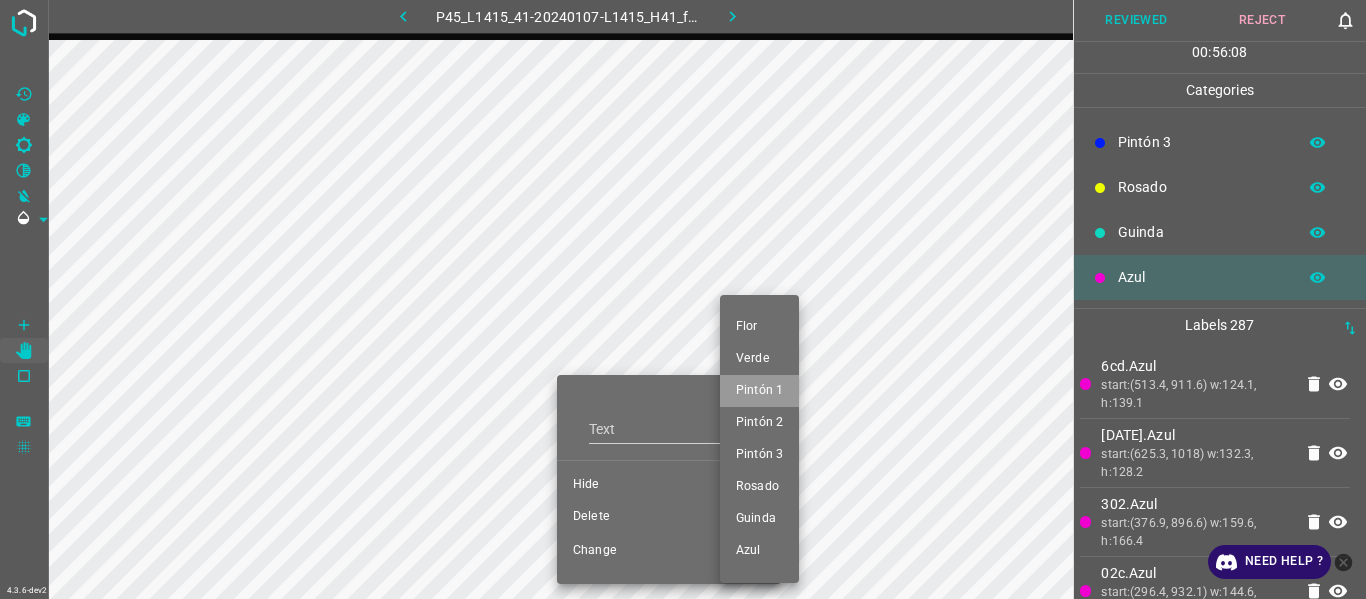 click on "Pintón 1" at bounding box center [759, 391] 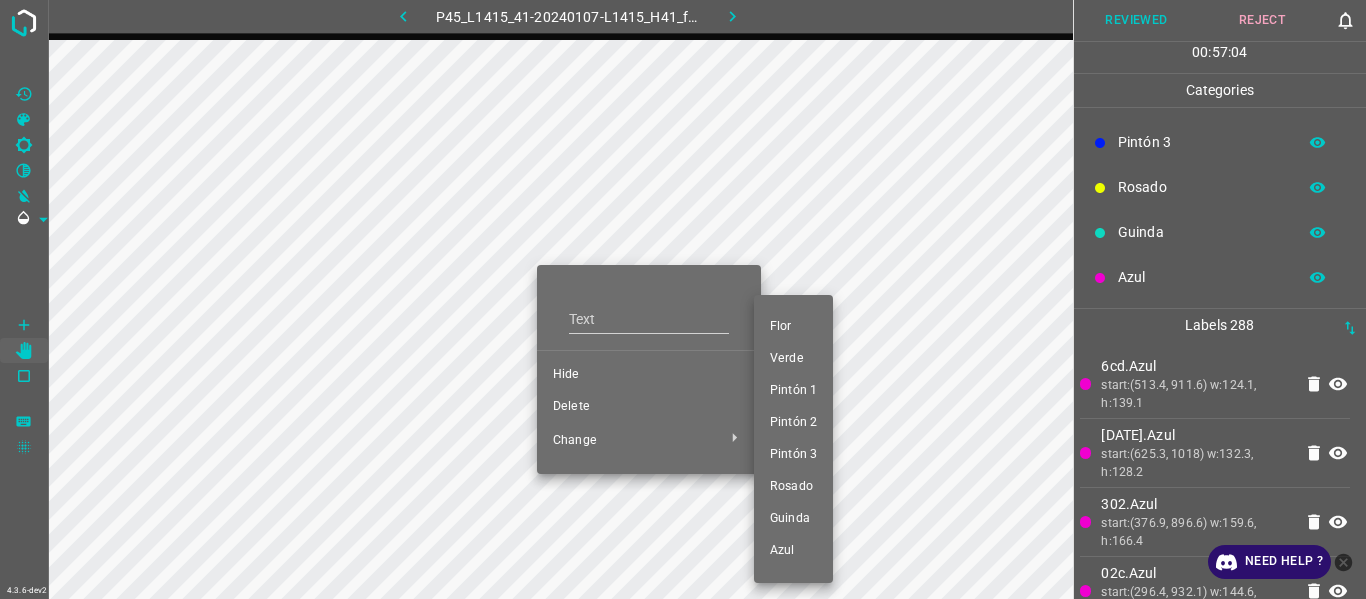 drag, startPoint x: 821, startPoint y: 460, endPoint x: 479, endPoint y: 306, distance: 375.07333 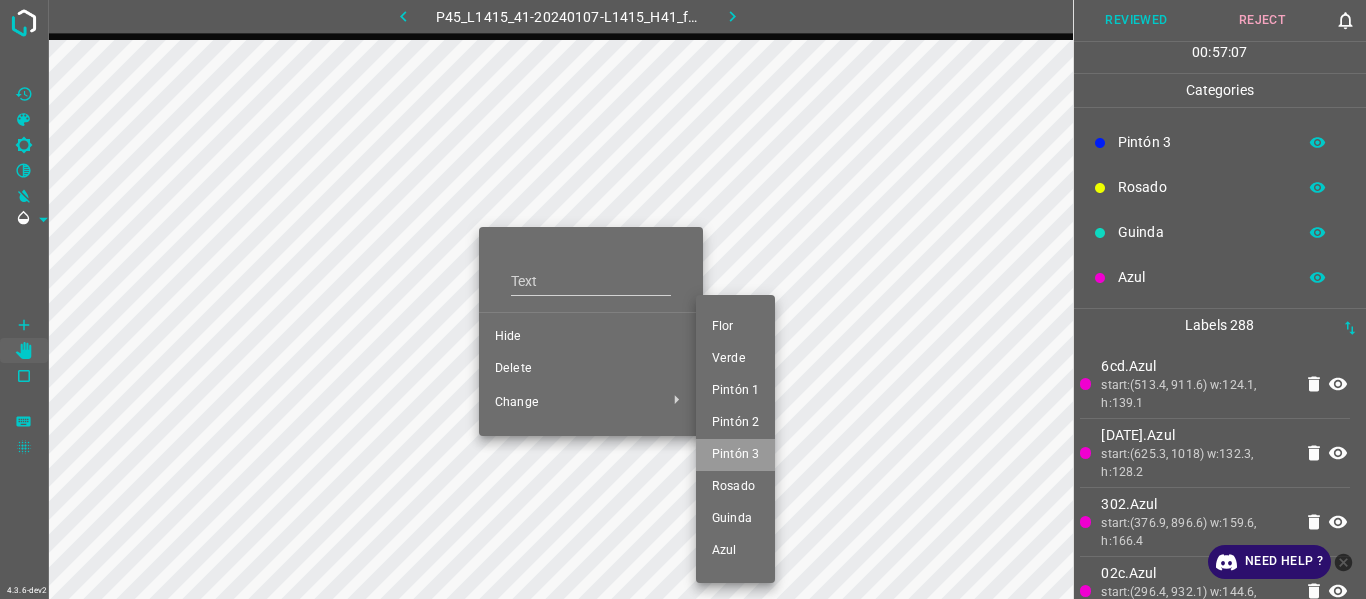 click on "Pintón 3" at bounding box center [735, 455] 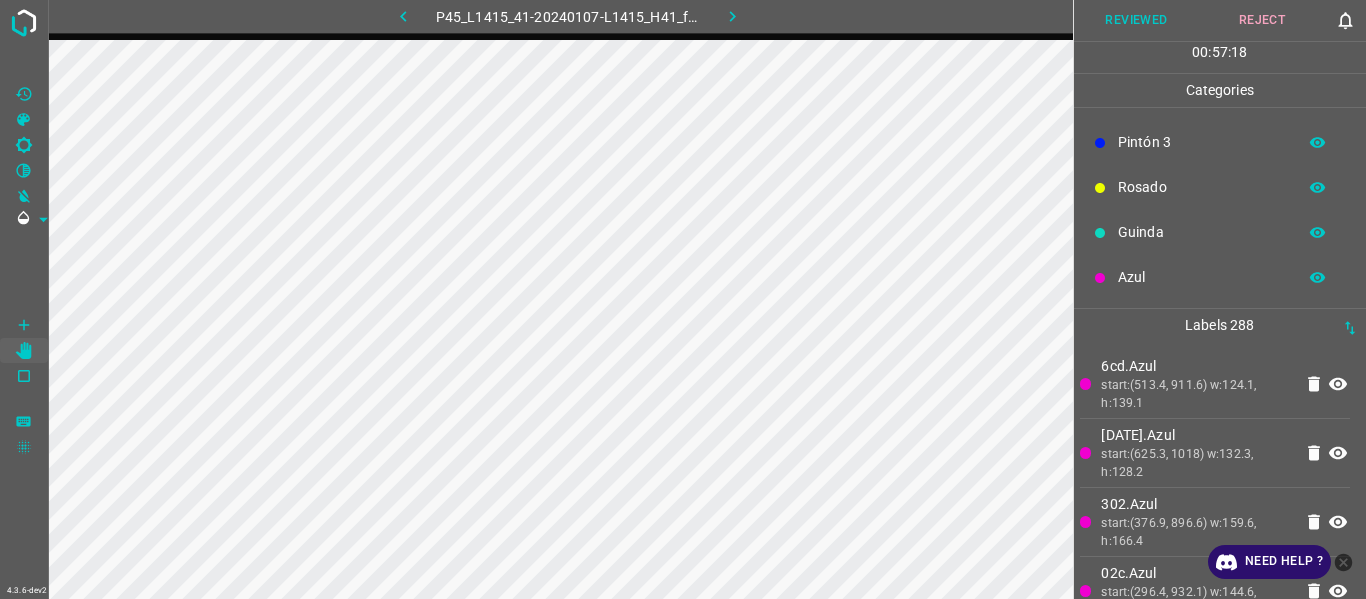 click on "Azul" at bounding box center (1220, 277) 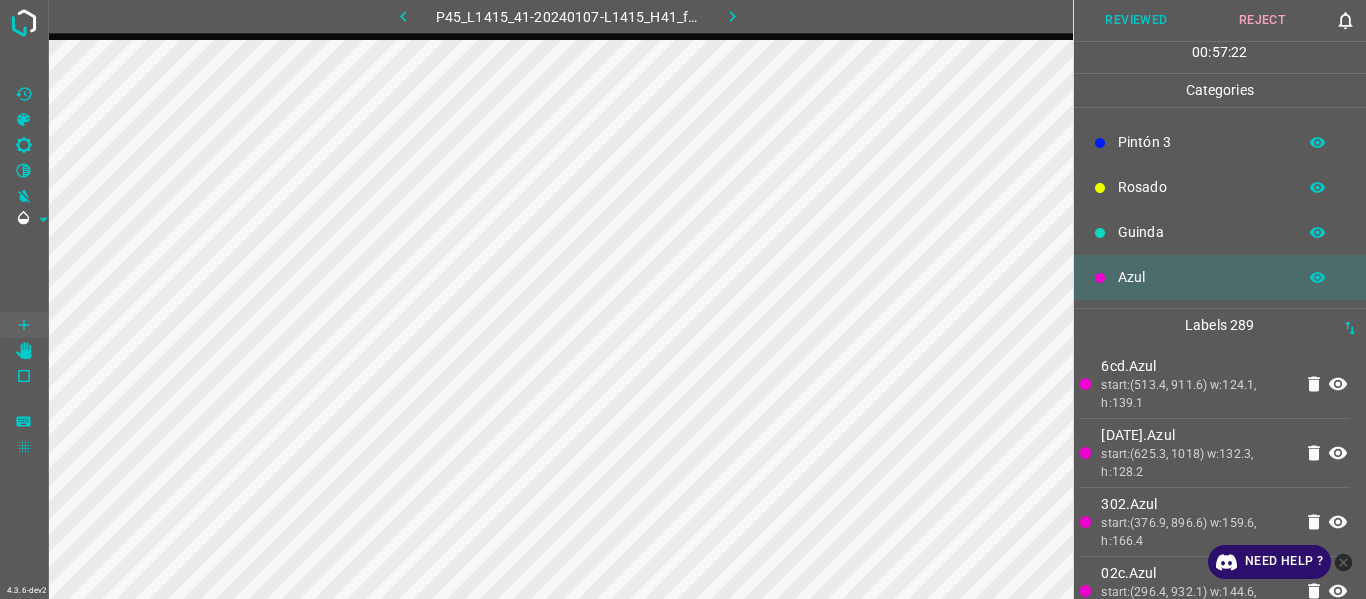 click on "Rosado" at bounding box center (1202, 187) 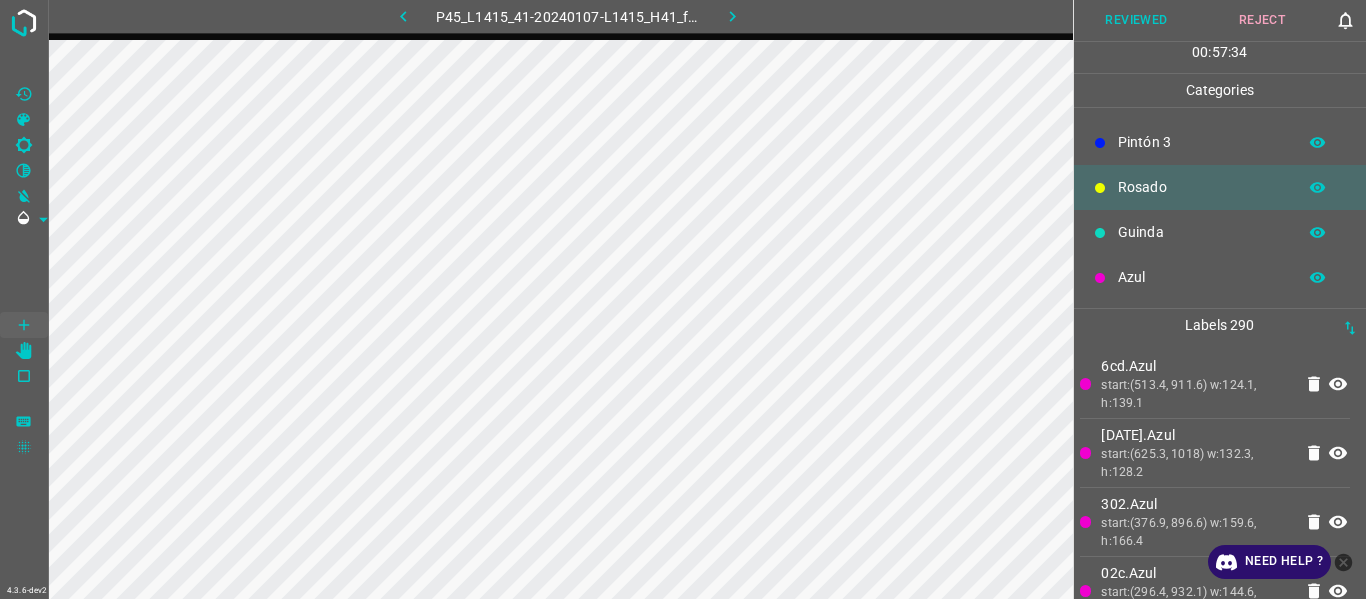 click on "Azul" at bounding box center (1220, 277) 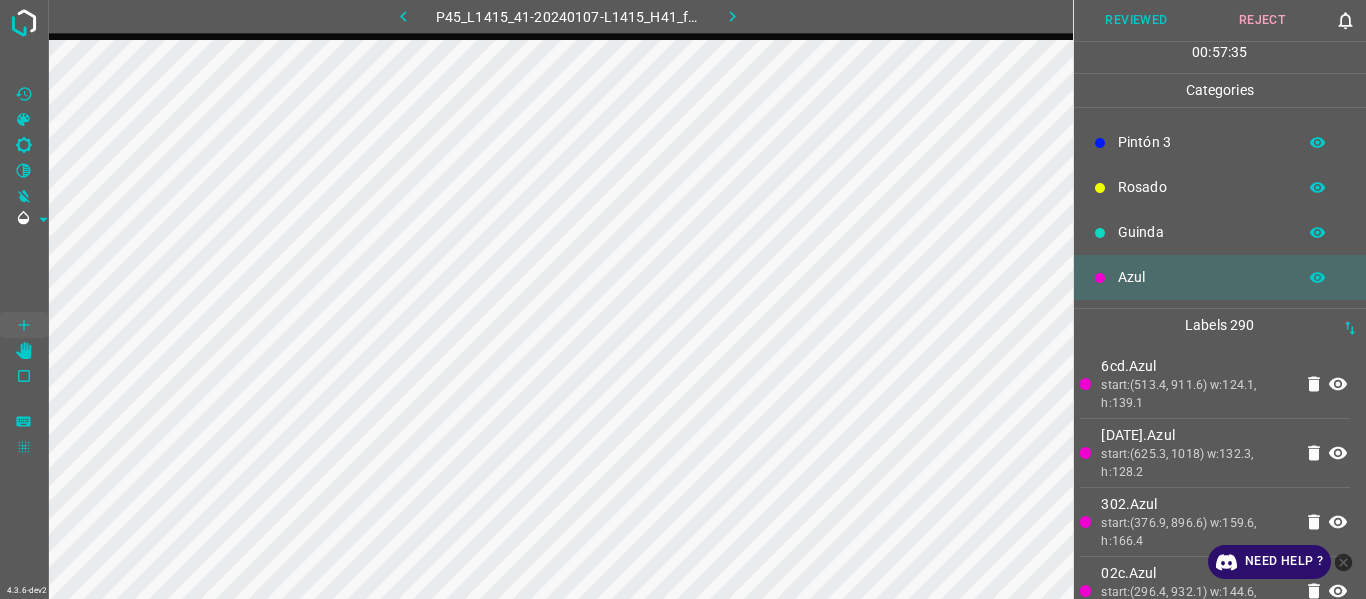 click on "Pintón 3" at bounding box center [1202, 142] 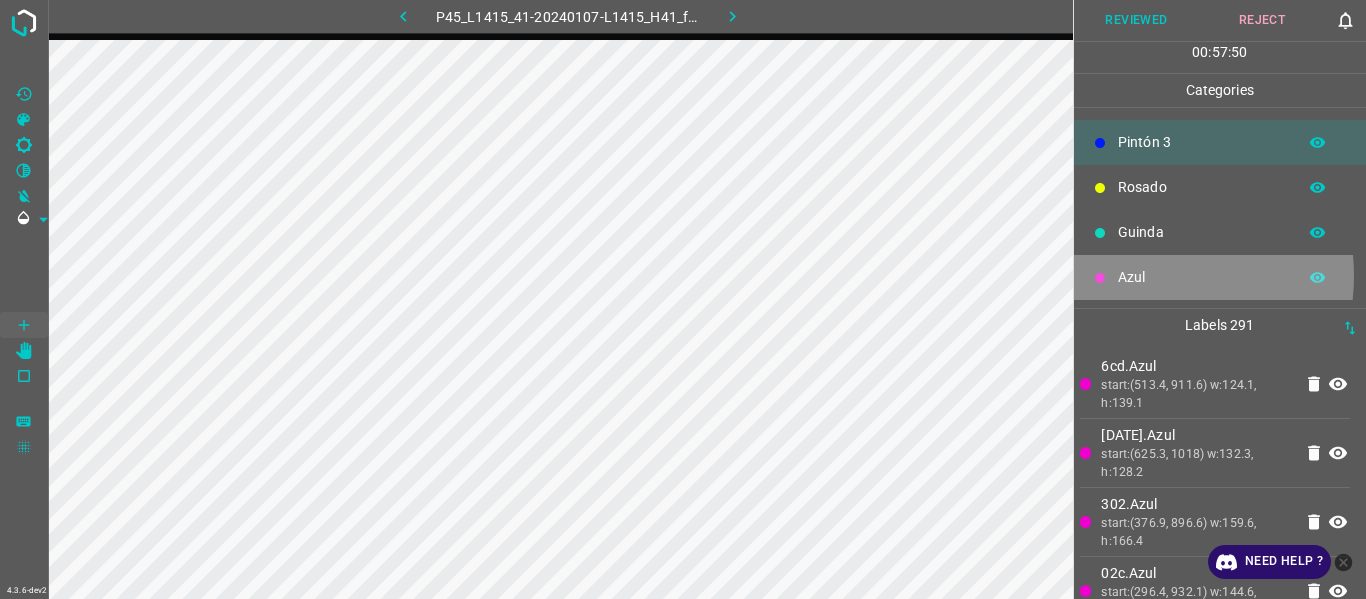 click on "Azul" at bounding box center (1202, 277) 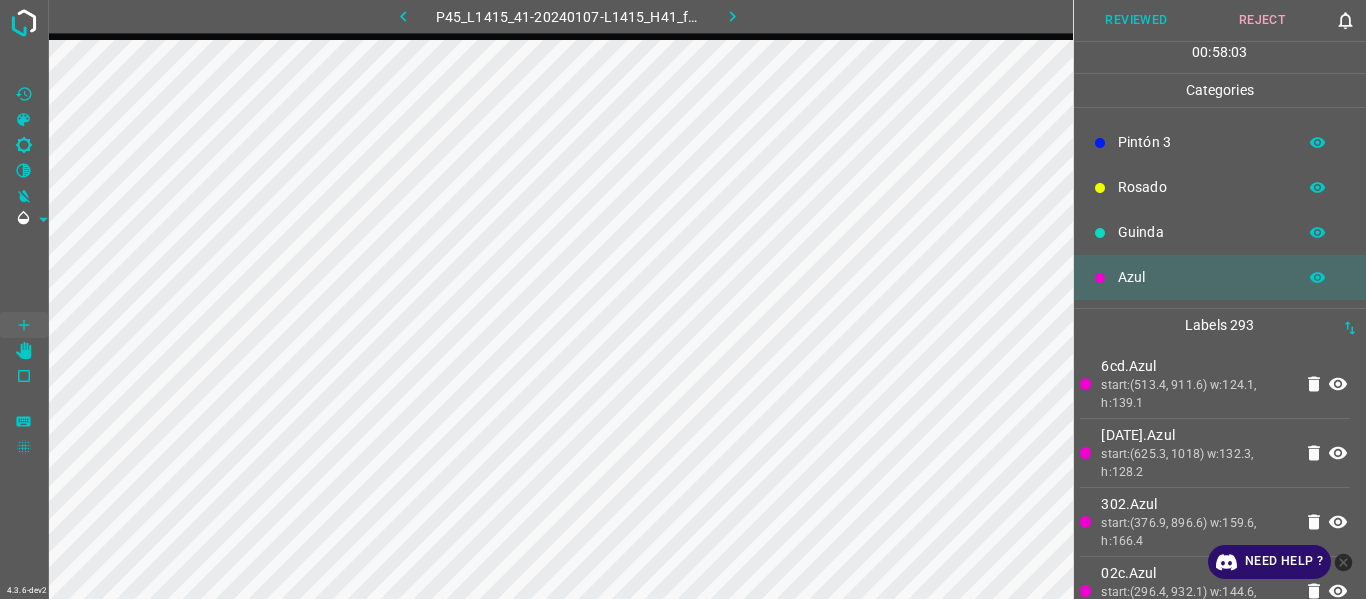 click on "6cd.Azul" at bounding box center (1196, 366) 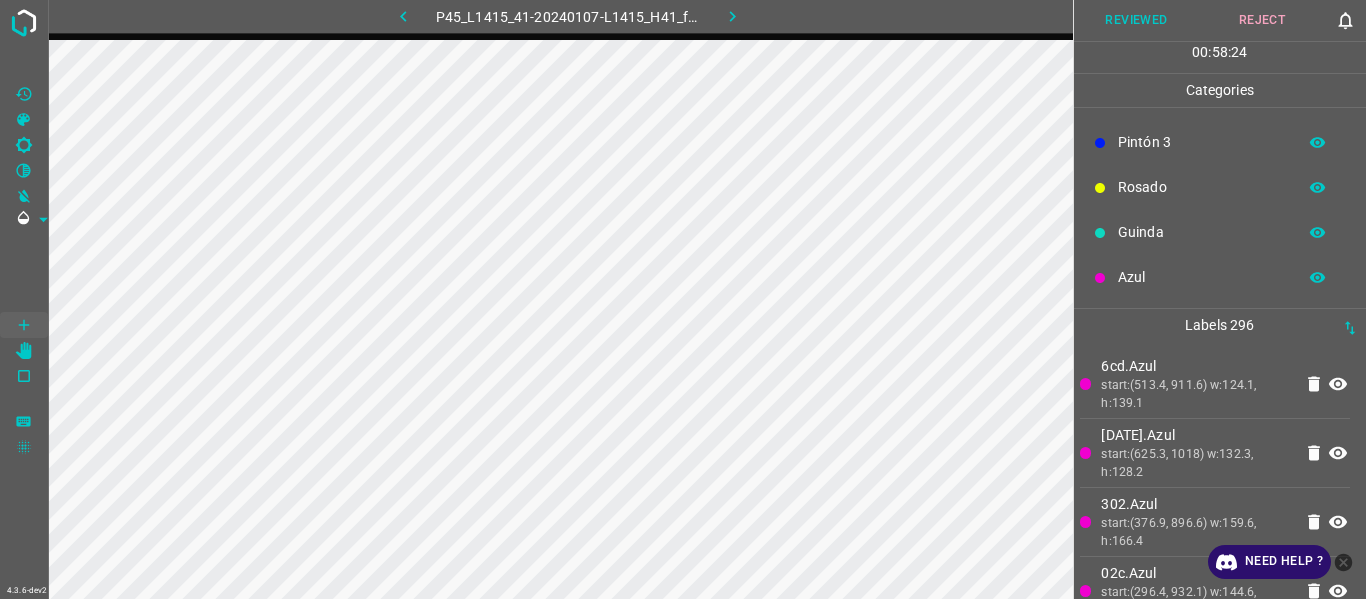 click on "Rosado" at bounding box center (1220, 187) 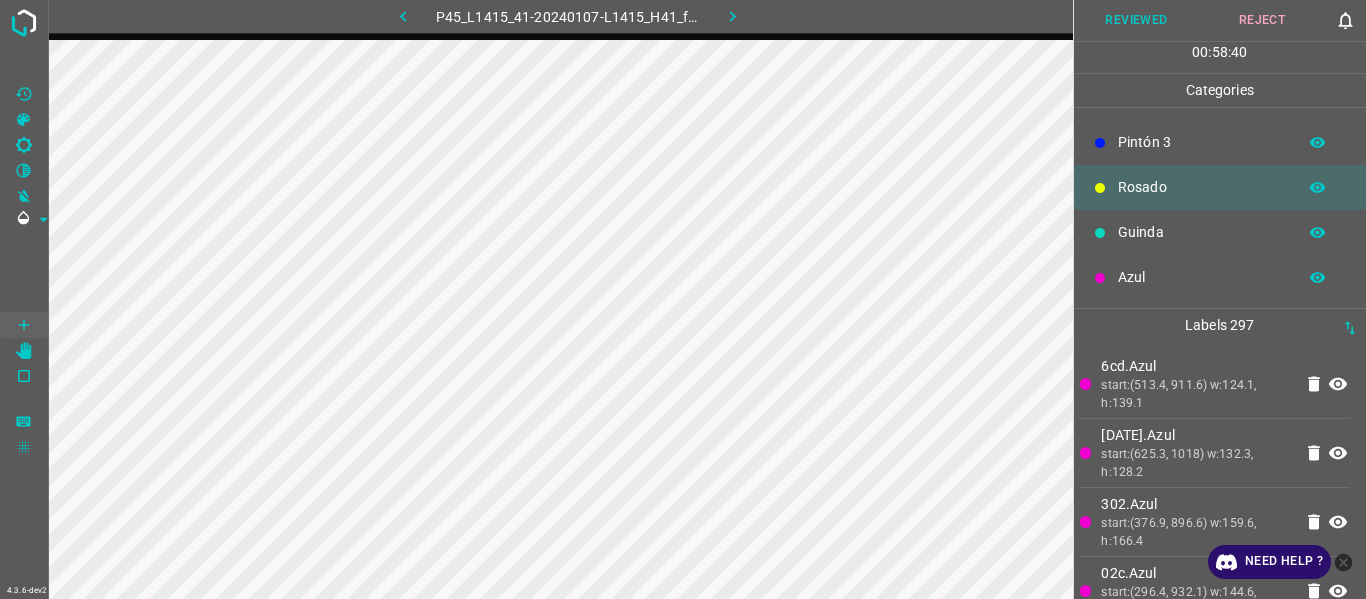 click on "6cd.Azul
start:(513.4, 911.6)
w:124.1, h:139.1
[DATE].Azul
start:(625.3, 1018)
w:132.3, h:128.2
302.Azul
start:(376.9, 896.6)
w:159.6, h:166.4
02c.Azul
start:(296.4, 932.1)
w:144.6, h:165.1
9ad.Pintón 2
start:(335.3, 849.2)
w:144.8, h:79.8
e84.Pintón 2
start:(478.3, 869.7)
w:111.4, h:59.4
[DATE].Pintón 2
start:(285.1, 1061)
w:105.8, h:115.1
d1d.Pintón 2
start:(381.7, 1070.3)
w:120.7, h:117
6ba.Pintón 2
start:(452.3, 1046.1)
w:117, h:105.8
7c8.Pintón 2
start:(561.9, 1049.9)
w:63.1, h:83.5
974.Pintón 2
start:(753.2, 1101.9)
w:65, h:91
460.Pintón 2
start:(701.2, 1148.3)
w:78, h:65
3ea.Pintón 2
start:(576.8, 1124.2)
w:111.4, h:104
504.Pintón 2
start:(467.2, 1157.6)
w:117, h:68.7" at bounding box center [1215, 9471] 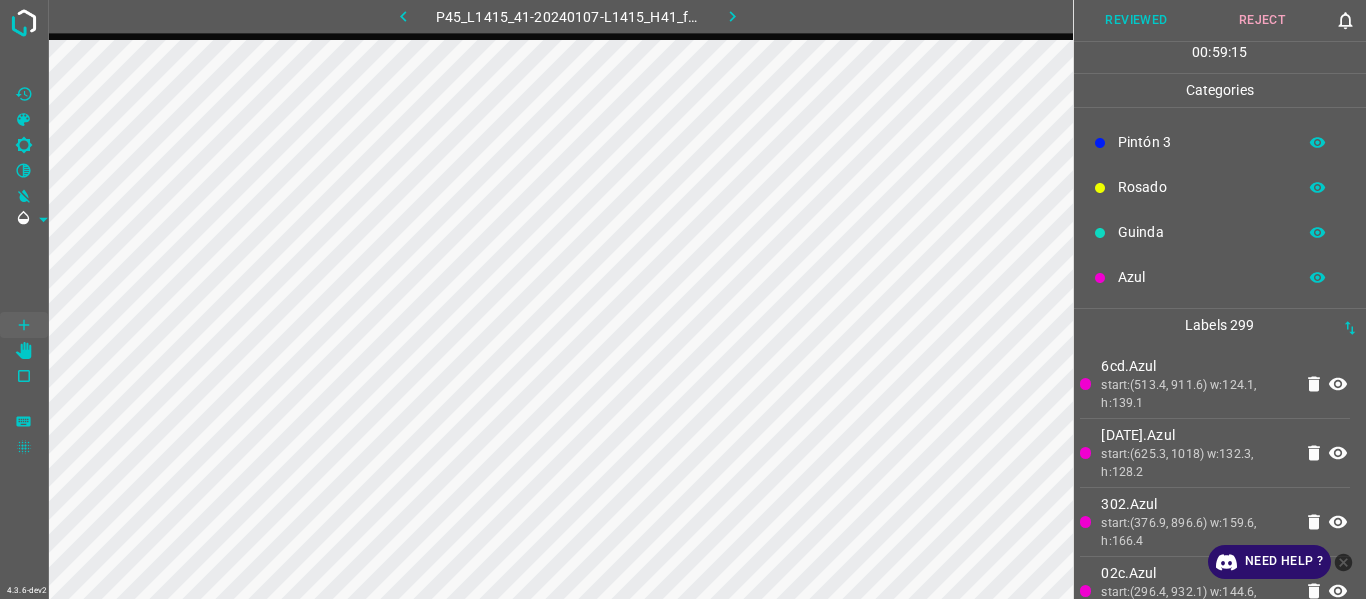 click on "start:(513.4, 911.6)
w:124.1, h:139.1" at bounding box center [1196, 394] 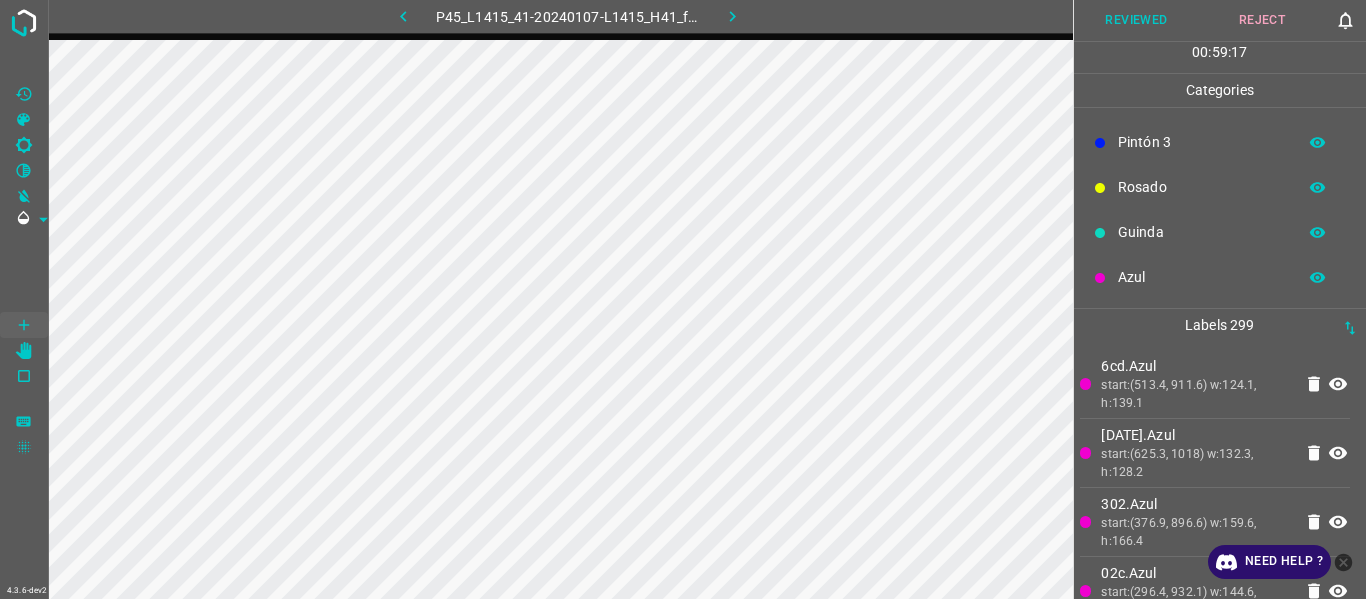 click on "6cd.Azul
start:(513.4, 911.6)
w:124.1, h:139.1
[DATE].Azul
start:(625.3, 1018)
w:132.3, h:128.2
302.Azul
start:(376.9, 896.6)
w:159.6, h:166.4
02c.Azul
start:(296.4, 932.1)
w:144.6, h:165.1
9ad.Pintón 2
start:(335.3, 849.2)
w:144.8, h:79.8
e84.Pintón 2
start:(478.3, 869.7)
w:111.4, h:59.4
[DATE].Pintón 2
start:(285.1, 1061)
w:105.8, h:115.1
d1d.Pintón 2
start:(381.7, 1070.3)
w:120.7, h:117
6ba.Pintón 2
start:(452.3, 1046.1)
w:117, h:105.8
7c8.Pintón 2
start:(561.9, 1049.9)
w:63.1, h:83.5
974.Pintón 2
start:(753.2, 1101.9)
w:65, h:91
460.Pintón 2
start:(701.2, 1148.3)
w:78, h:65
3ea.Pintón 2
start:(576.8, 1124.2)
w:111.4, h:104
504.Pintón 2
start:(467.2, 1157.6)
w:117, h:68.7" at bounding box center [1215, 9540] 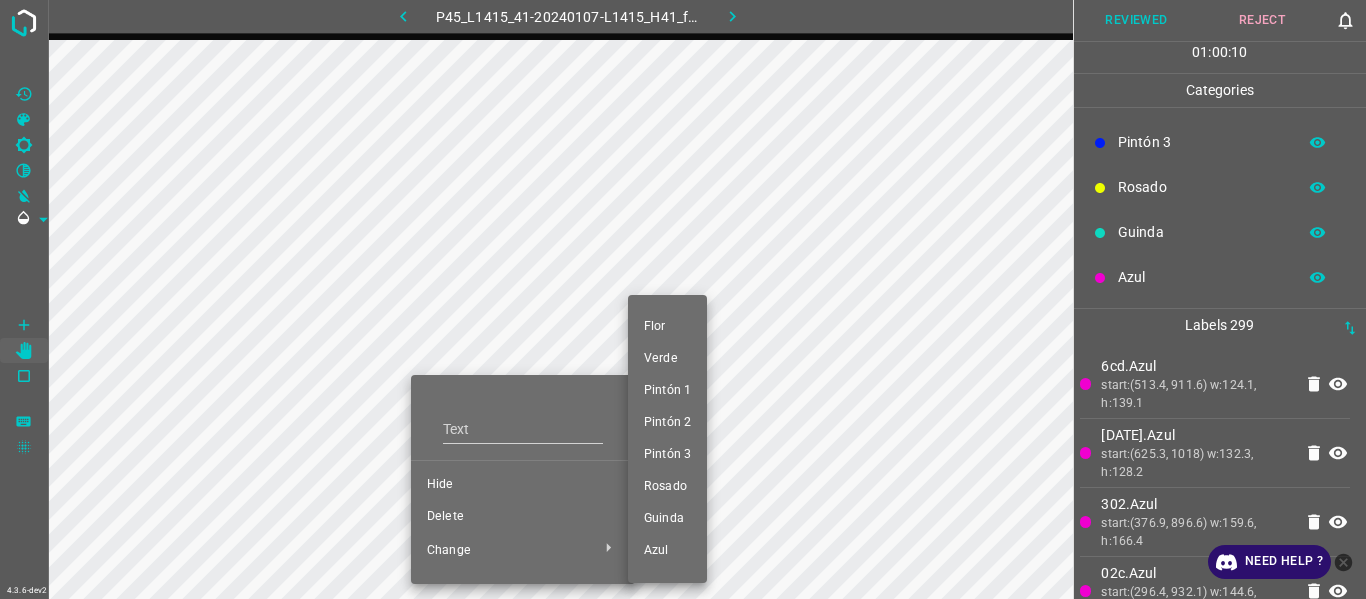 drag, startPoint x: 699, startPoint y: 460, endPoint x: 483, endPoint y: 384, distance: 228.98035 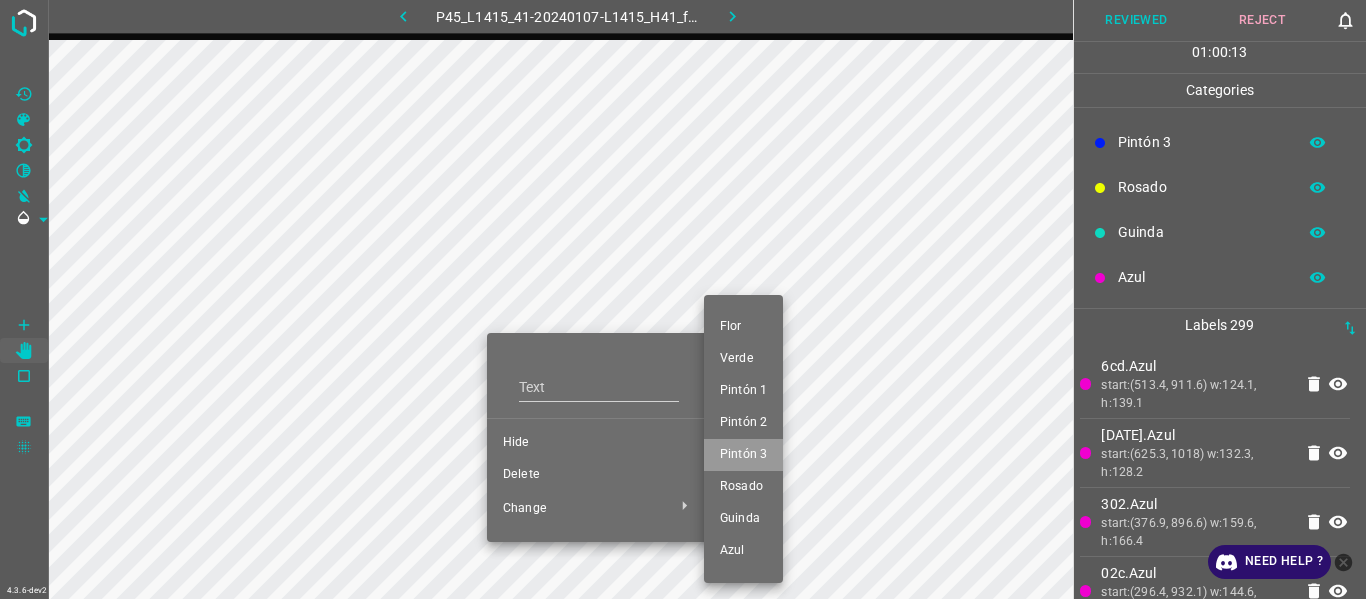 click on "Pintón 3" at bounding box center (743, 455) 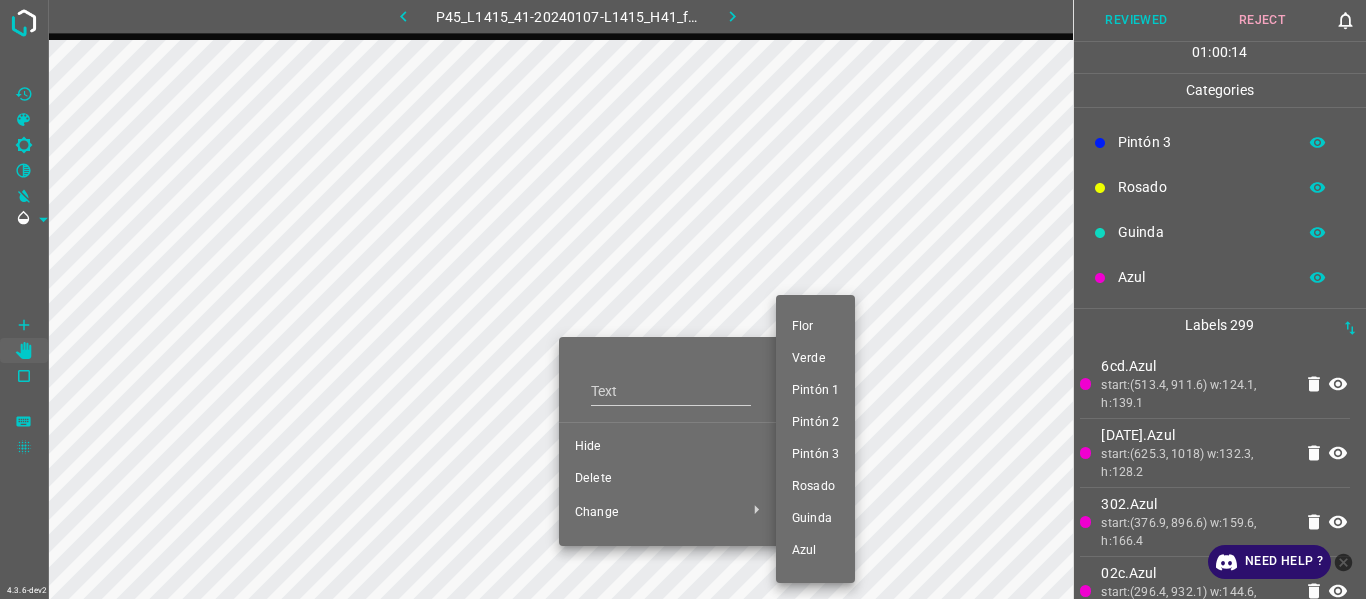 click on "Pintón 3" at bounding box center (815, 455) 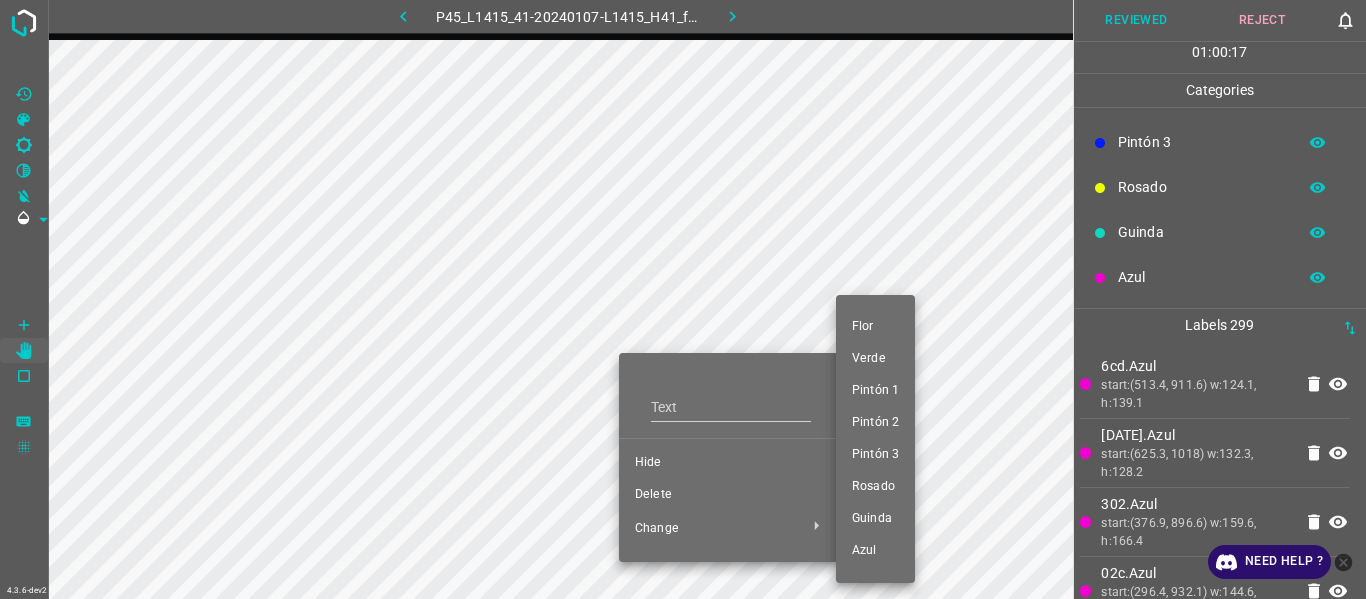 drag, startPoint x: 879, startPoint y: 458, endPoint x: 587, endPoint y: 482, distance: 292.98465 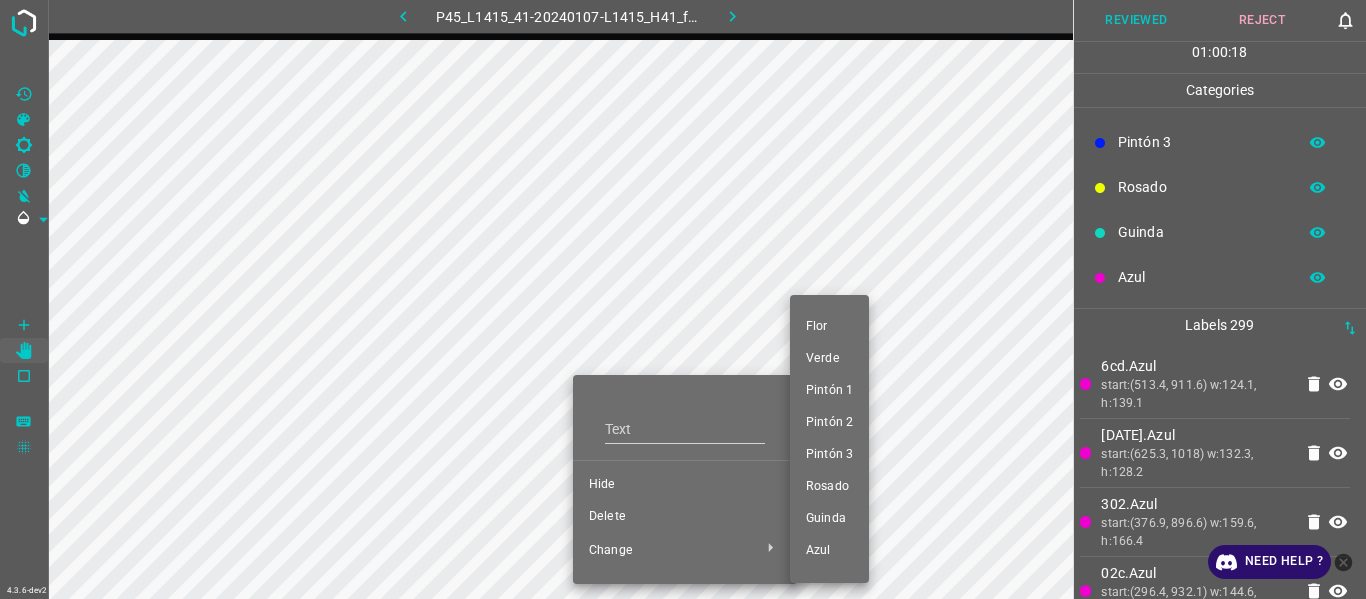 click on "Pintón 3" at bounding box center (829, 455) 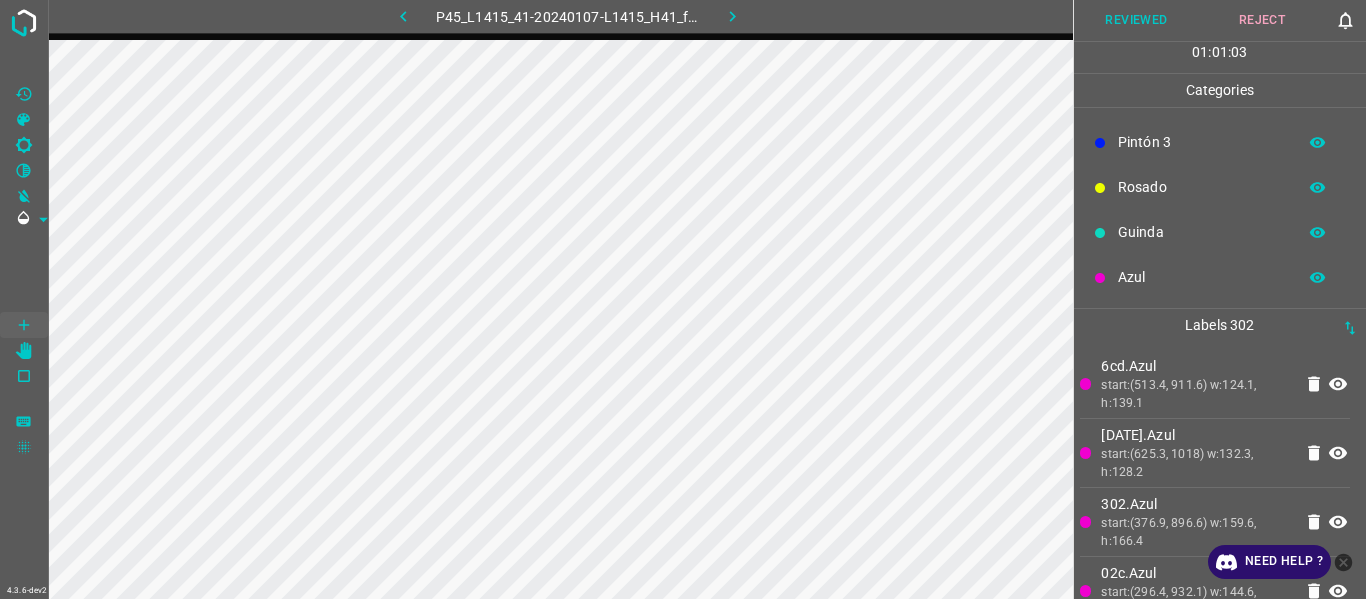 click on "6cd.Azul
start:(513.4, 911.6)
w:124.1, h:139.1" at bounding box center [1215, 384] 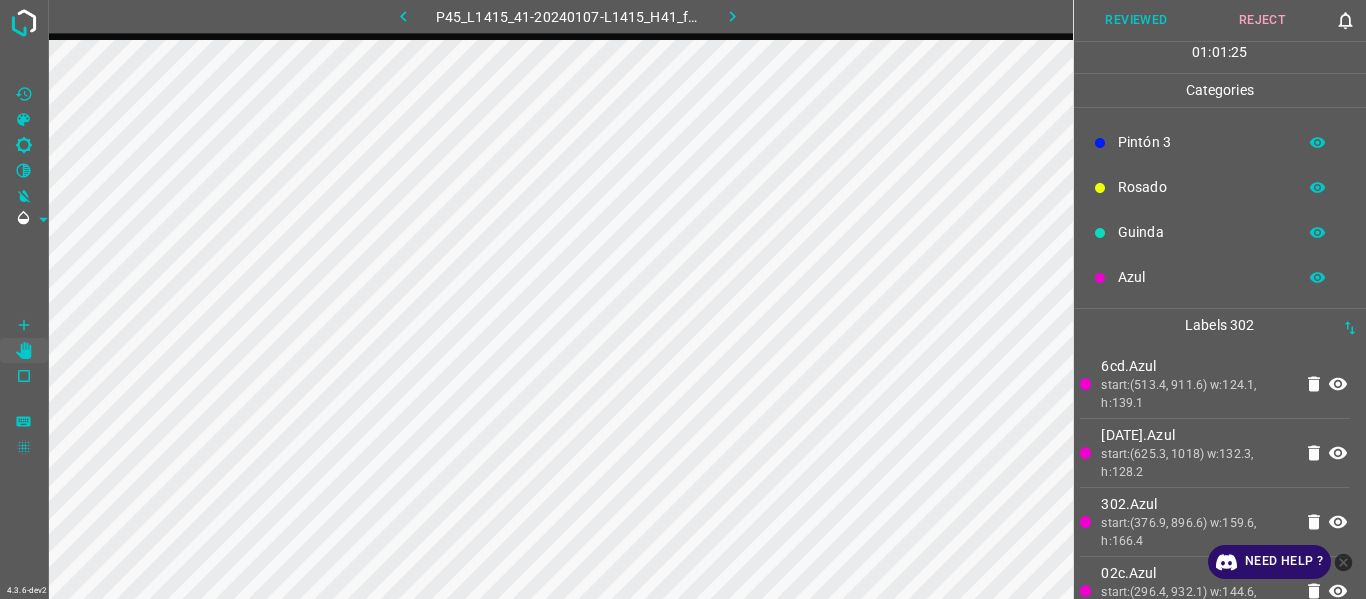 click on "Azul" at bounding box center (1220, 277) 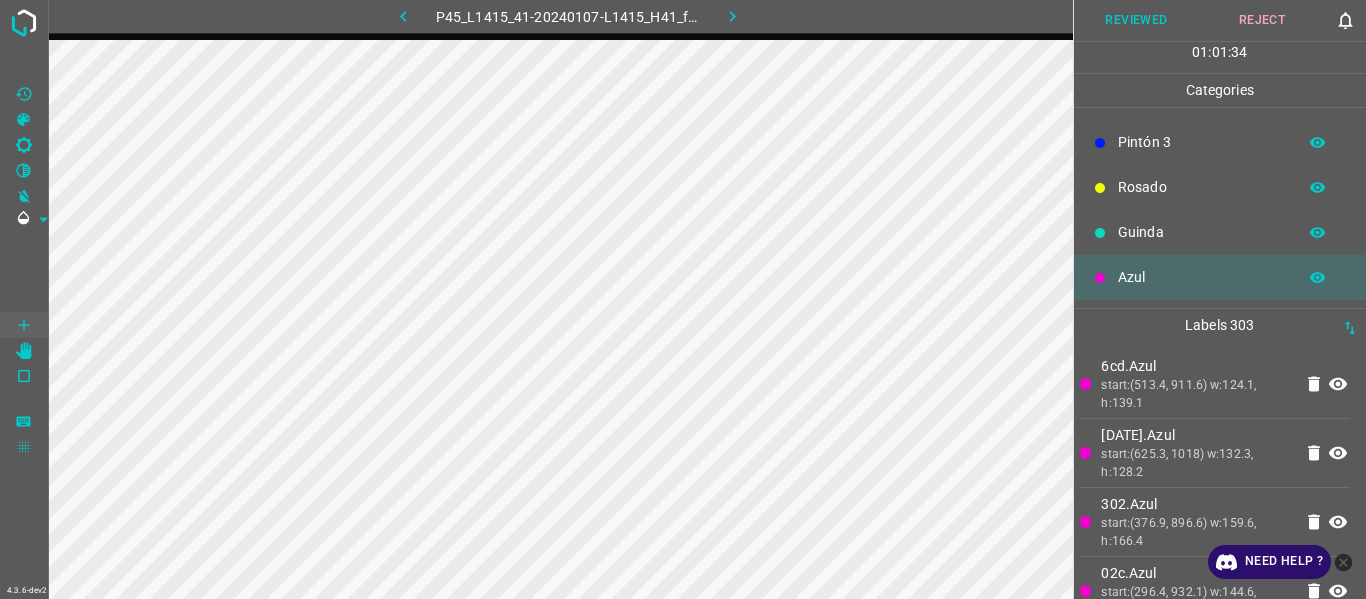 click on "Rosado" at bounding box center [1220, 187] 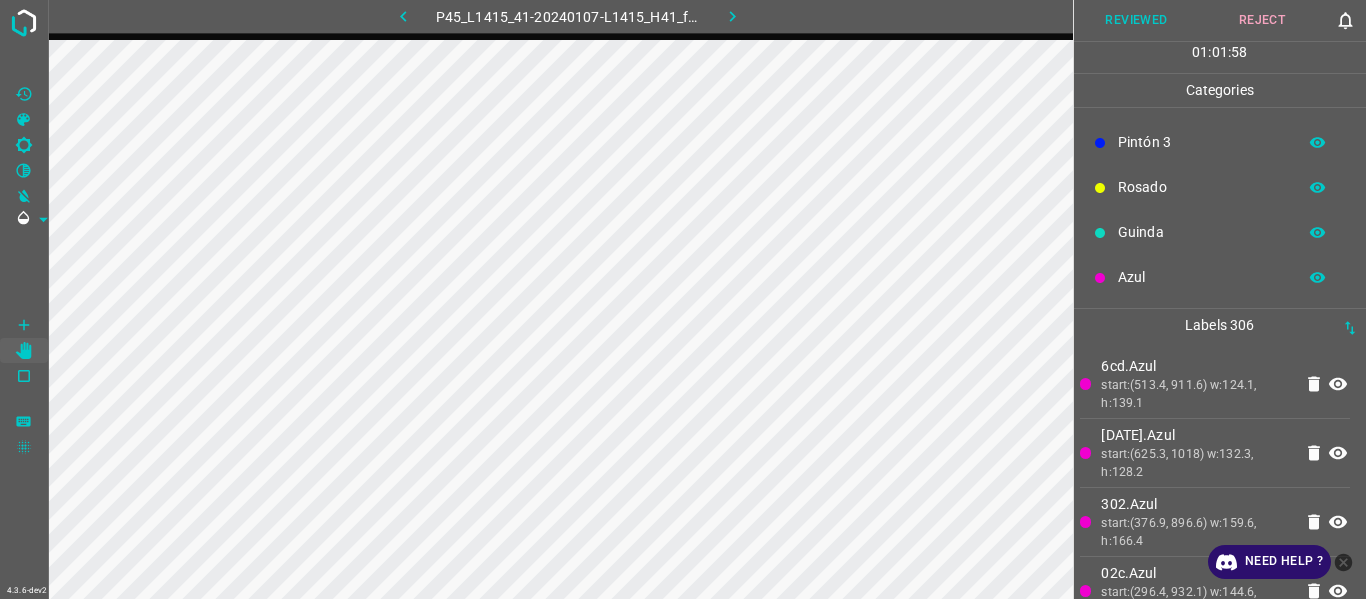 click on "6cd.Azul
start:(513.4, 911.6)
w:124.1, h:139.1" at bounding box center (1215, 384) 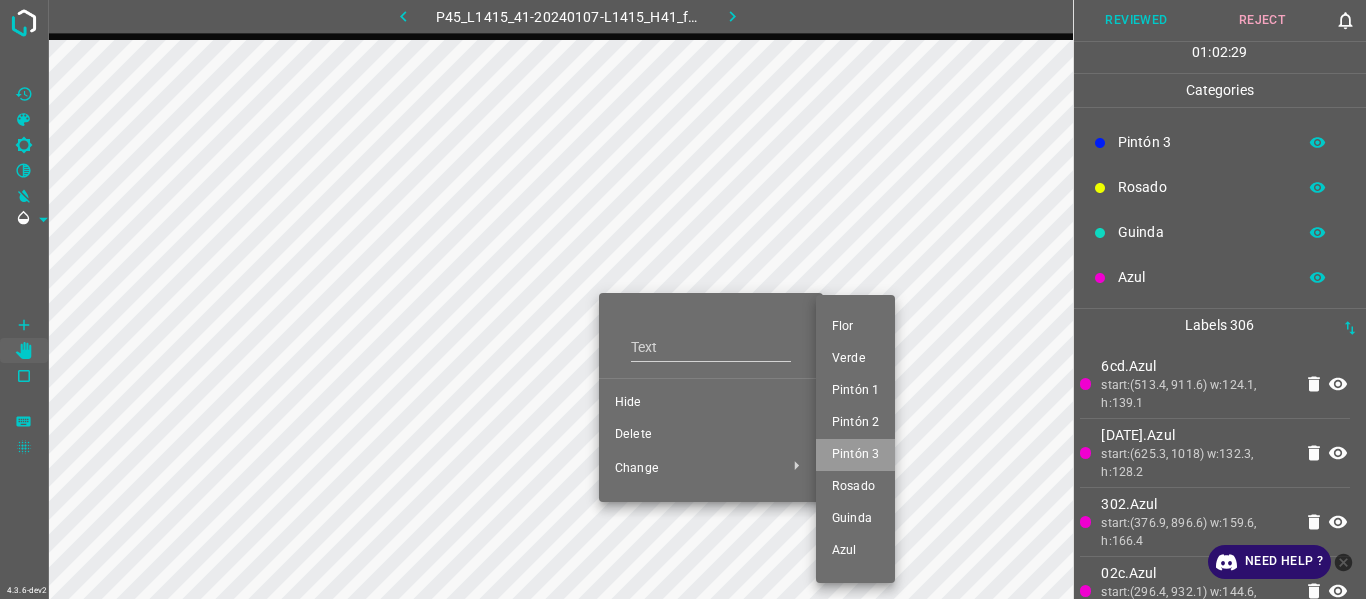 drag, startPoint x: 861, startPoint y: 450, endPoint x: 515, endPoint y: 276, distance: 387.288 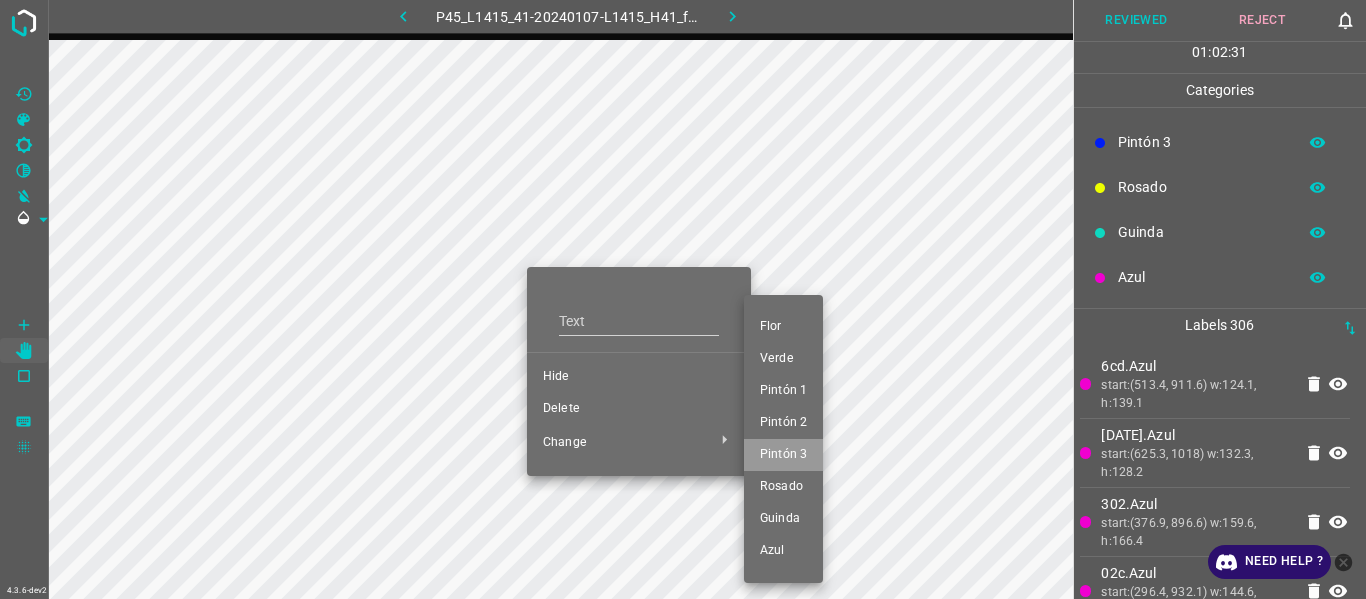 drag, startPoint x: 787, startPoint y: 448, endPoint x: 575, endPoint y: 330, distance: 242.62729 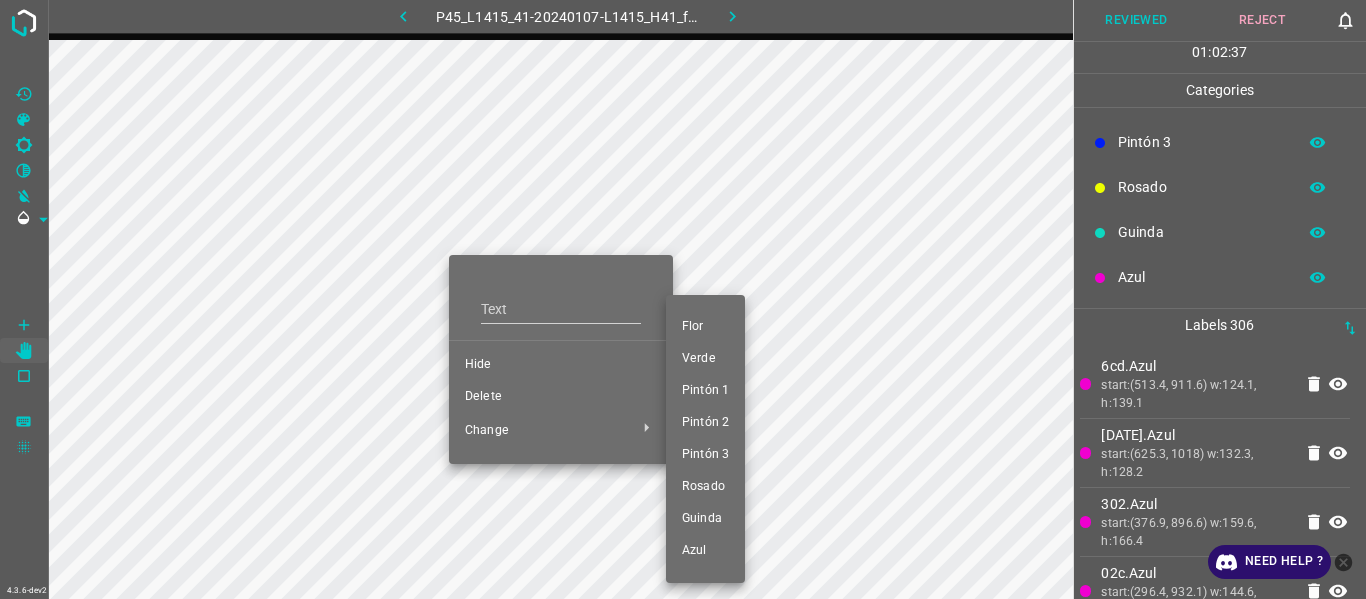 drag, startPoint x: 713, startPoint y: 460, endPoint x: 695, endPoint y: 464, distance: 18.439089 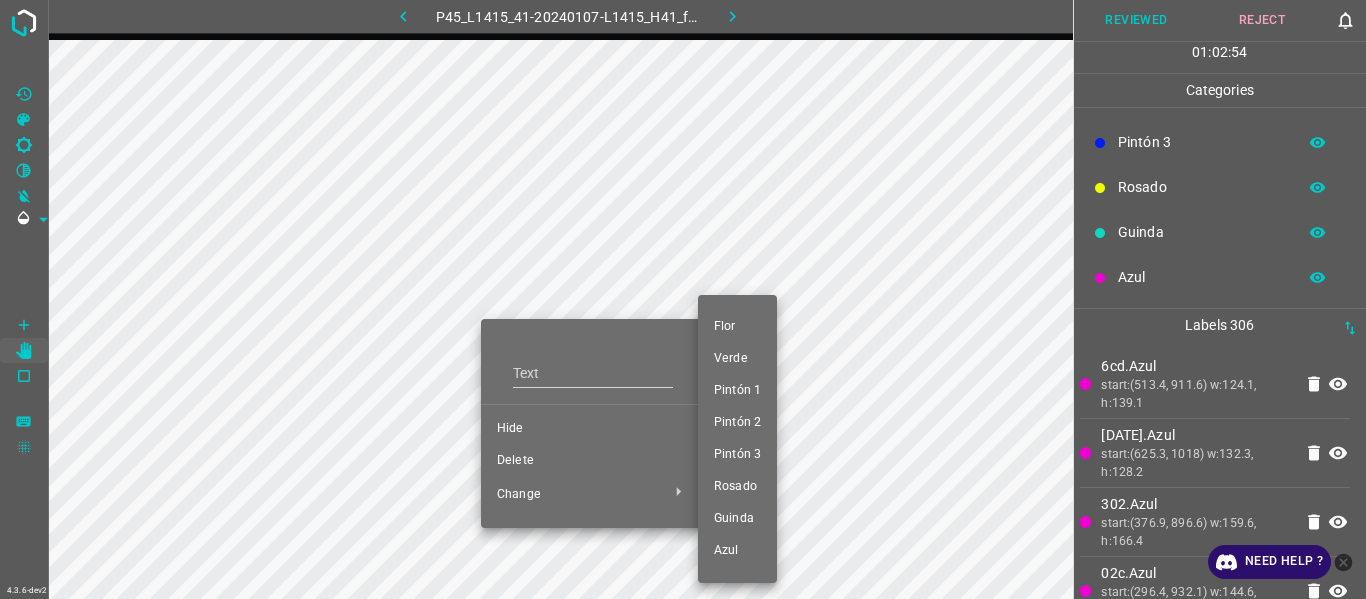 drag, startPoint x: 741, startPoint y: 444, endPoint x: 679, endPoint y: 432, distance: 63.15061 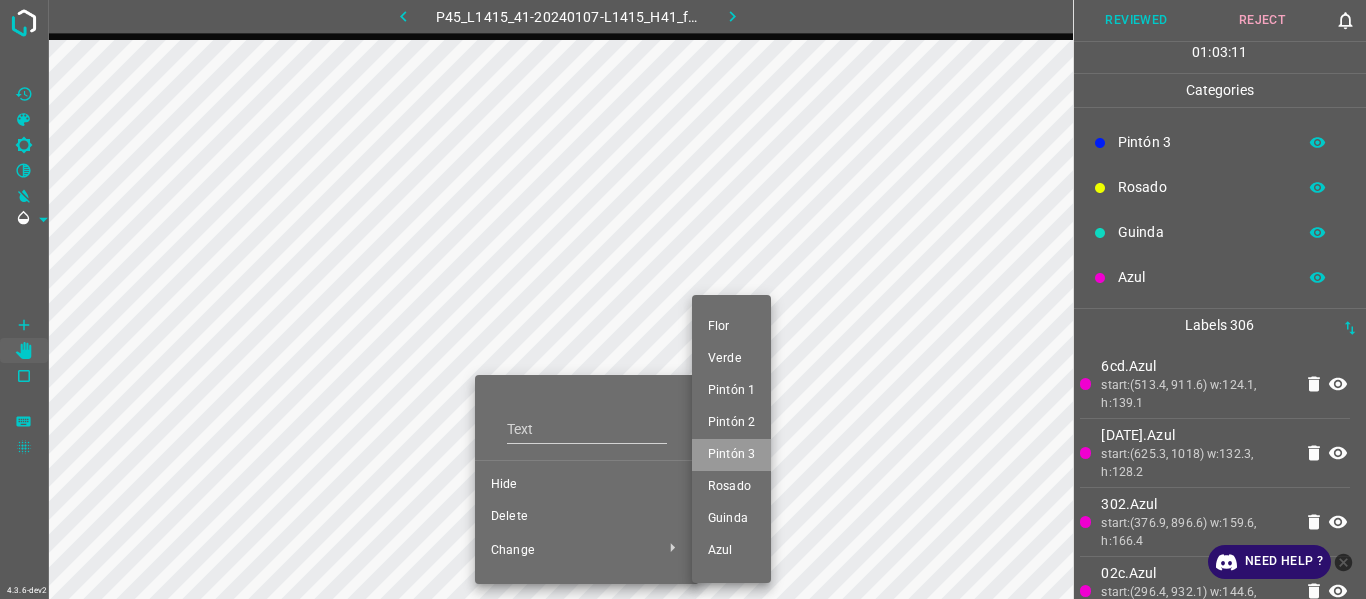 click on "Pintón 3" at bounding box center (731, 455) 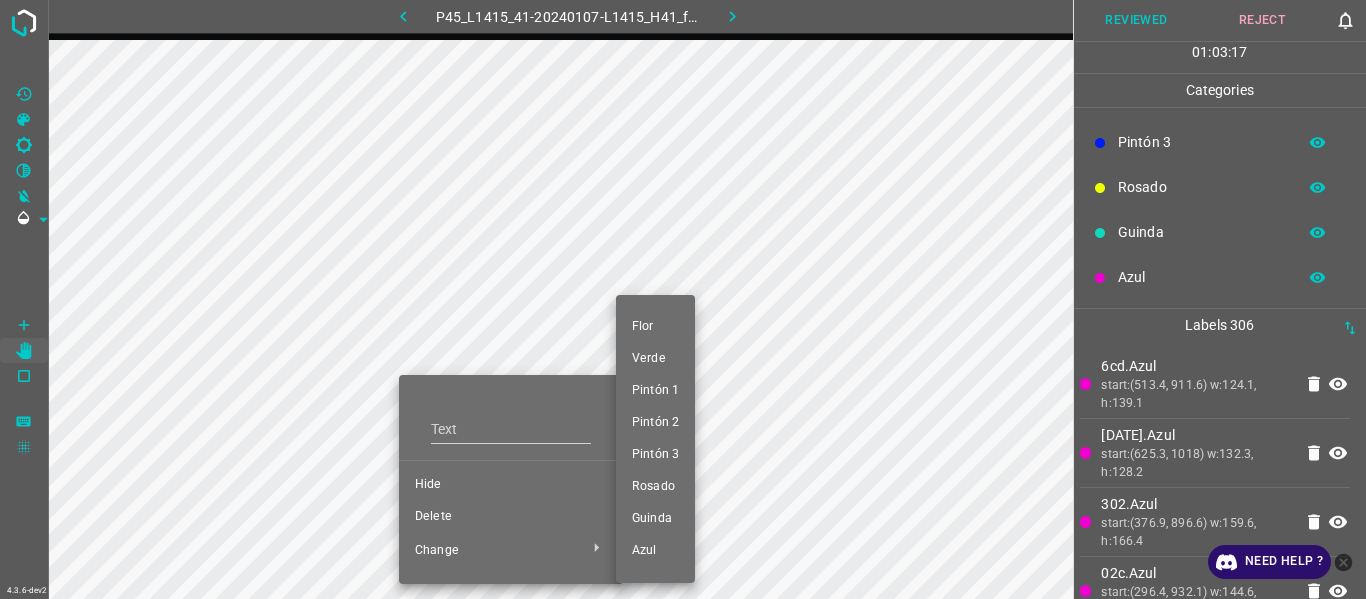 click on "Pintón 3" at bounding box center (655, 455) 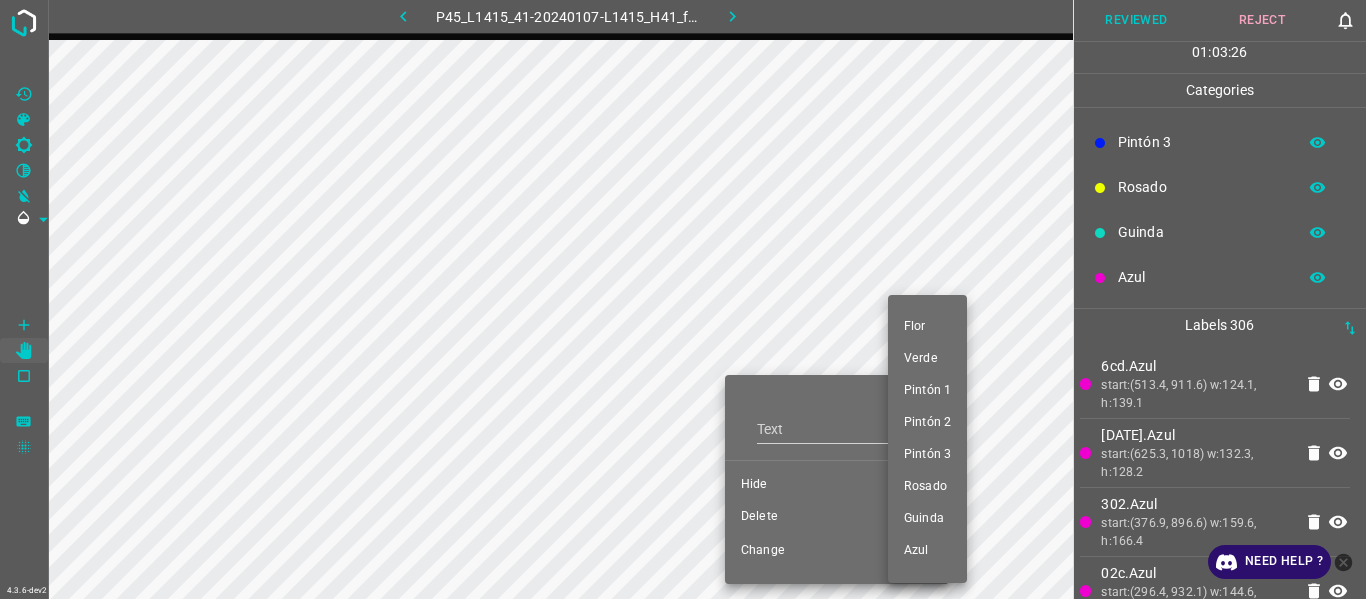 click on "Pintón 3" at bounding box center [927, 455] 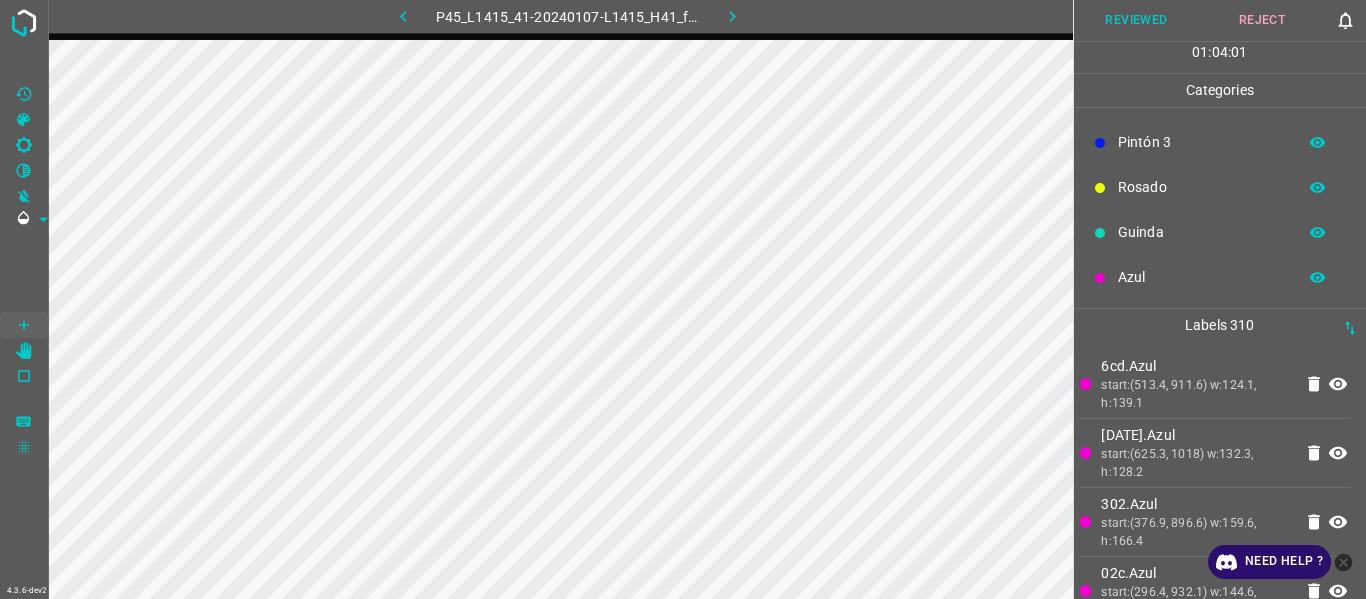 click on "start:(625.3, 1018)
w:132.3, h:128.2" at bounding box center (1196, 463) 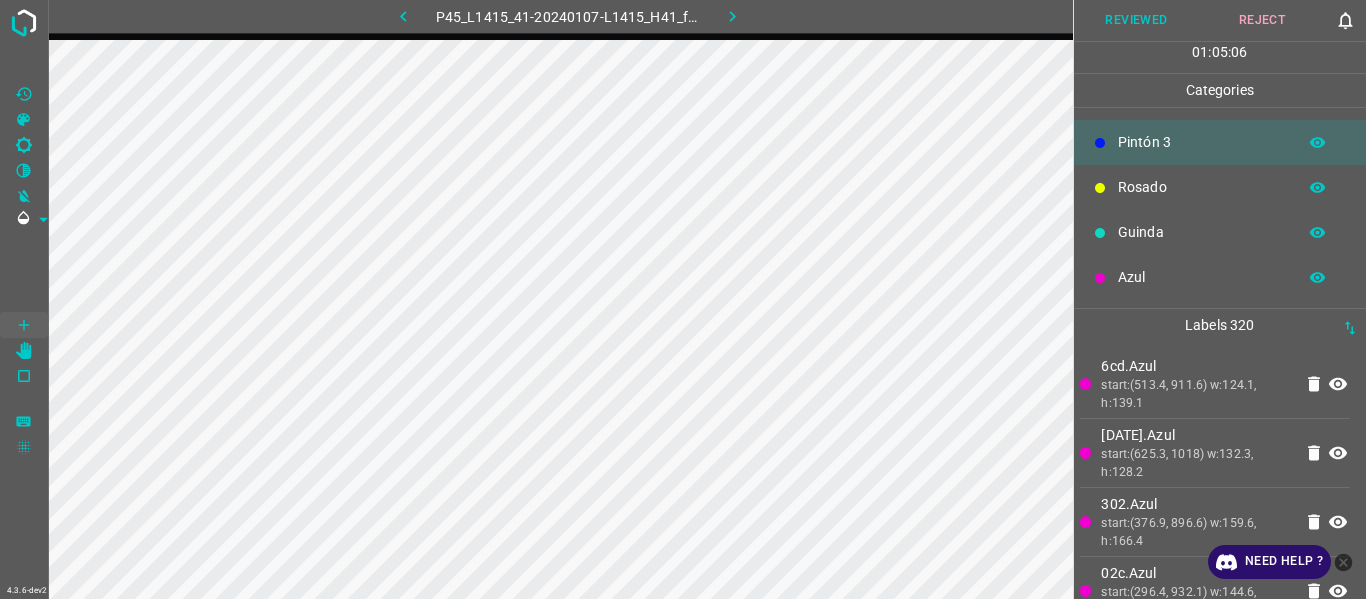click on "Azul" at bounding box center (1202, 277) 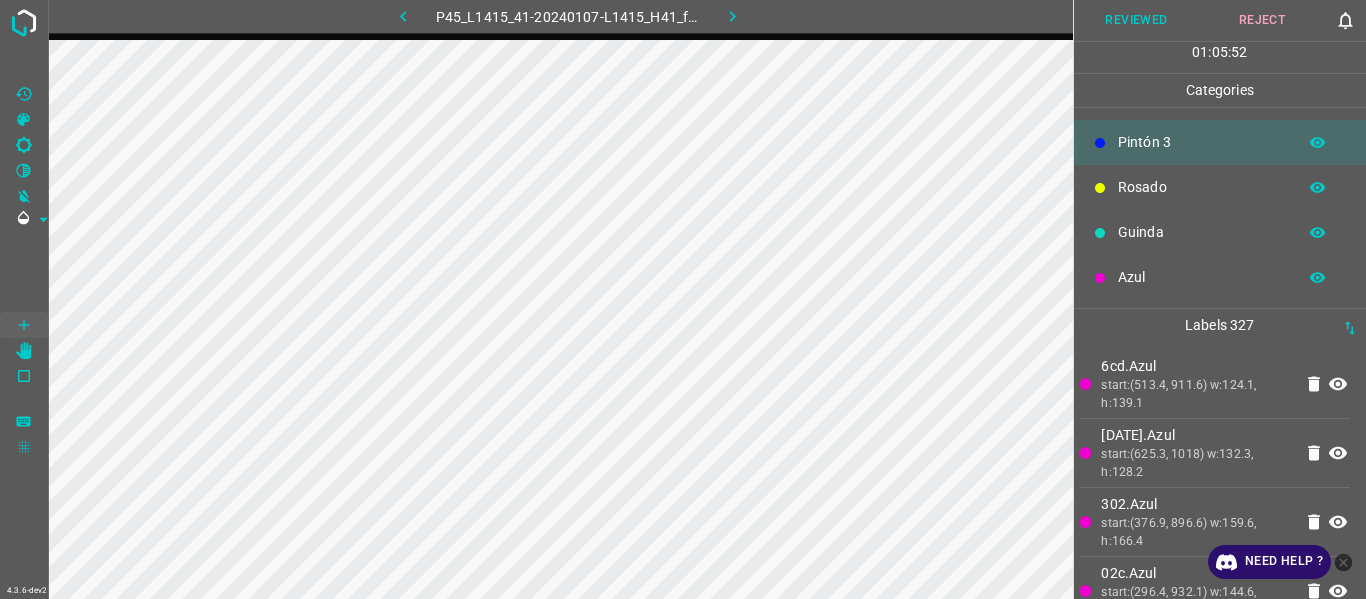 click on "start:(625.3, 1018)
w:132.3, h:128.2" at bounding box center (1196, 463) 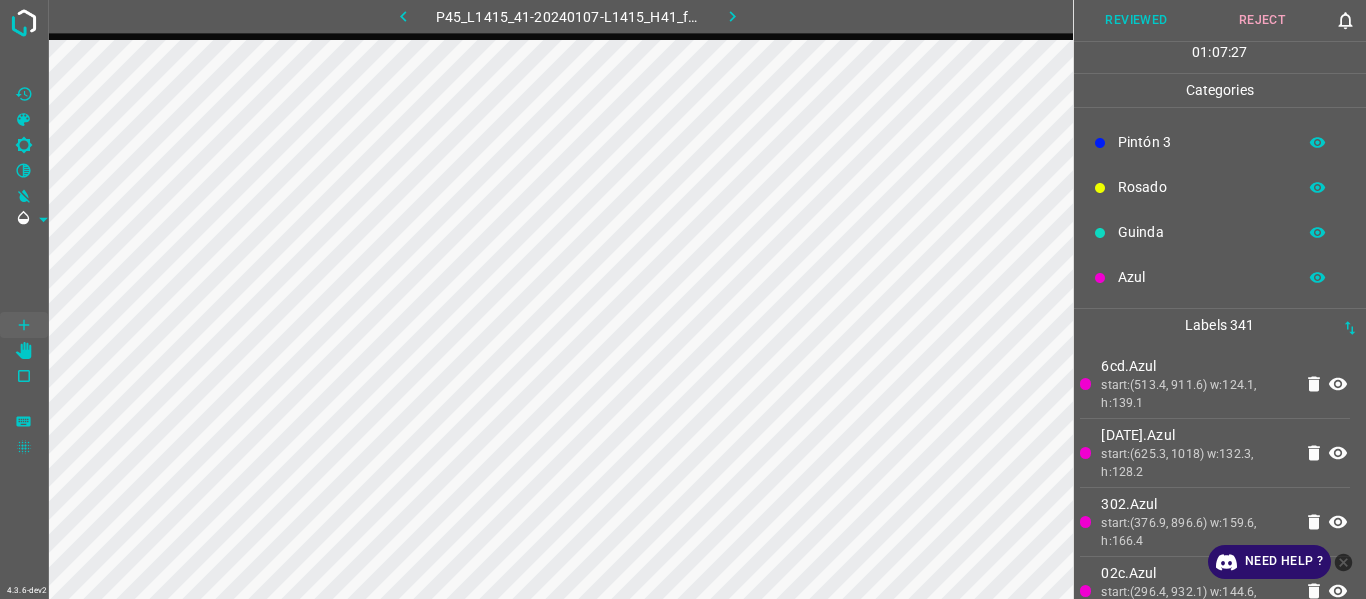 click on "start:(625.3, 1018)
w:132.3, h:128.2" at bounding box center (1196, 463) 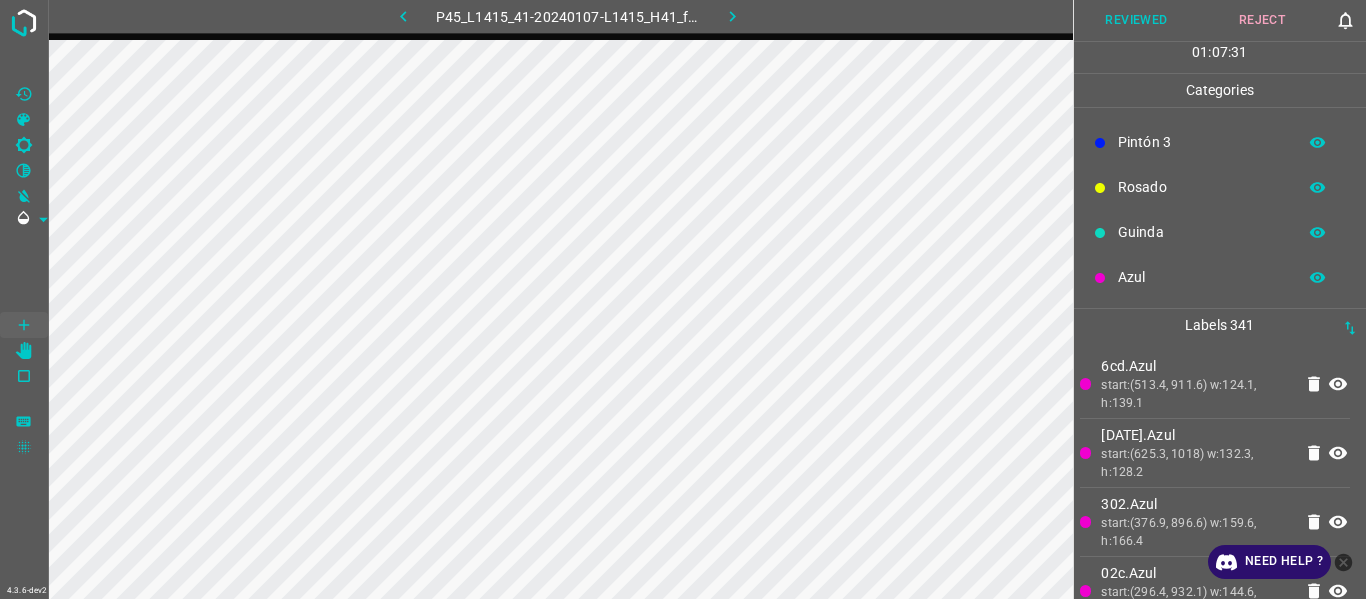 click on "Azul" at bounding box center (1202, 277) 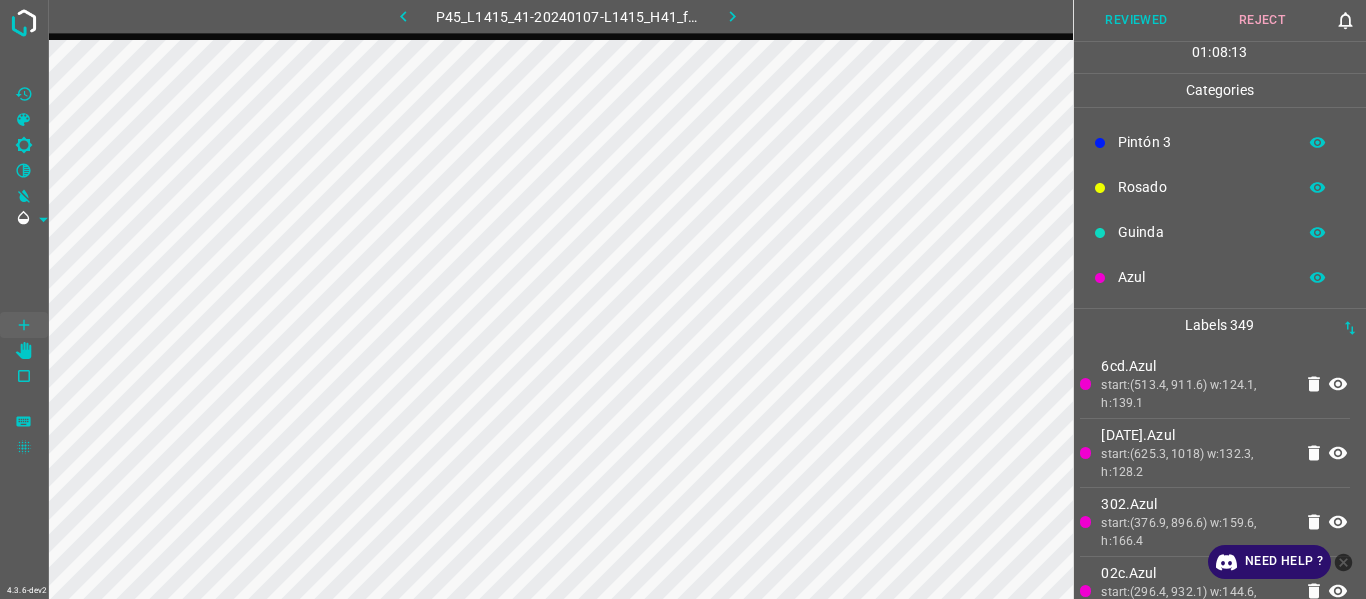 click on "Azul" at bounding box center [1202, 277] 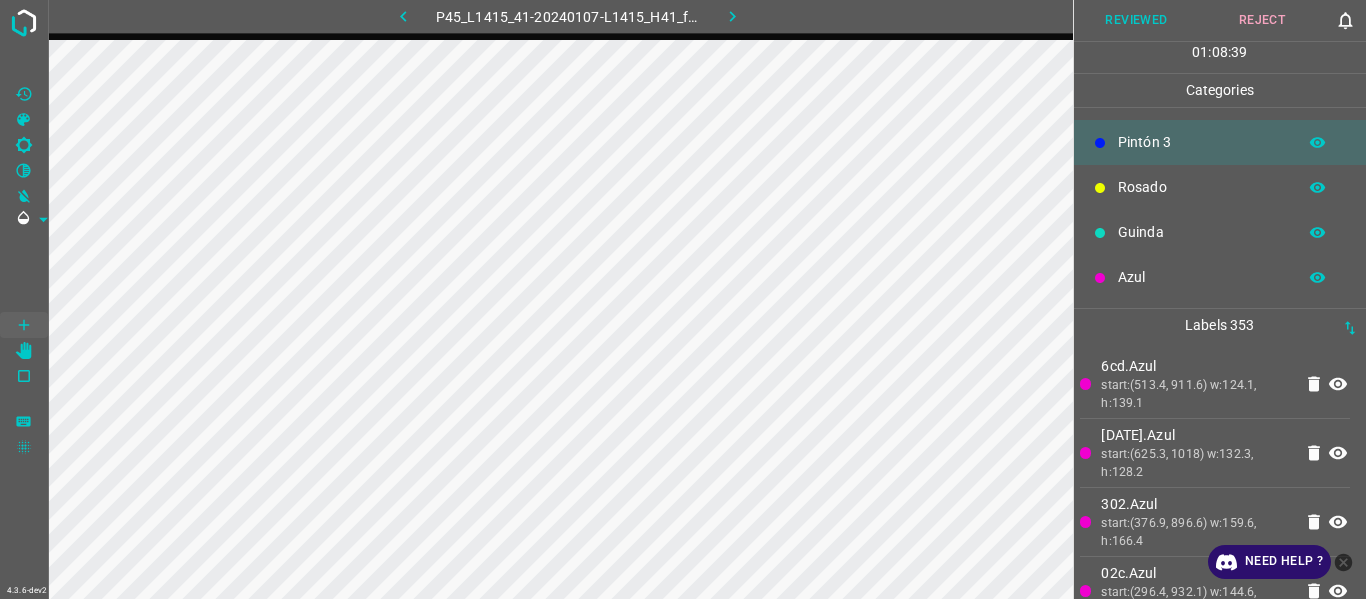 click on "[DATE].Azul
start:(625.3, 1018)
w:132.3, h:128.2" at bounding box center (1215, 453) 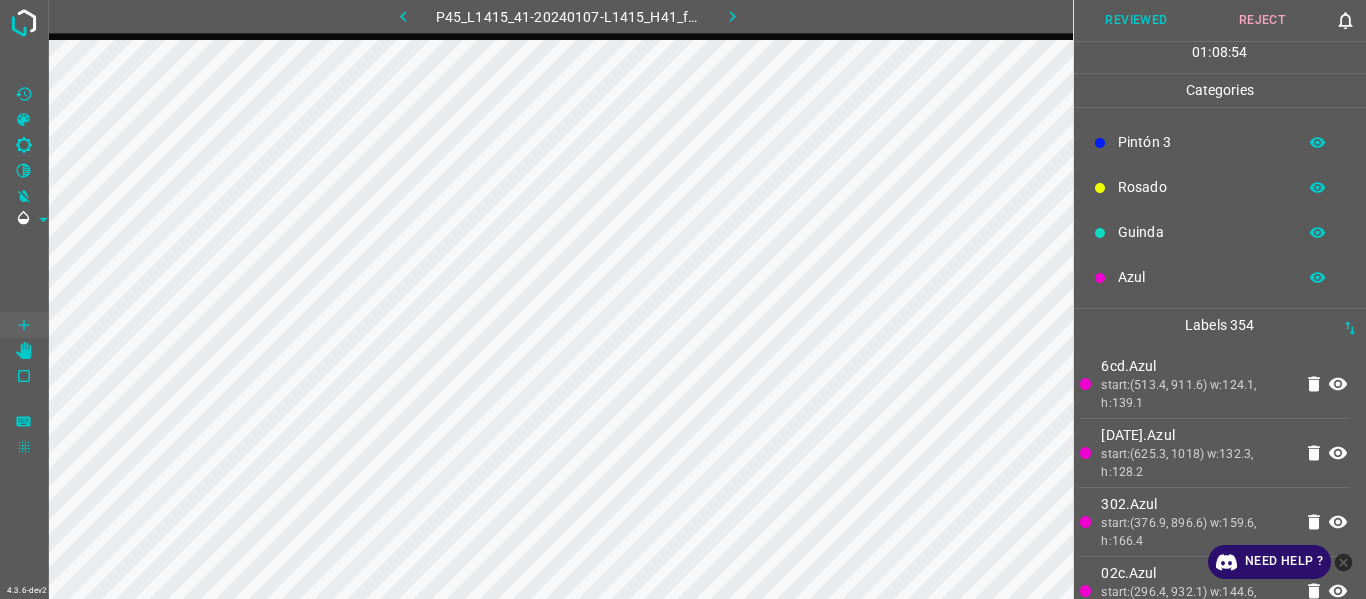 click on "start:(625.3, 1018)
w:132.3, h:128.2" at bounding box center [1196, 463] 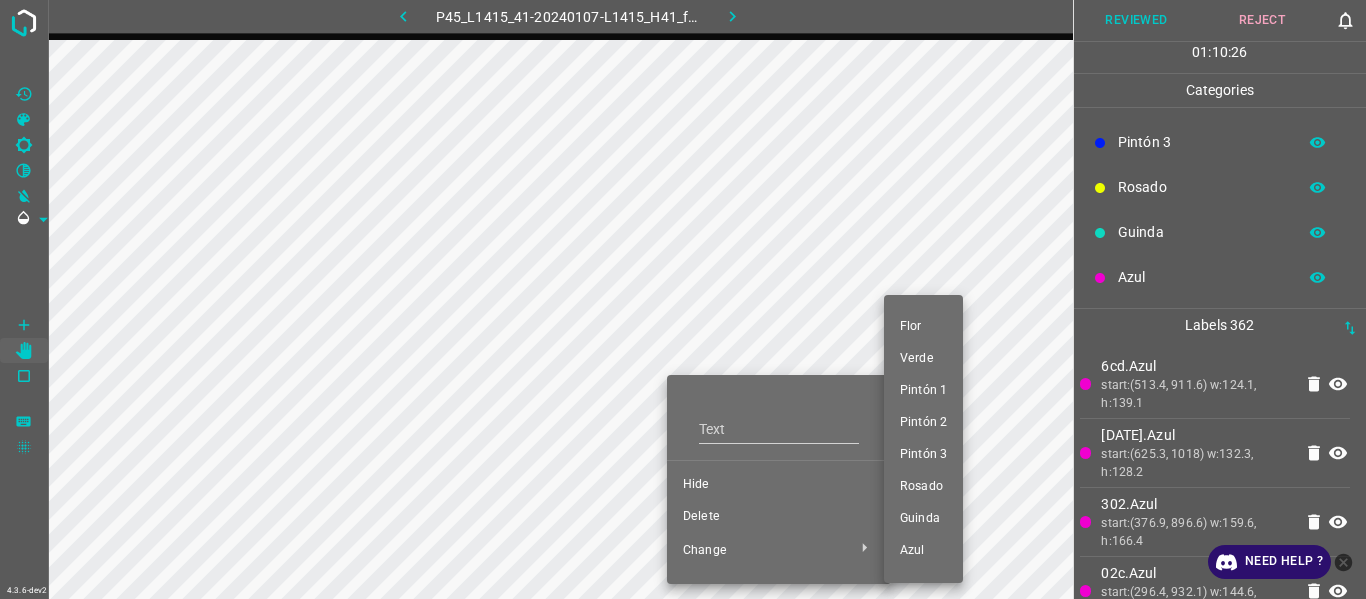 click on "Pintón 3" at bounding box center (923, 455) 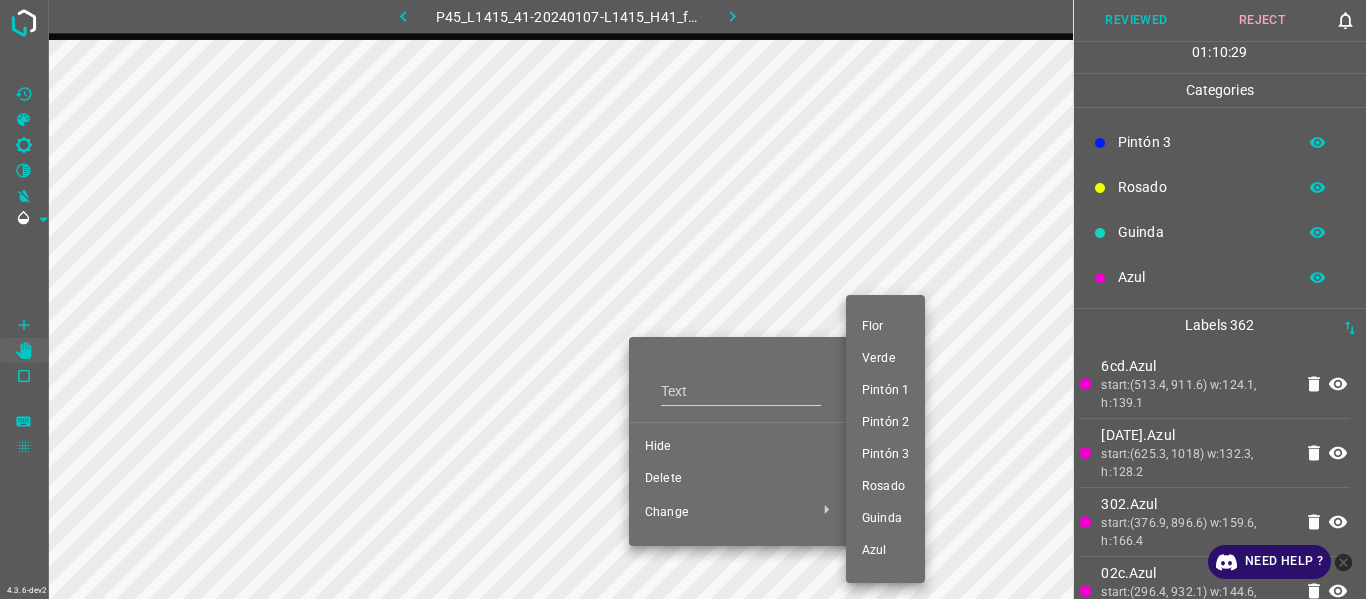click on "Pintón 1" at bounding box center [885, 391] 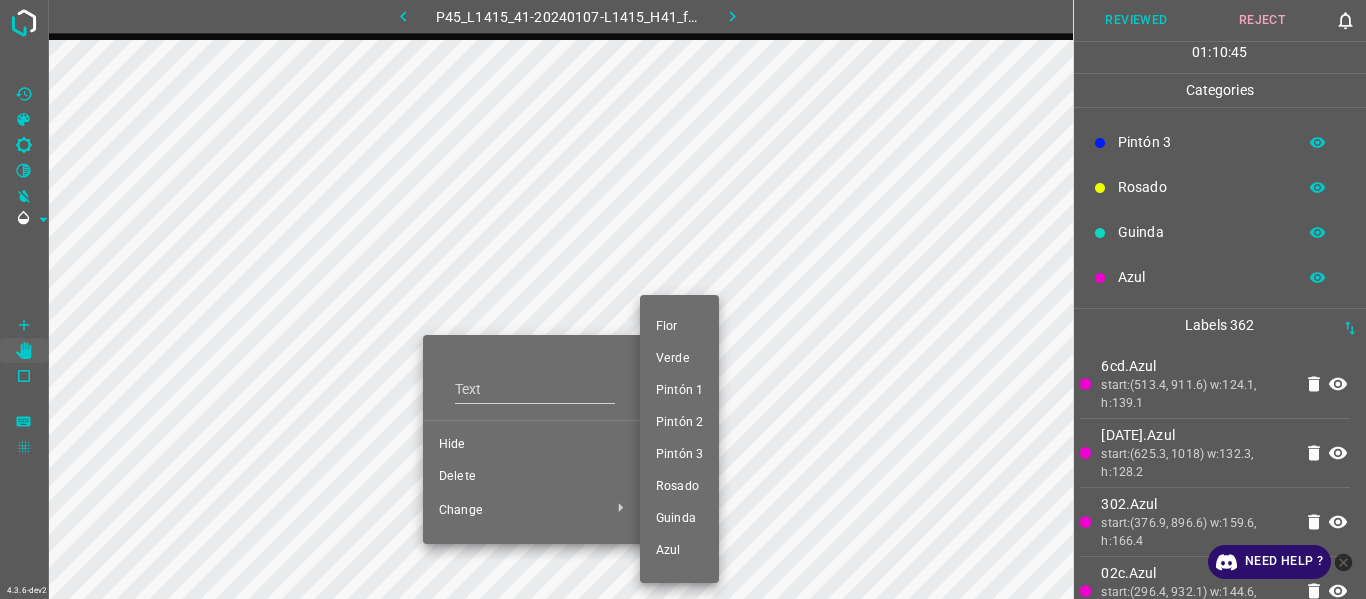 click on "Pintón 3" at bounding box center [679, 455] 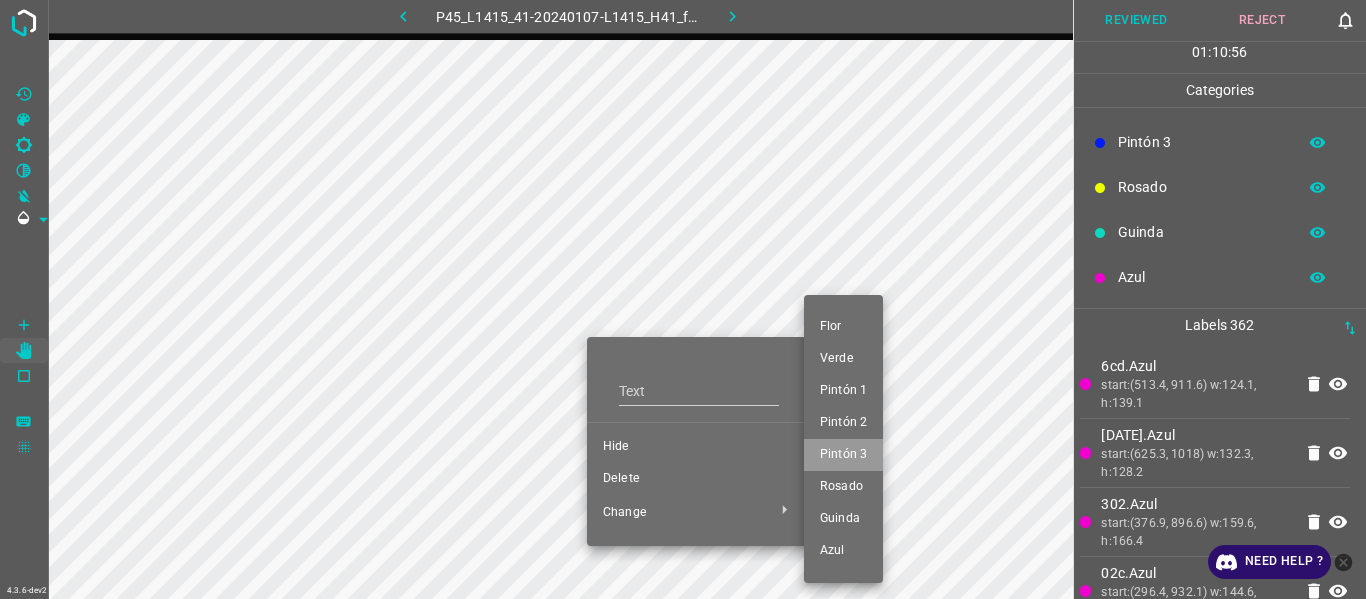 click on "Pintón 3" at bounding box center (843, 455) 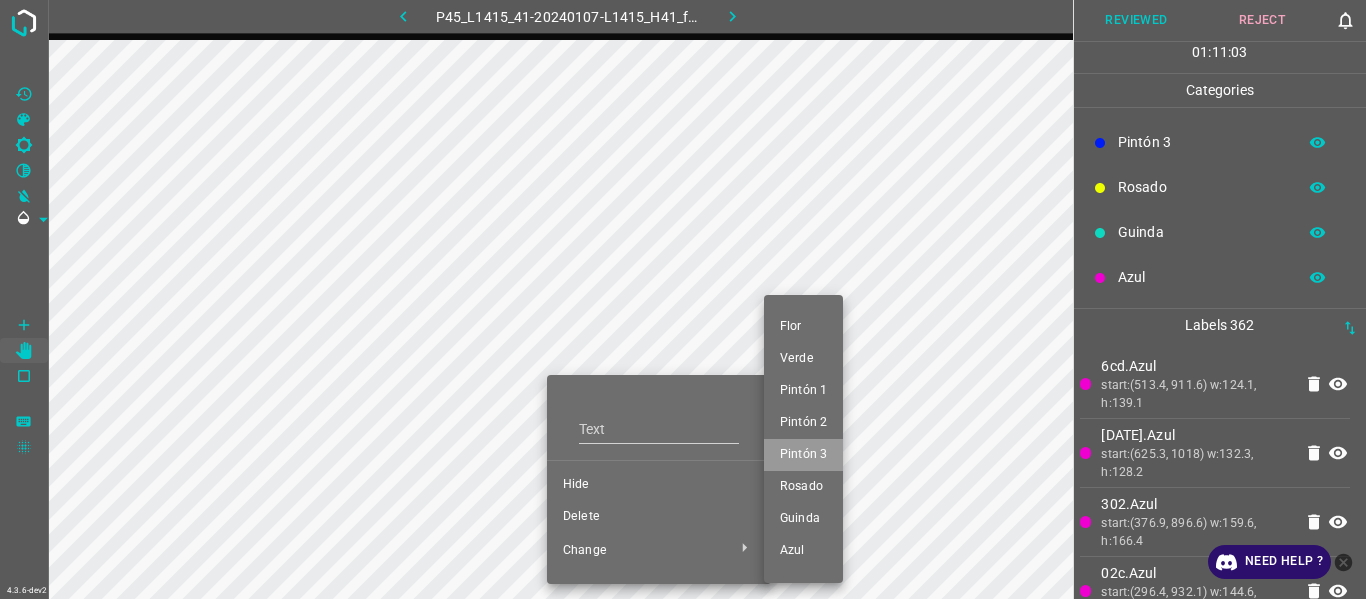 click on "Pintón 3" at bounding box center (803, 455) 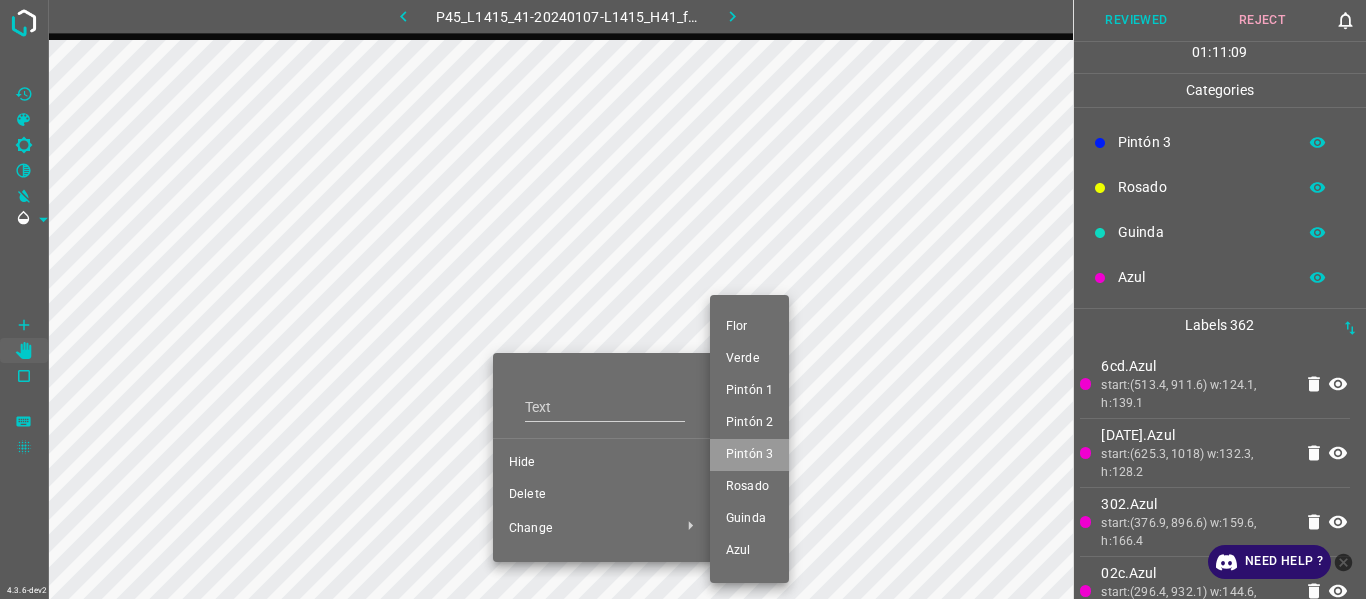 click on "Pintón 3" at bounding box center [749, 455] 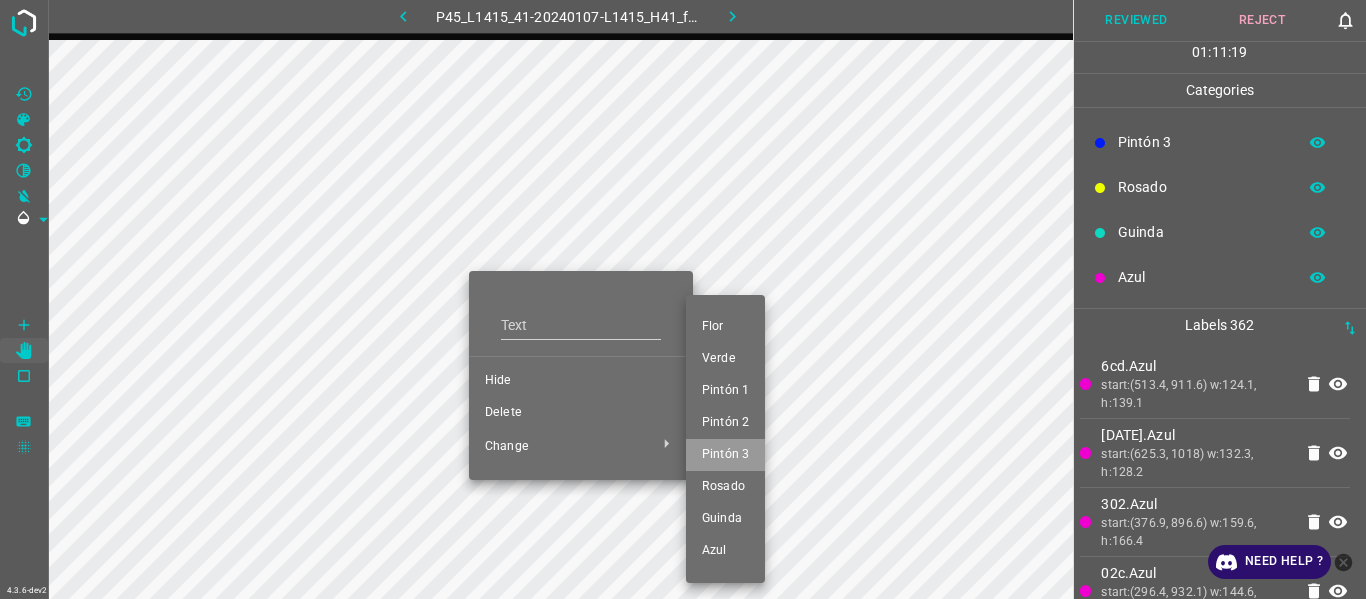 drag, startPoint x: 733, startPoint y: 456, endPoint x: 605, endPoint y: 420, distance: 132.96616 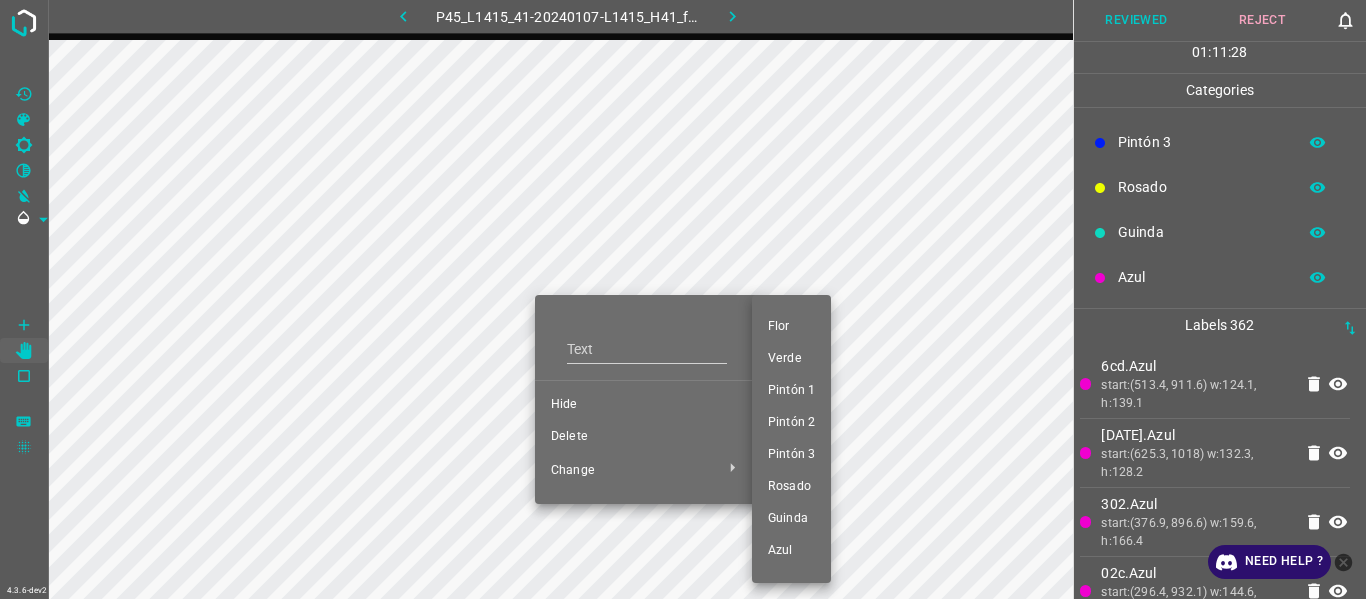 click on "Pintón 3" at bounding box center (791, 455) 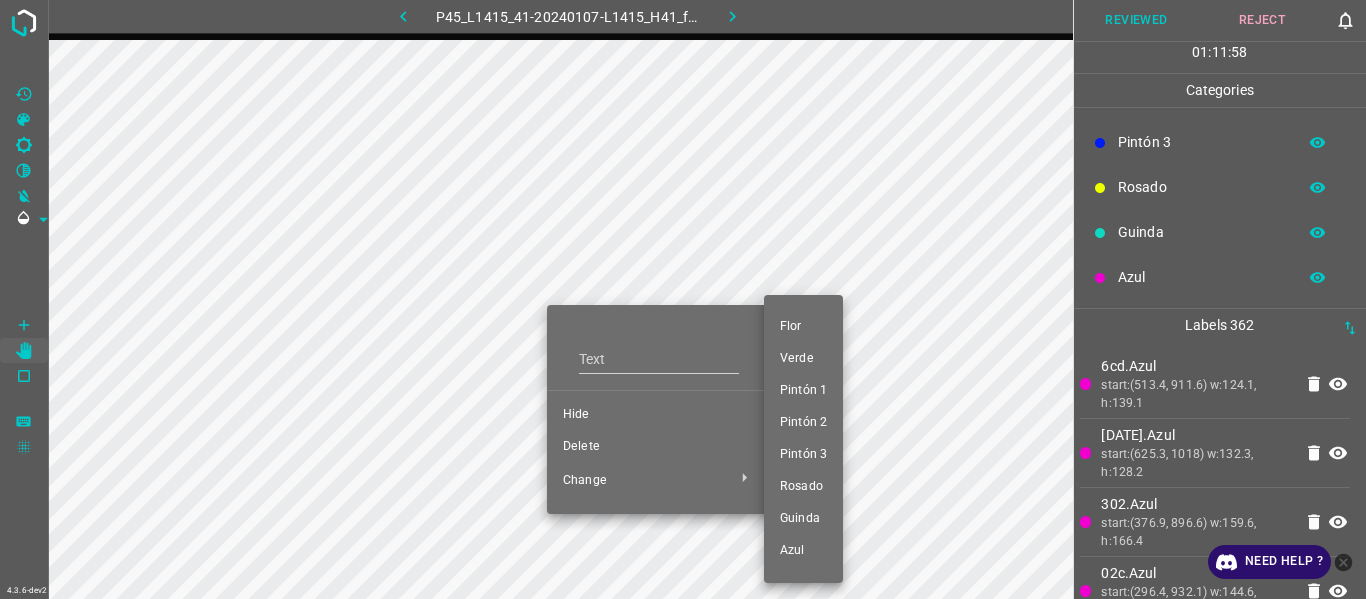click on "Pintón 3" at bounding box center (803, 455) 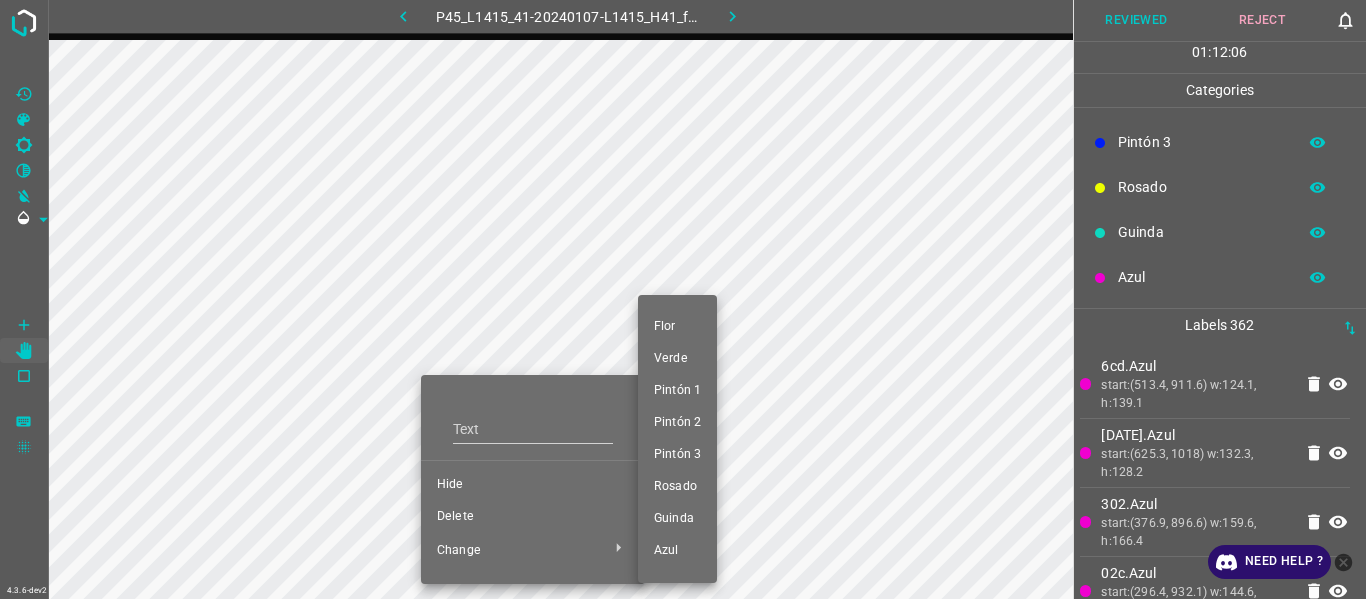 click on "Pintón 3" at bounding box center (677, 455) 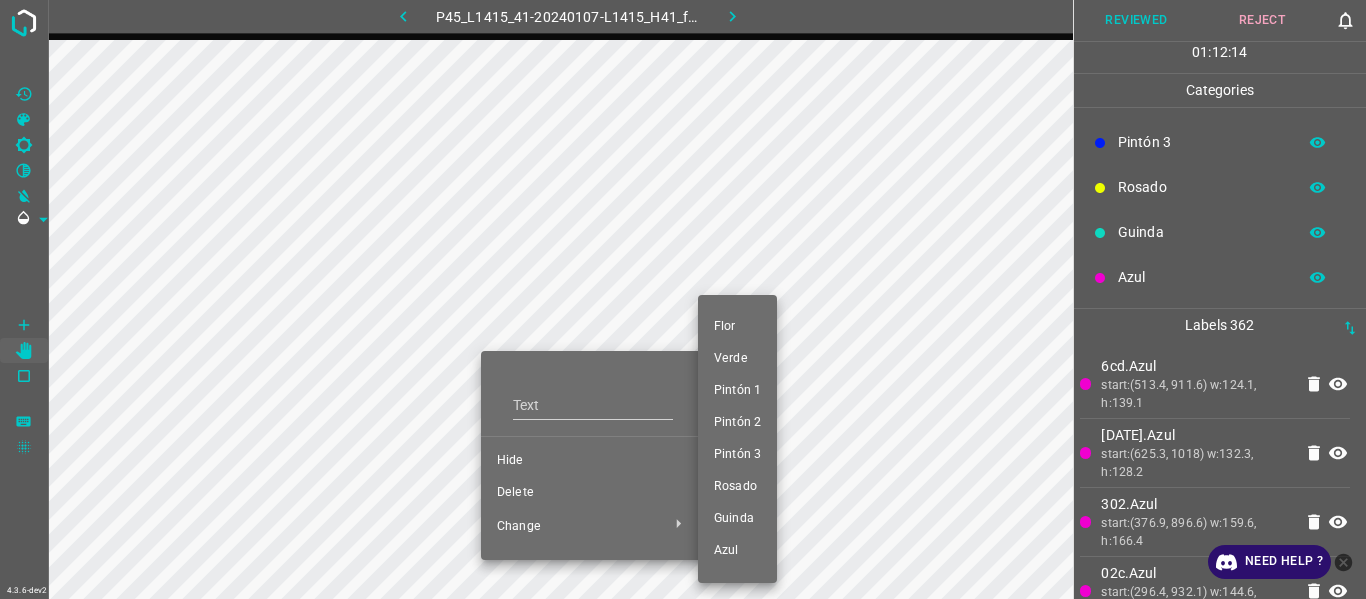 drag, startPoint x: 737, startPoint y: 462, endPoint x: 491, endPoint y: 398, distance: 254.1889 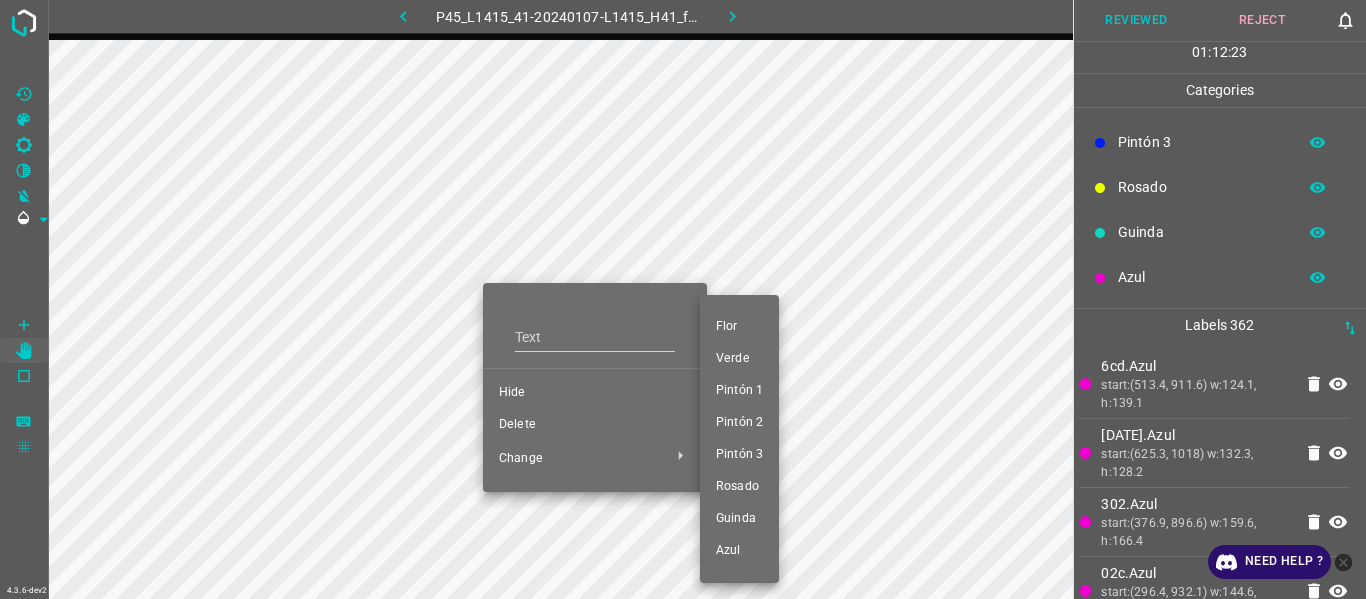 click on "Pintón 3" at bounding box center (739, 455) 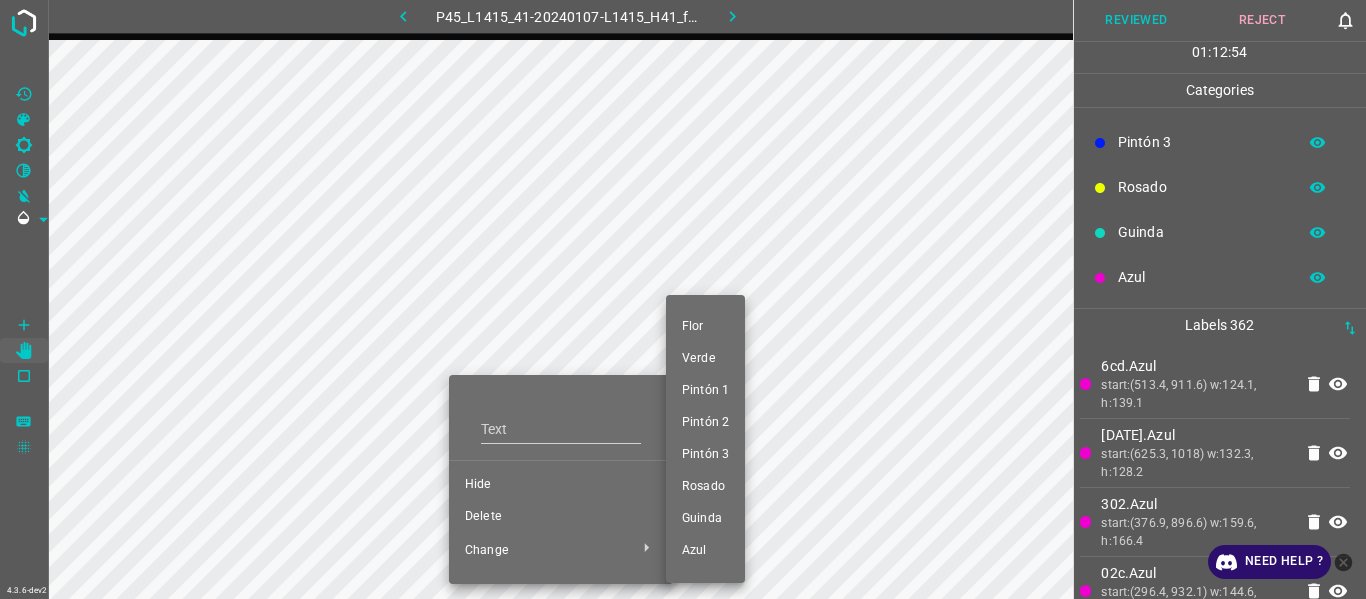 drag, startPoint x: 687, startPoint y: 452, endPoint x: 229, endPoint y: 554, distance: 469.22064 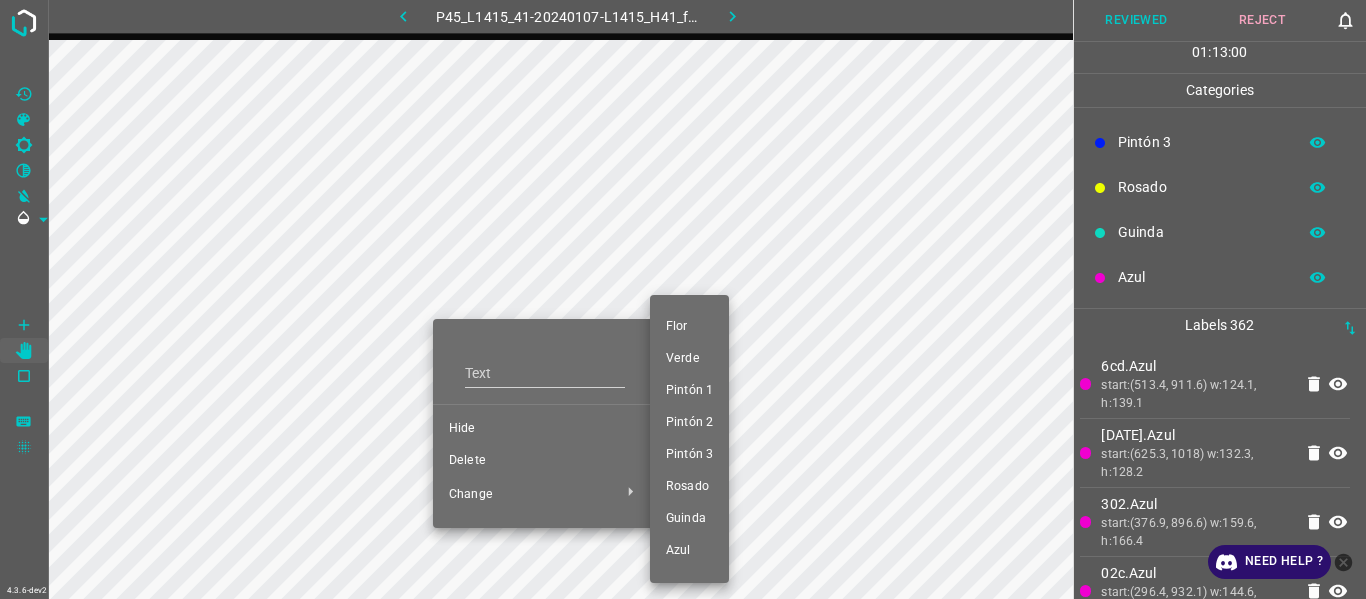 click on "Pintón 3" at bounding box center [689, 455] 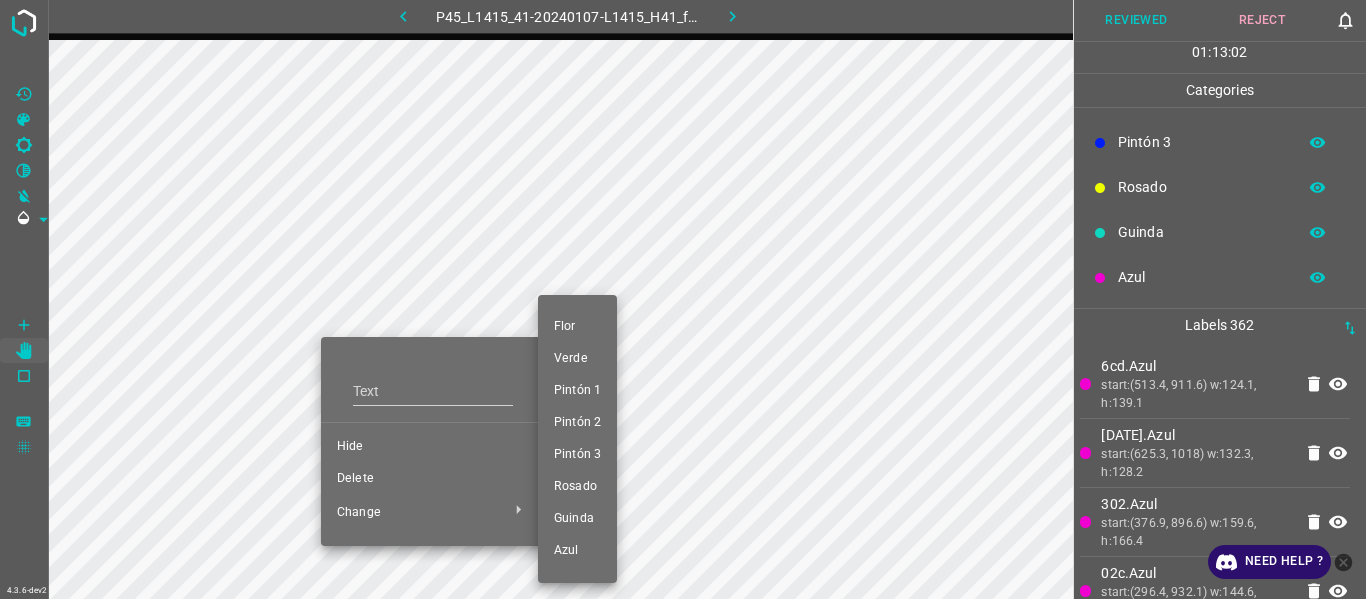 click on "Azul" at bounding box center [577, 551] 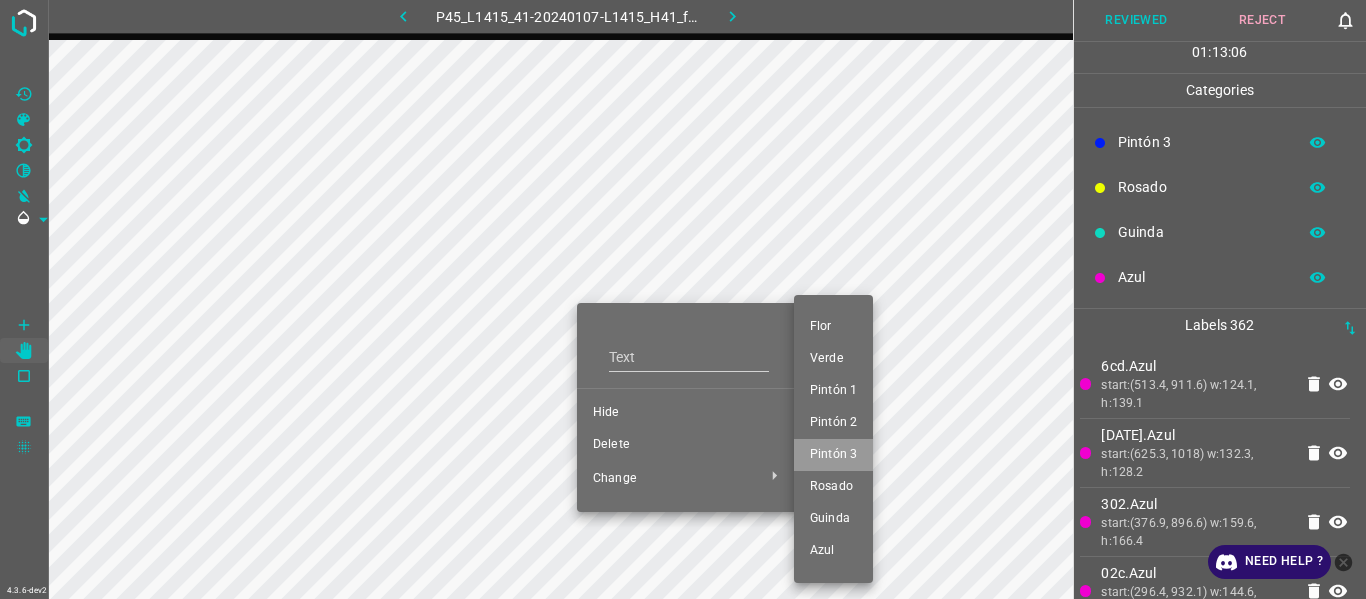 click on "Pintón 3" at bounding box center [833, 455] 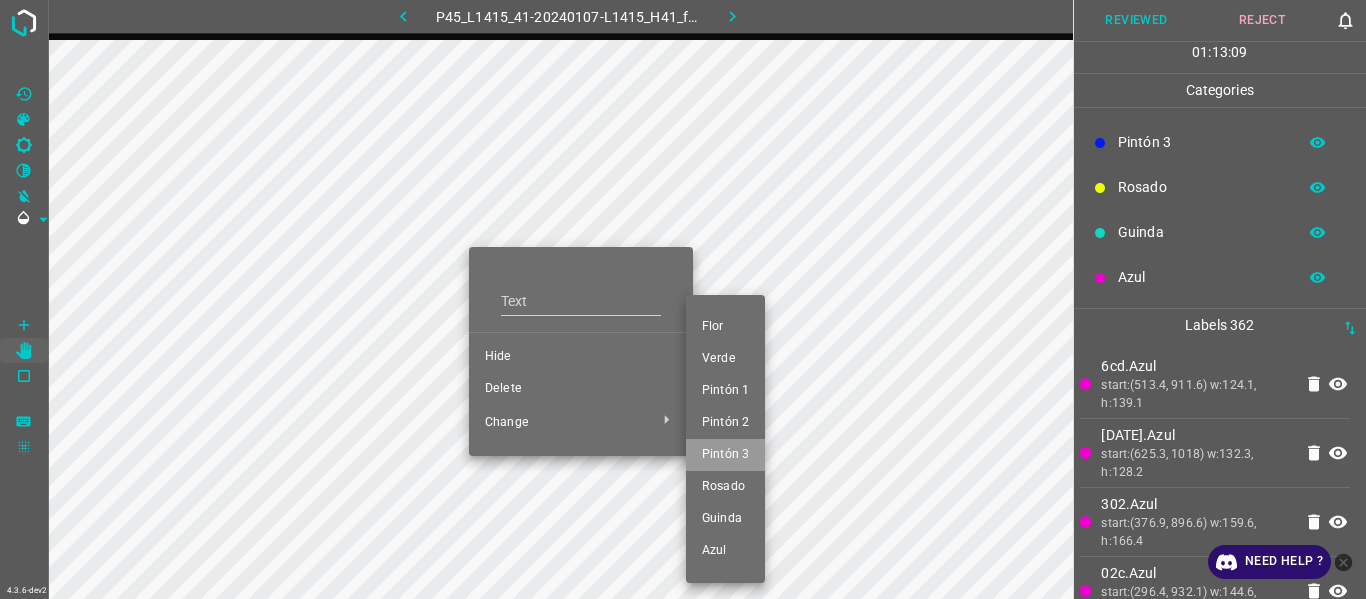 click on "Pintón 3" at bounding box center (725, 455) 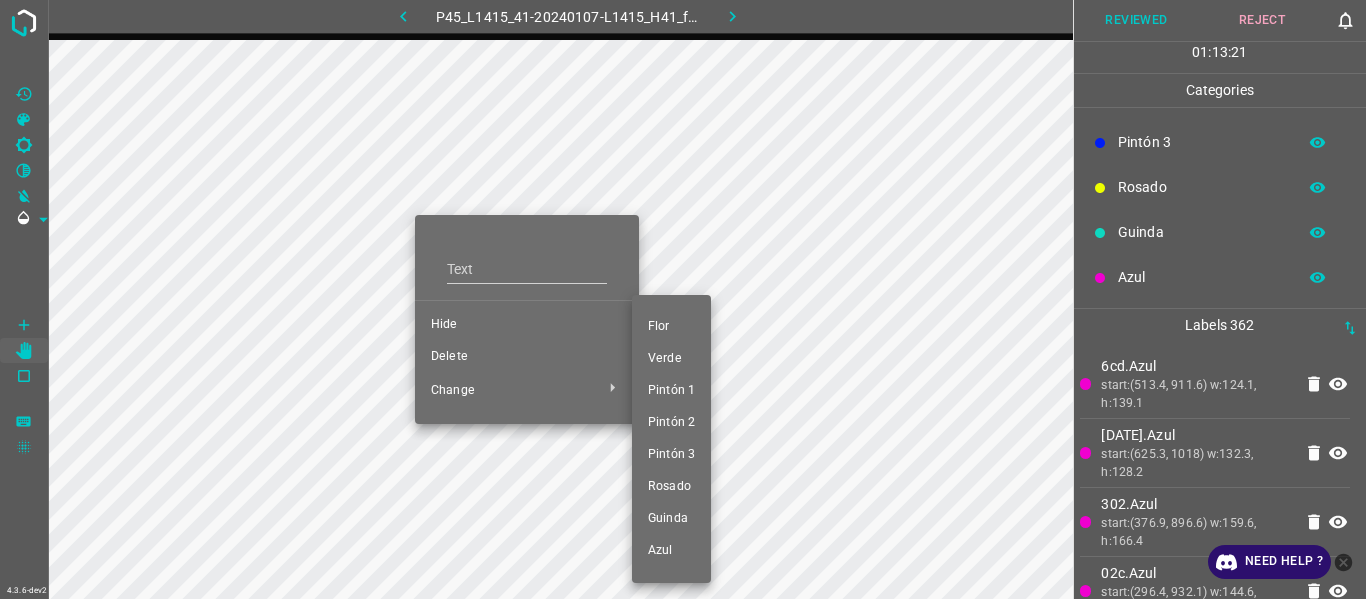 click on "Pintón 3" at bounding box center [671, 455] 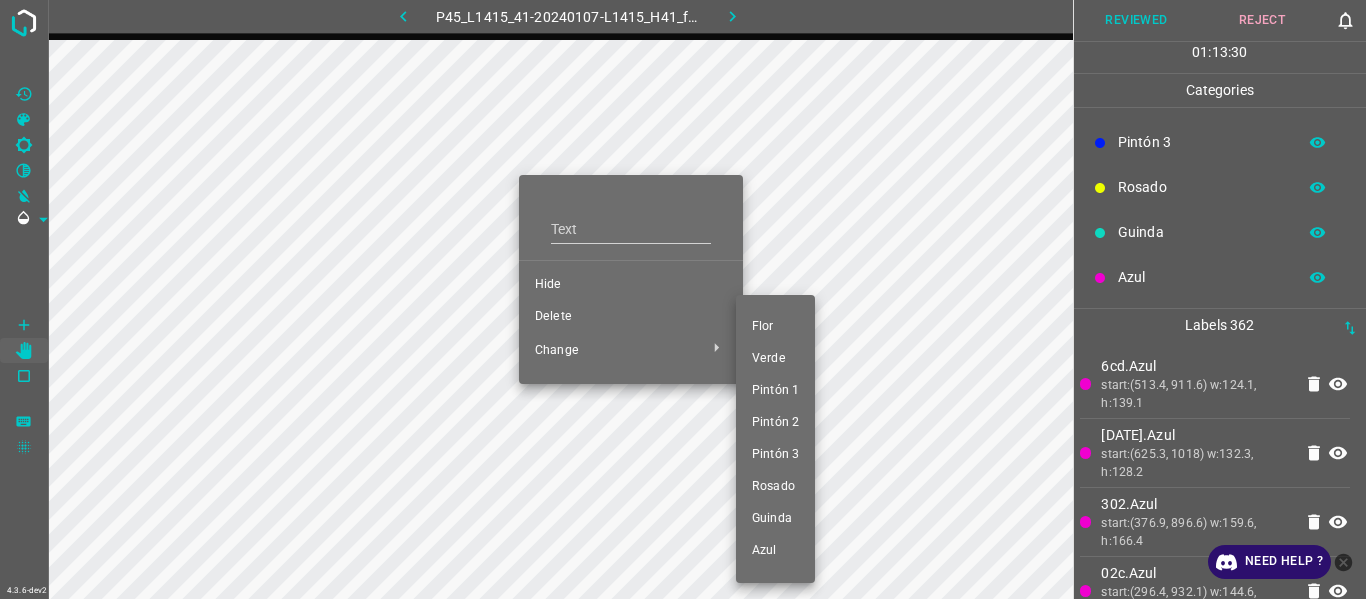 click on "Pintón 3" at bounding box center [775, 455] 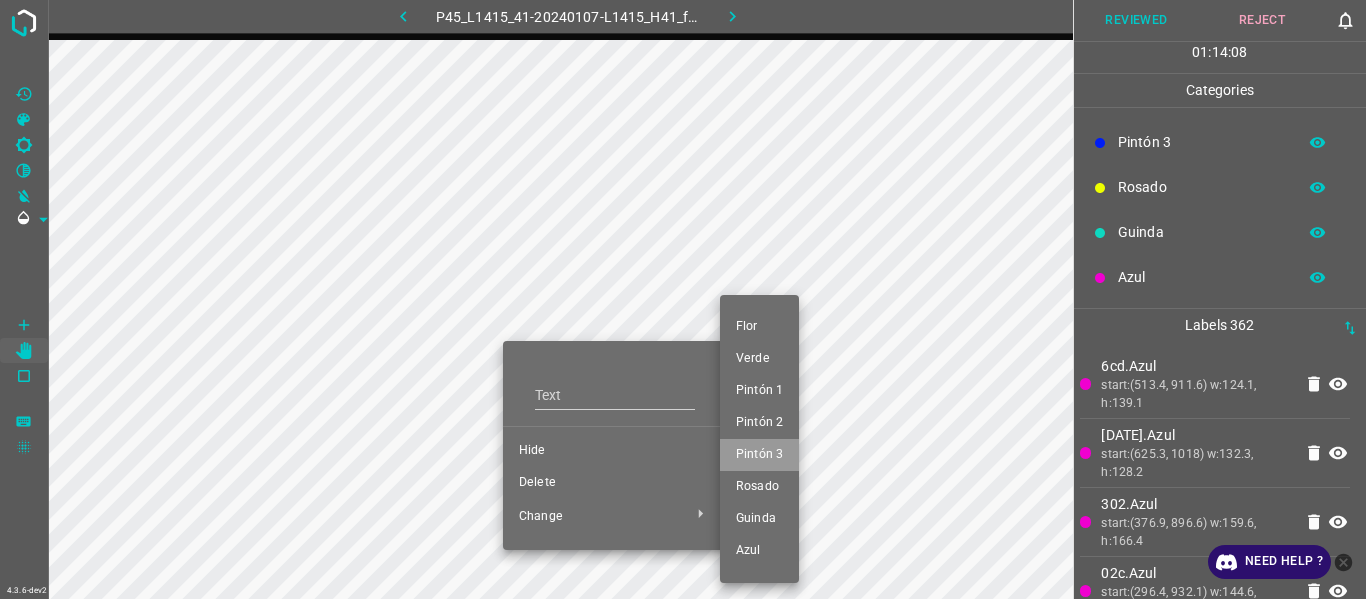 drag, startPoint x: 773, startPoint y: 452, endPoint x: 371, endPoint y: 436, distance: 402.31827 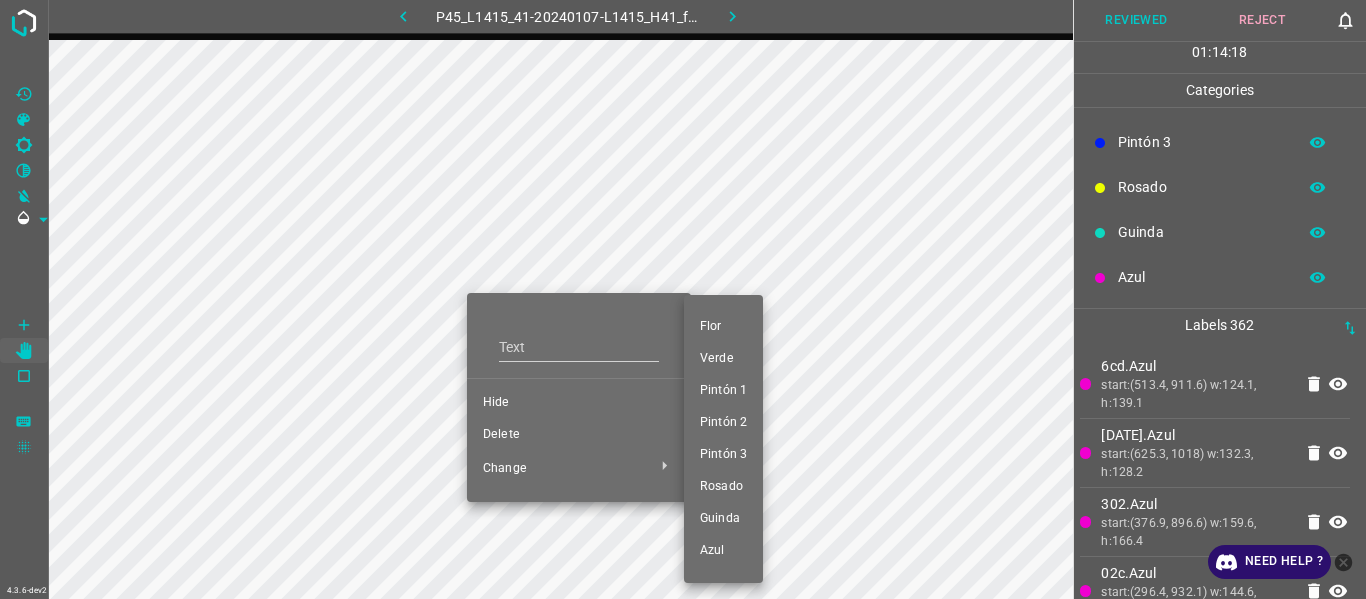 drag, startPoint x: 711, startPoint y: 454, endPoint x: 465, endPoint y: 442, distance: 246.29251 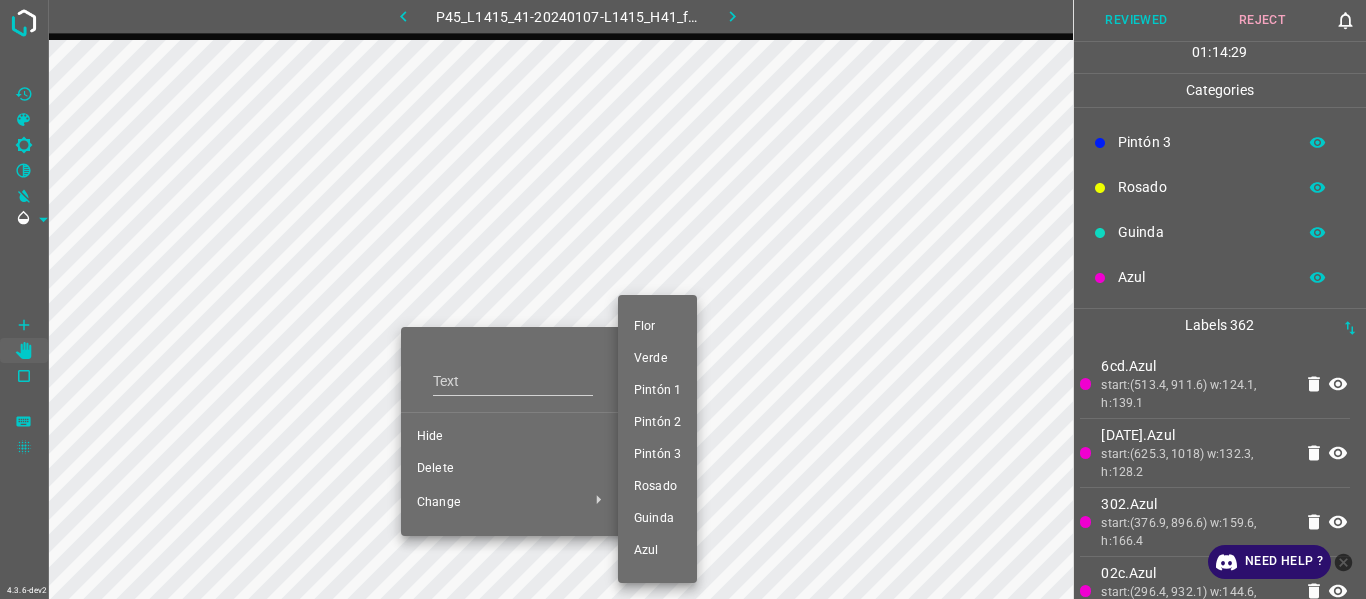 click on "Pintón 3" at bounding box center (657, 455) 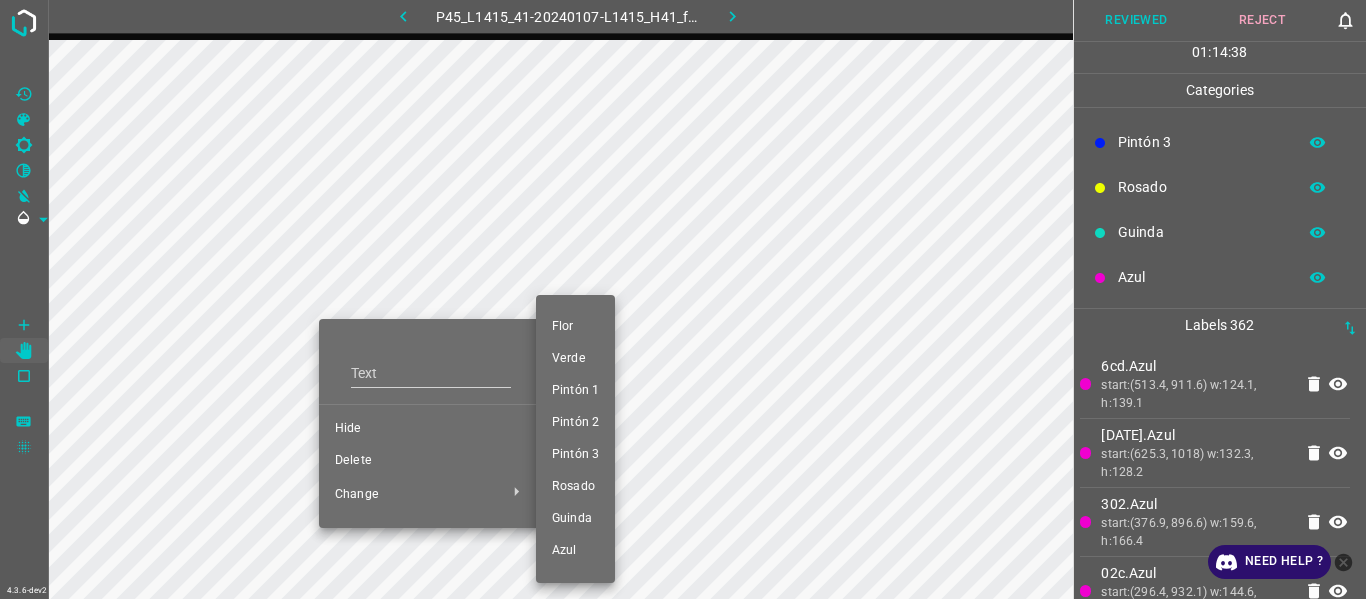 drag, startPoint x: 567, startPoint y: 448, endPoint x: 345, endPoint y: 402, distance: 226.71568 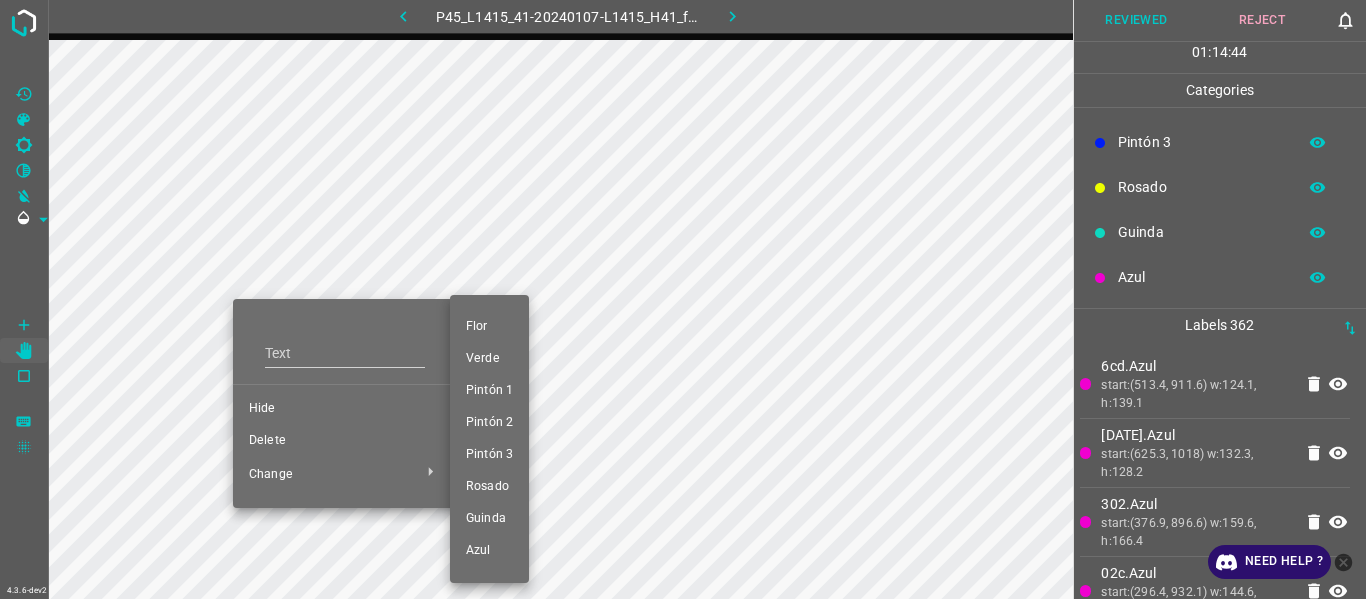 drag, startPoint x: 501, startPoint y: 456, endPoint x: 327, endPoint y: 336, distance: 211.36697 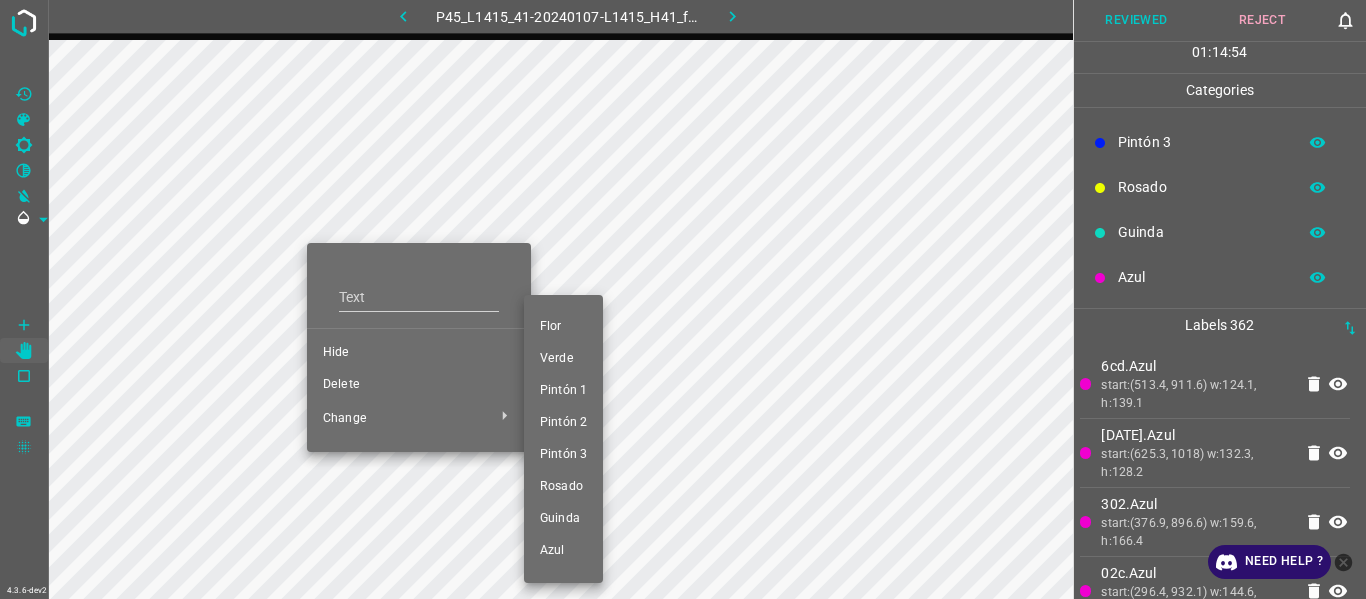 drag, startPoint x: 581, startPoint y: 448, endPoint x: 413, endPoint y: 368, distance: 186.07526 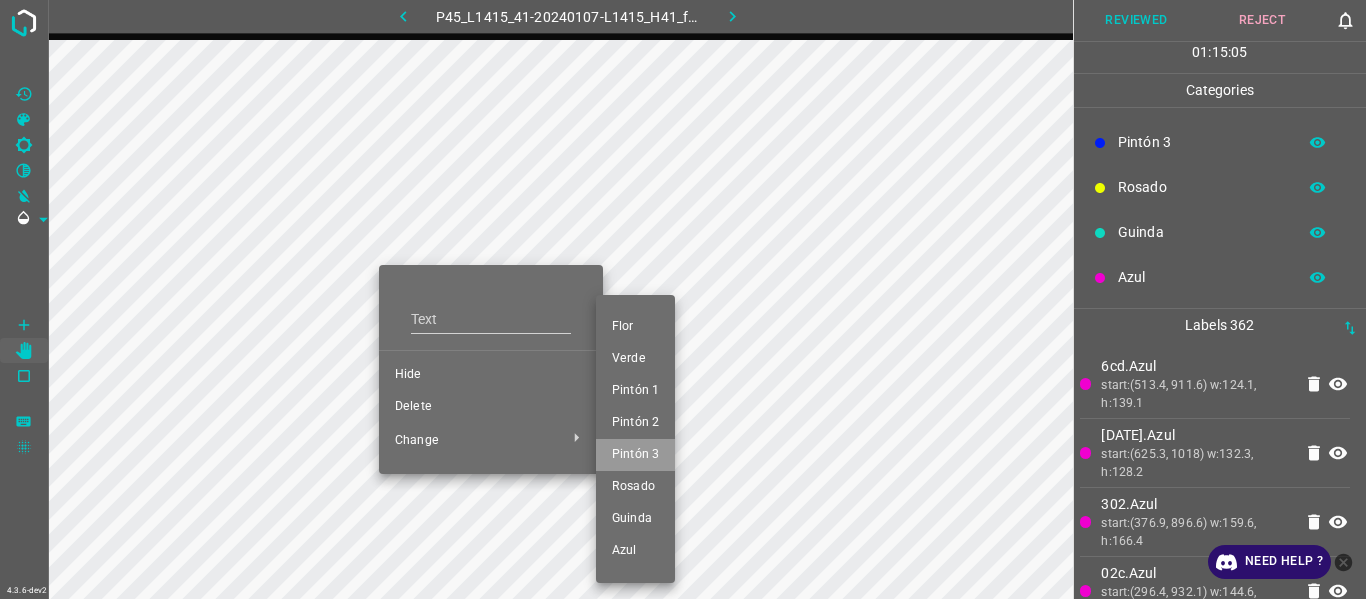 click on "Pintón 3" at bounding box center (635, 455) 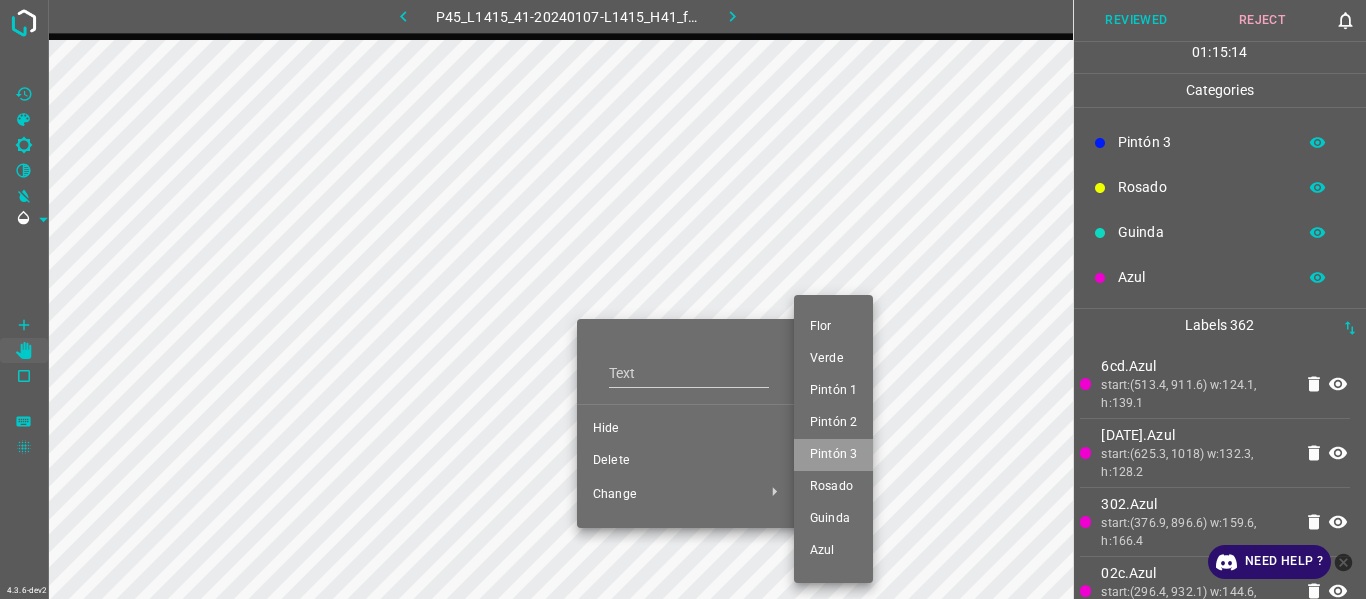 click on "Pintón 3" at bounding box center (833, 455) 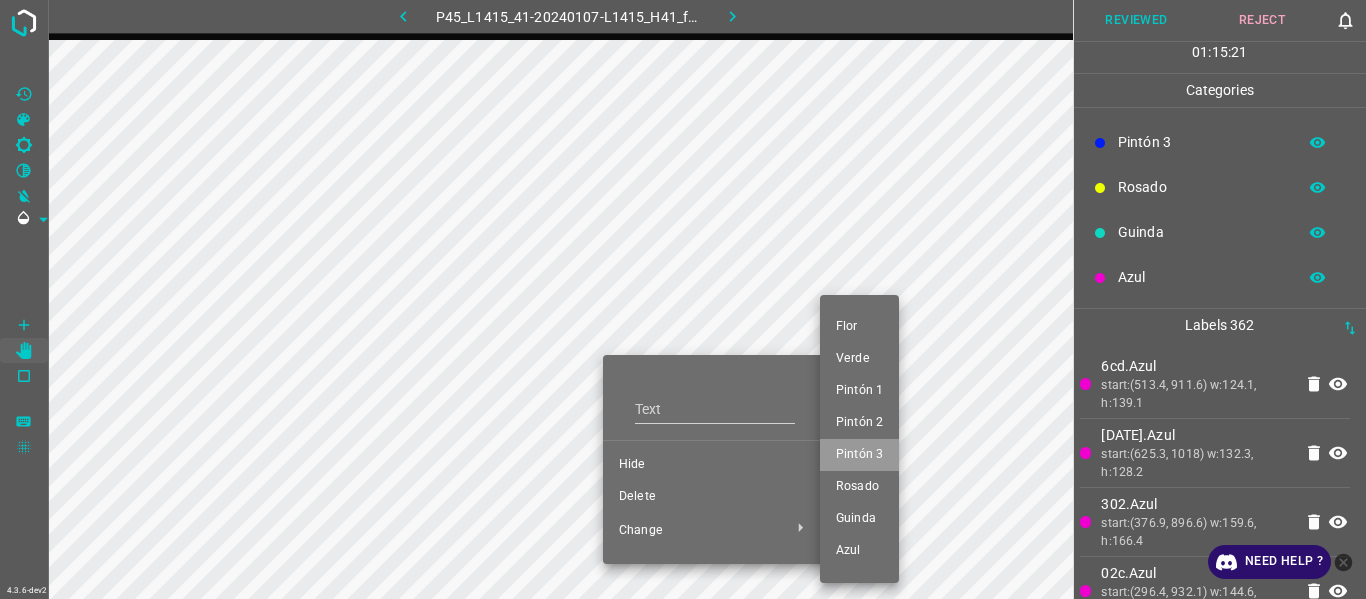click on "Pintón 3" at bounding box center [859, 455] 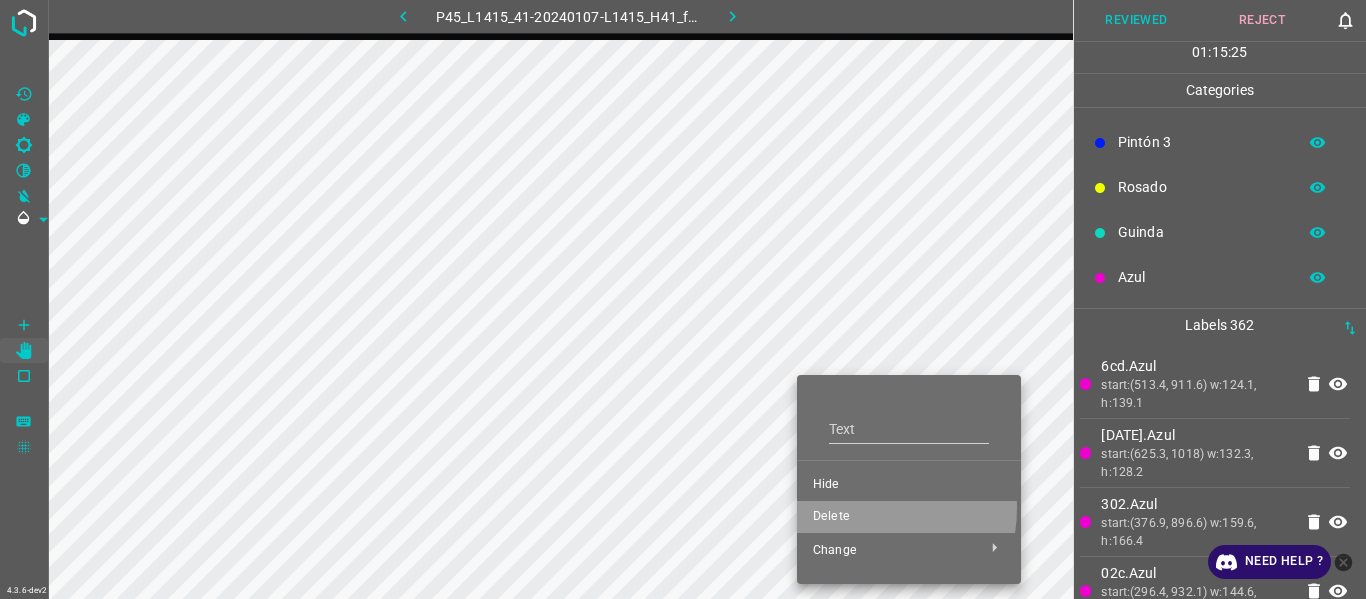 click on "Delete" at bounding box center [909, 517] 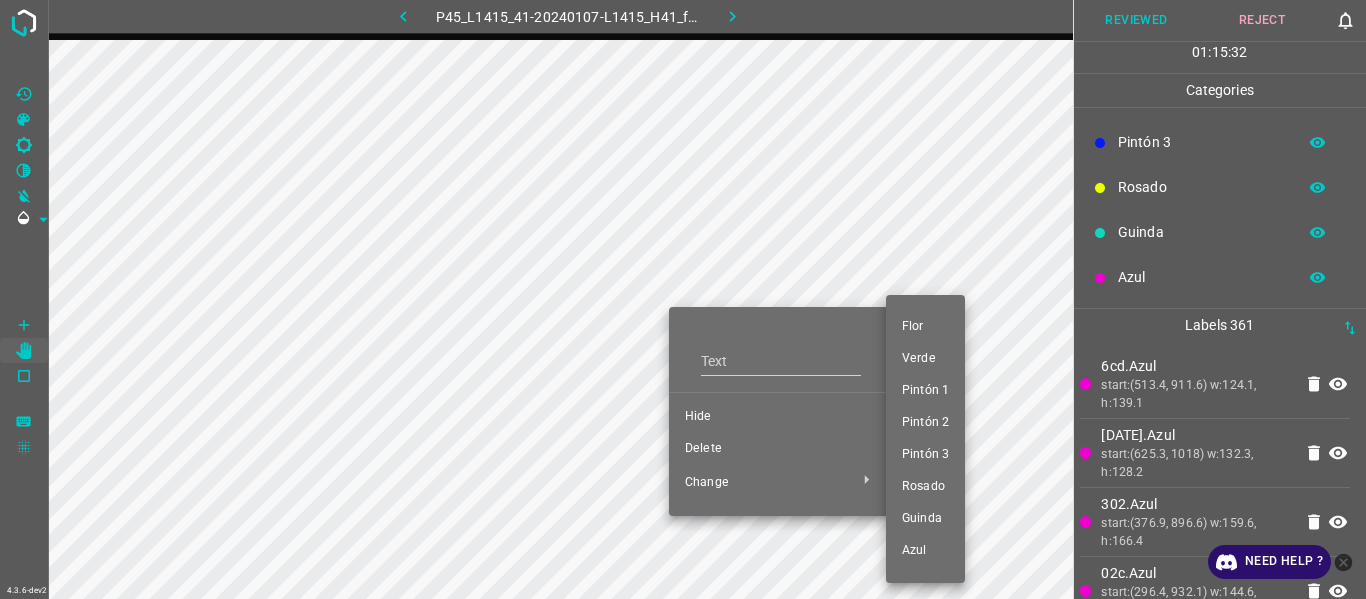 drag, startPoint x: 915, startPoint y: 452, endPoint x: 621, endPoint y: 194, distance: 391.15213 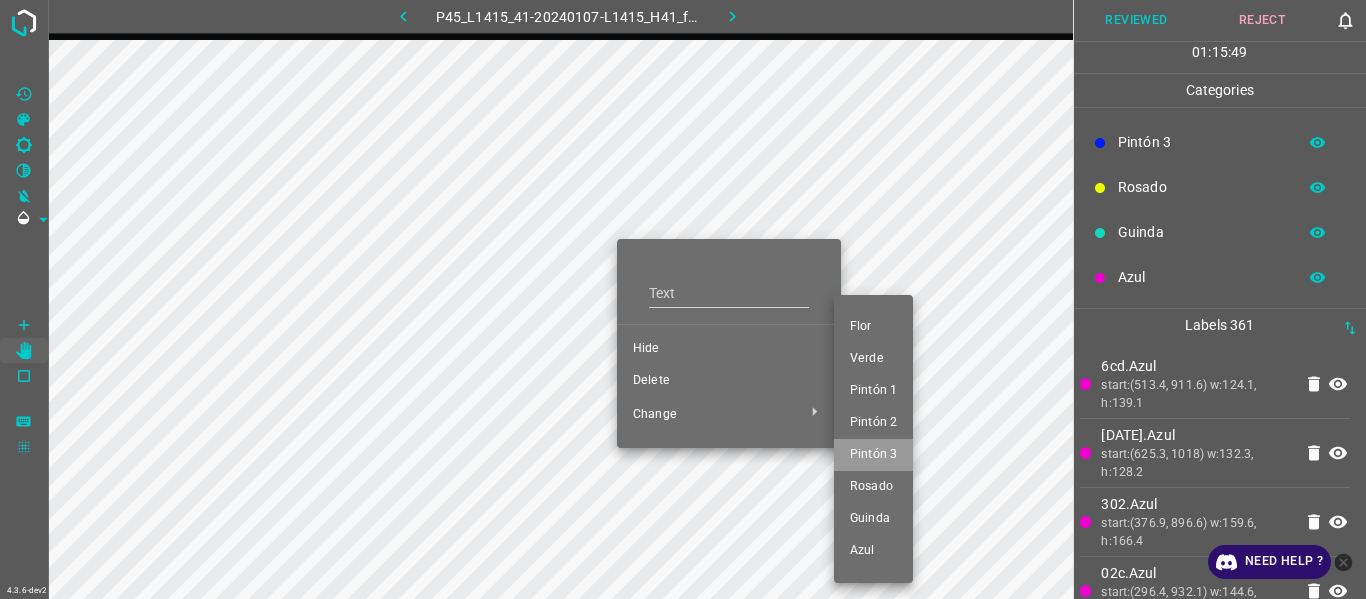 click on "Pintón 3" at bounding box center [873, 455] 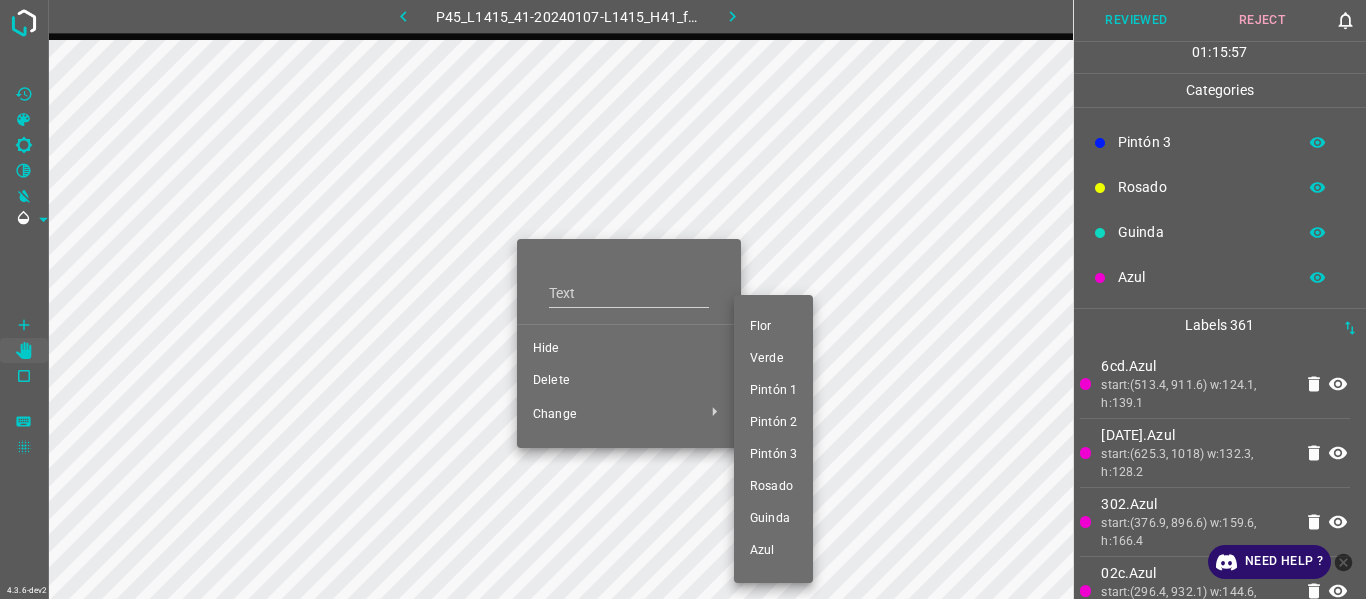 click on "Pintón 3" at bounding box center [773, 455] 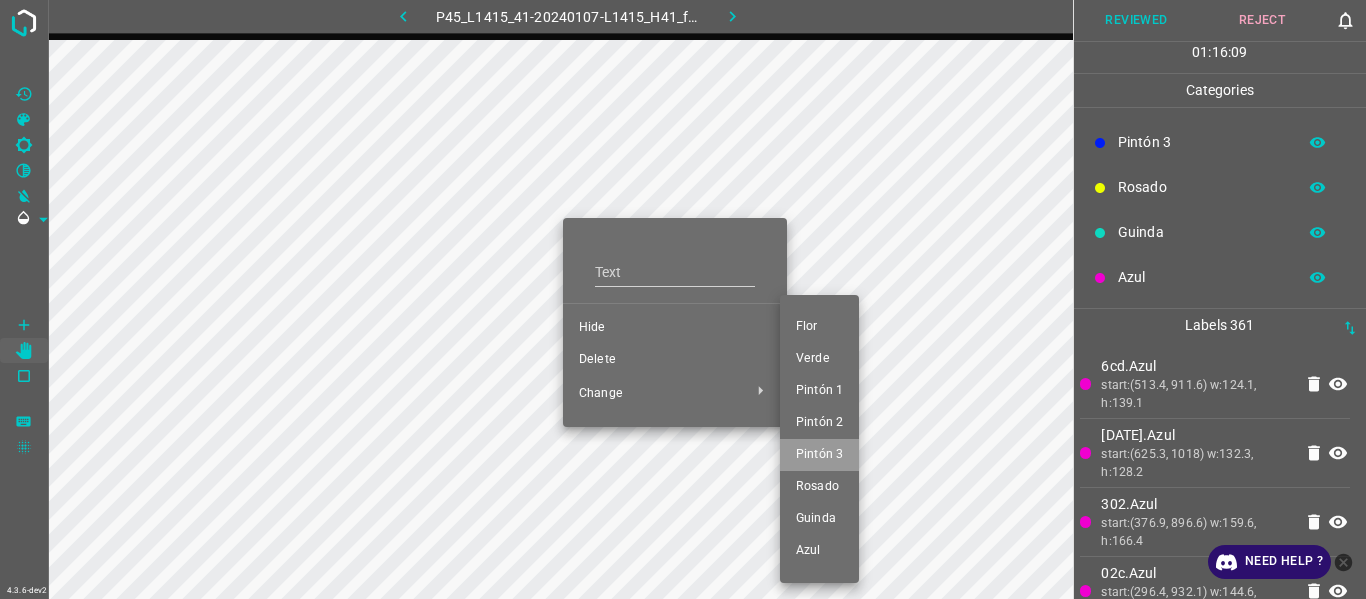 click on "Pintón 3" at bounding box center [819, 455] 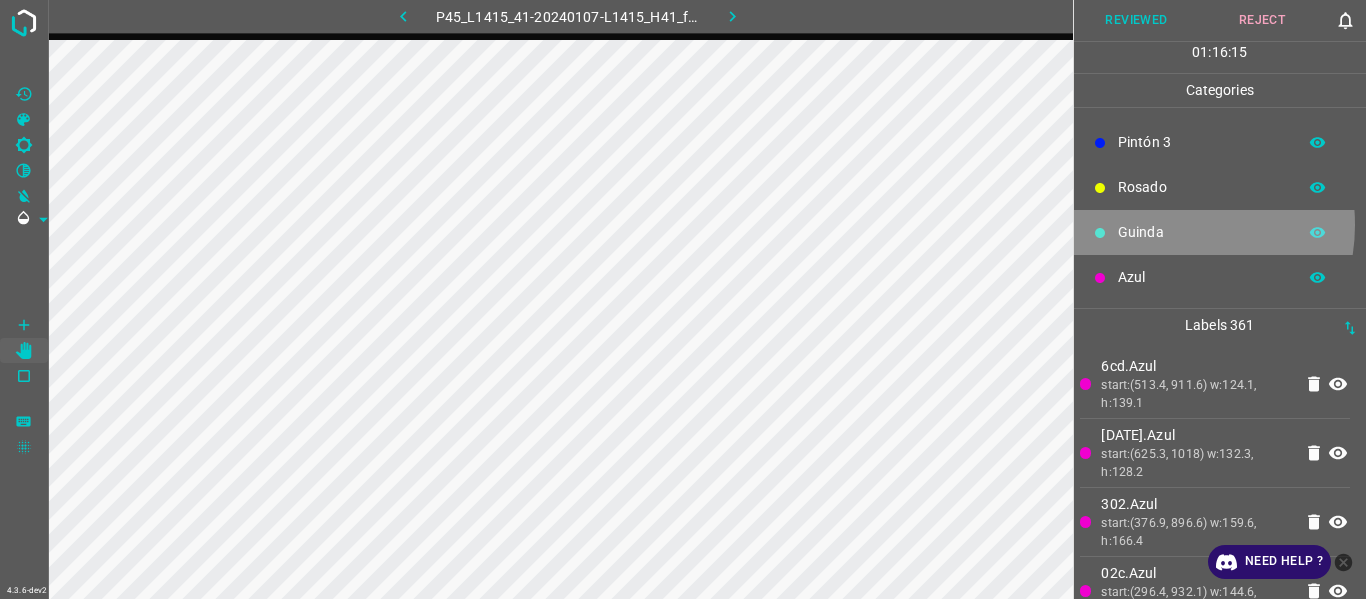 click on "Guinda" at bounding box center (1202, 232) 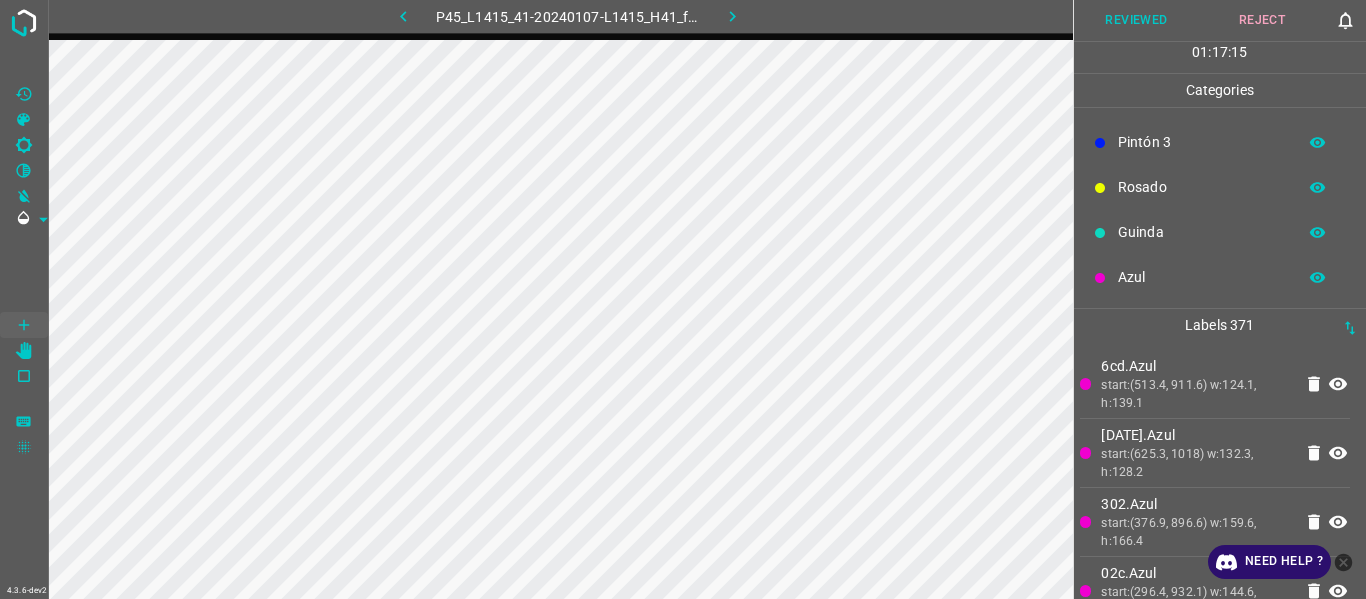 drag, startPoint x: 1173, startPoint y: 273, endPoint x: 1165, endPoint y: 281, distance: 11.313708 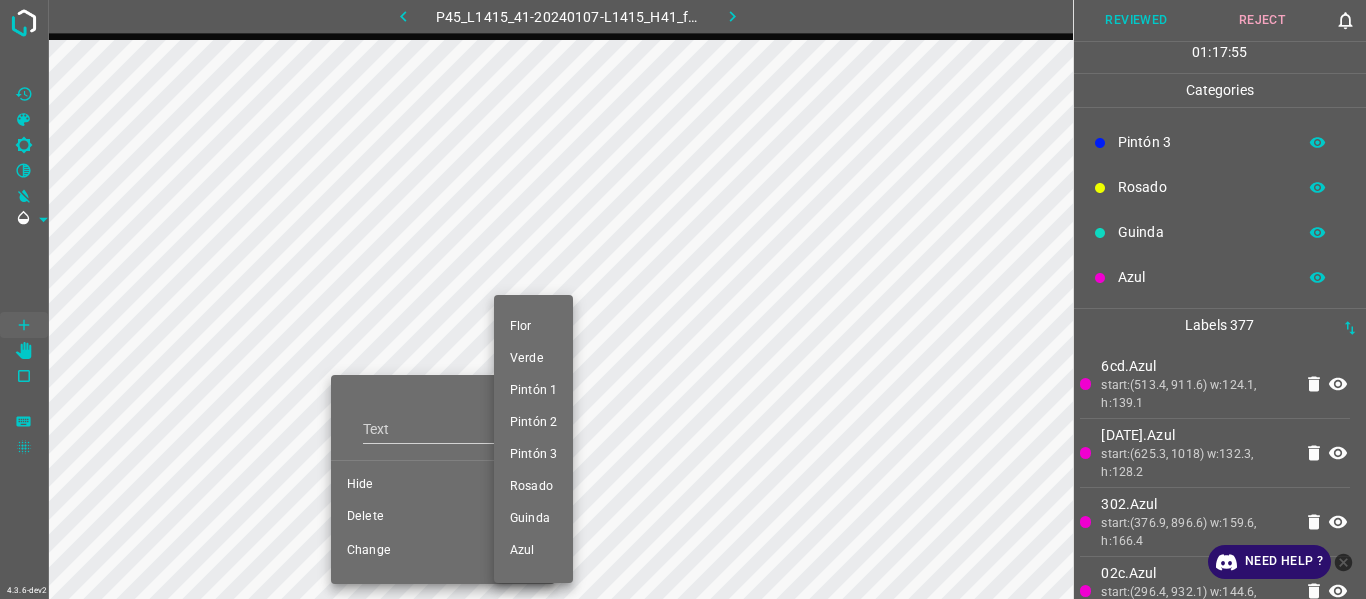click on "Verde" at bounding box center [533, 359] 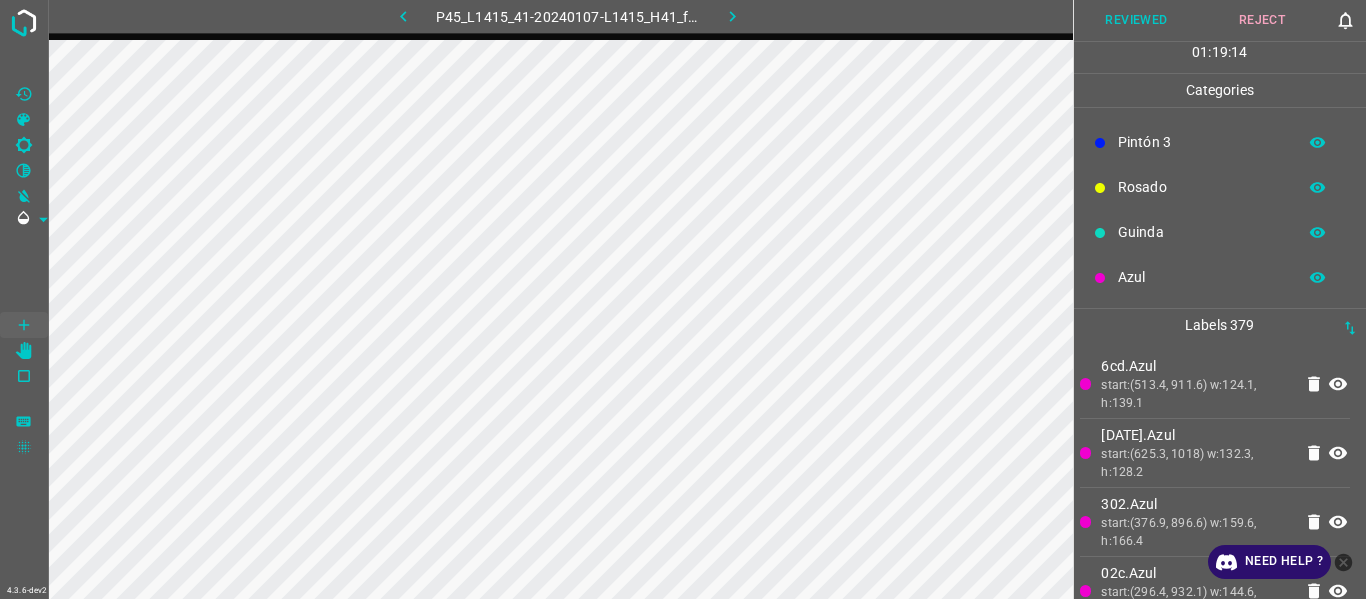 click on "start:(625.3, 1018)
w:132.3, h:128.2" at bounding box center [1196, 463] 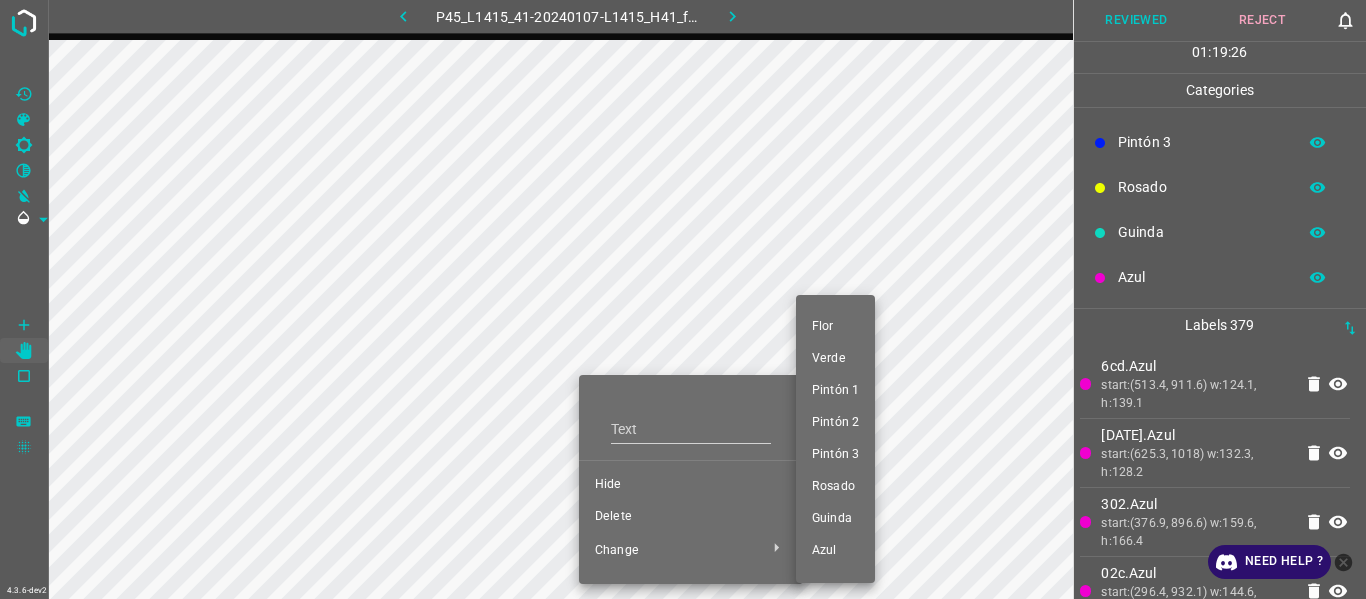 drag, startPoint x: 851, startPoint y: 451, endPoint x: 487, endPoint y: 395, distance: 368.2825 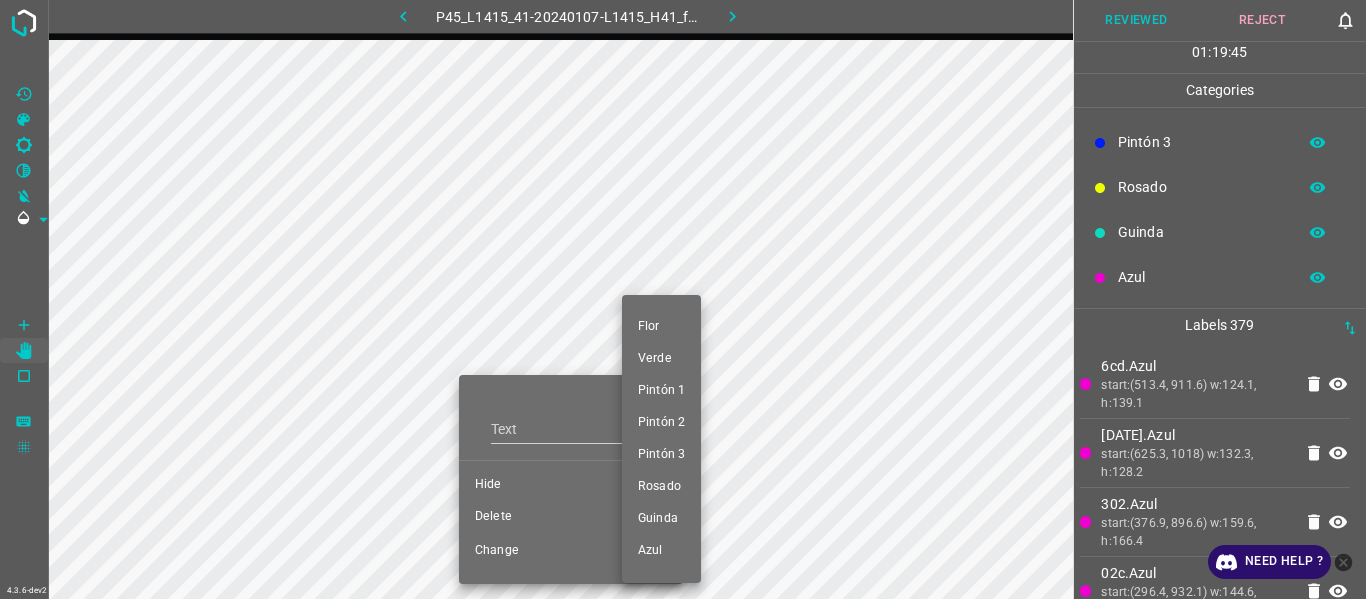 click on "Pintón 3" at bounding box center (661, 455) 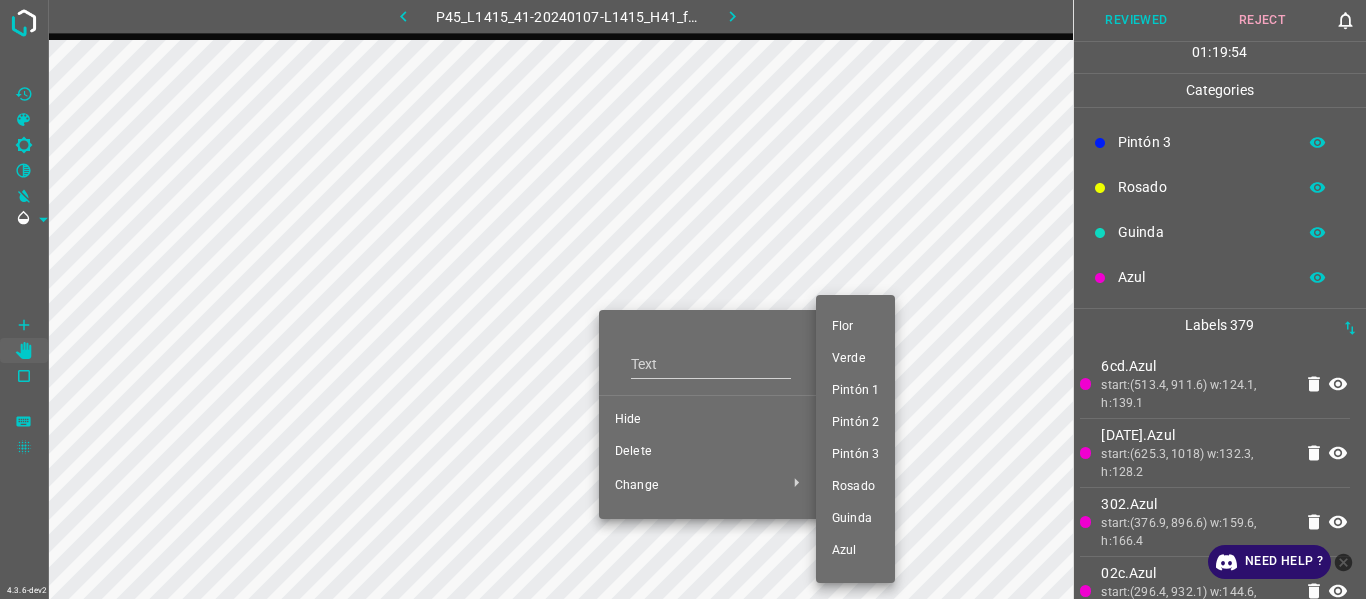 click on "Pintón 3" at bounding box center [855, 455] 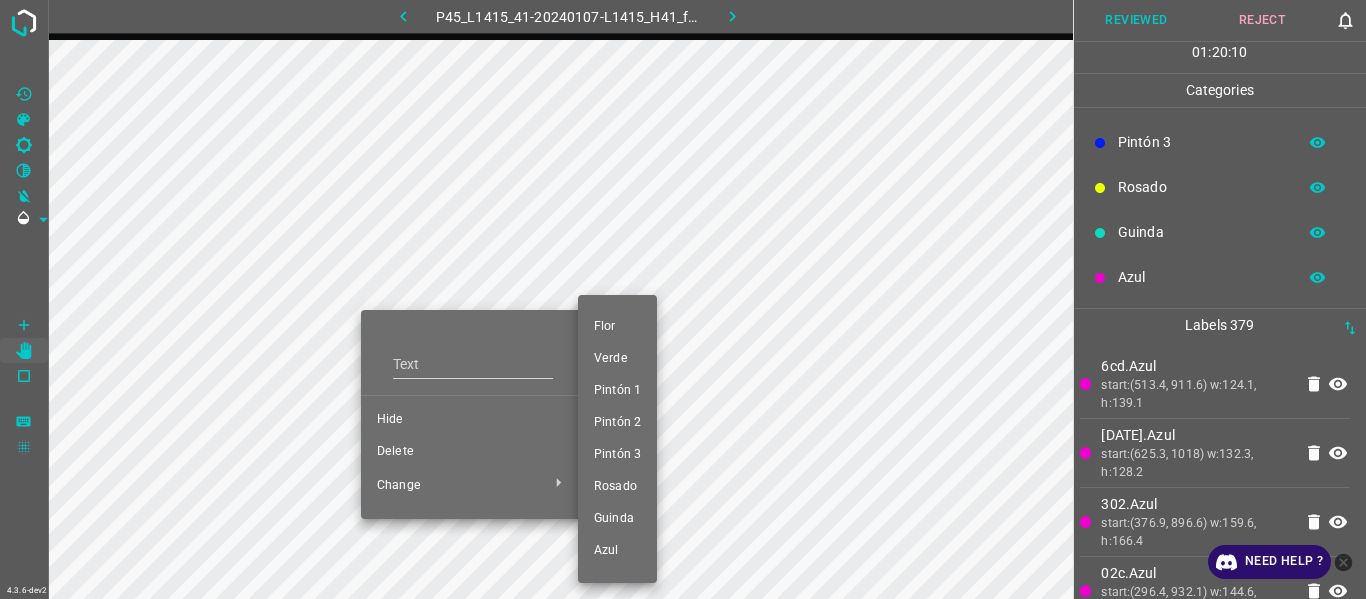 click on "Pintón 3" at bounding box center [617, 455] 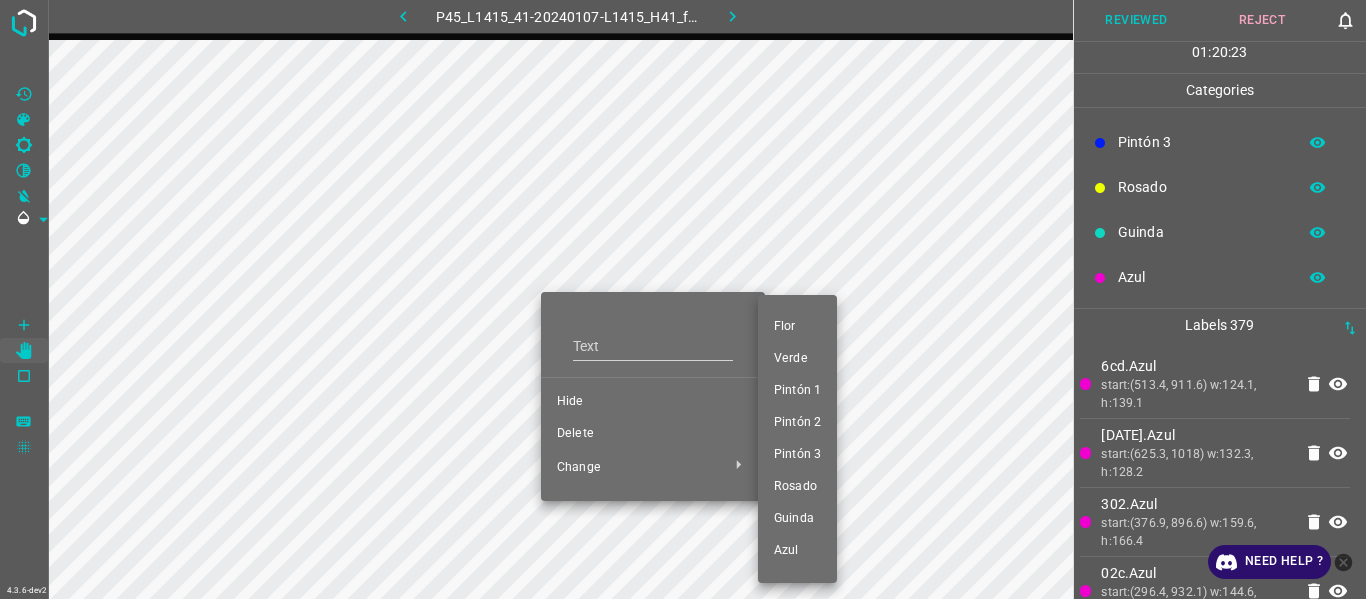 click on "Pintón 3" at bounding box center (797, 455) 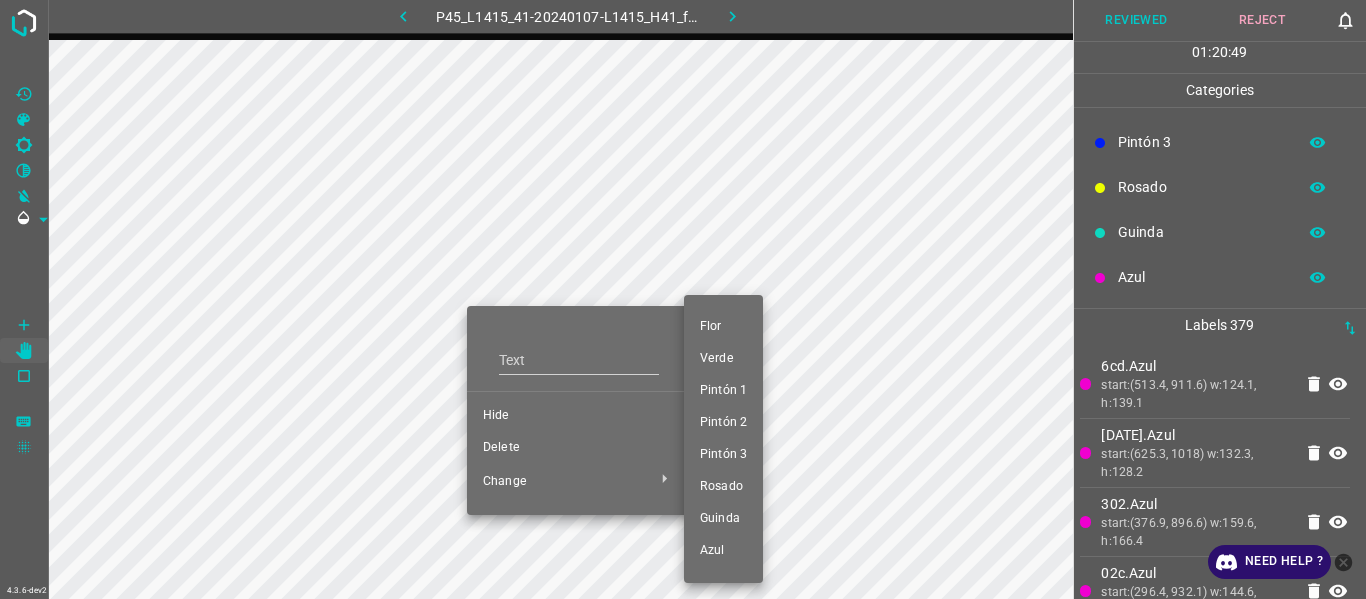 click on "Pintón 3" at bounding box center [723, 455] 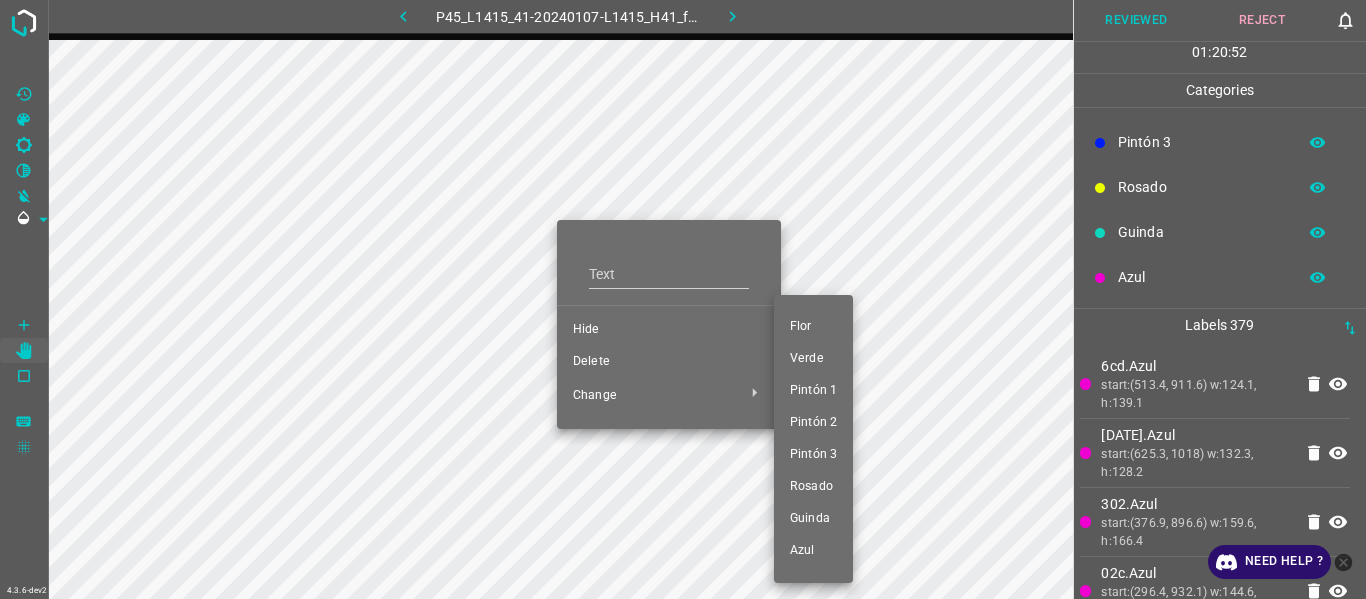click on "Pintón 3" at bounding box center [813, 455] 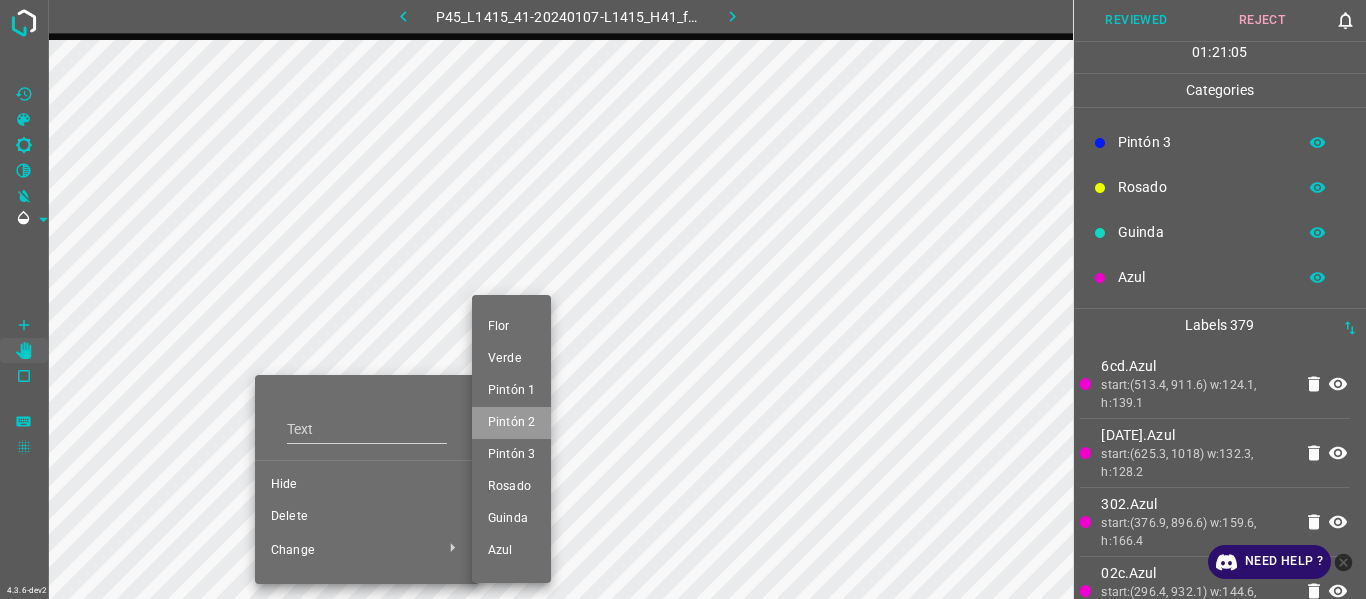 click on "Pintón 2" at bounding box center [511, 423] 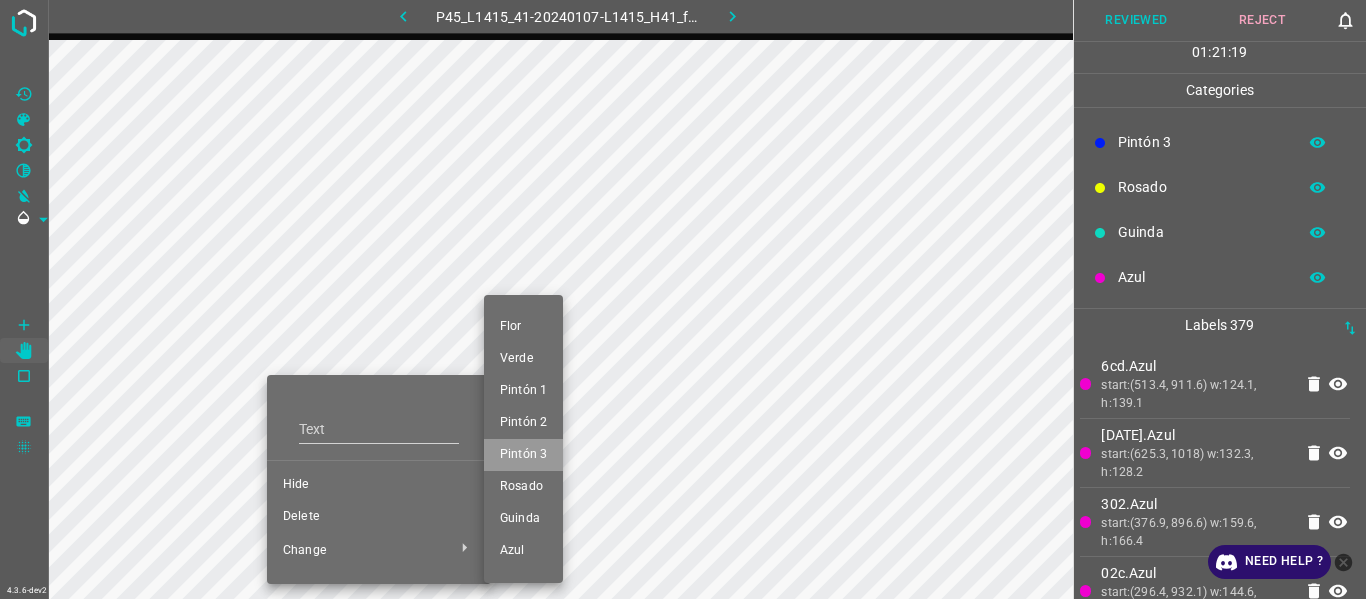 click on "Pintón 3" at bounding box center [523, 455] 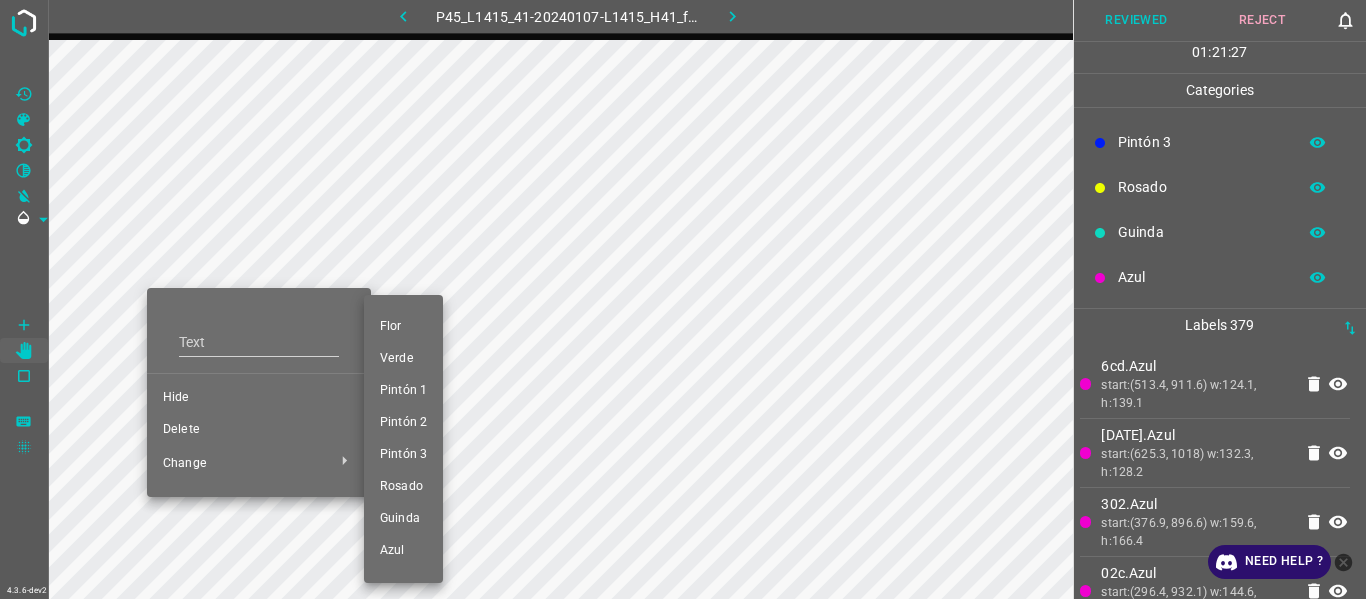 click on "Pintón 3" at bounding box center (403, 455) 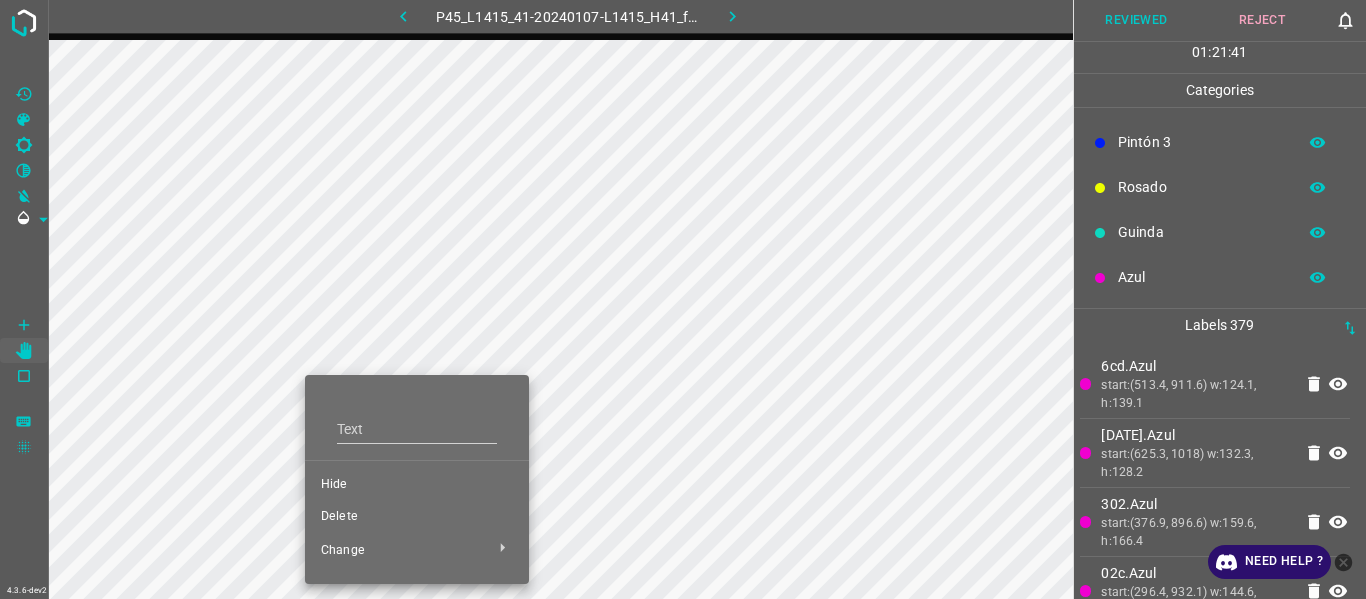 click on "Hide" at bounding box center (417, 485) 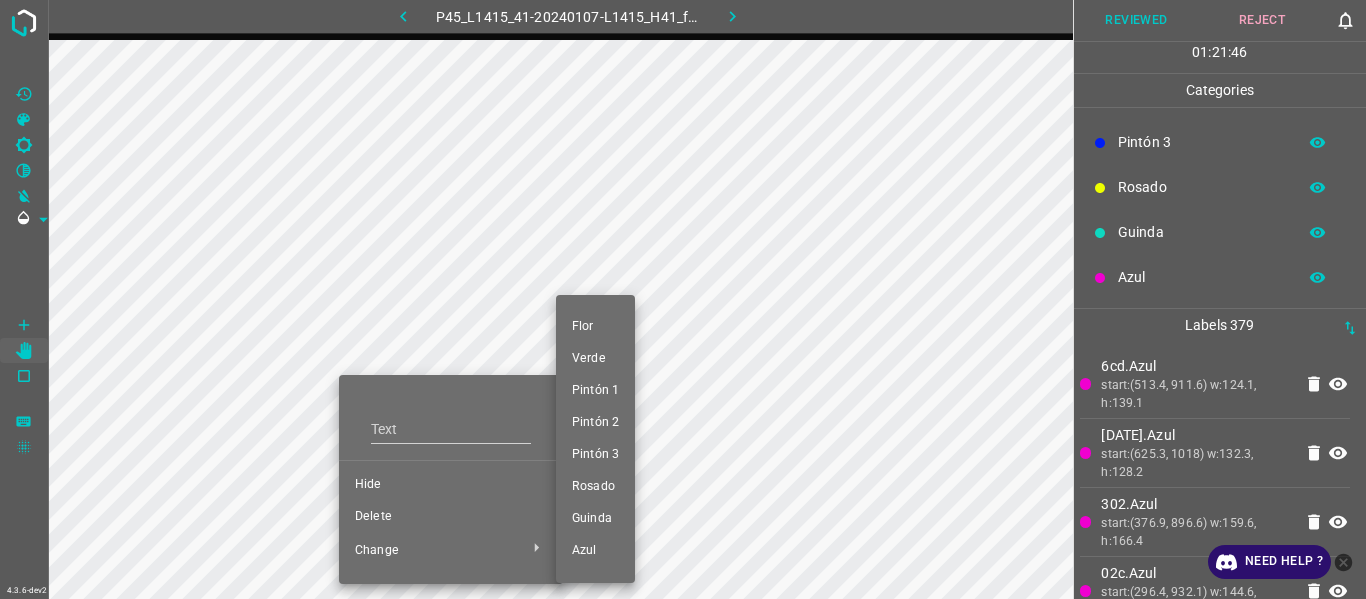 click on "Pintón 3" at bounding box center (595, 455) 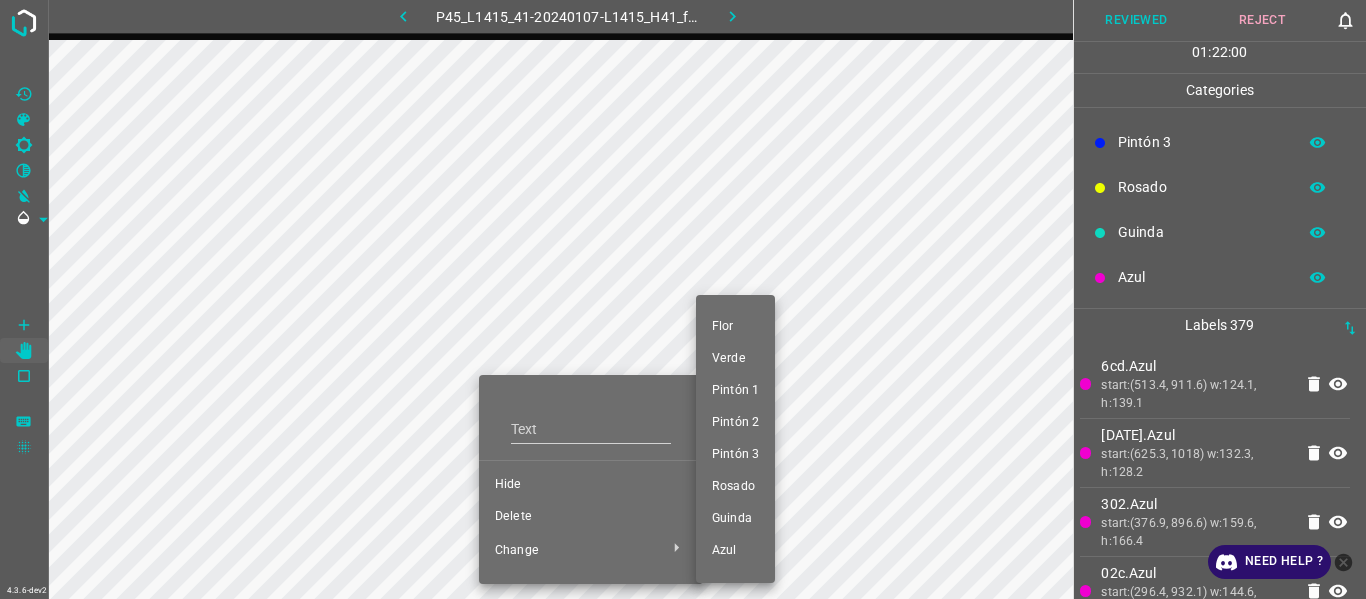 click on "Pintón 3" at bounding box center [735, 455] 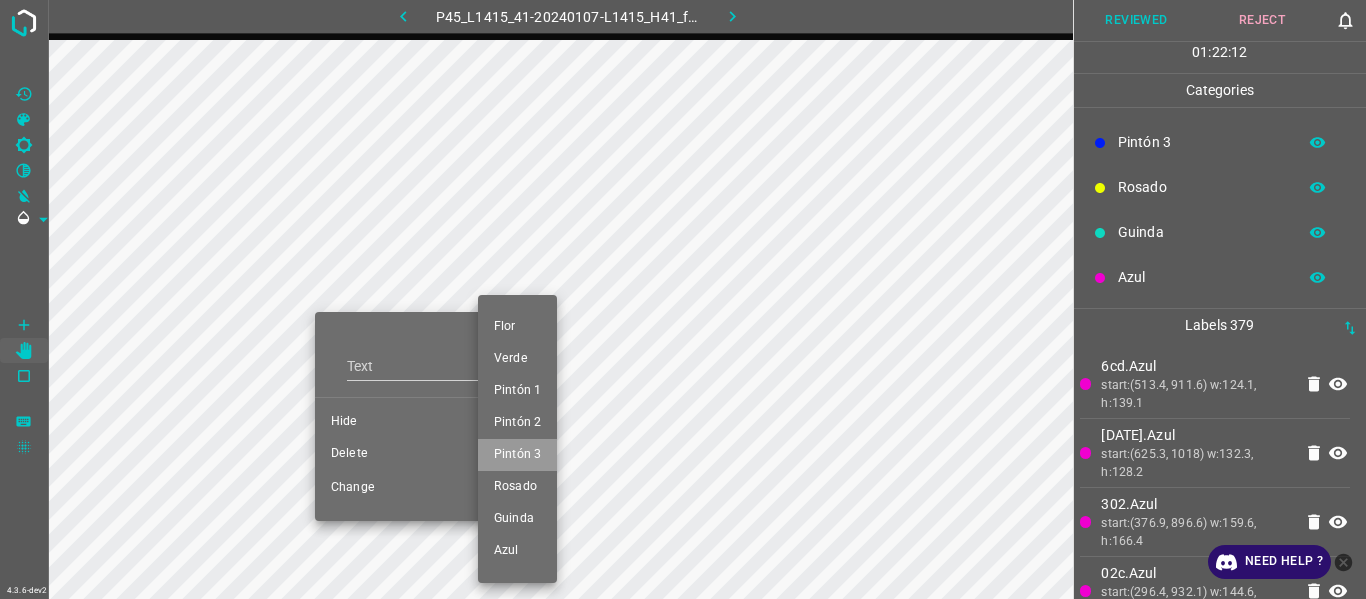 click on "Pintón 3" at bounding box center [517, 455] 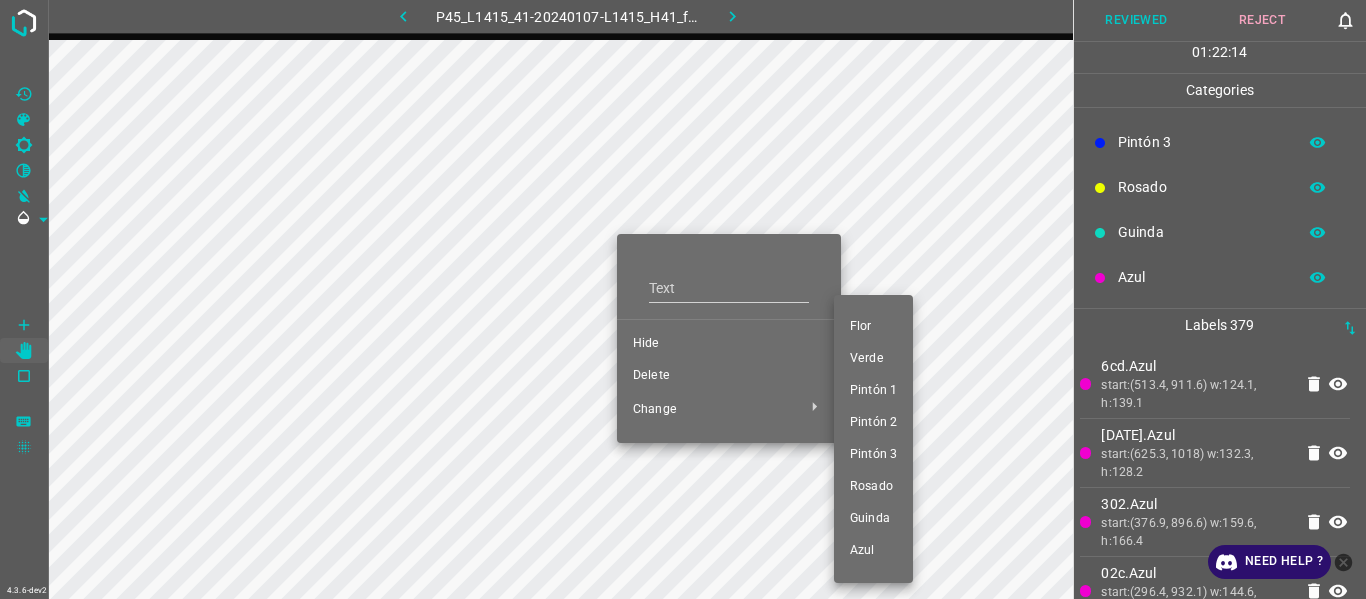click on "Pintón 3" at bounding box center (873, 455) 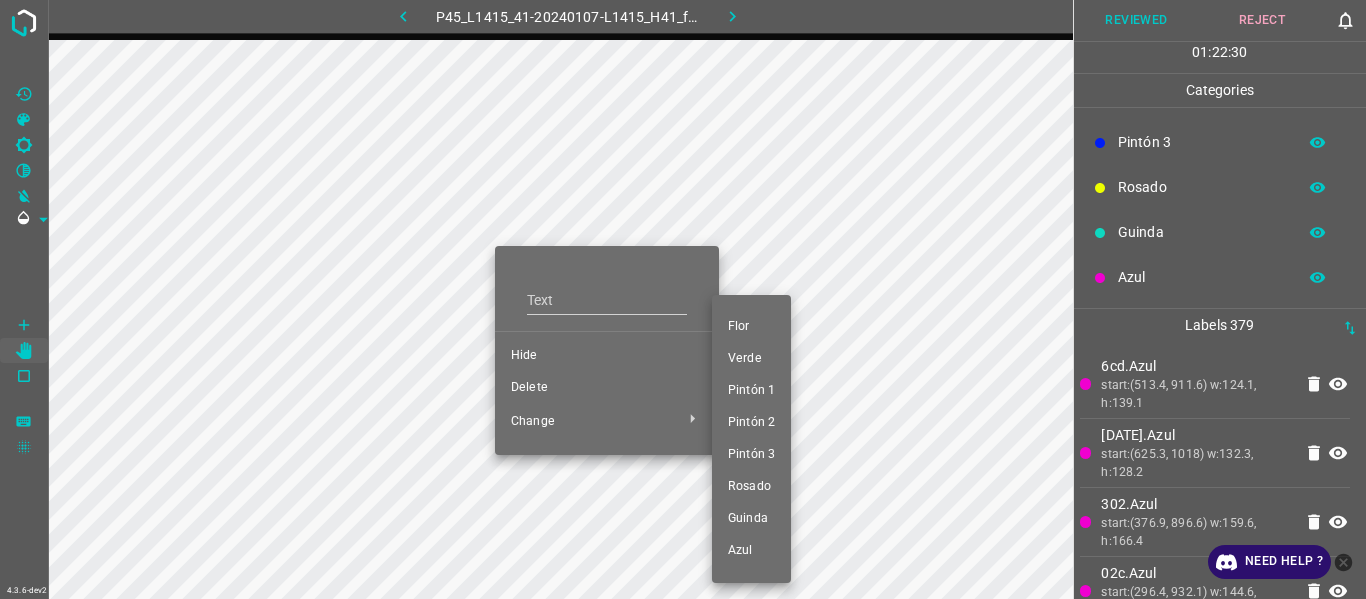 click on "Pintón 3" at bounding box center [751, 455] 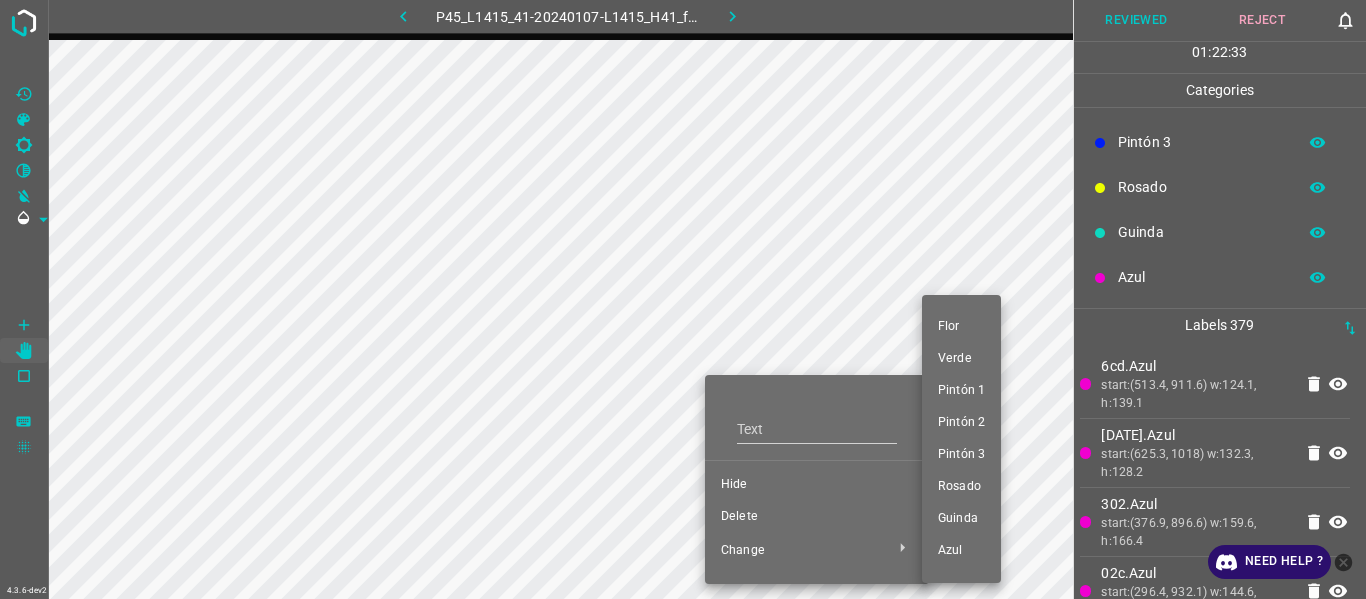 click on "Pintón 3" at bounding box center [961, 455] 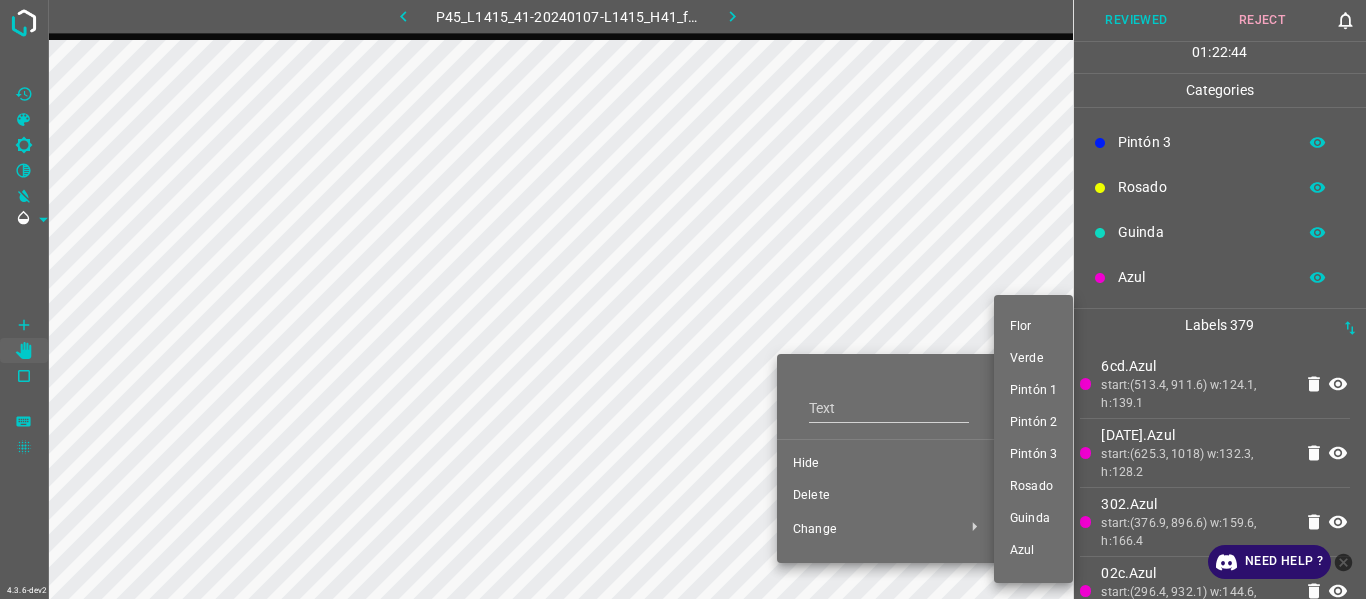 click on "Pintón 3" at bounding box center [1033, 455] 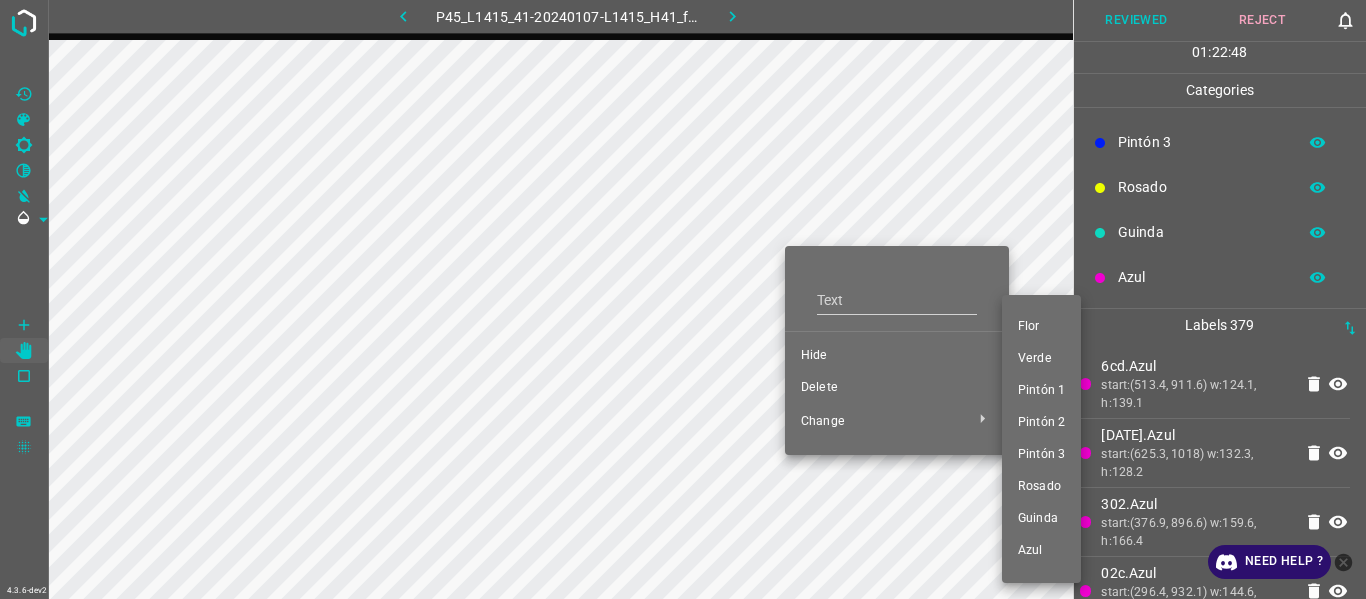 click on "Pintón 3" at bounding box center (1041, 455) 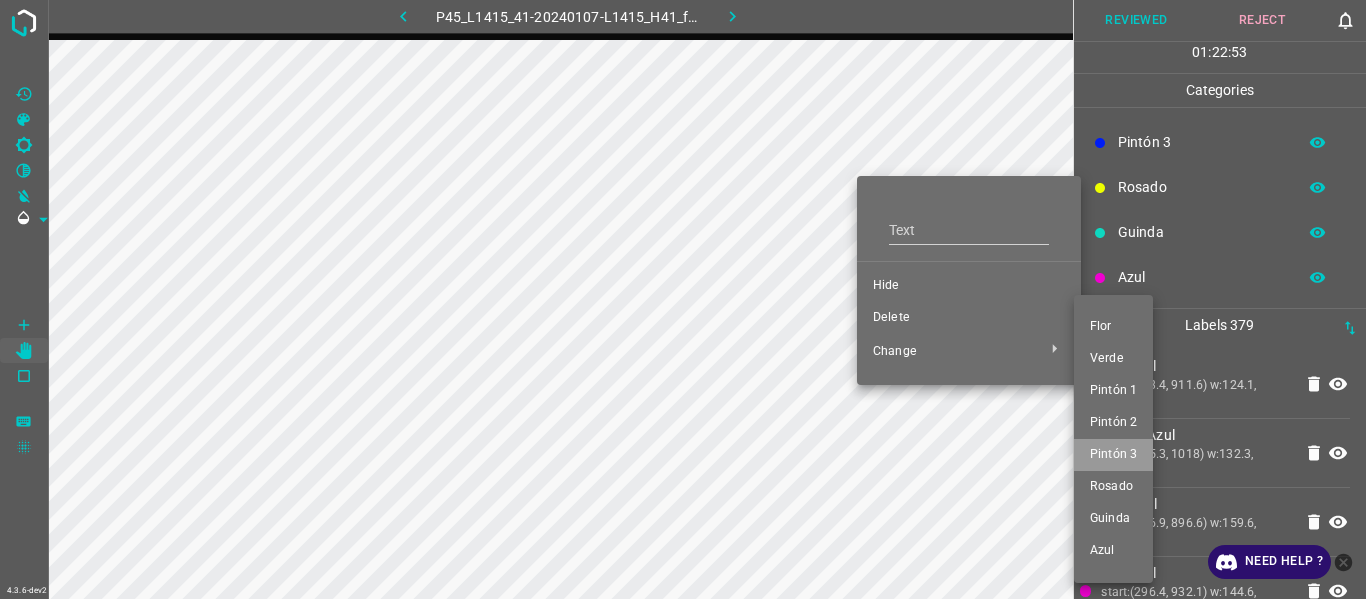 drag, startPoint x: 1105, startPoint y: 447, endPoint x: 835, endPoint y: 463, distance: 270.47366 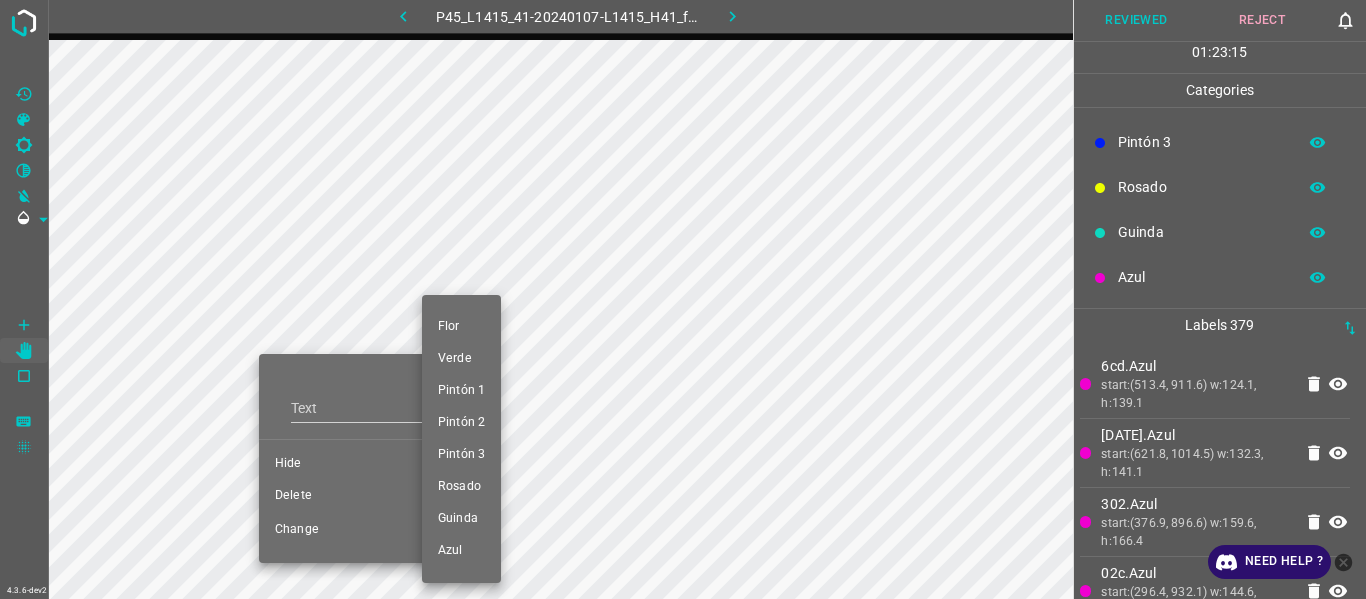 click at bounding box center (683, 299) 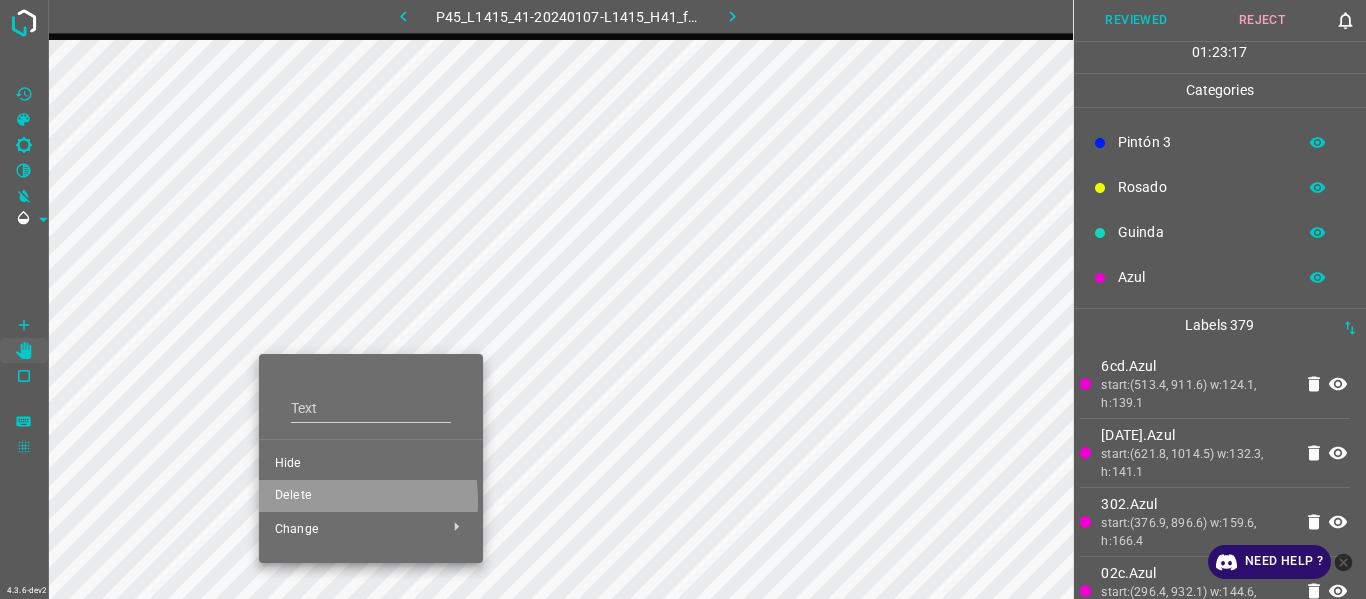 click on "Delete" at bounding box center [371, 496] 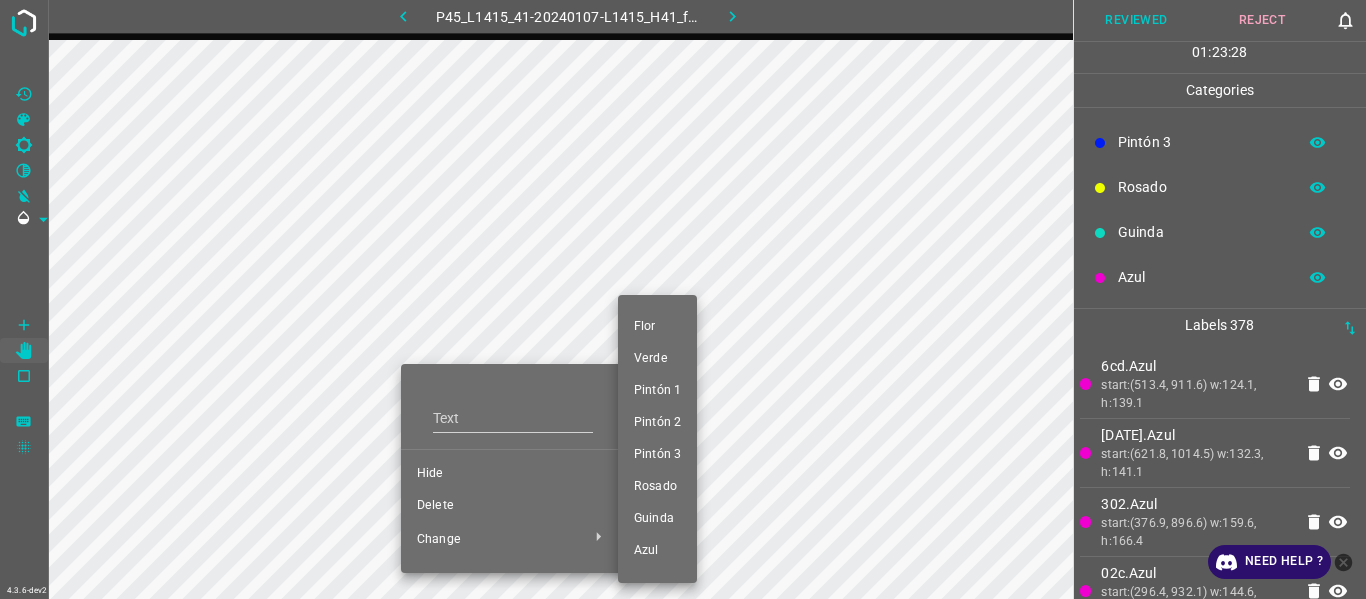 click on "Pintón 3" at bounding box center (657, 455) 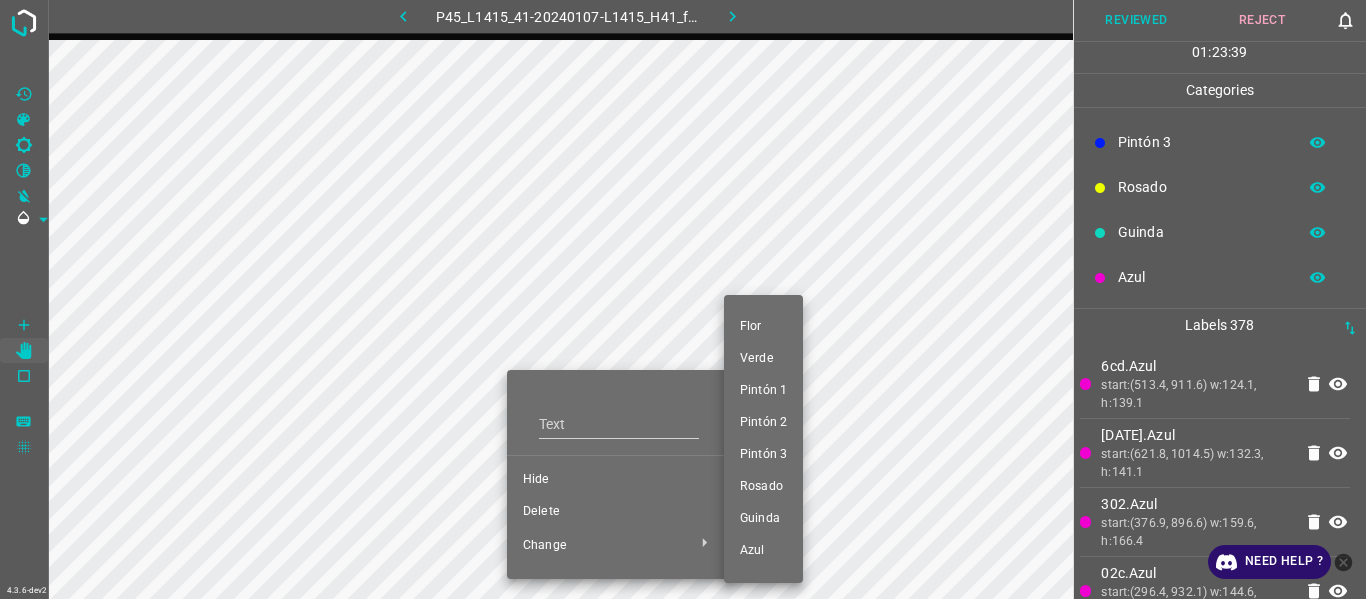 drag, startPoint x: 773, startPoint y: 457, endPoint x: 579, endPoint y: 321, distance: 236.92192 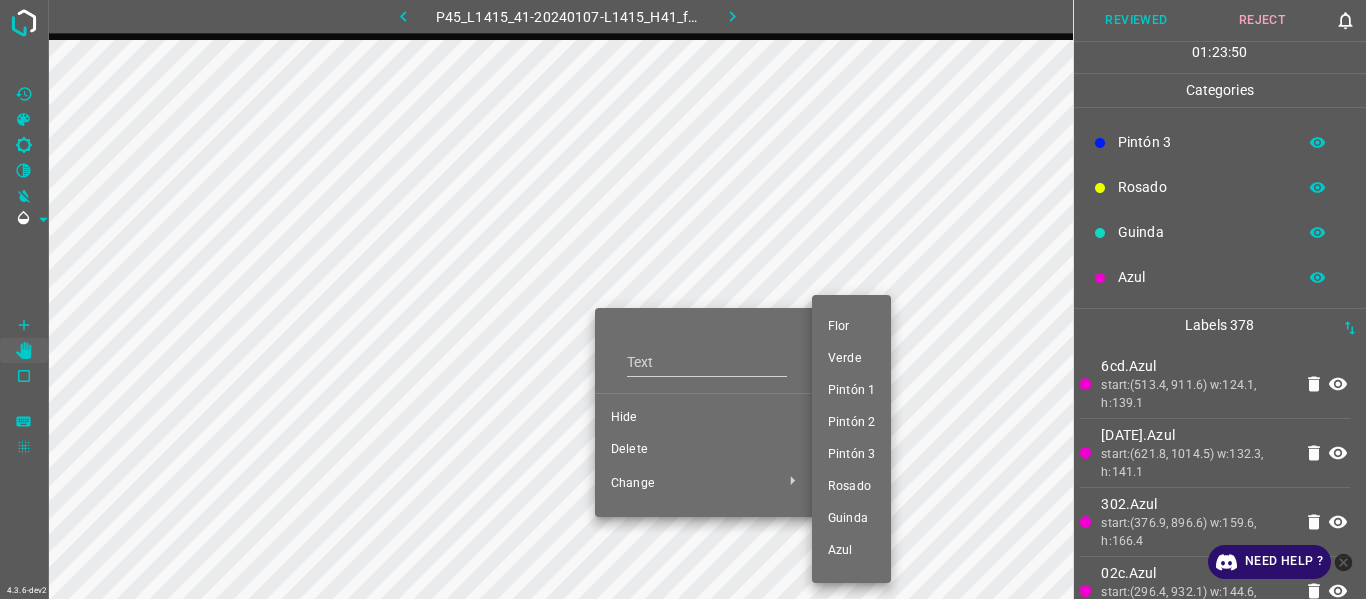 click on "Pintón 3" at bounding box center [851, 455] 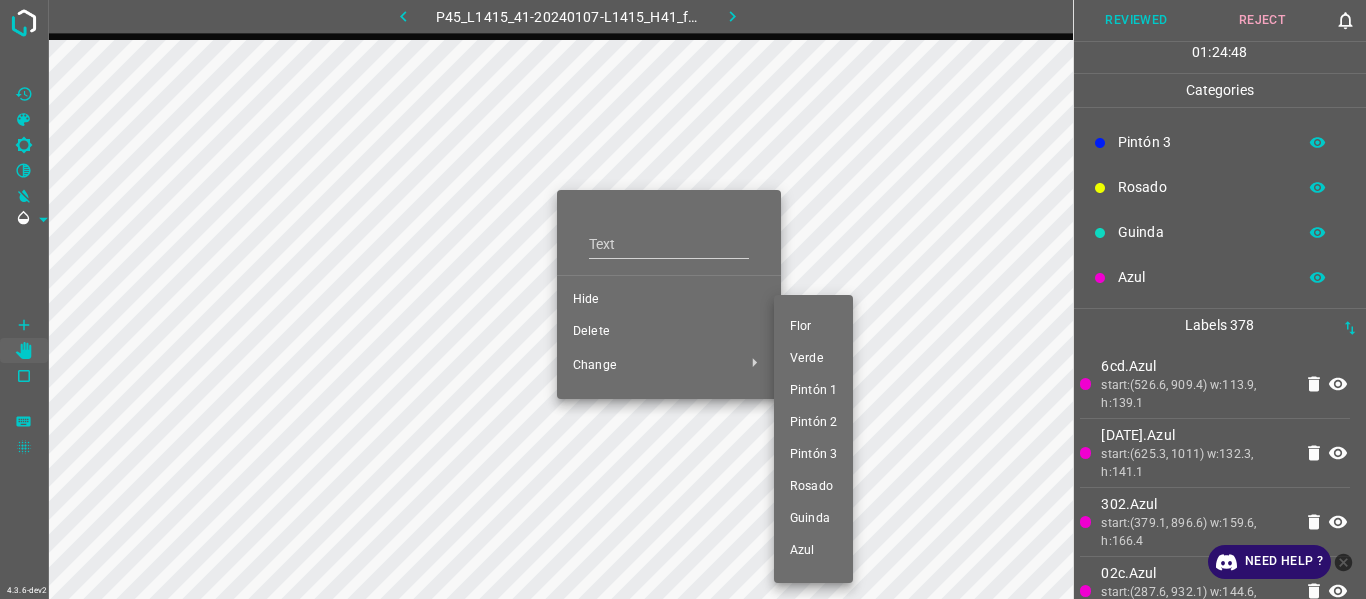 click on "Pintón 3" at bounding box center (813, 455) 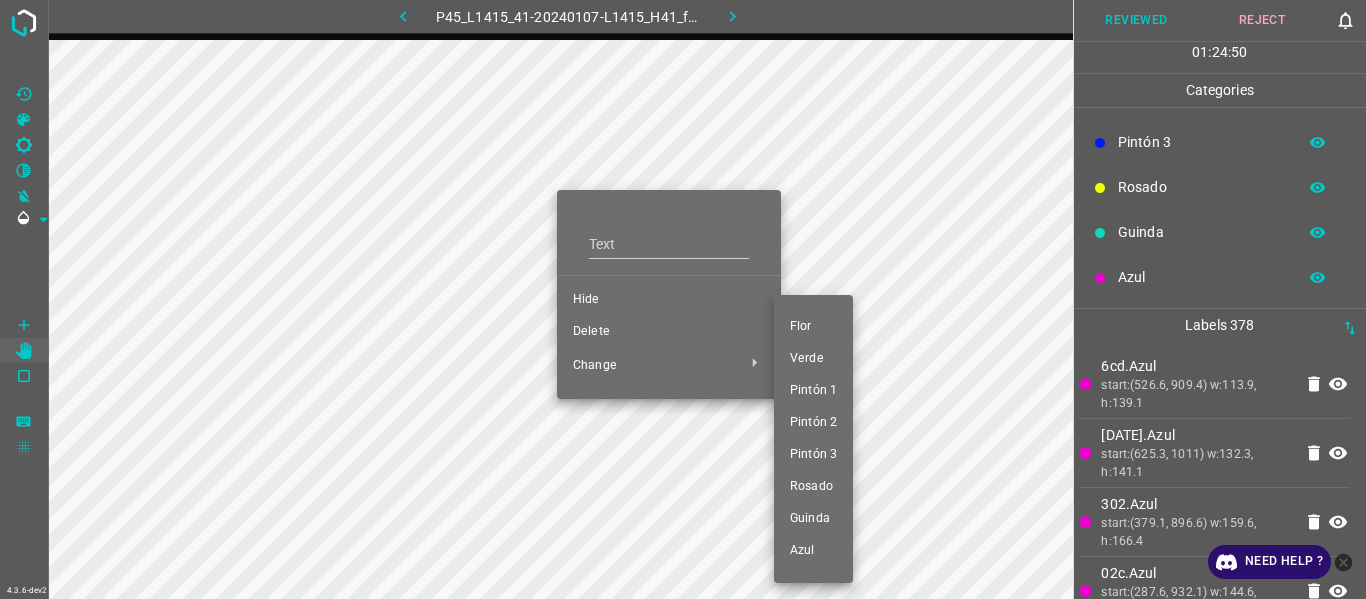 drag, startPoint x: 823, startPoint y: 449, endPoint x: 723, endPoint y: 325, distance: 159.29846 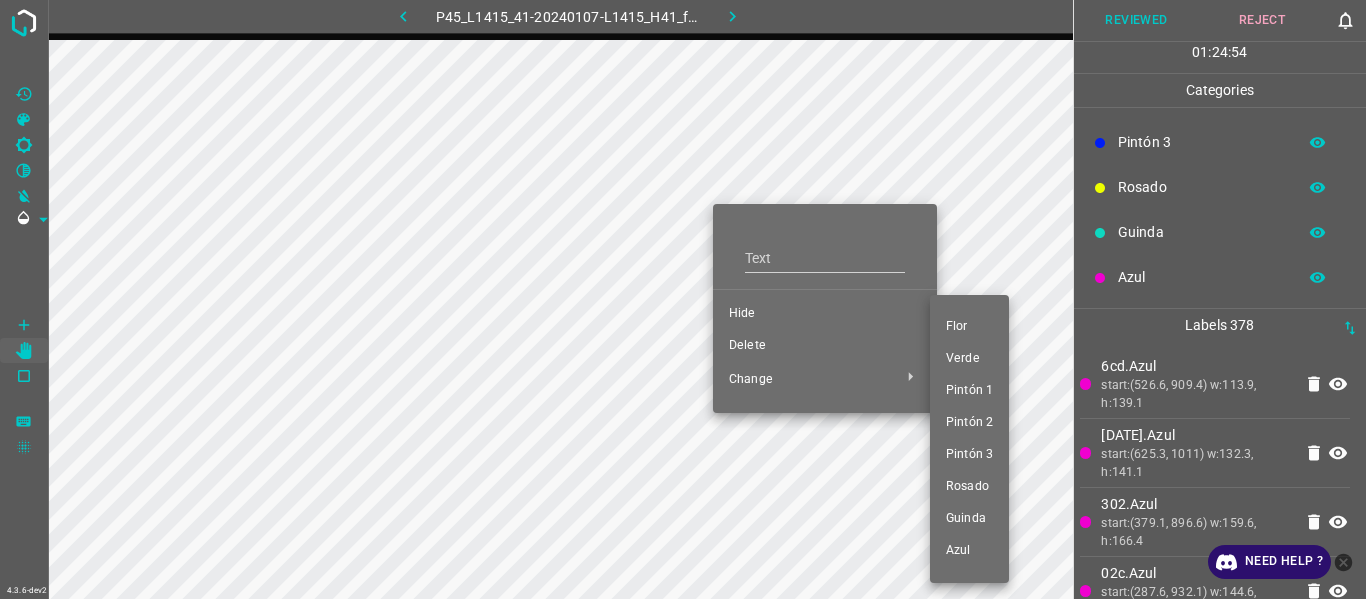 click on "Pintón 3" at bounding box center (969, 455) 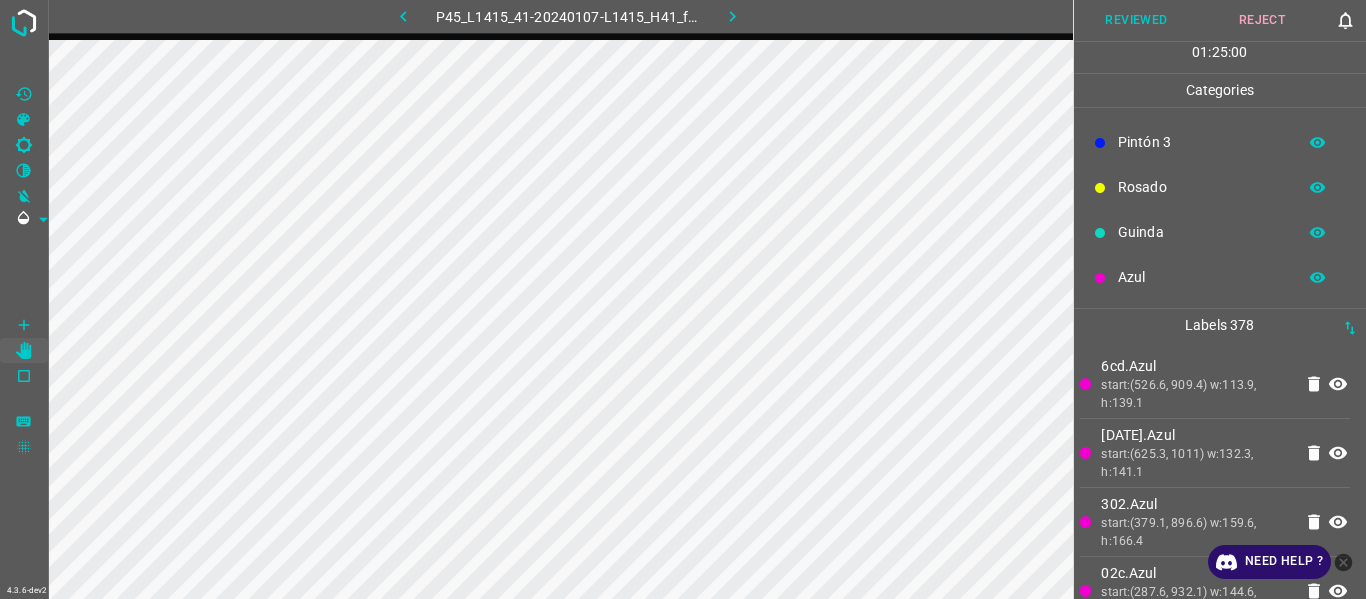 click 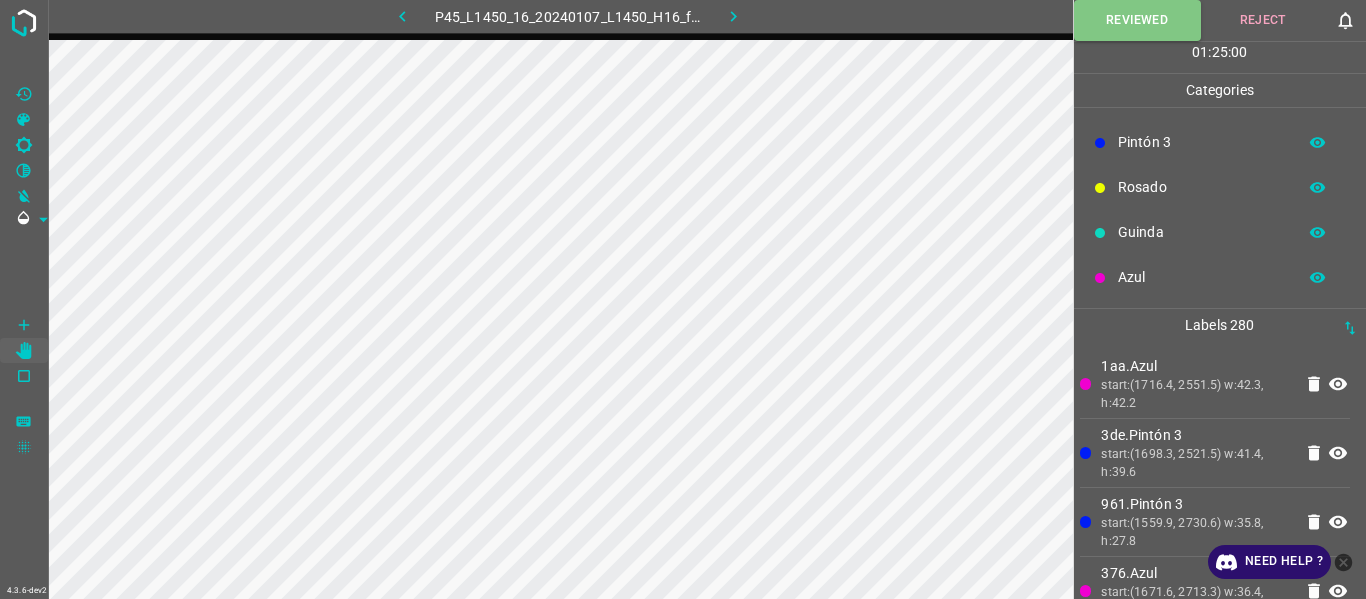 click 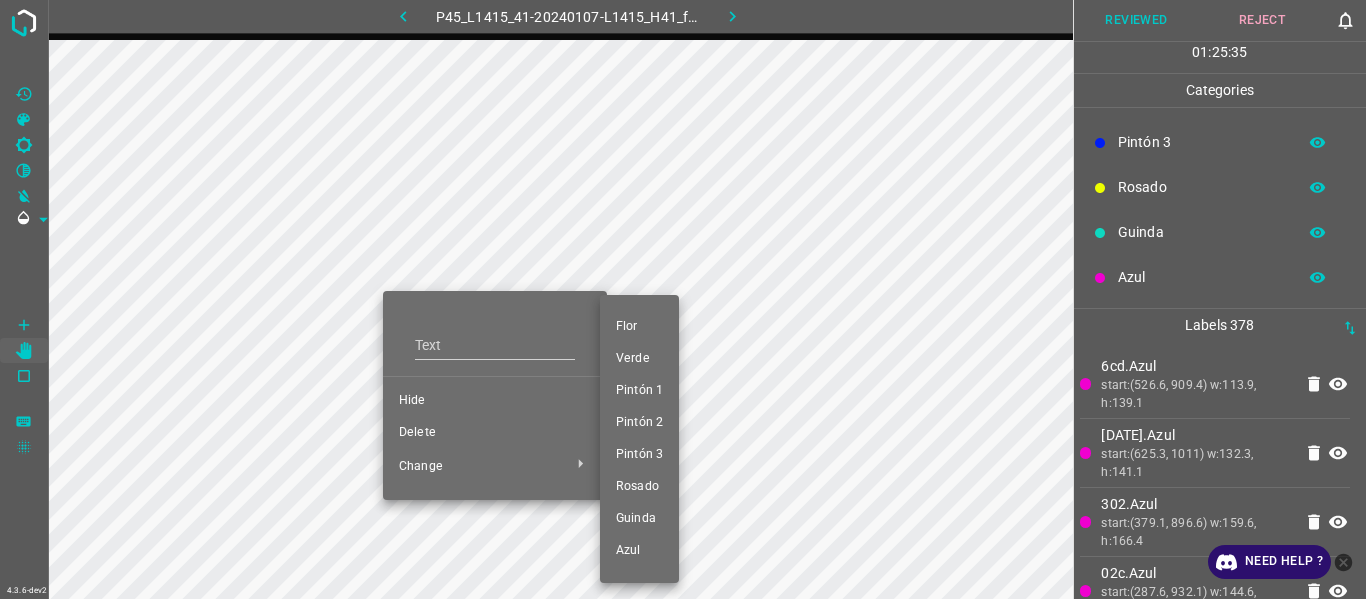 click on "Pintón 1" at bounding box center [639, 391] 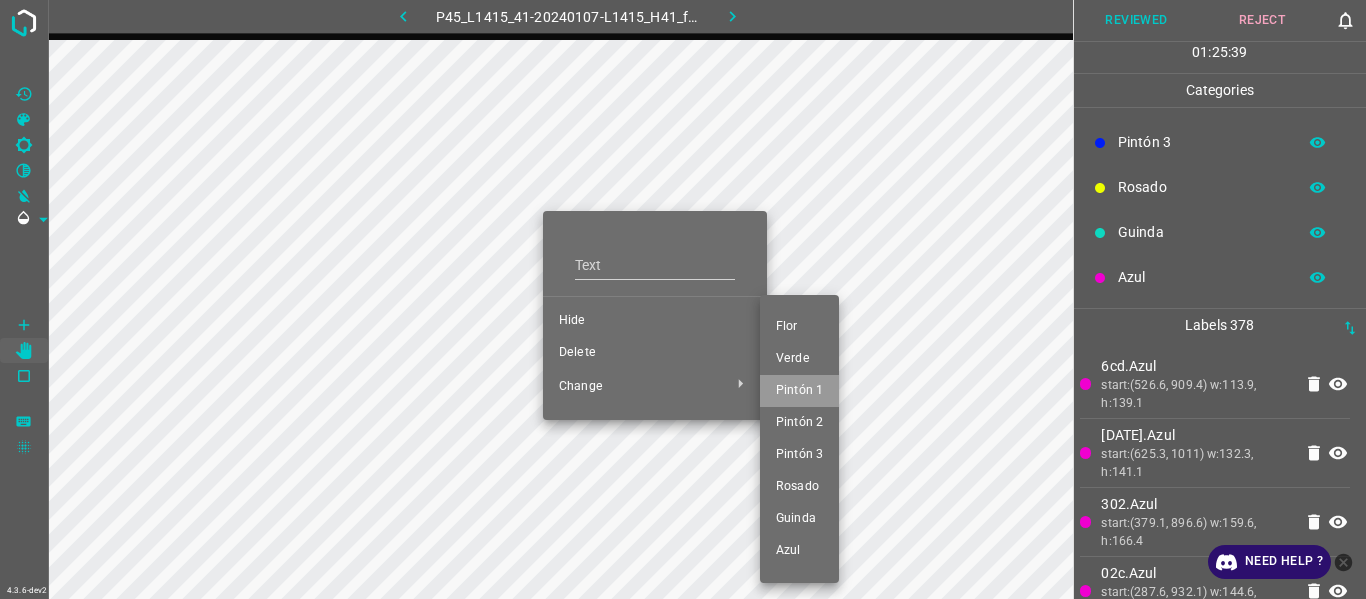 drag, startPoint x: 805, startPoint y: 388, endPoint x: 457, endPoint y: 260, distance: 370.79373 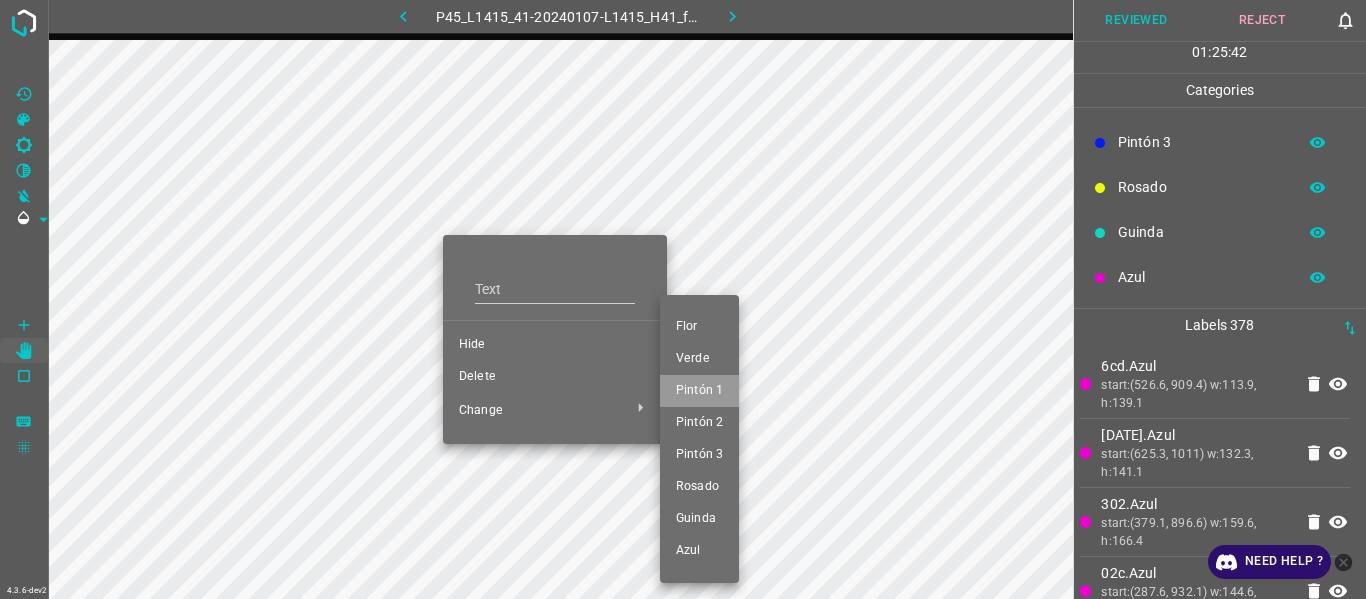 click on "Pintón 1" at bounding box center (699, 391) 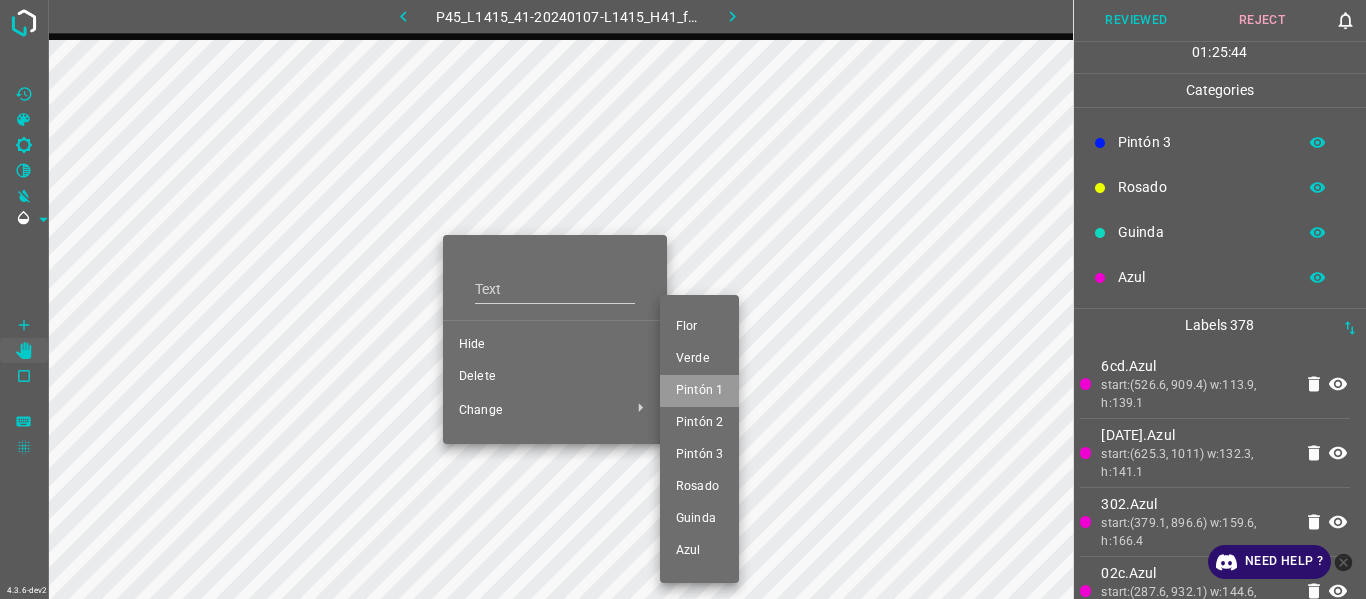 click on "Pintón 1" at bounding box center [699, 391] 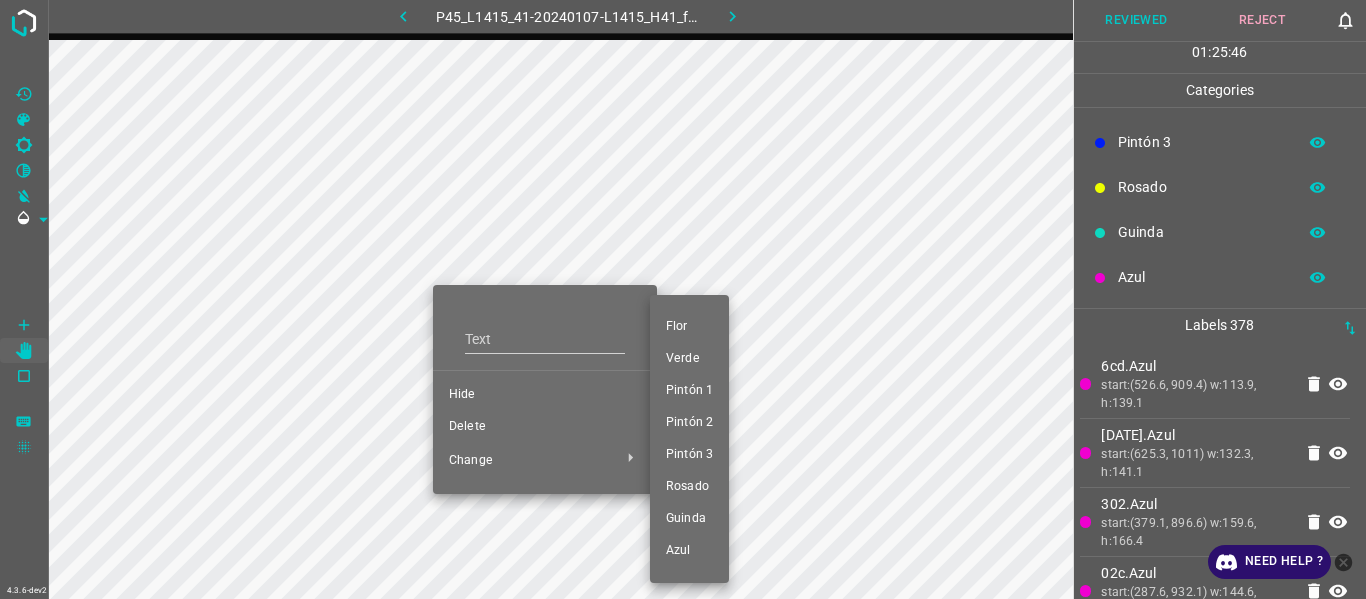 click on "Pintón 1" at bounding box center (689, 391) 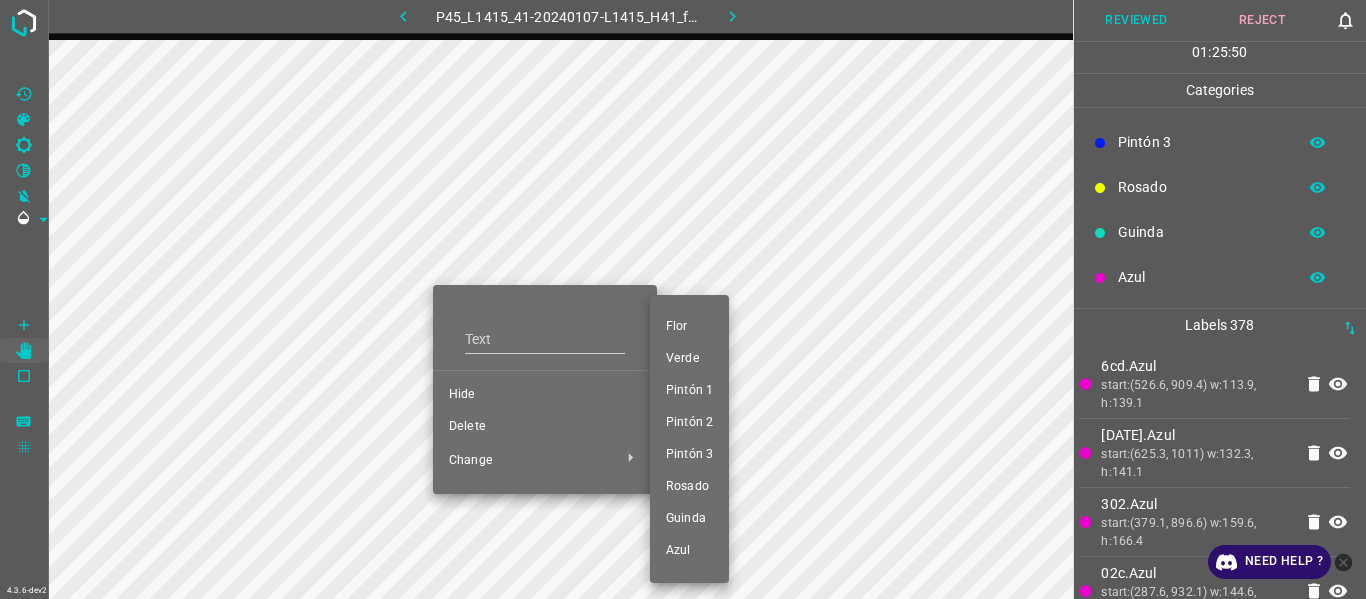 click on "Pintón 1" at bounding box center (689, 391) 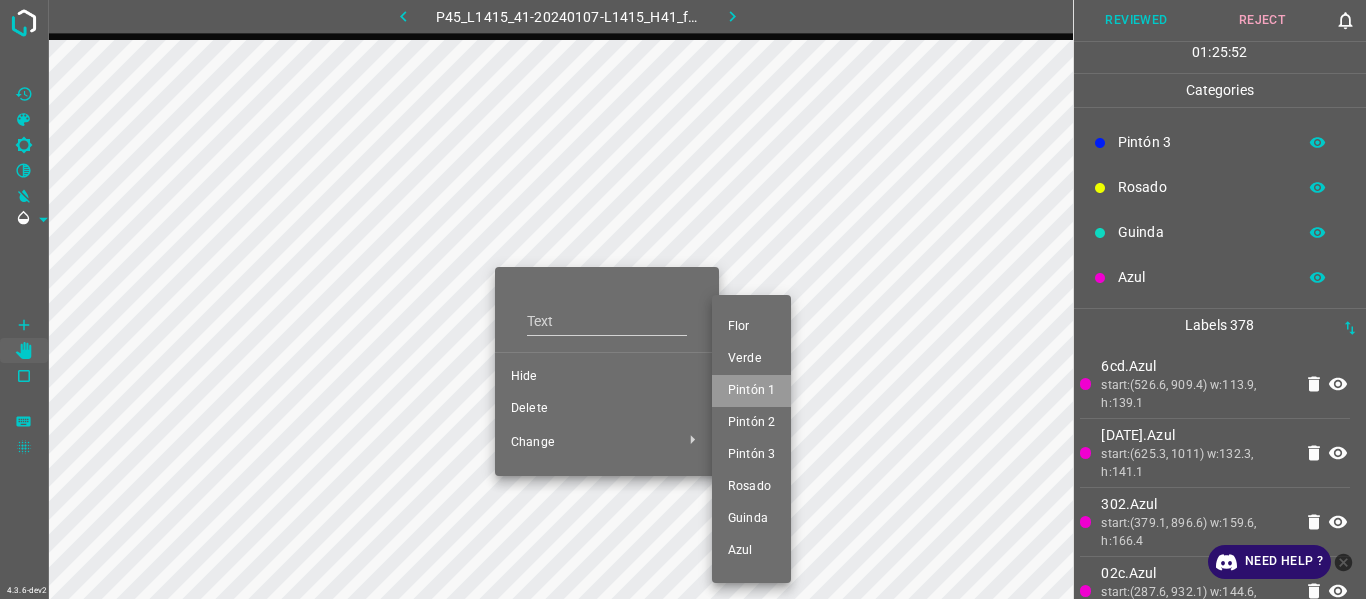 click on "Pintón 1" at bounding box center (751, 391) 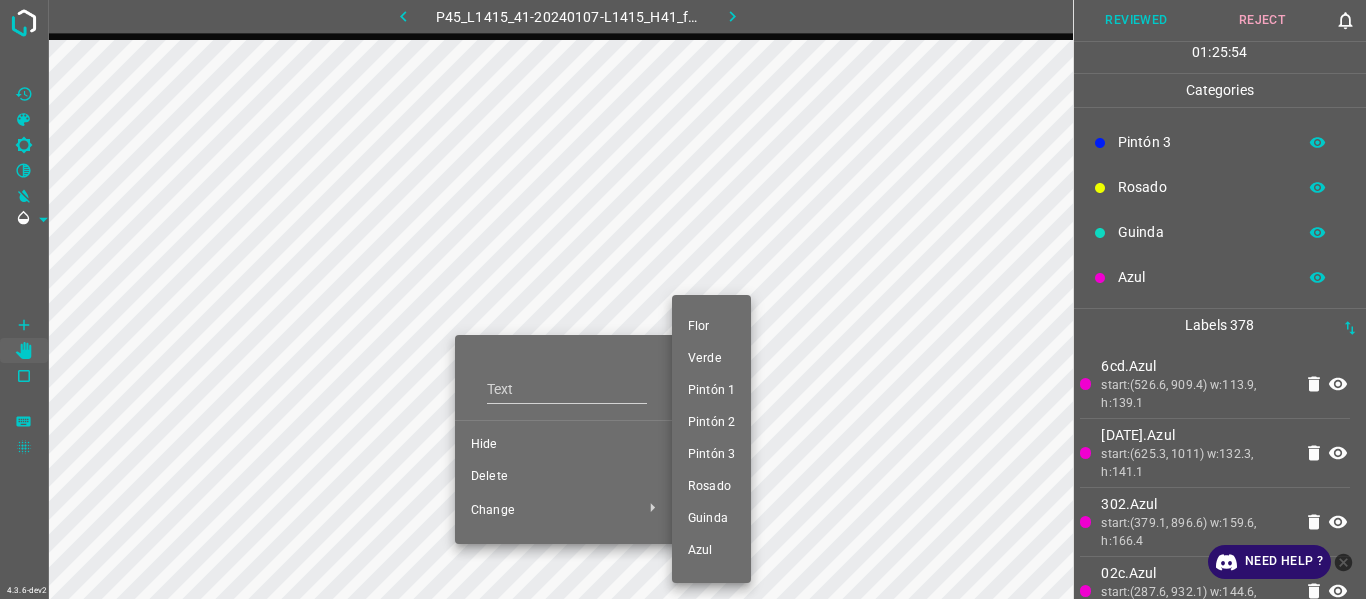 click on "Pintón 1" at bounding box center [711, 391] 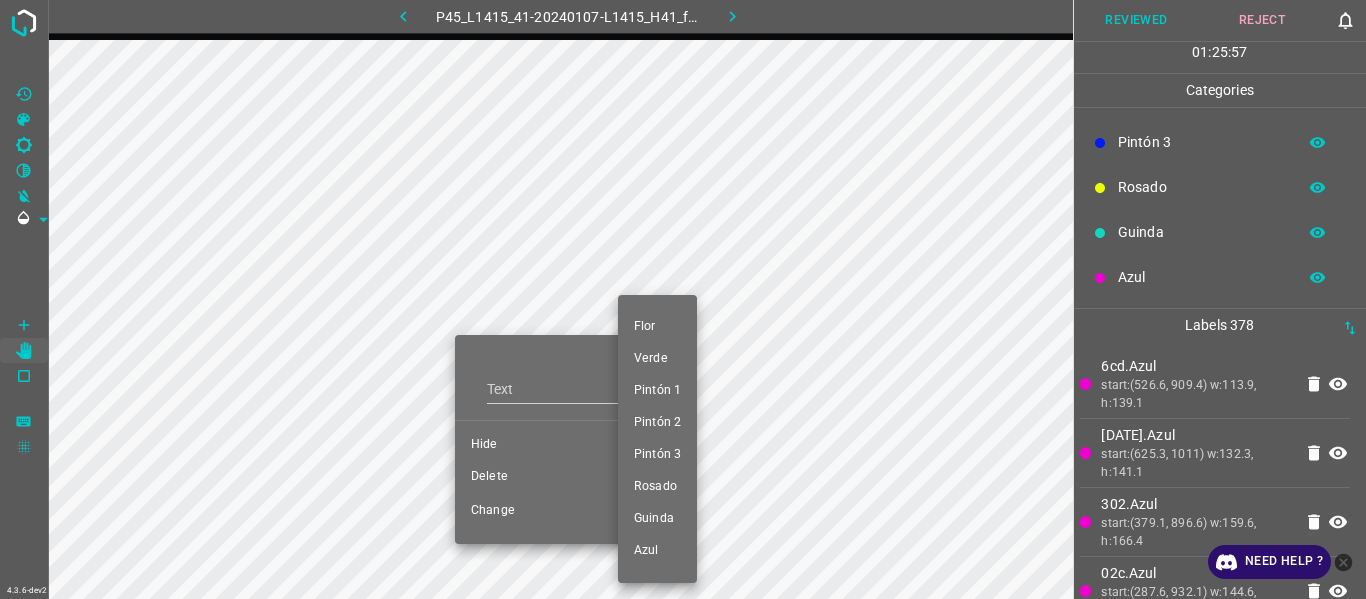 click on "Pintón 1" at bounding box center [657, 391] 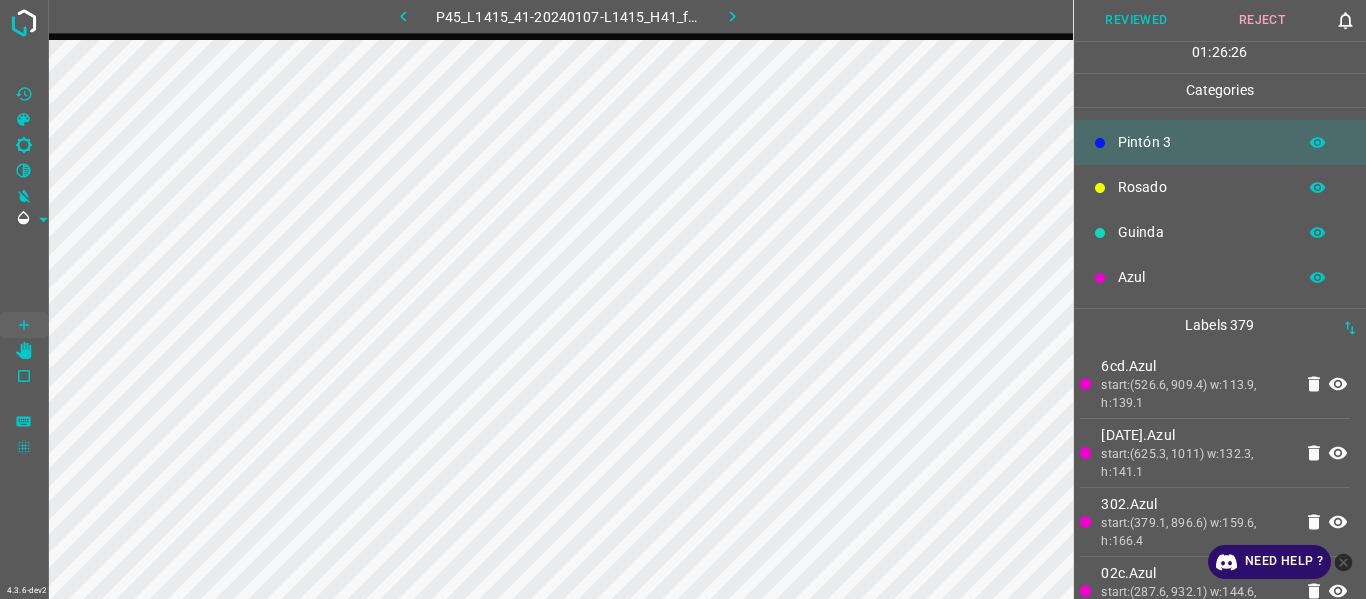 click on "Labels   379" at bounding box center (1220, 325) 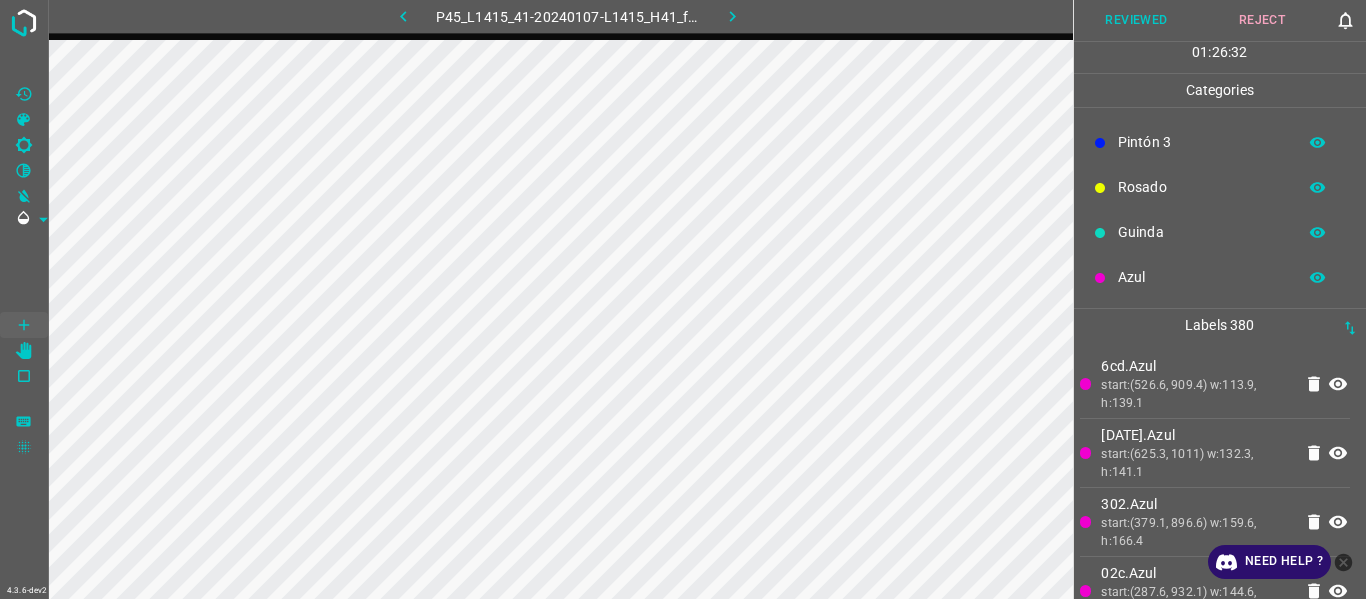 click on "Rosado" at bounding box center (1220, 187) 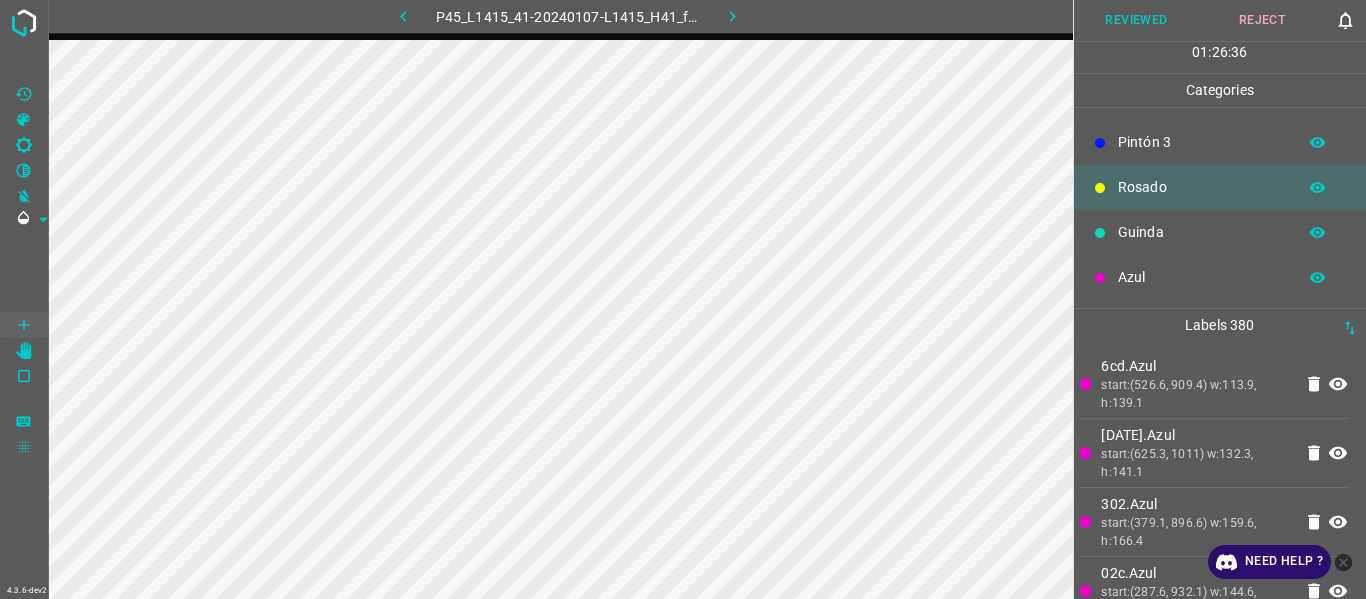 click on "Guinda" at bounding box center [1202, 232] 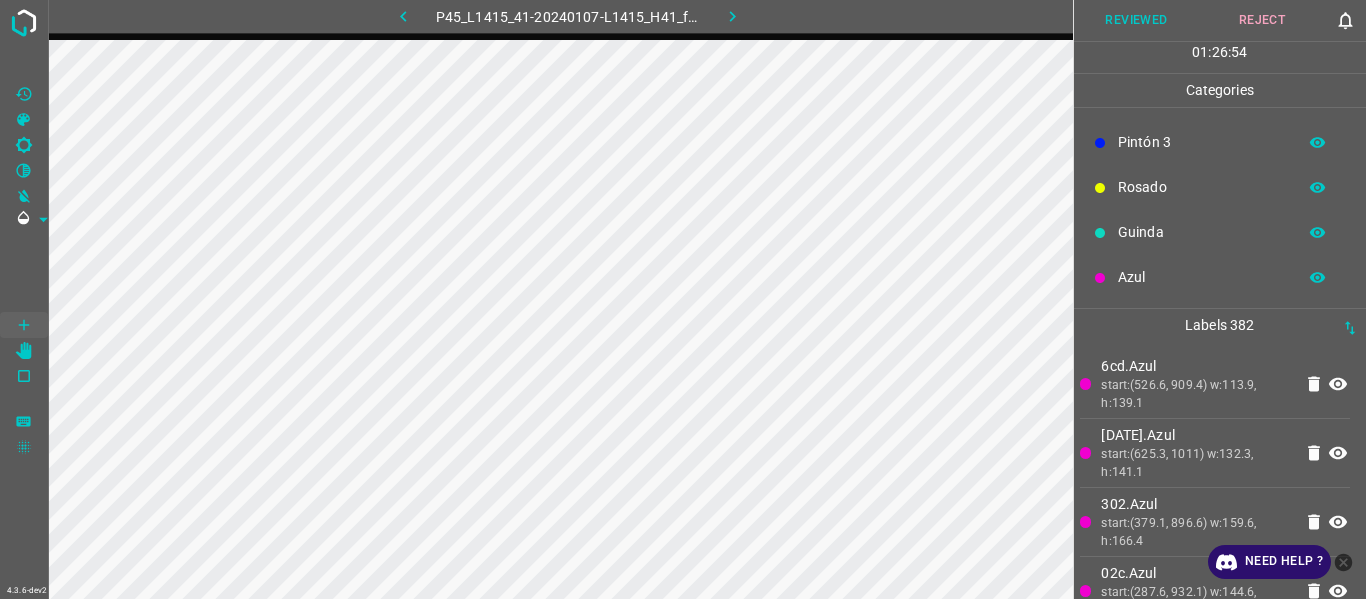 click on "Rosado" at bounding box center [1202, 187] 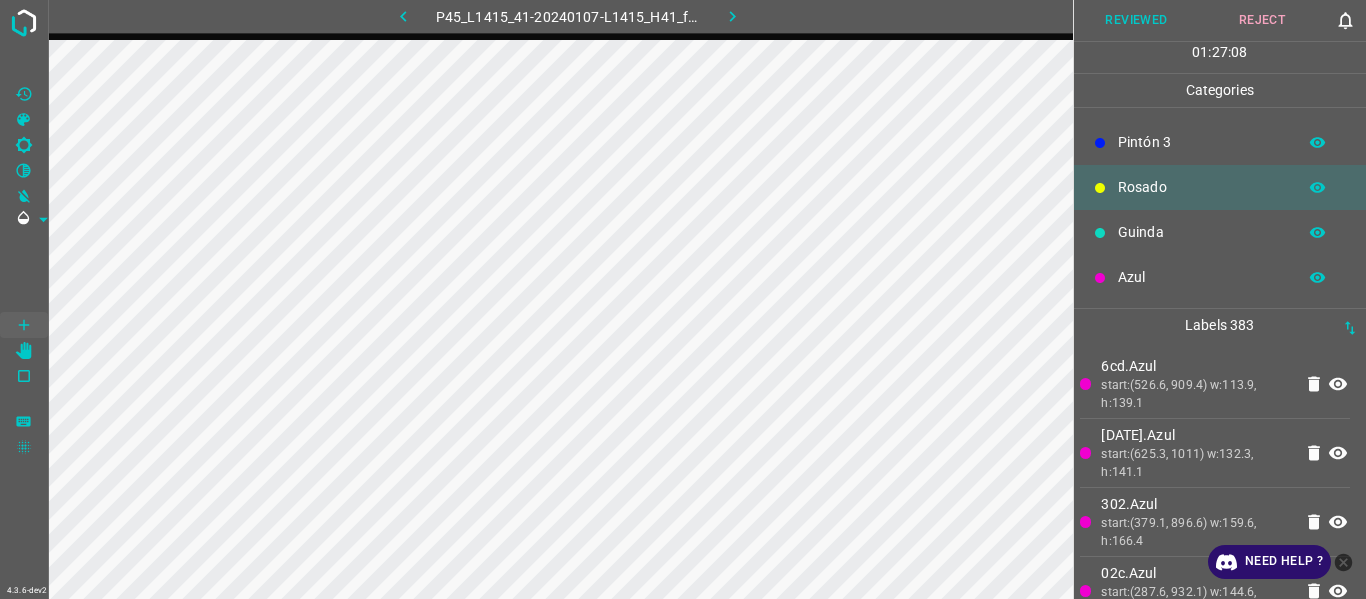 click on "Azul" at bounding box center (1220, 277) 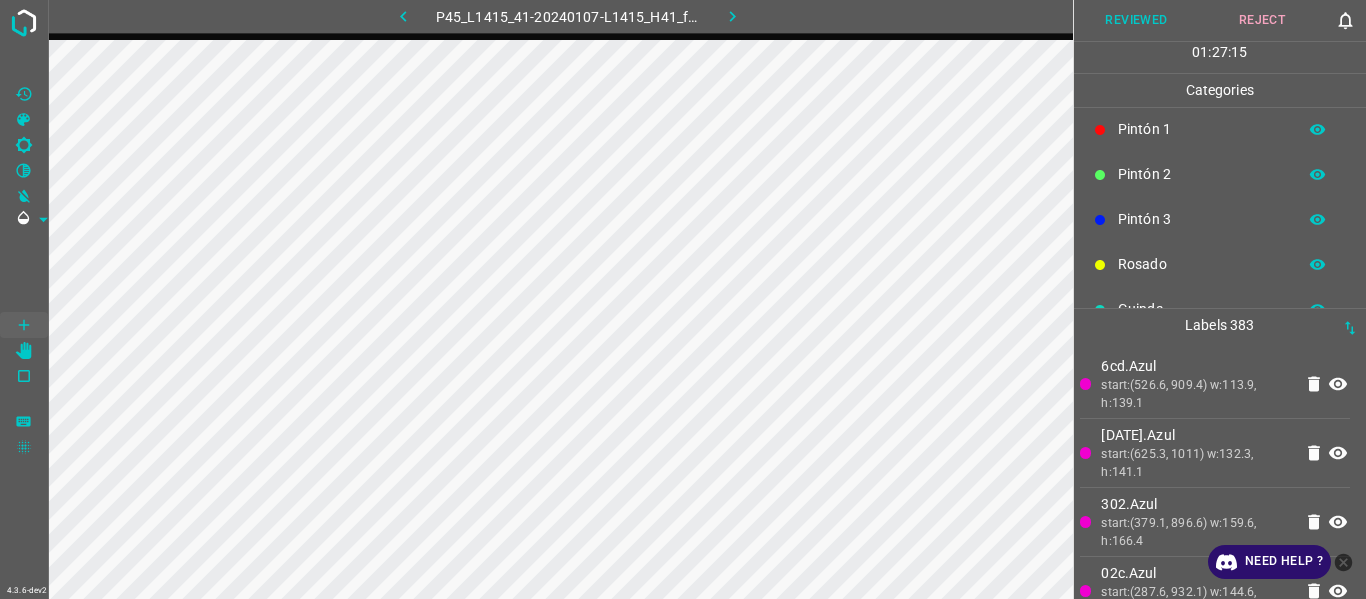 scroll, scrollTop: 176, scrollLeft: 0, axis: vertical 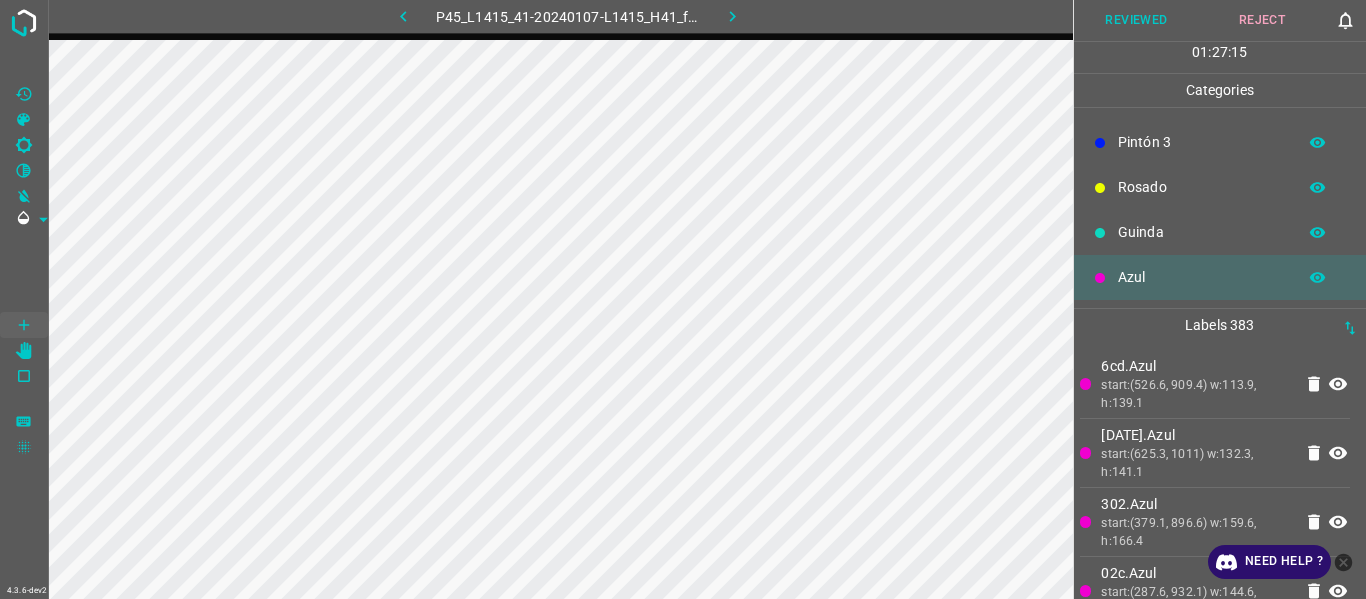 click on "start:(526.6, 909.4)
w:113.9, h:139.1" at bounding box center (1196, 394) 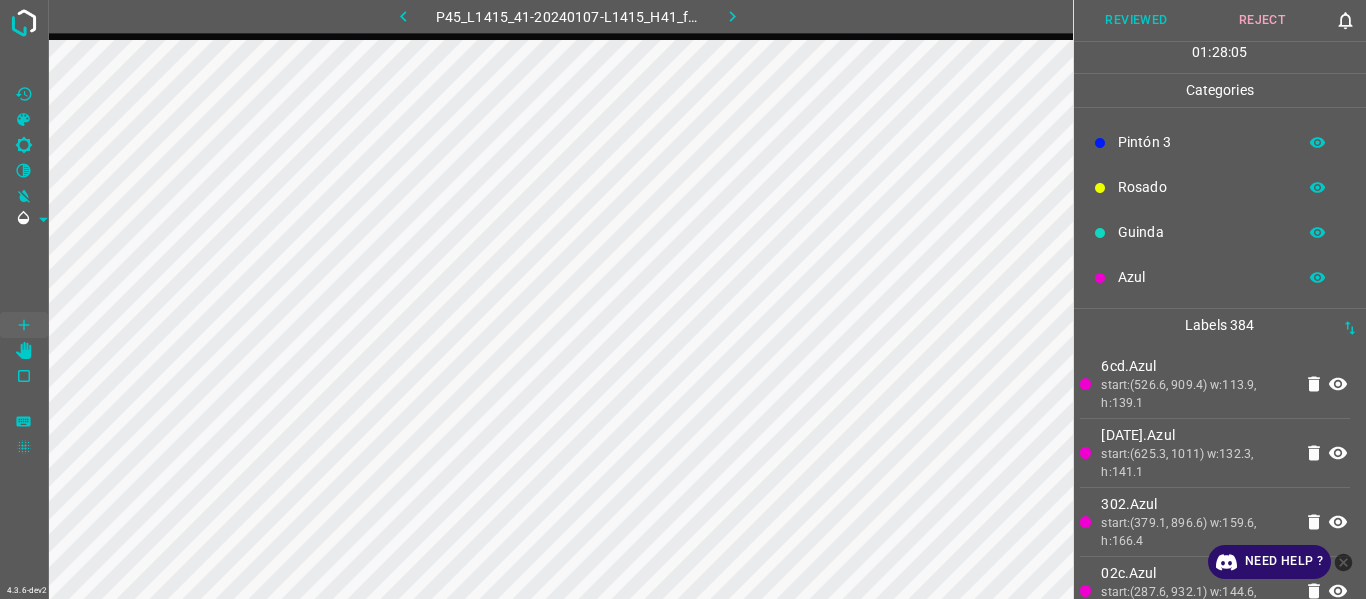 click on "Reviewed" at bounding box center [1137, 20] 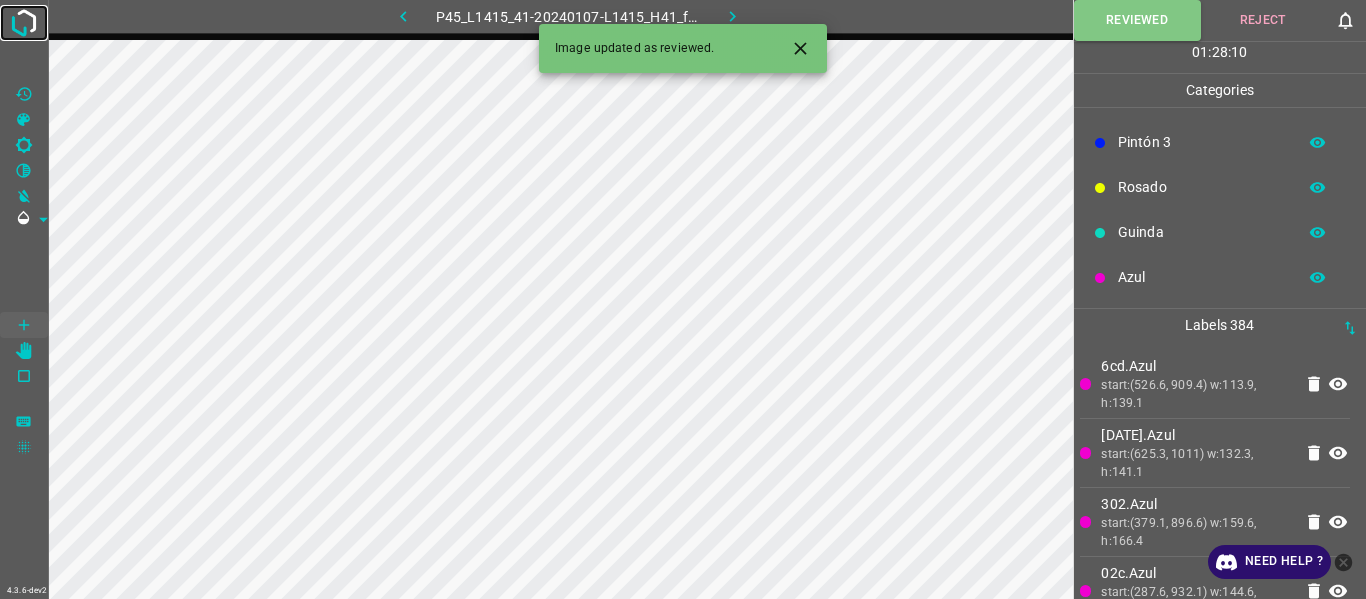 click at bounding box center (24, 23) 